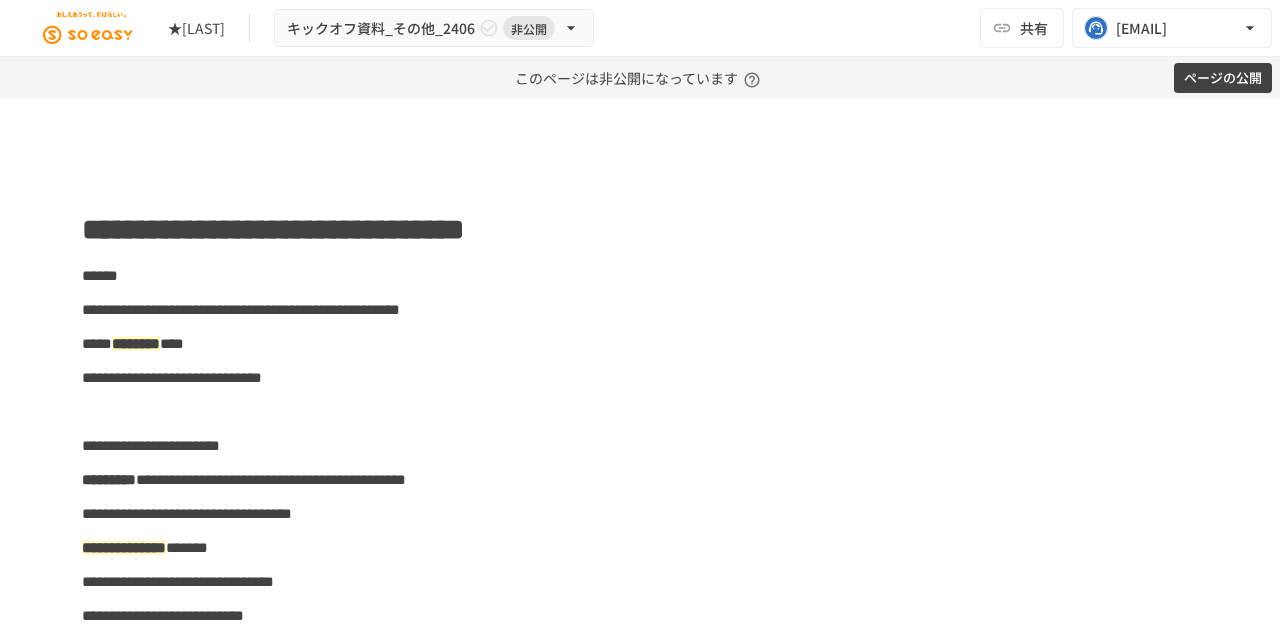 scroll, scrollTop: 0, scrollLeft: 0, axis: both 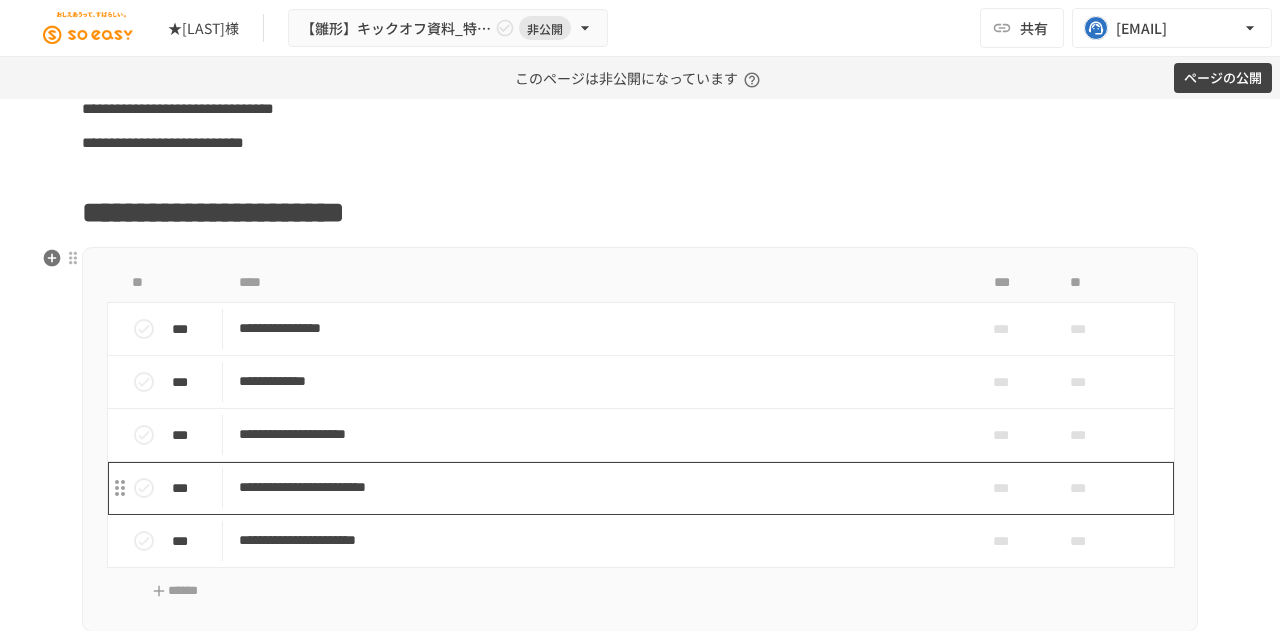 click on "**********" at bounding box center [598, 488] 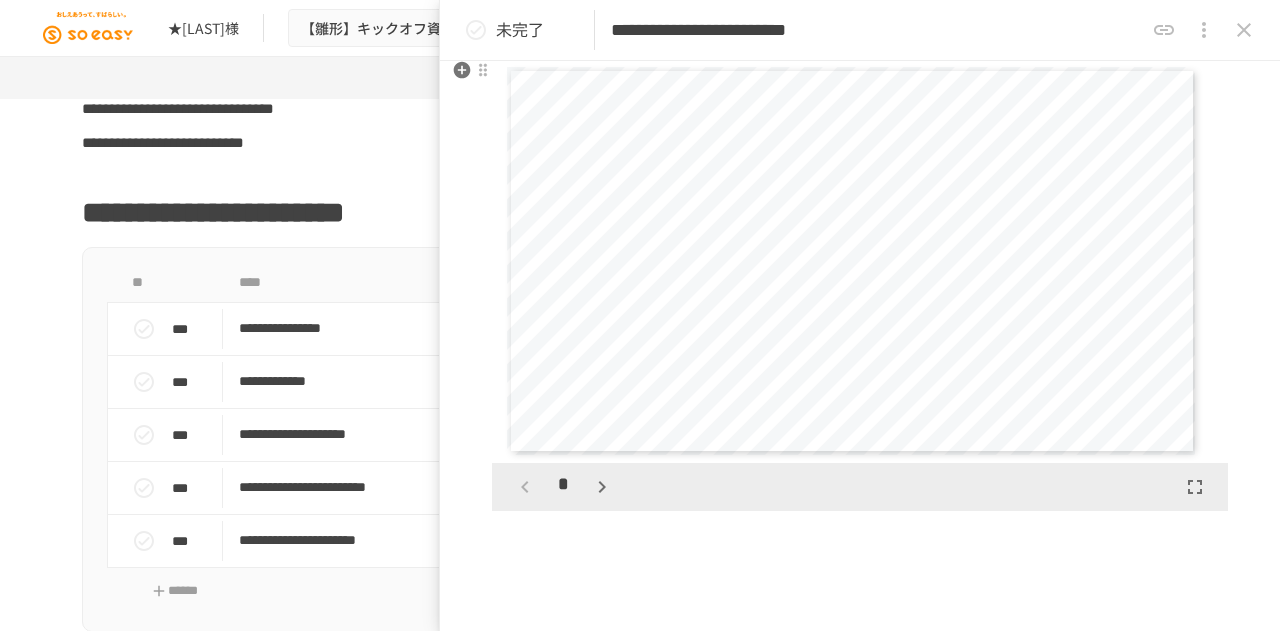 scroll, scrollTop: 345, scrollLeft: 0, axis: vertical 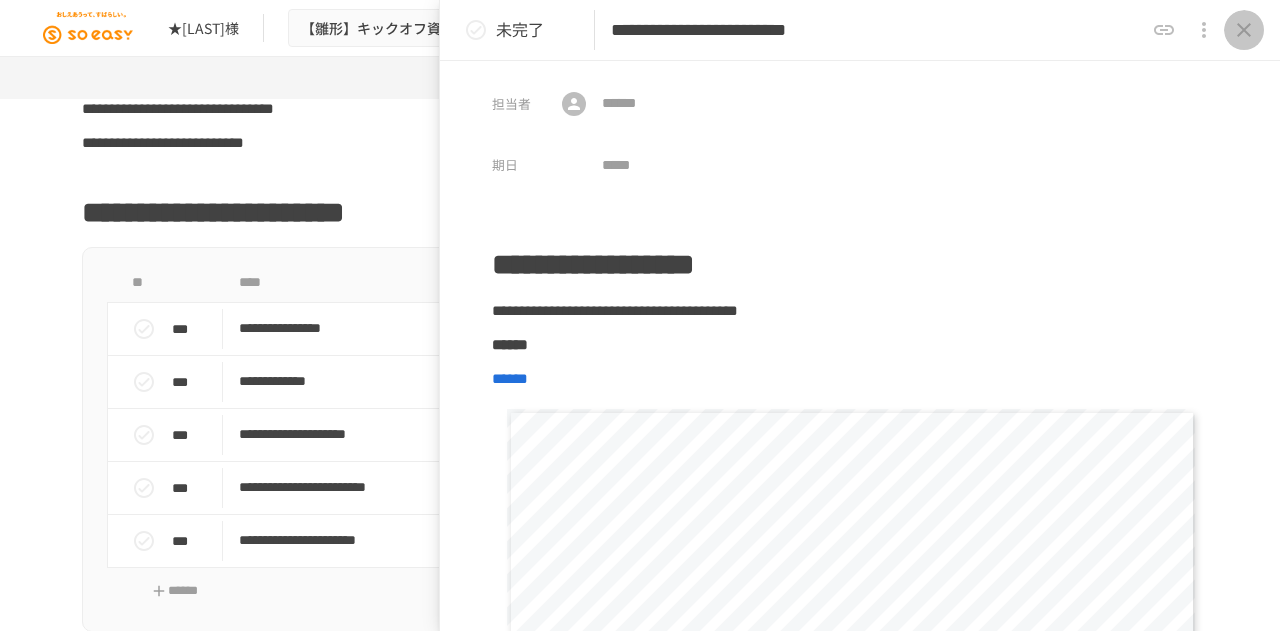 click 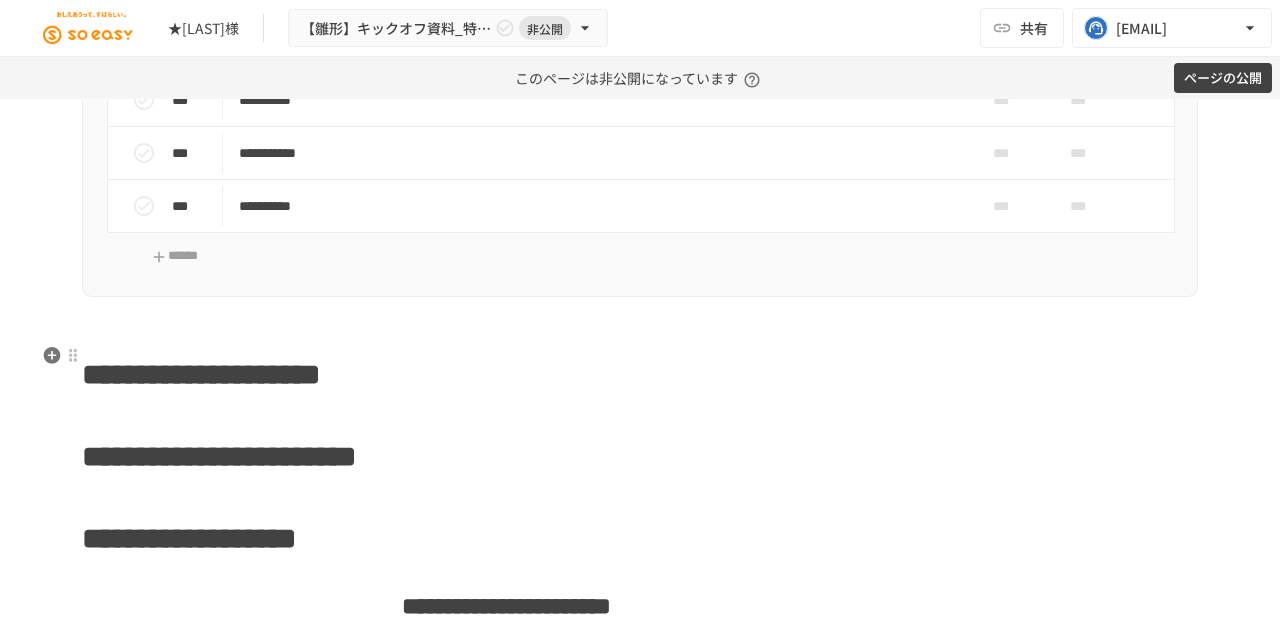scroll, scrollTop: 4120, scrollLeft: 0, axis: vertical 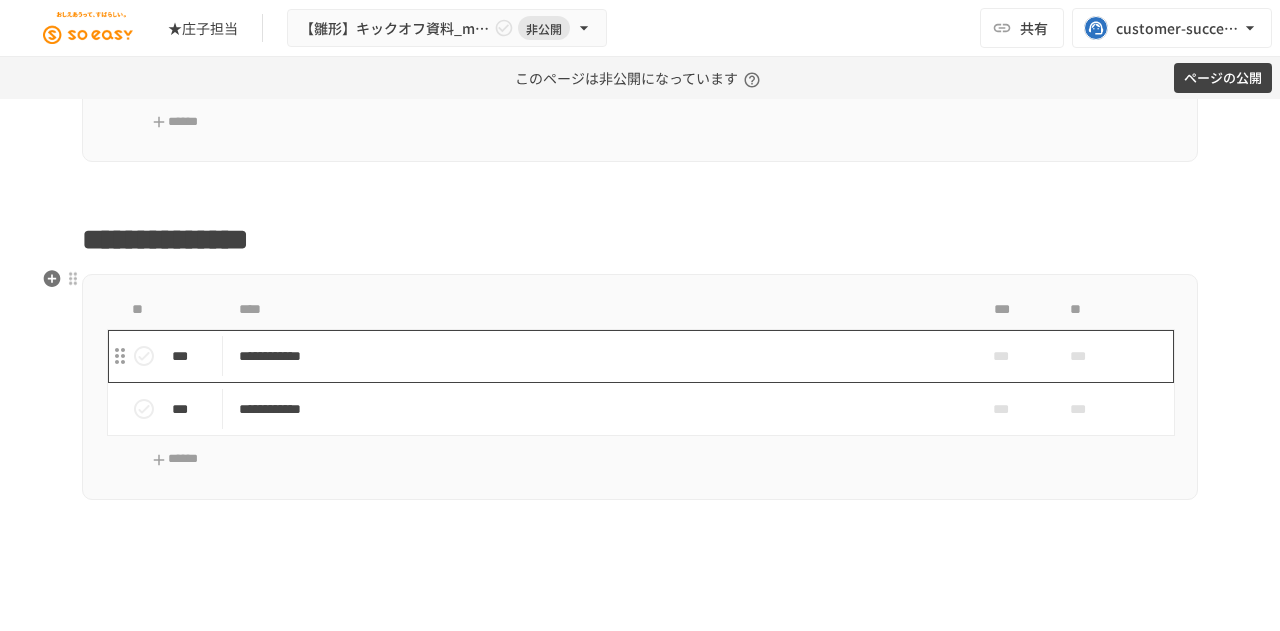 click on "**********" at bounding box center (598, 356) 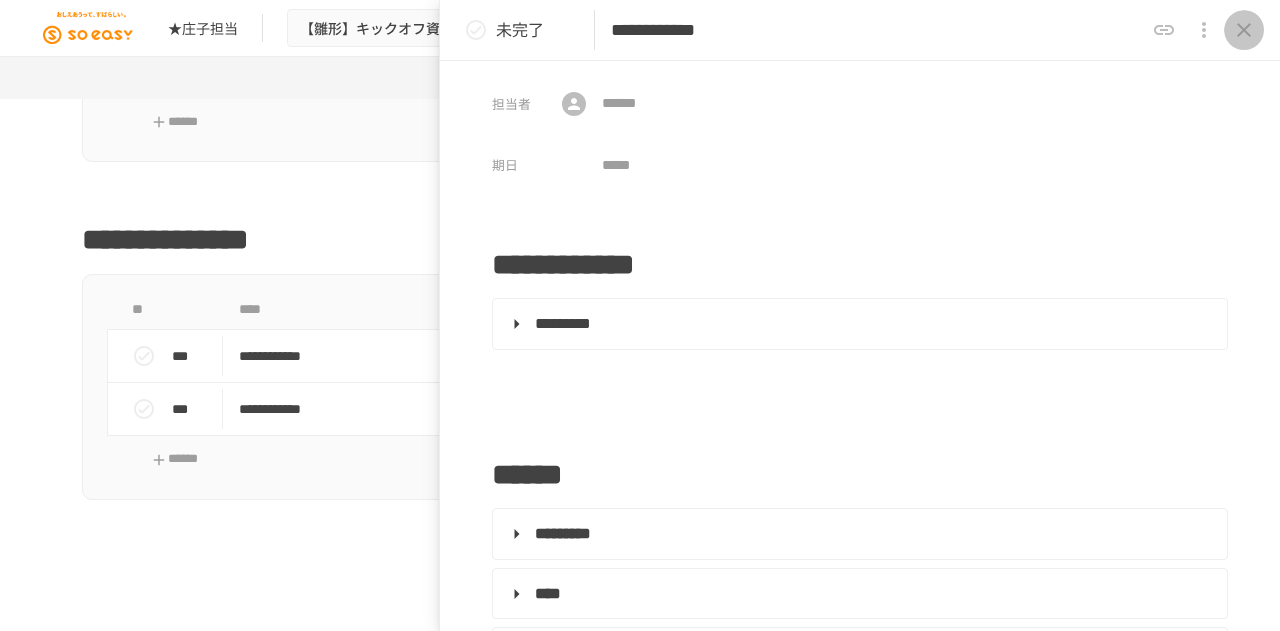 click at bounding box center [1244, 30] 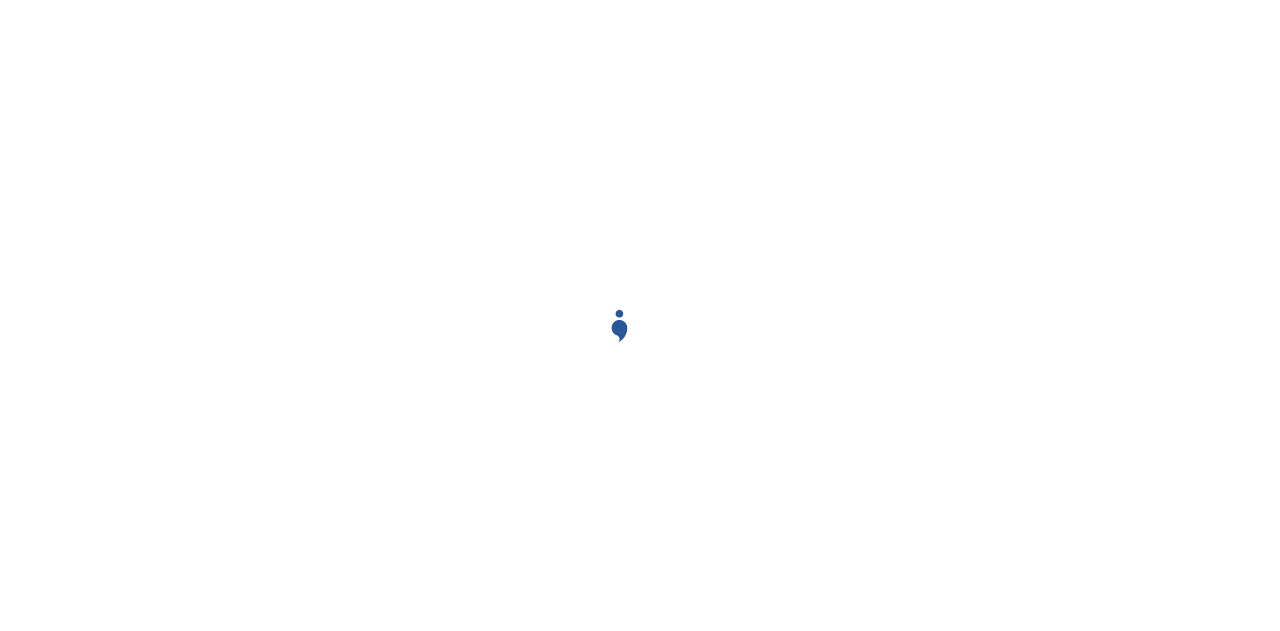 scroll, scrollTop: 0, scrollLeft: 0, axis: both 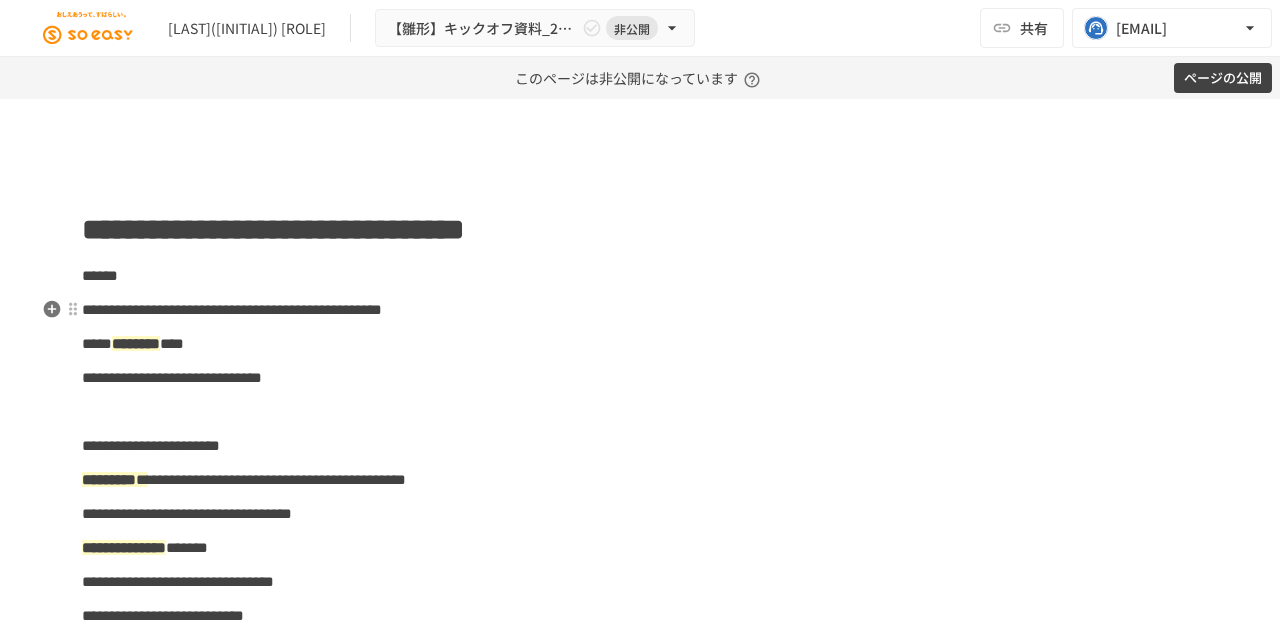 click on "**********" at bounding box center (232, 309) 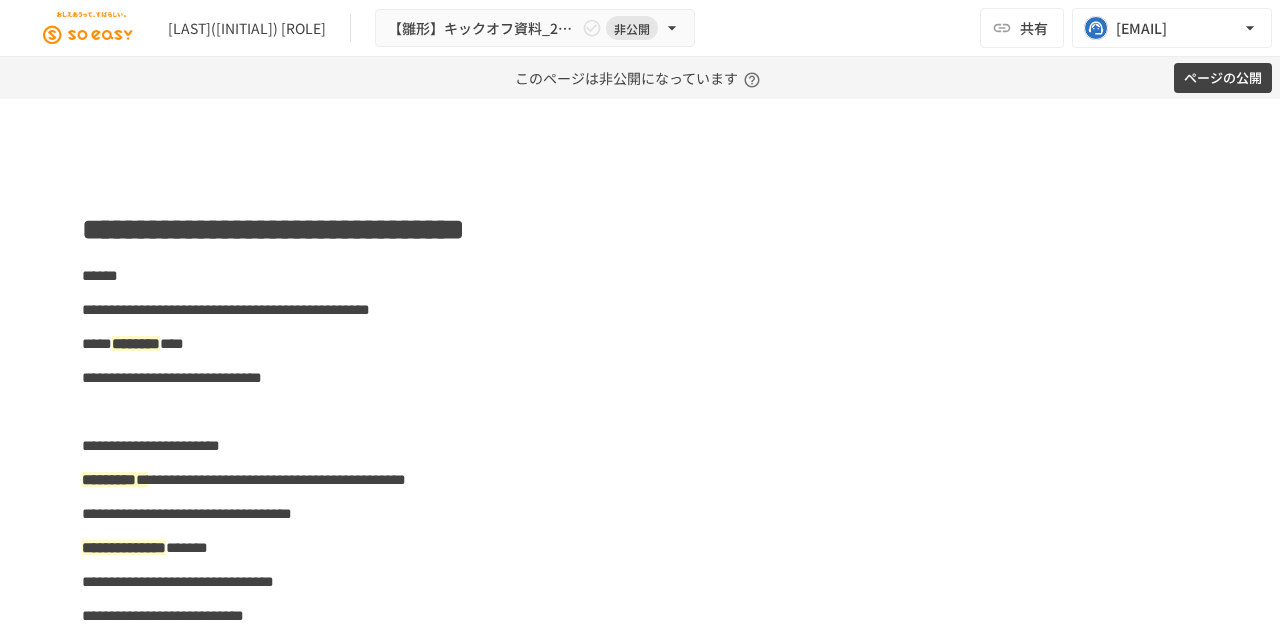 type 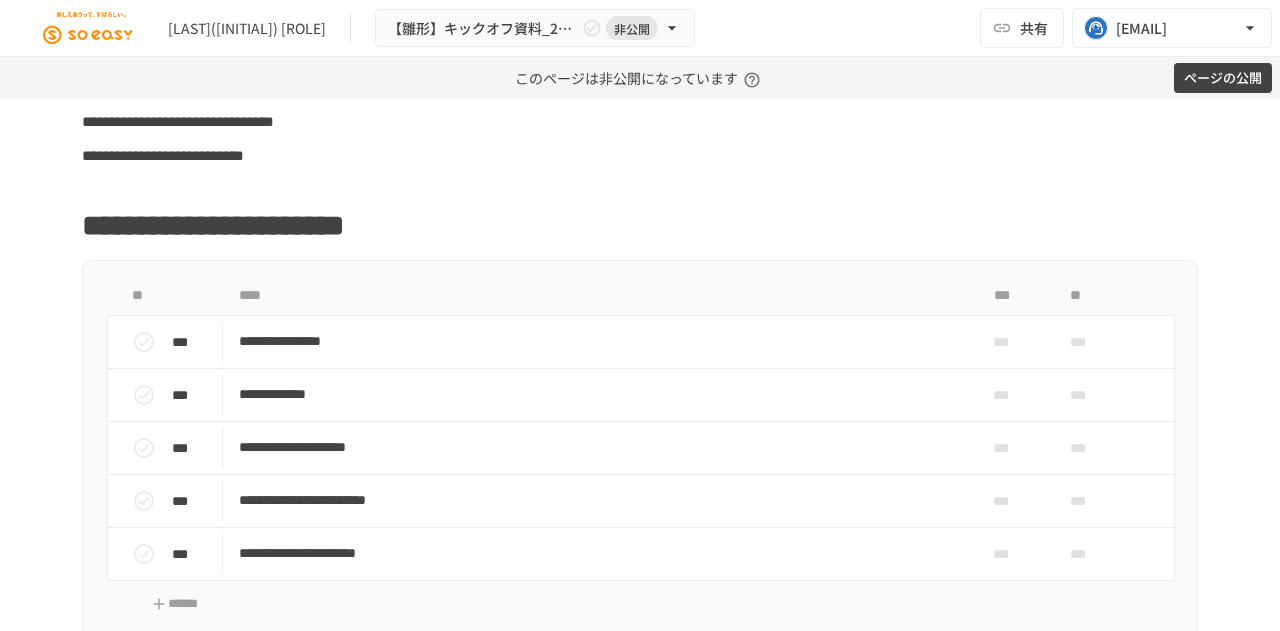 scroll, scrollTop: 461, scrollLeft: 0, axis: vertical 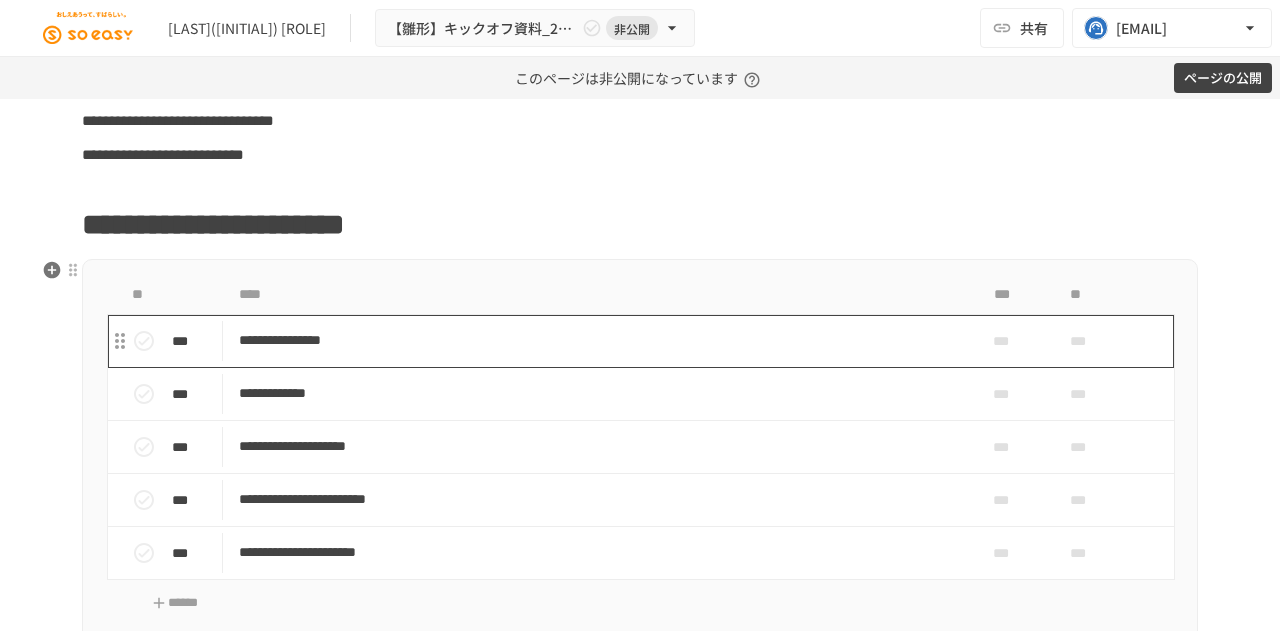 click on "**********" at bounding box center [598, 340] 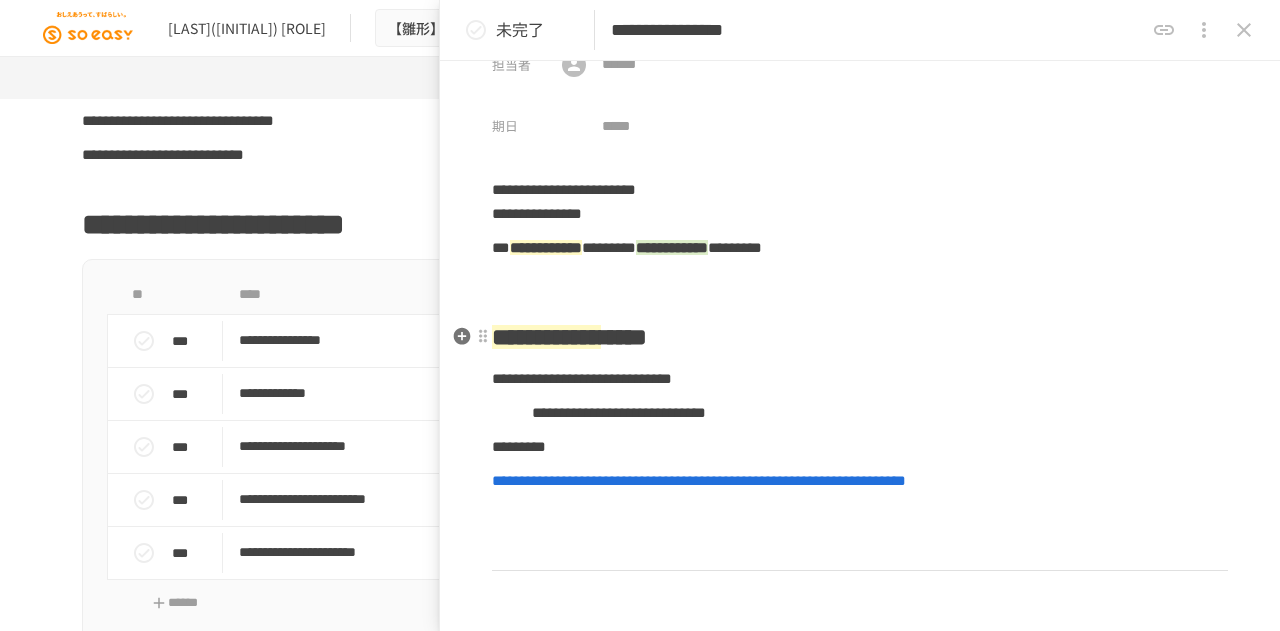 scroll, scrollTop: 44, scrollLeft: 0, axis: vertical 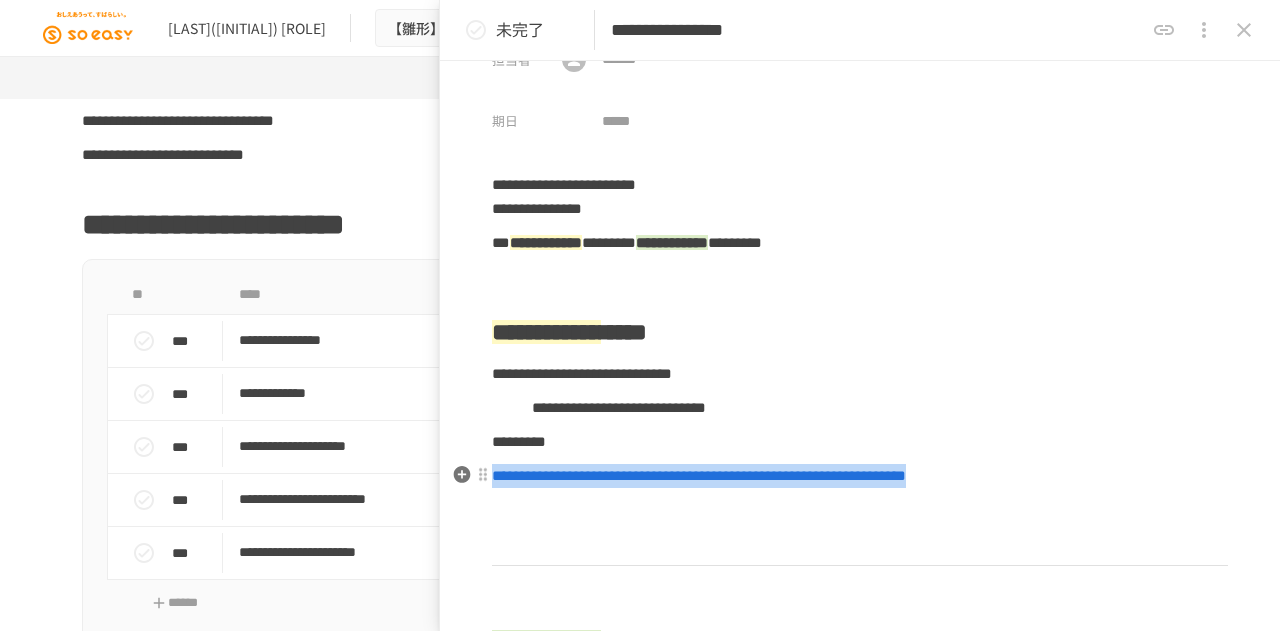 drag, startPoint x: 1048, startPoint y: 473, endPoint x: 494, endPoint y: 475, distance: 554.0036 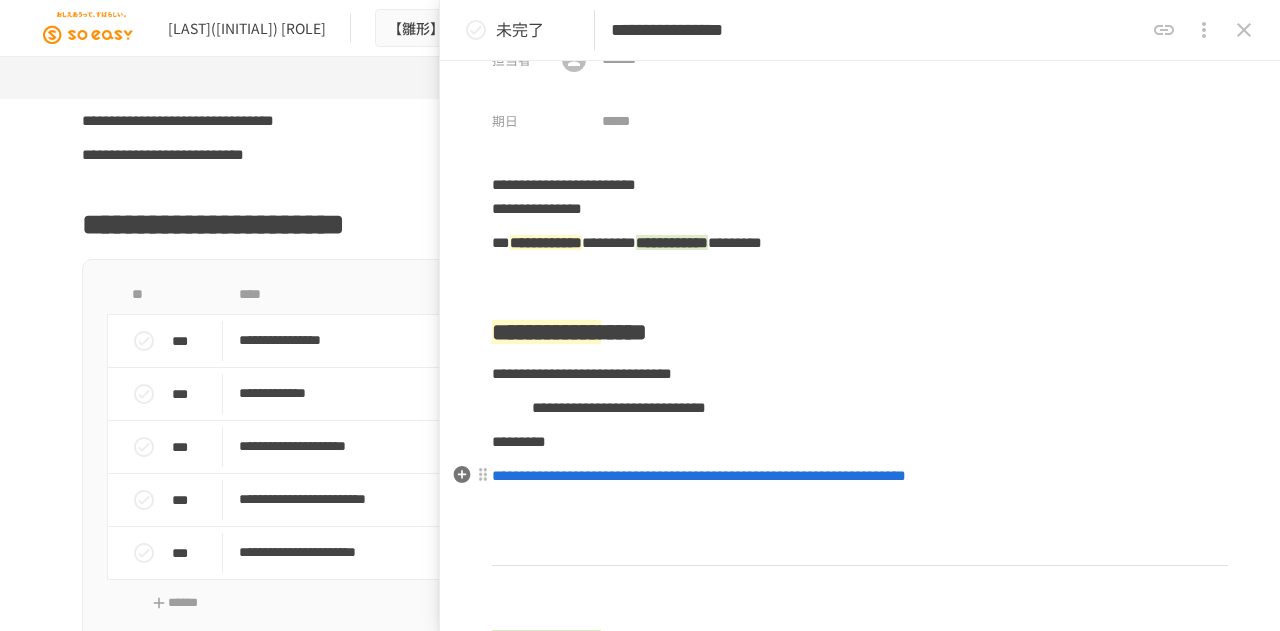 click on "**********" at bounding box center (699, 475) 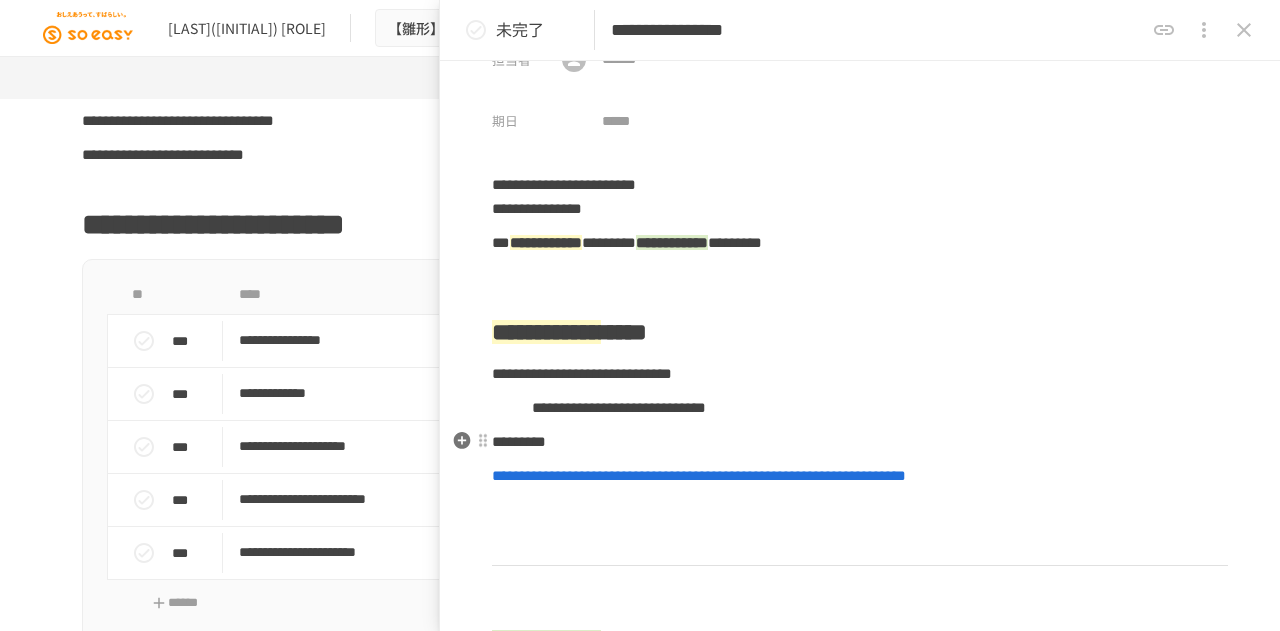 click on "*********" at bounding box center (860, 442) 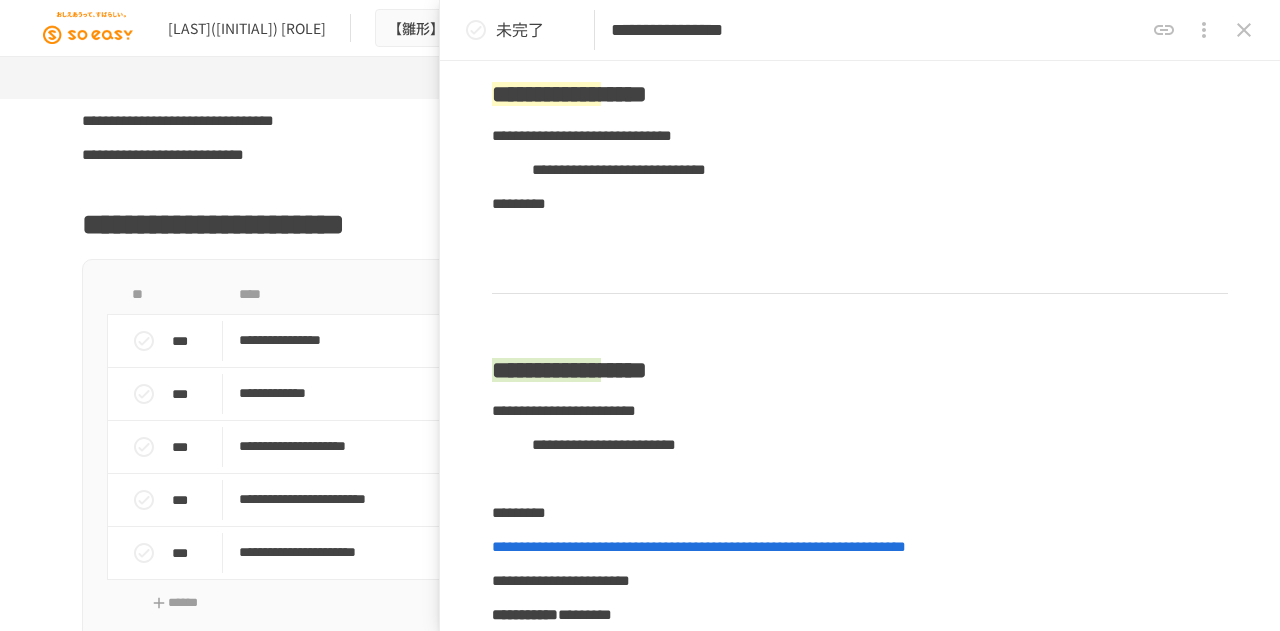 scroll, scrollTop: 283, scrollLeft: 0, axis: vertical 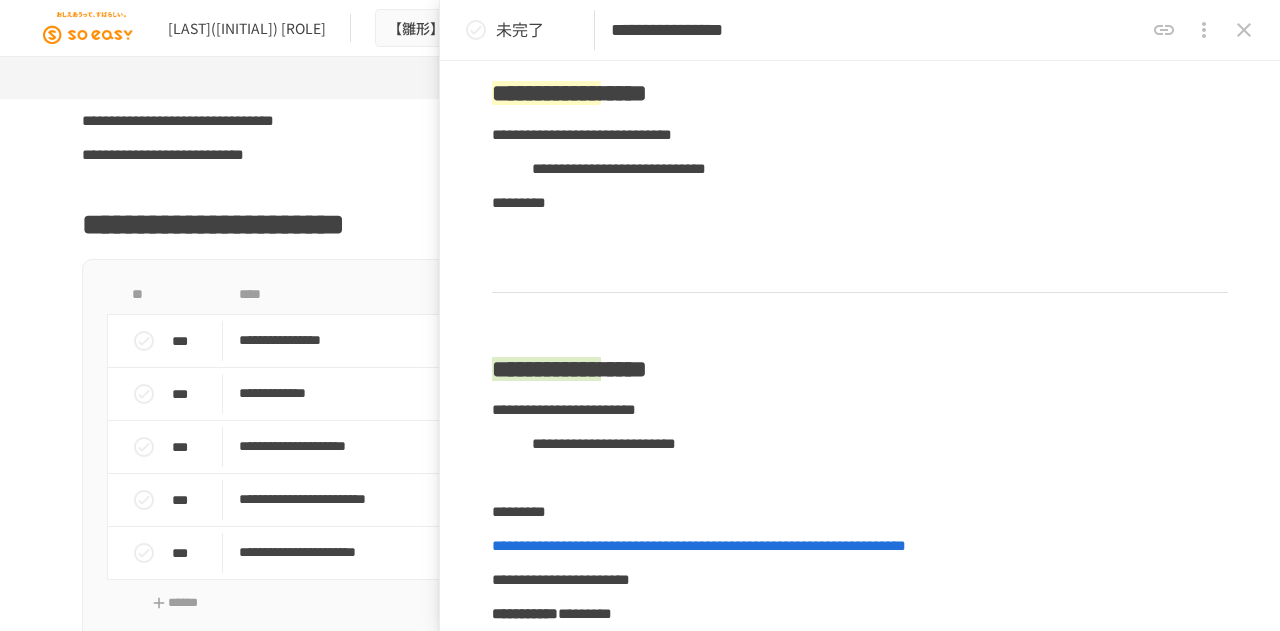 type 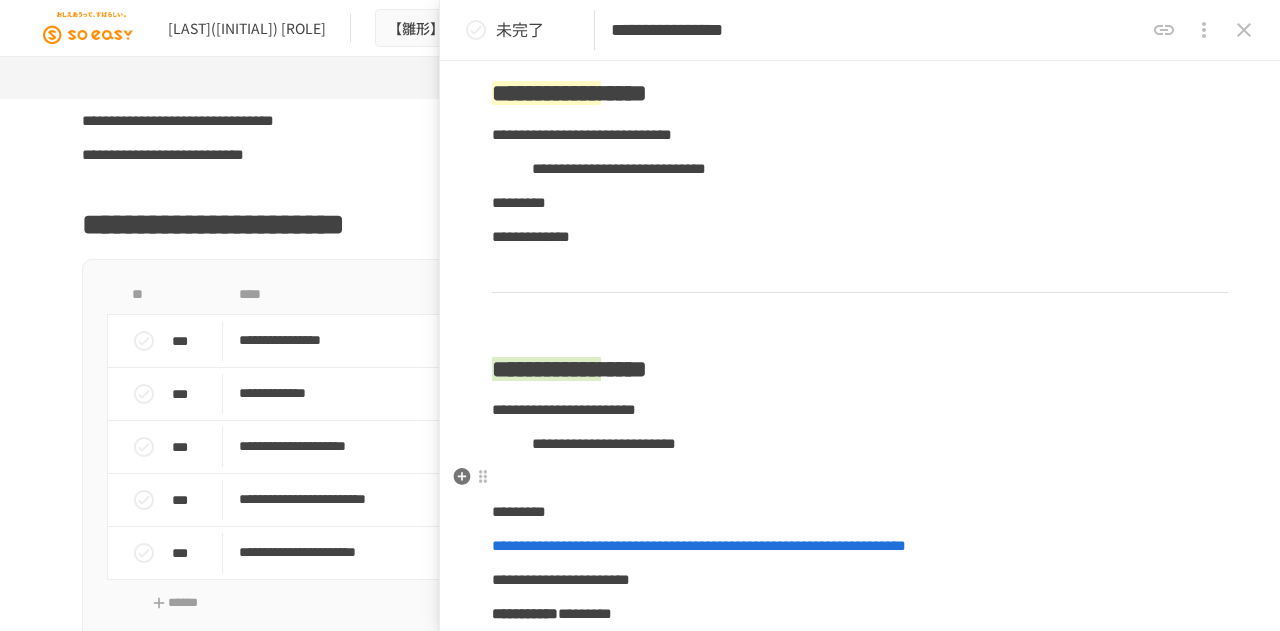 scroll, scrollTop: 379, scrollLeft: 0, axis: vertical 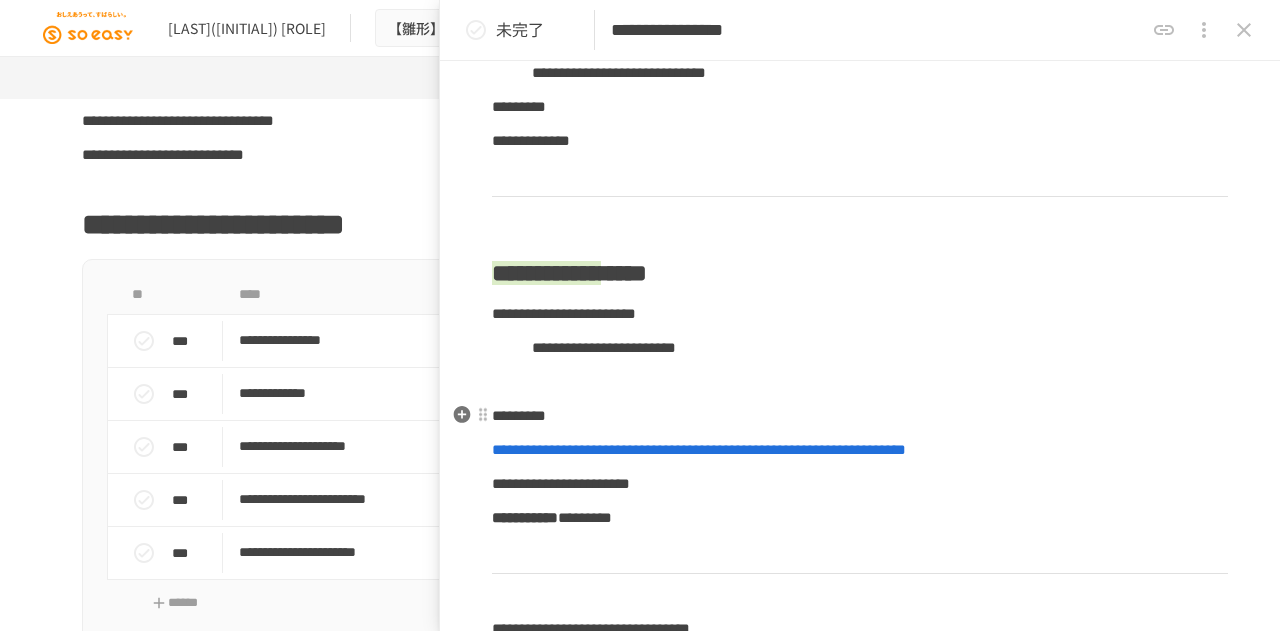 click on "*********" at bounding box center [860, 416] 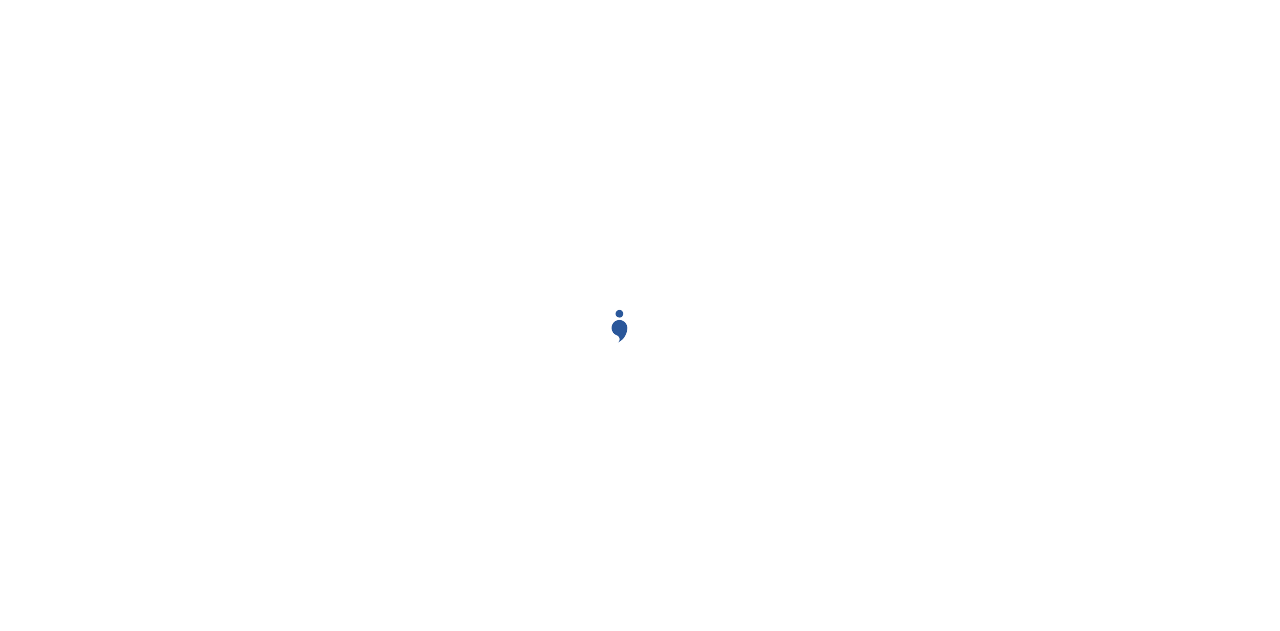 scroll, scrollTop: 0, scrollLeft: 0, axis: both 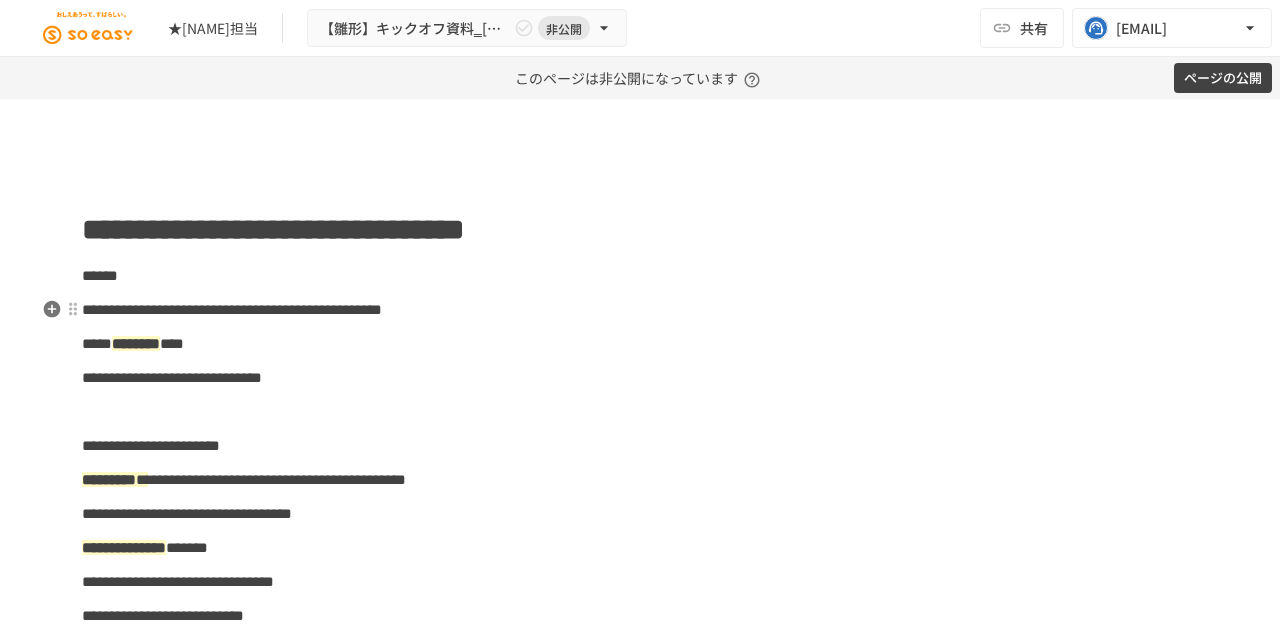 click on "**********" at bounding box center [232, 309] 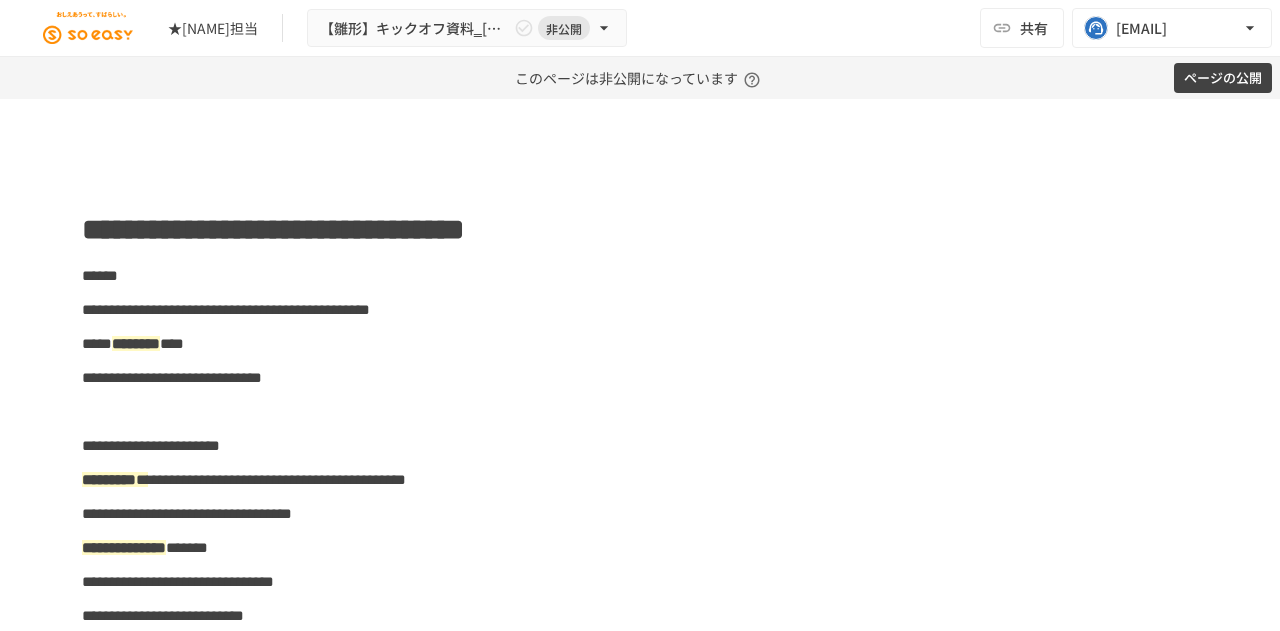 type 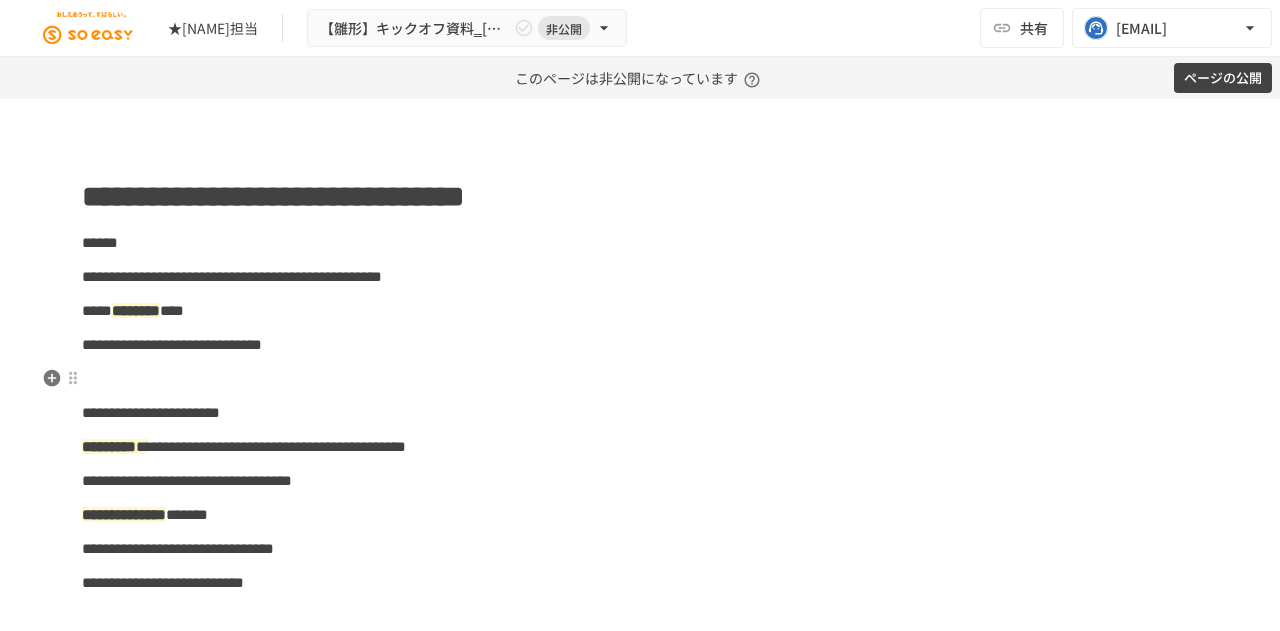 scroll, scrollTop: 0, scrollLeft: 0, axis: both 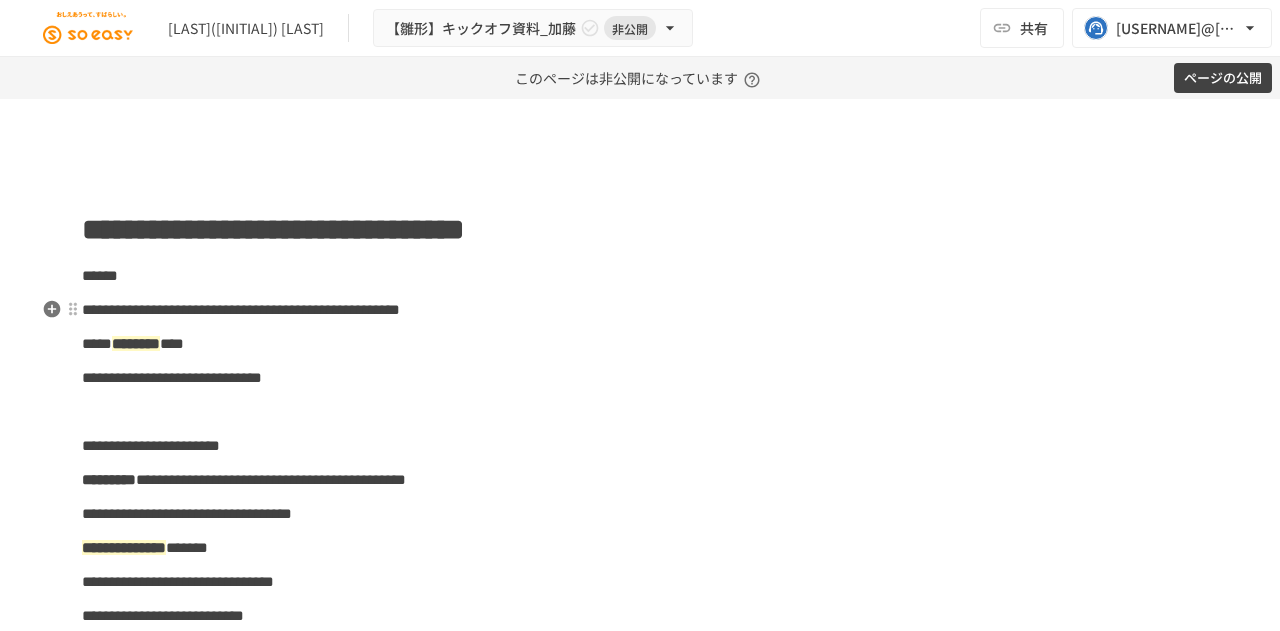 click on "**********" at bounding box center (241, 309) 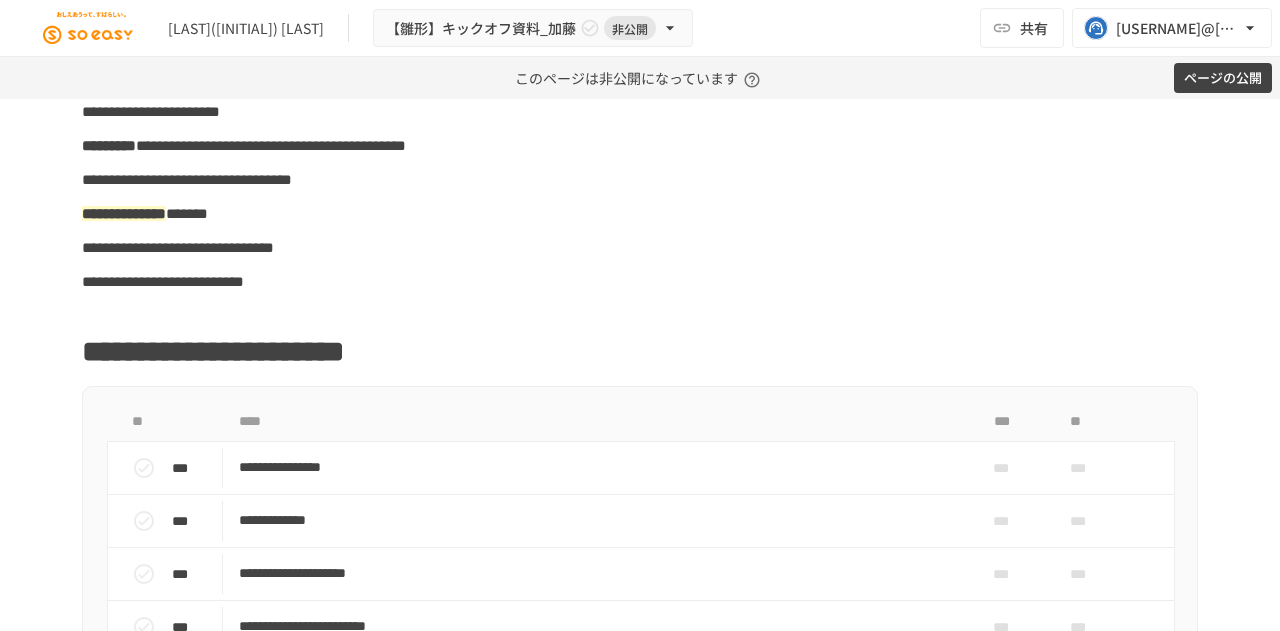 scroll, scrollTop: 0, scrollLeft: 0, axis: both 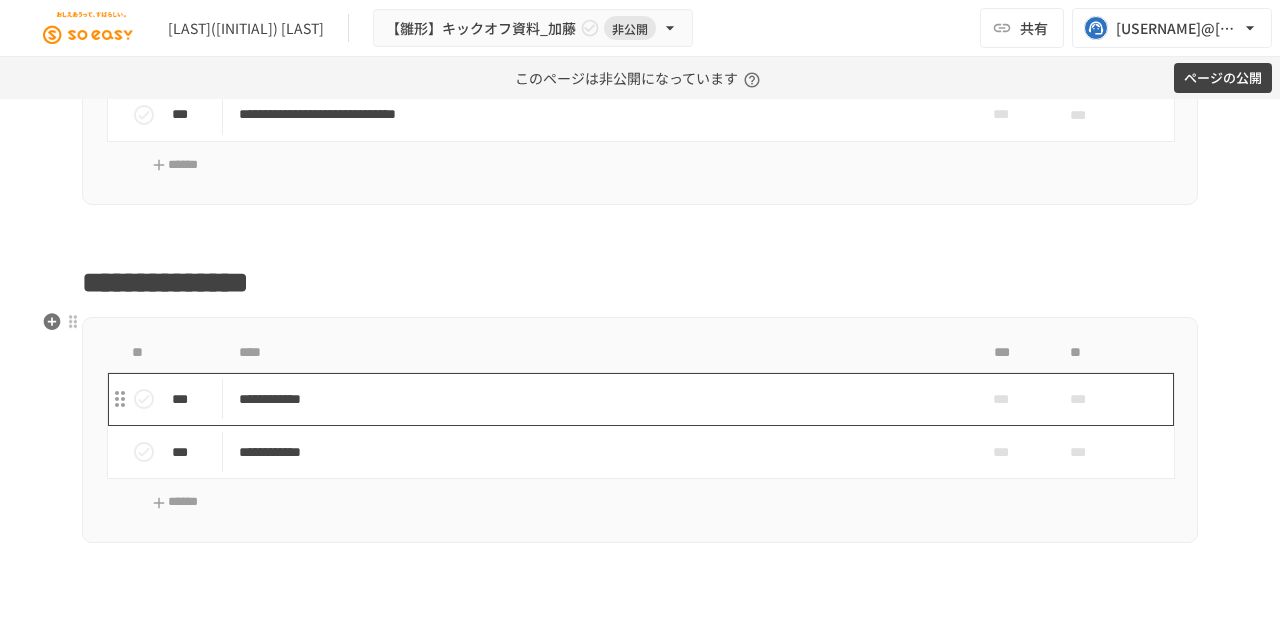 click on "**********" at bounding box center (598, 399) 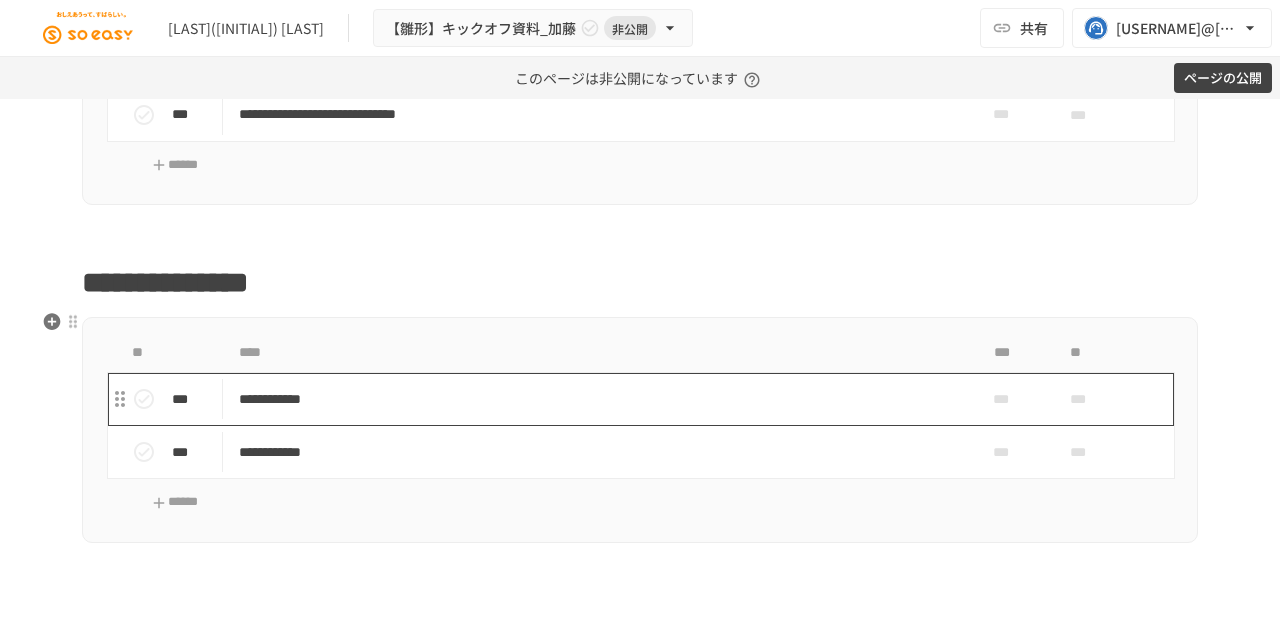 click on "**********" at bounding box center [598, 399] 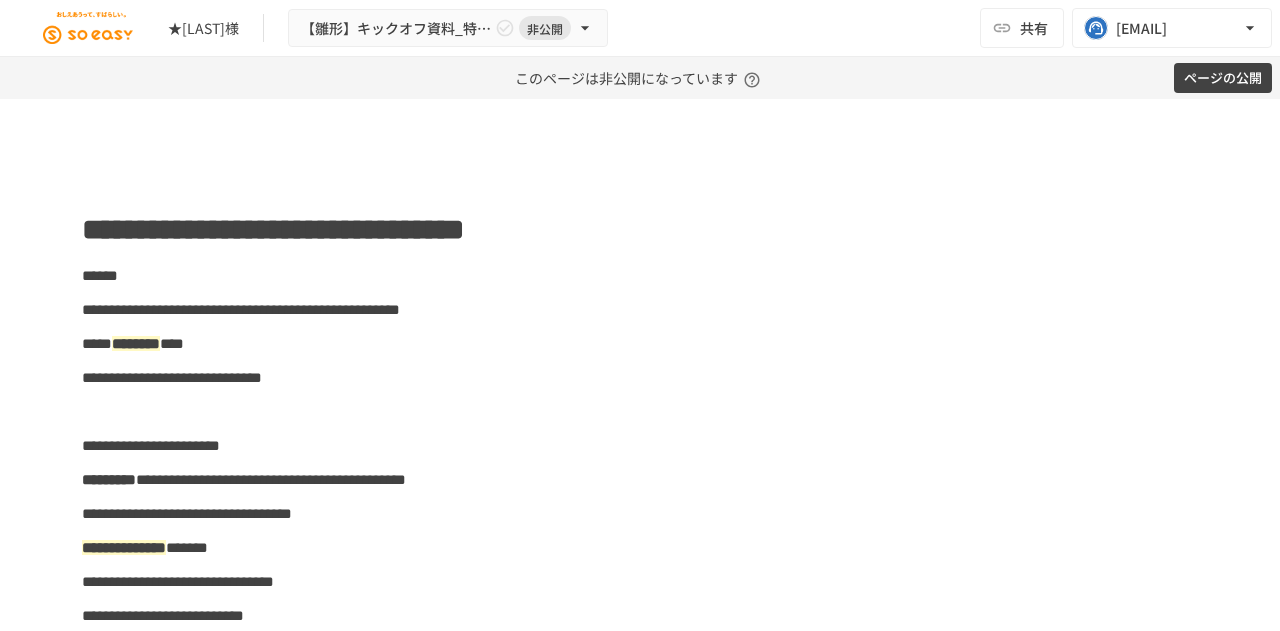 scroll, scrollTop: 0, scrollLeft: 0, axis: both 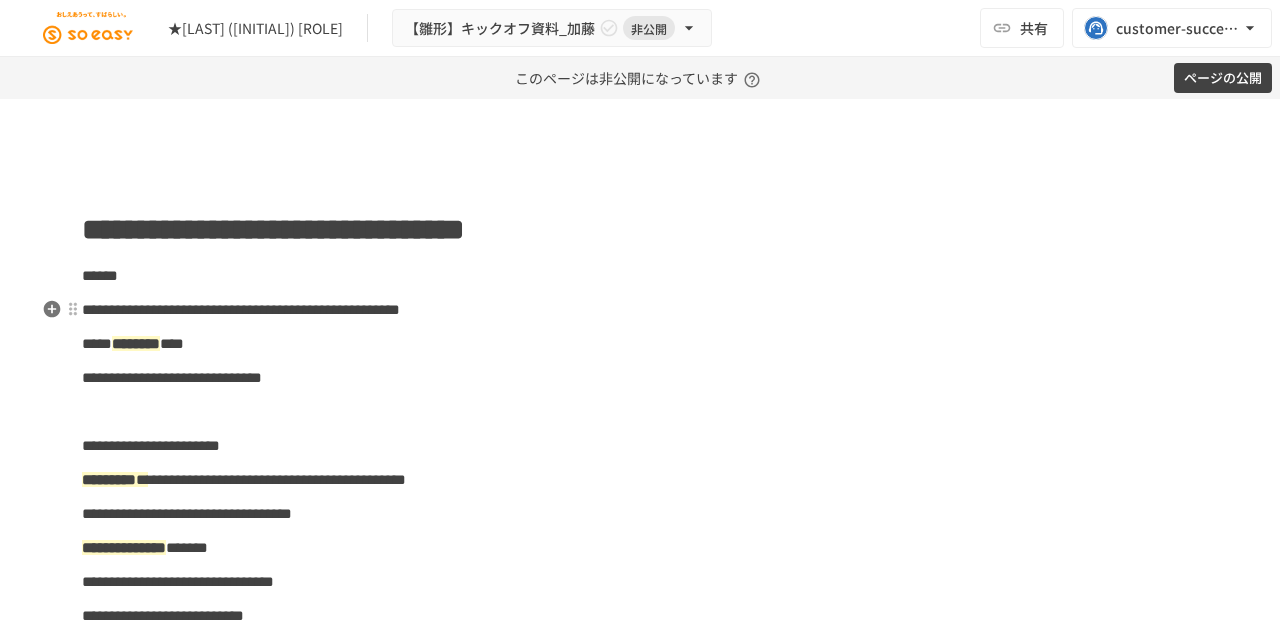 click on "**********" at bounding box center (241, 309) 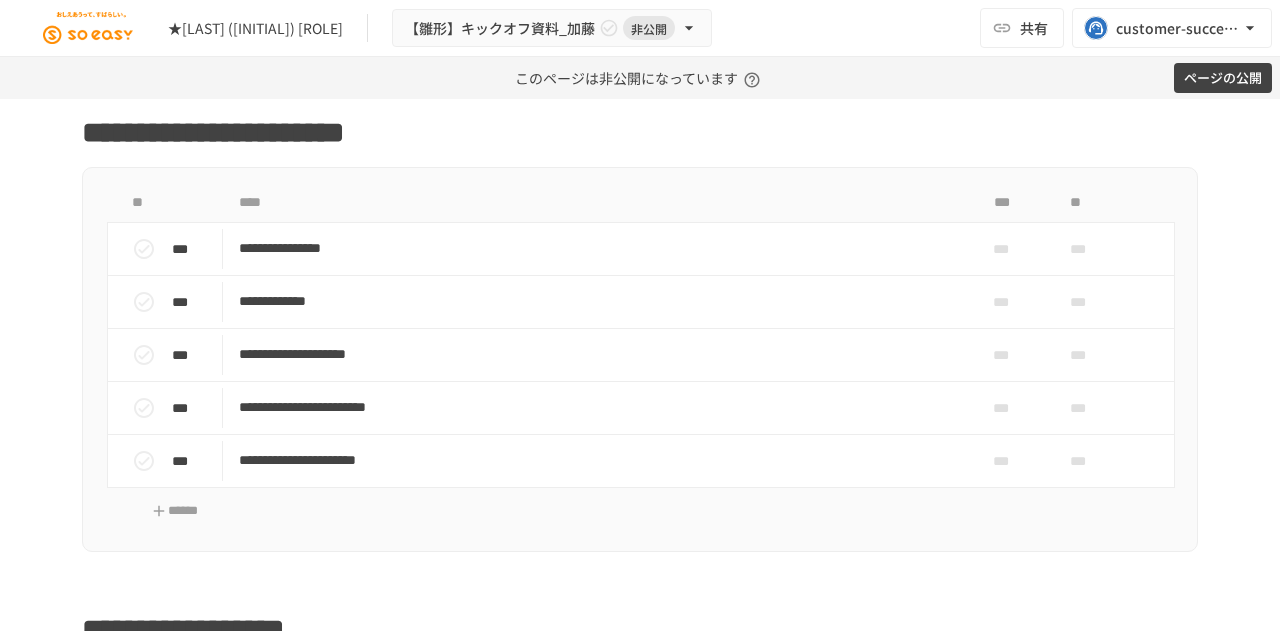 scroll, scrollTop: 1309, scrollLeft: 0, axis: vertical 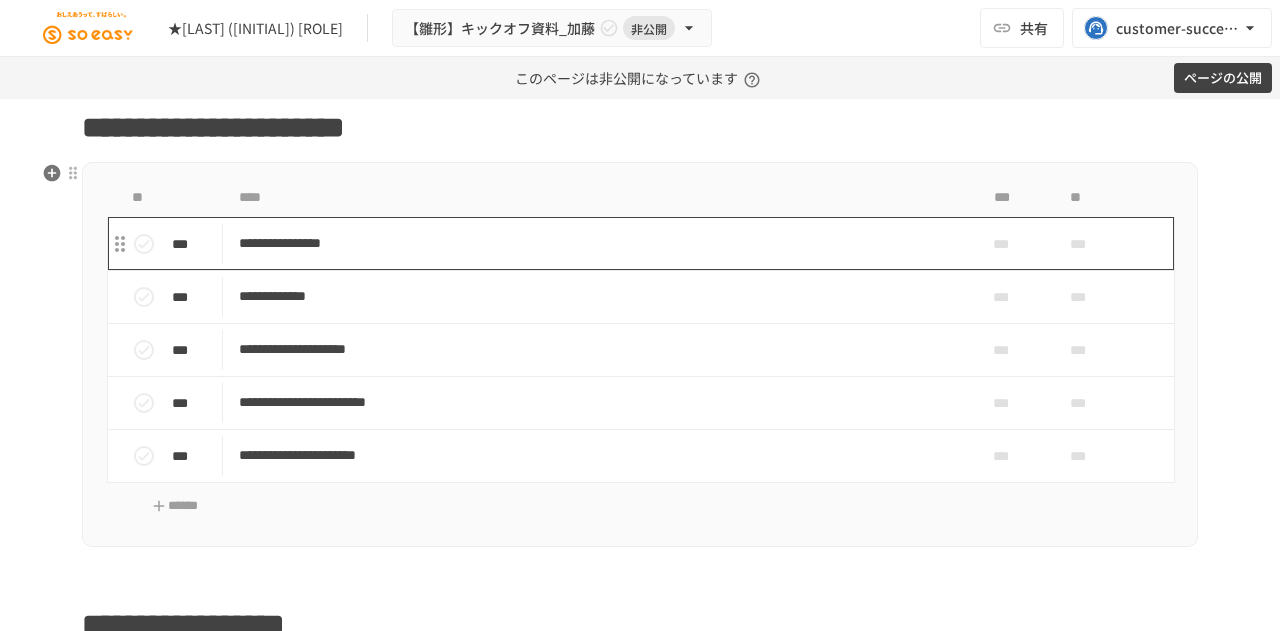 click on "**********" at bounding box center (598, 243) 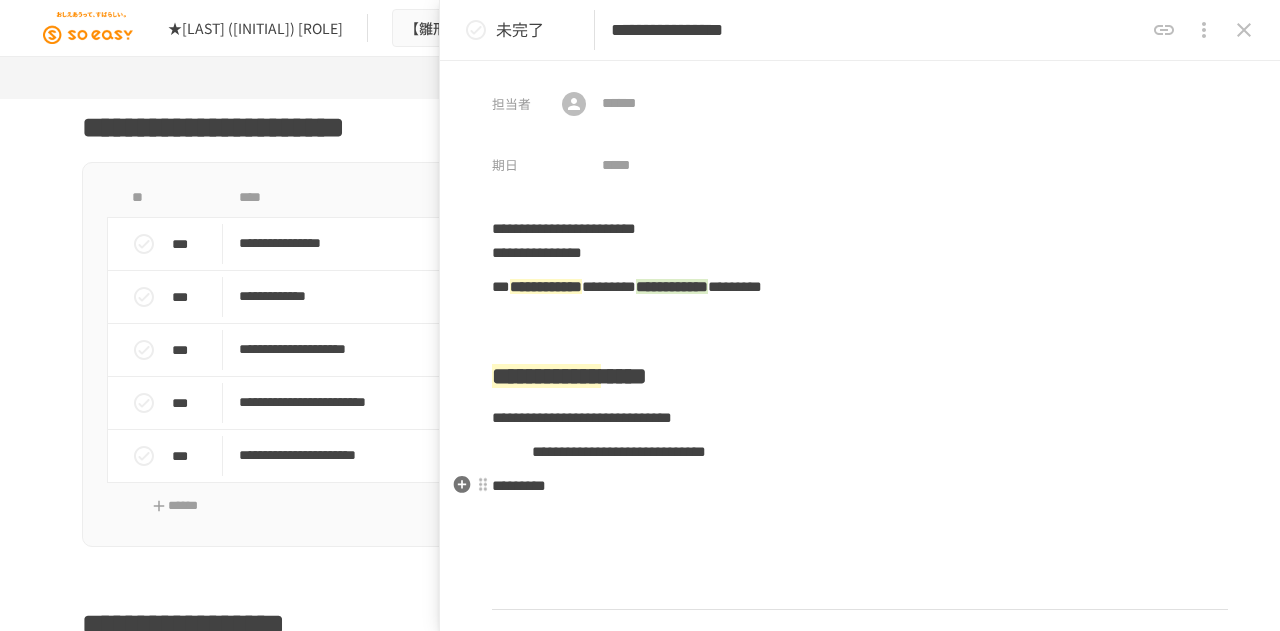 click on "*********" at bounding box center (860, 486) 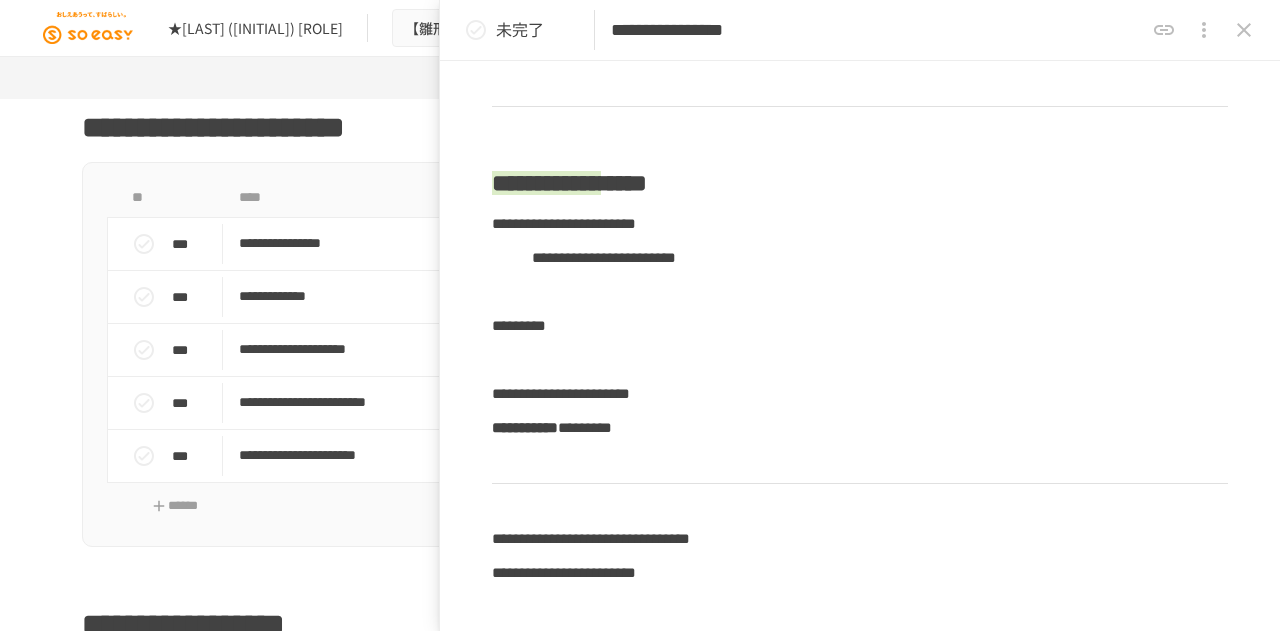 scroll, scrollTop: 866, scrollLeft: 0, axis: vertical 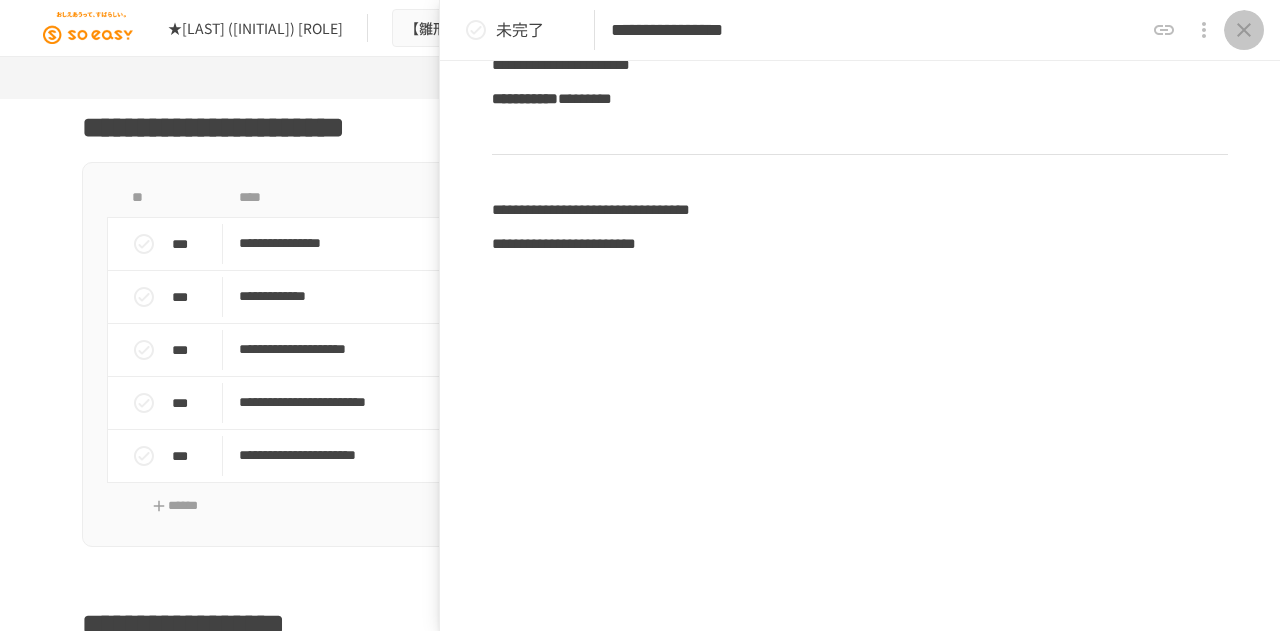 click 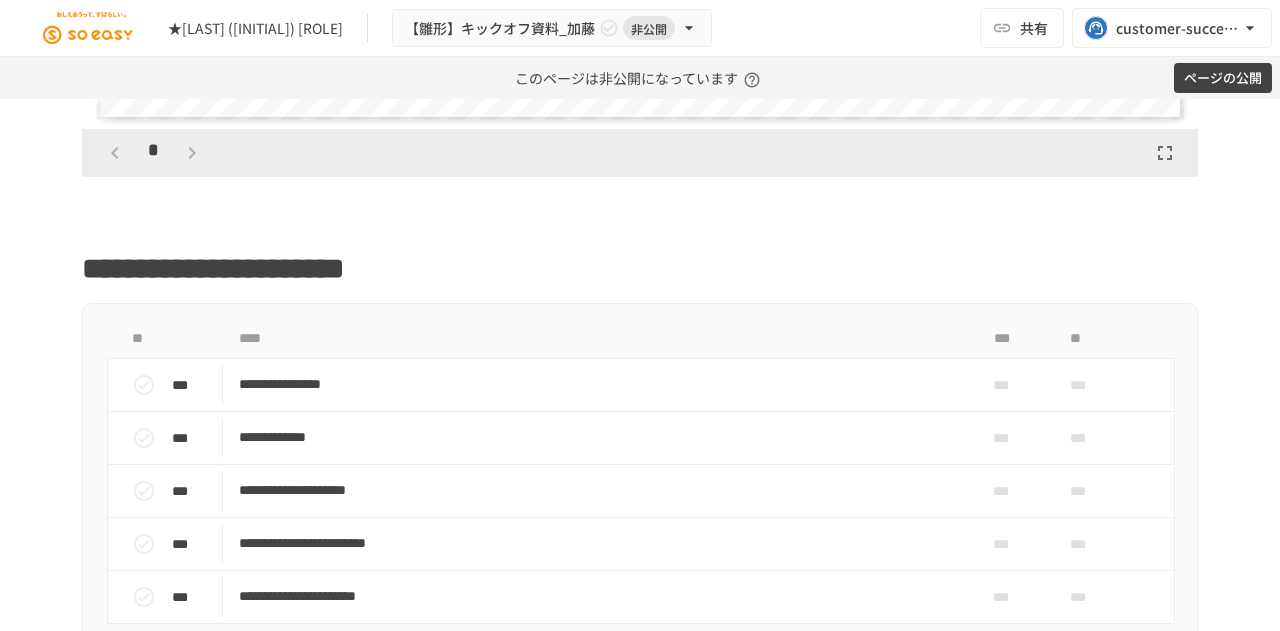 scroll, scrollTop: 1170, scrollLeft: 0, axis: vertical 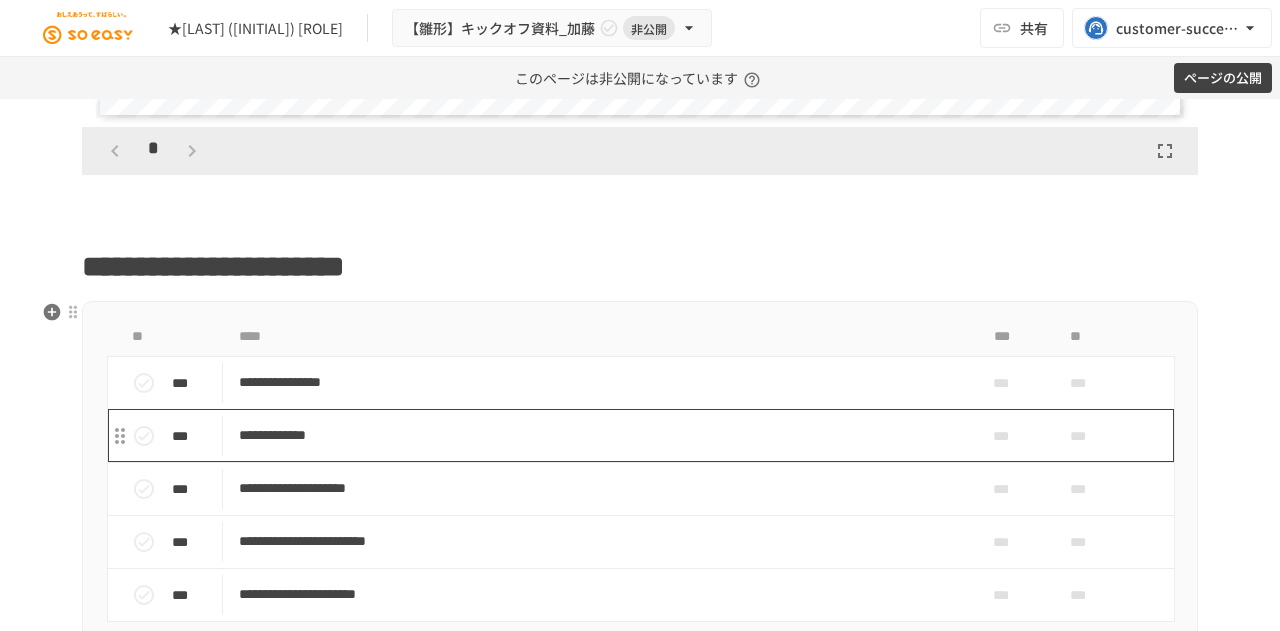click on "**********" at bounding box center [598, 435] 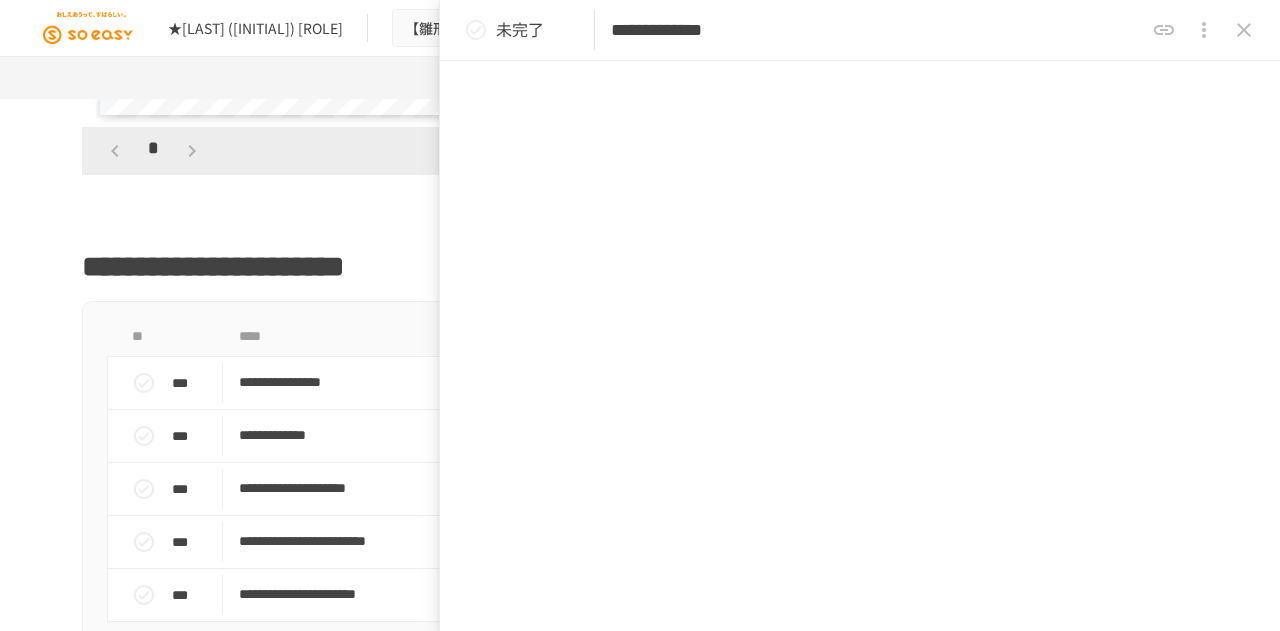 scroll, scrollTop: 982, scrollLeft: 0, axis: vertical 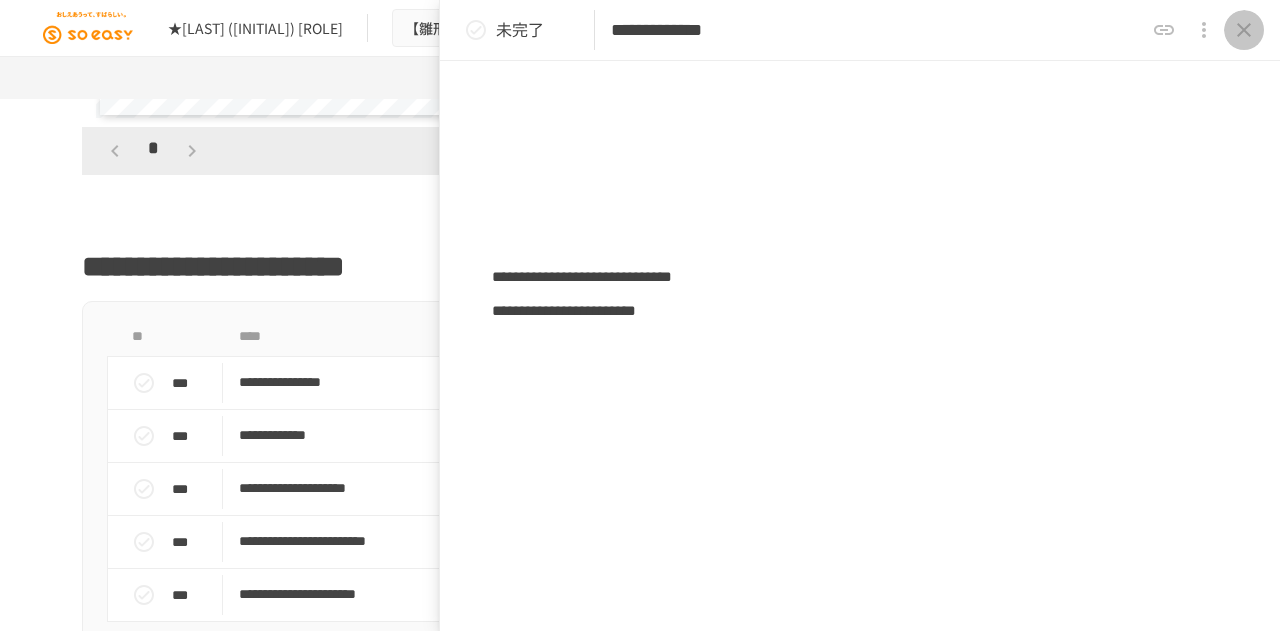 click 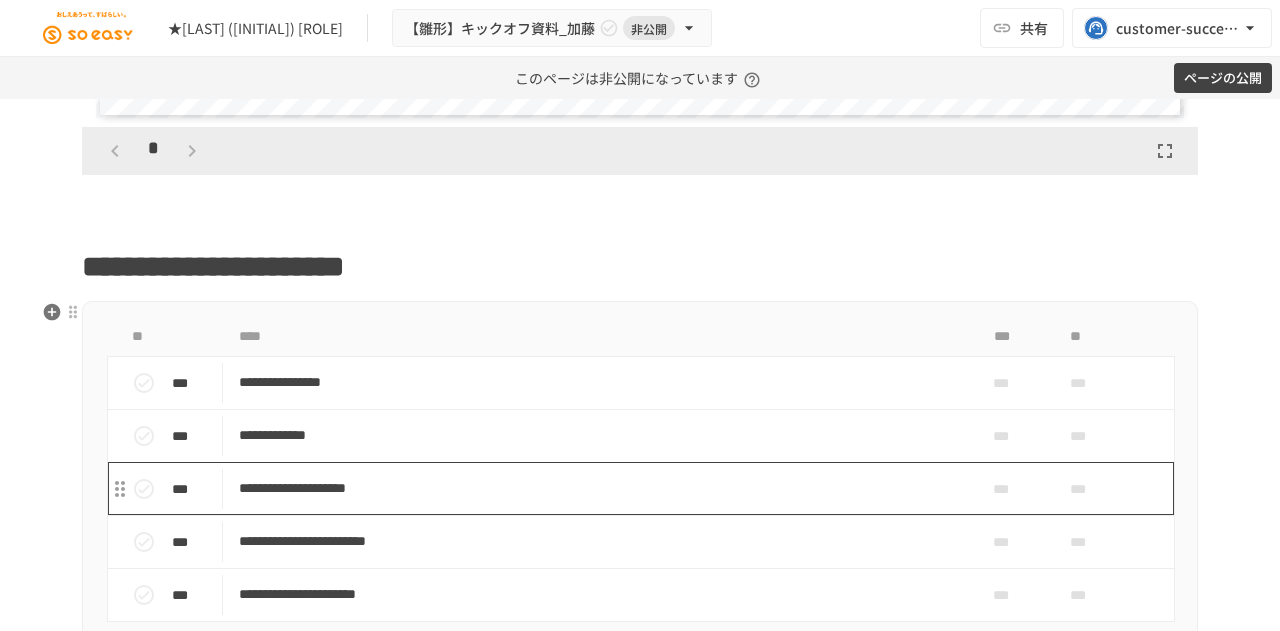 click on "**********" at bounding box center (598, 488) 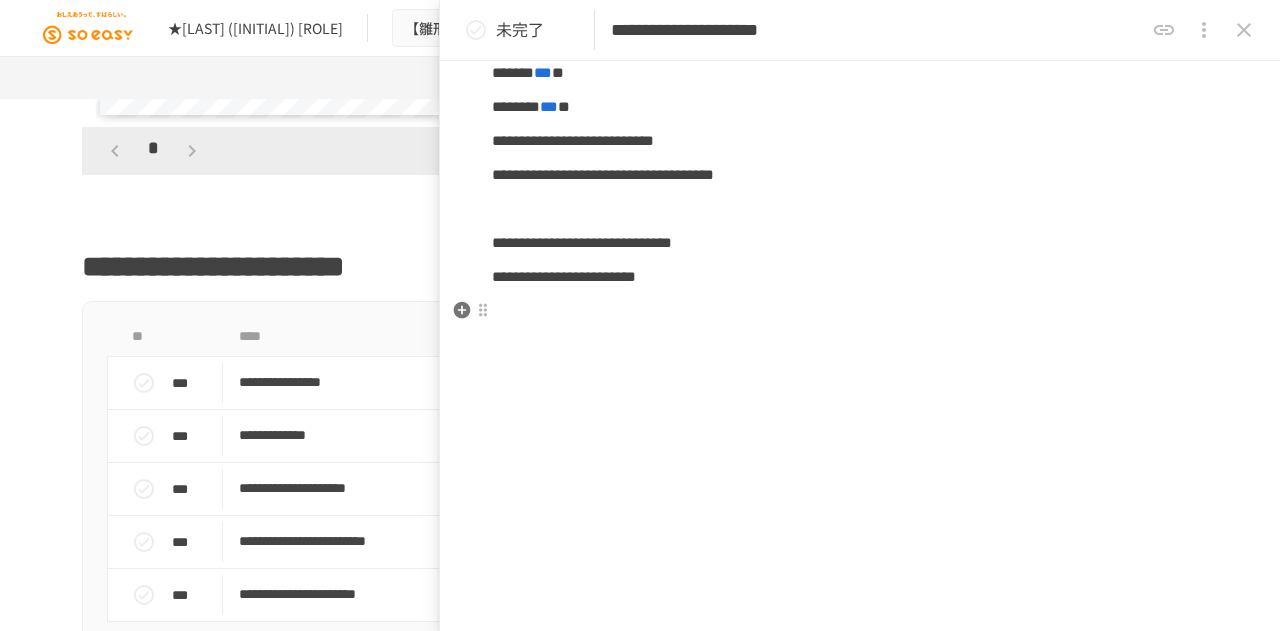 scroll, scrollTop: 0, scrollLeft: 0, axis: both 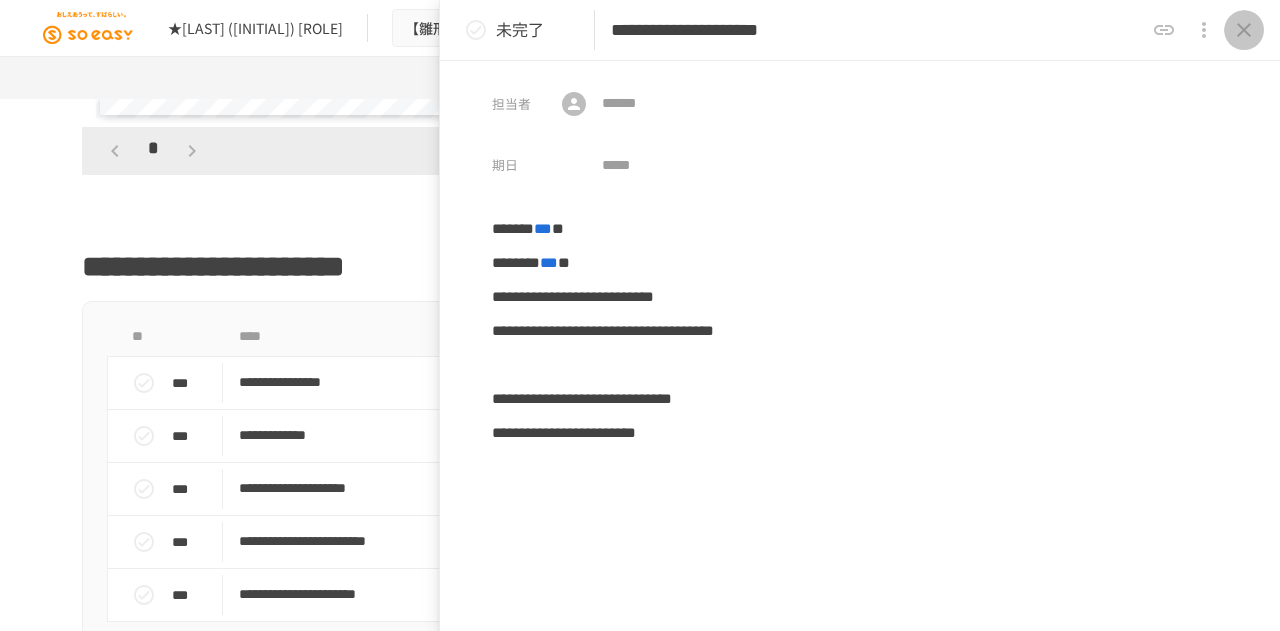 click 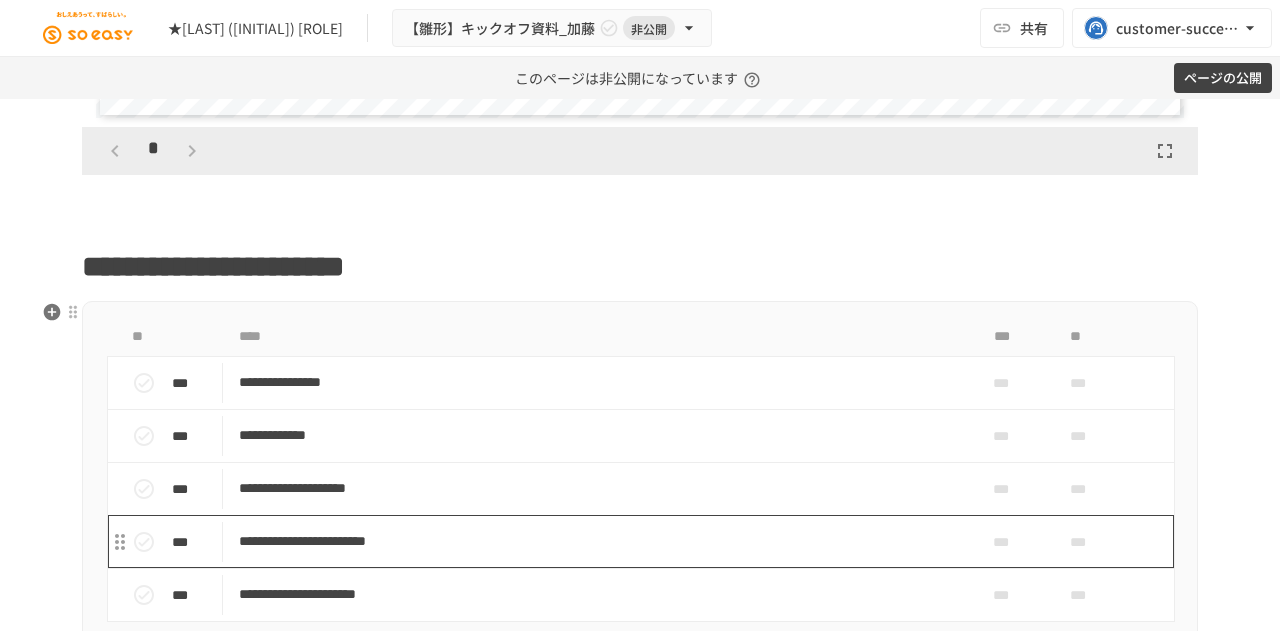 click on "**********" at bounding box center (598, 541) 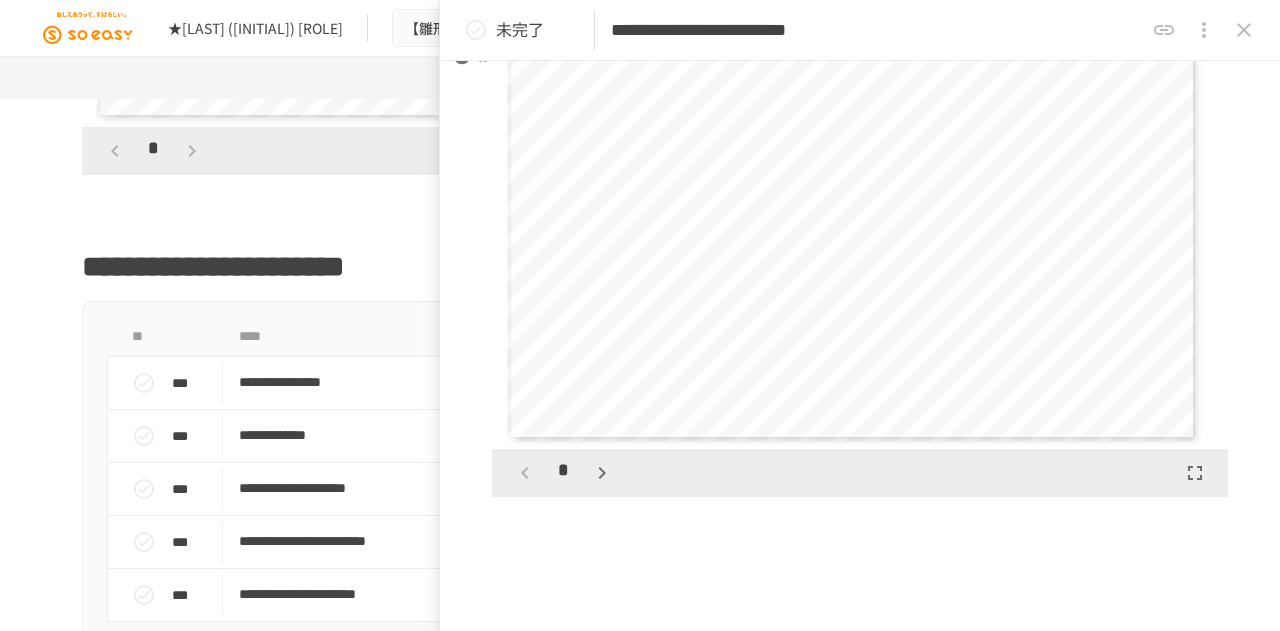 scroll, scrollTop: 632, scrollLeft: 0, axis: vertical 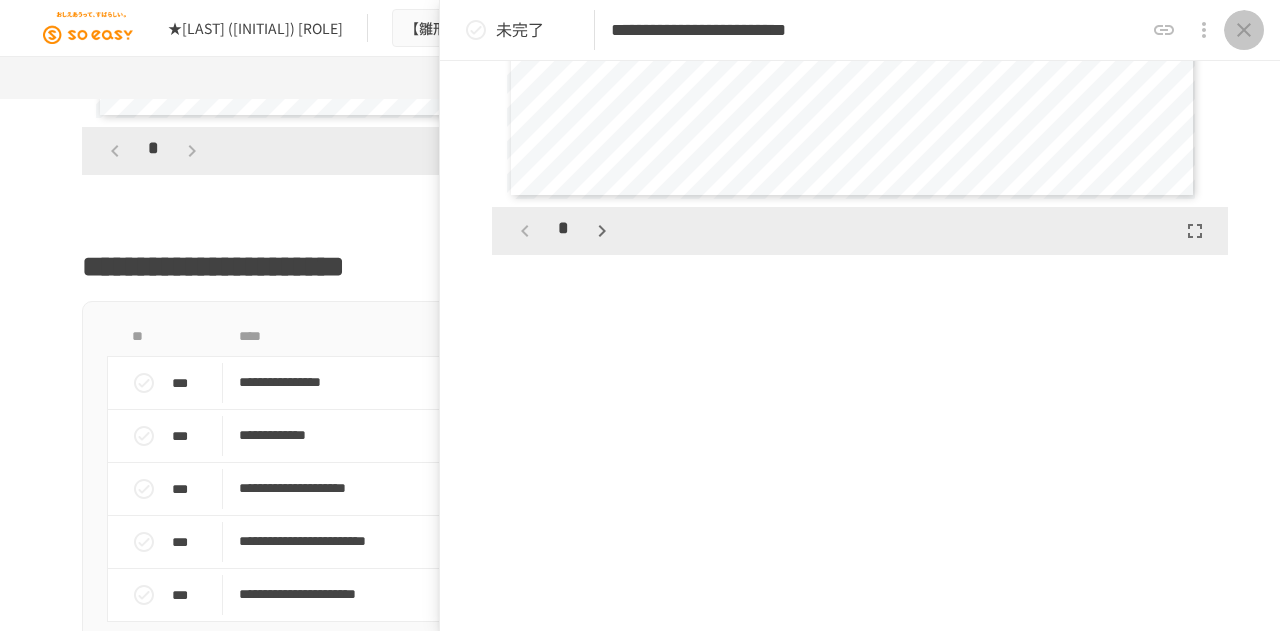 click 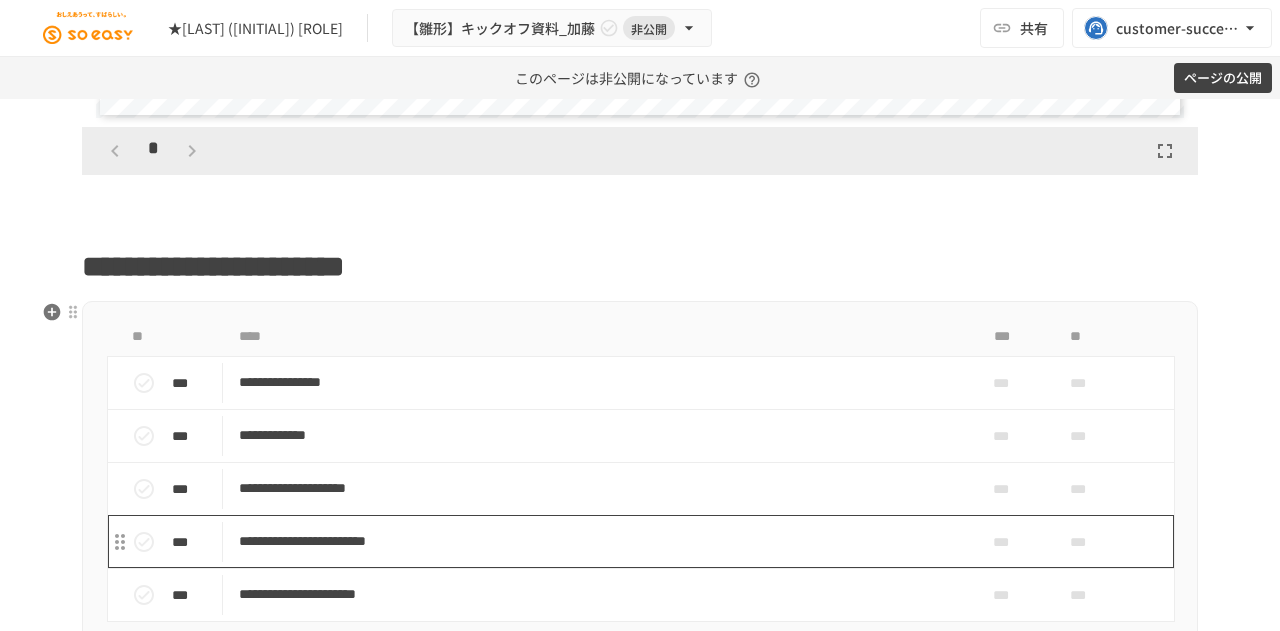 click on "**********" at bounding box center (598, 541) 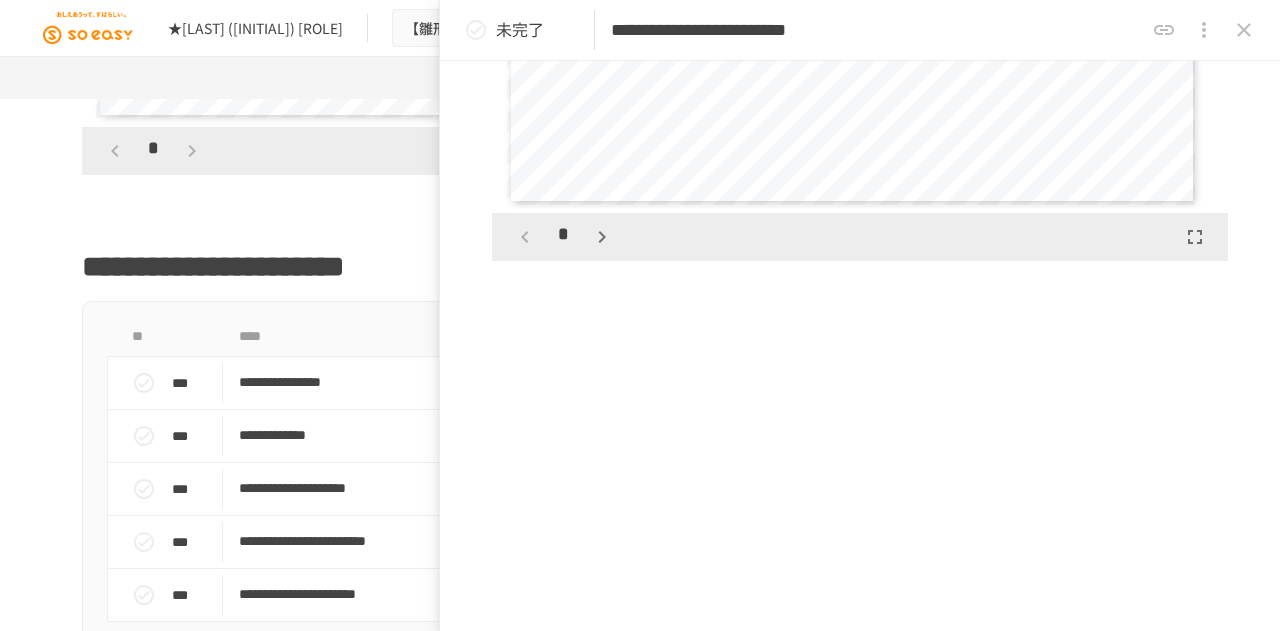 scroll, scrollTop: 632, scrollLeft: 0, axis: vertical 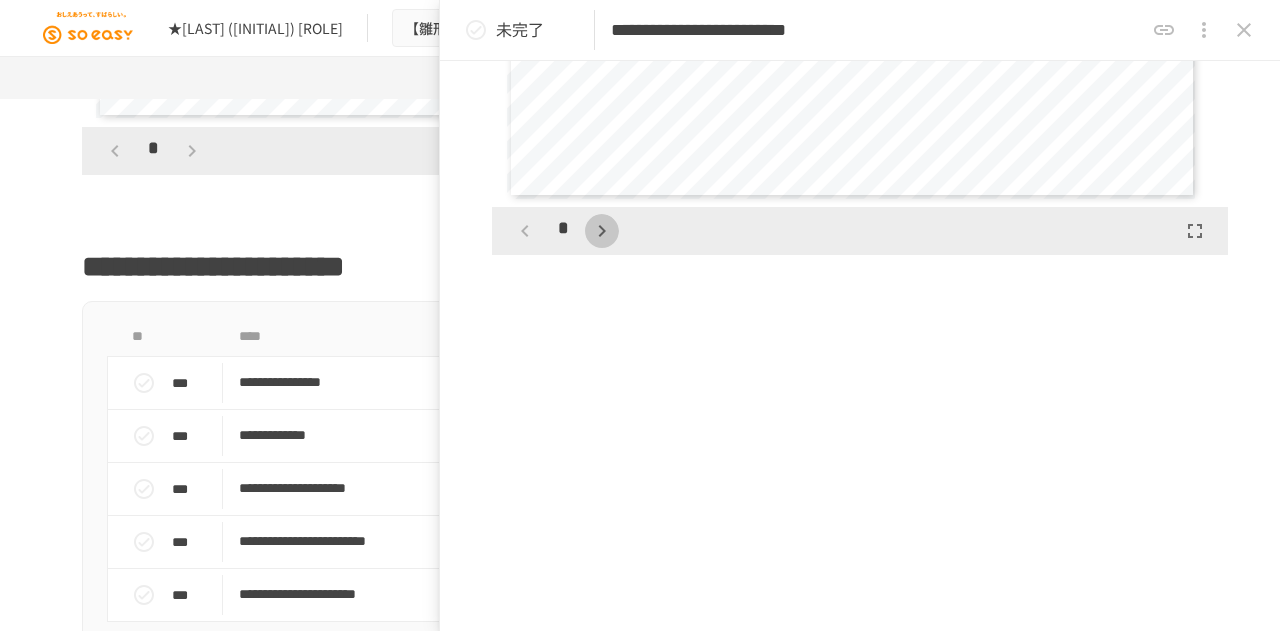 click 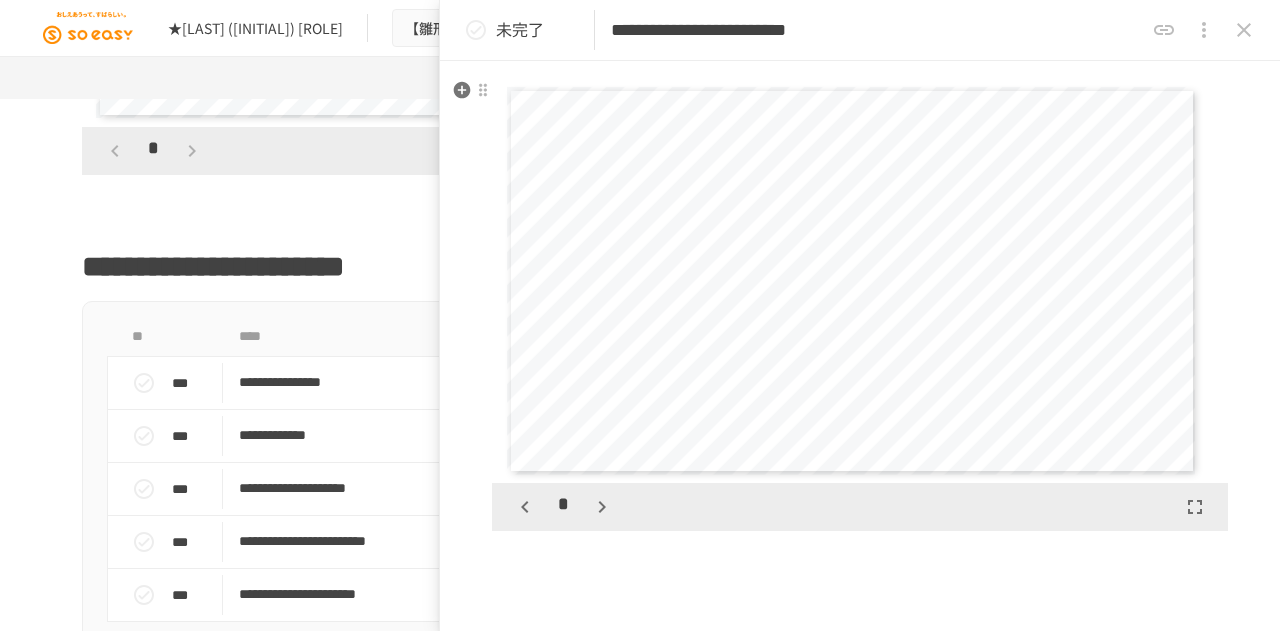 scroll, scrollTop: 354, scrollLeft: 0, axis: vertical 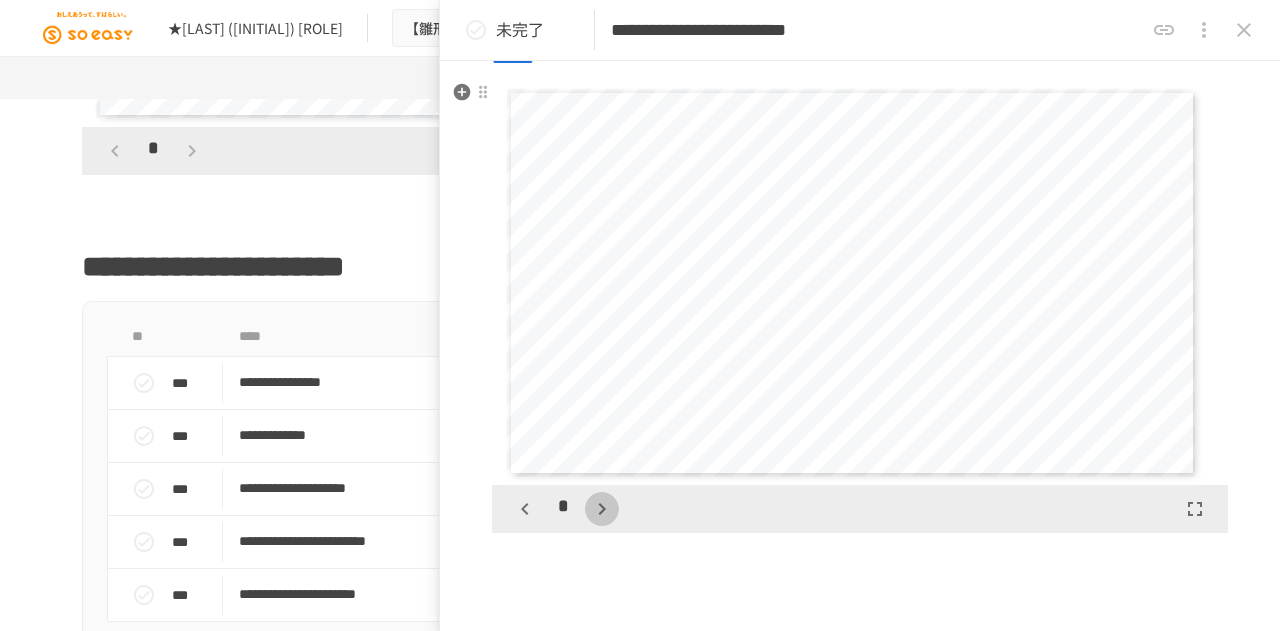 click 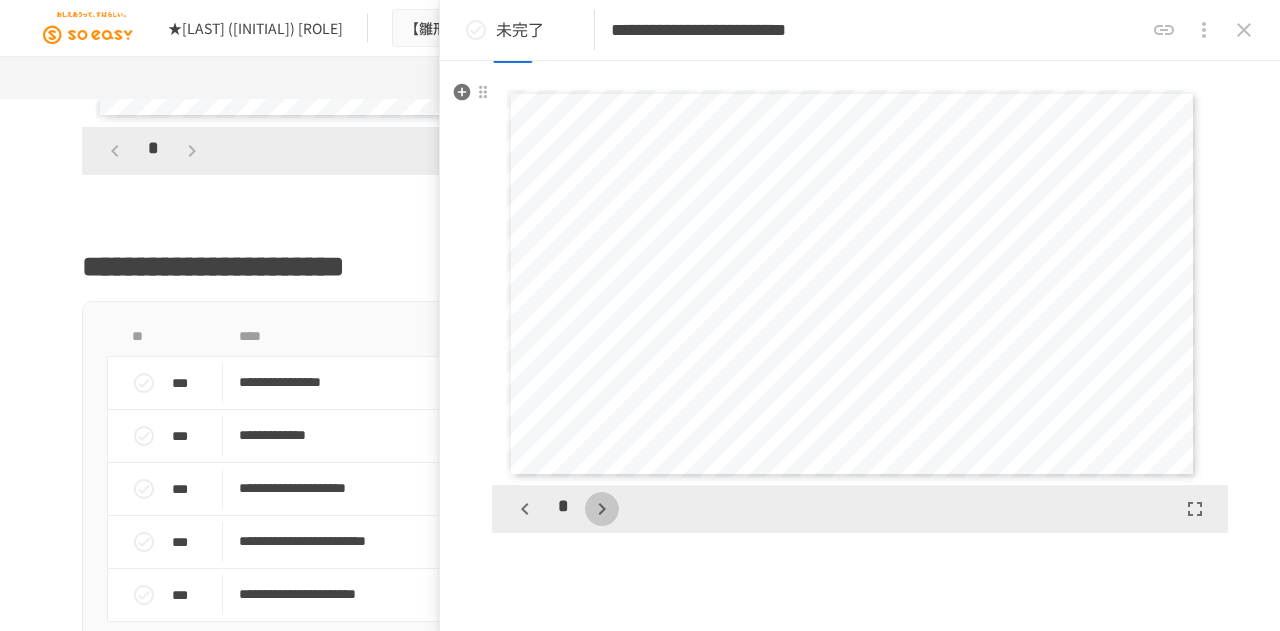 click 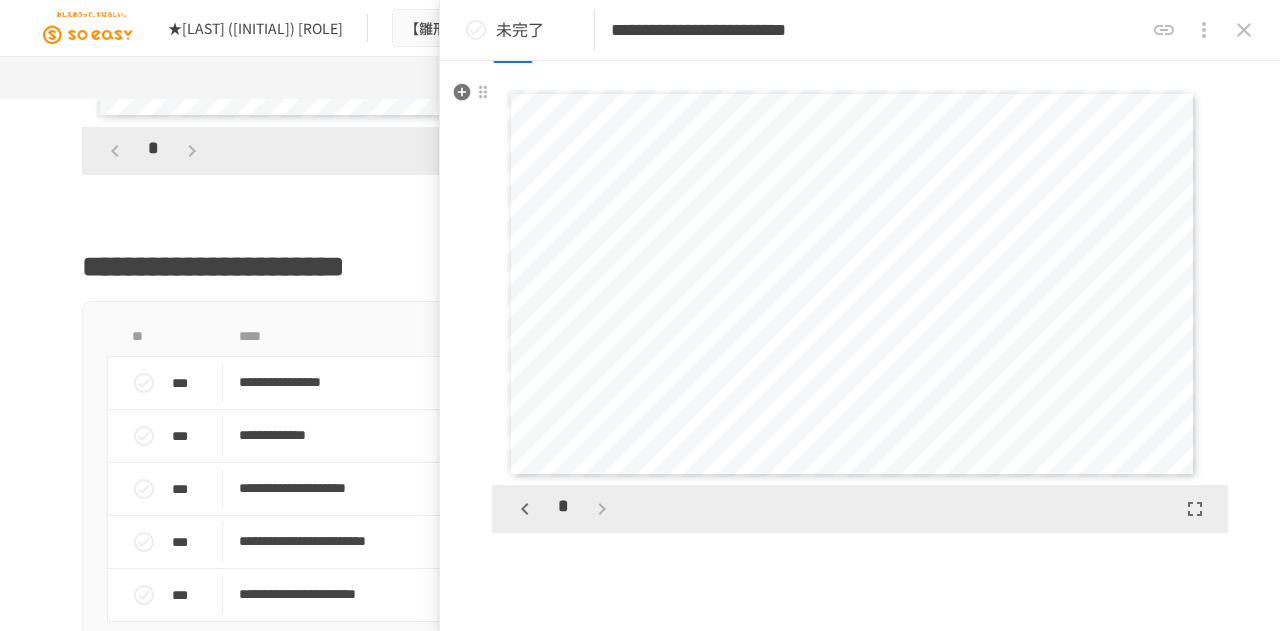 scroll, scrollTop: 1211, scrollLeft: 0, axis: vertical 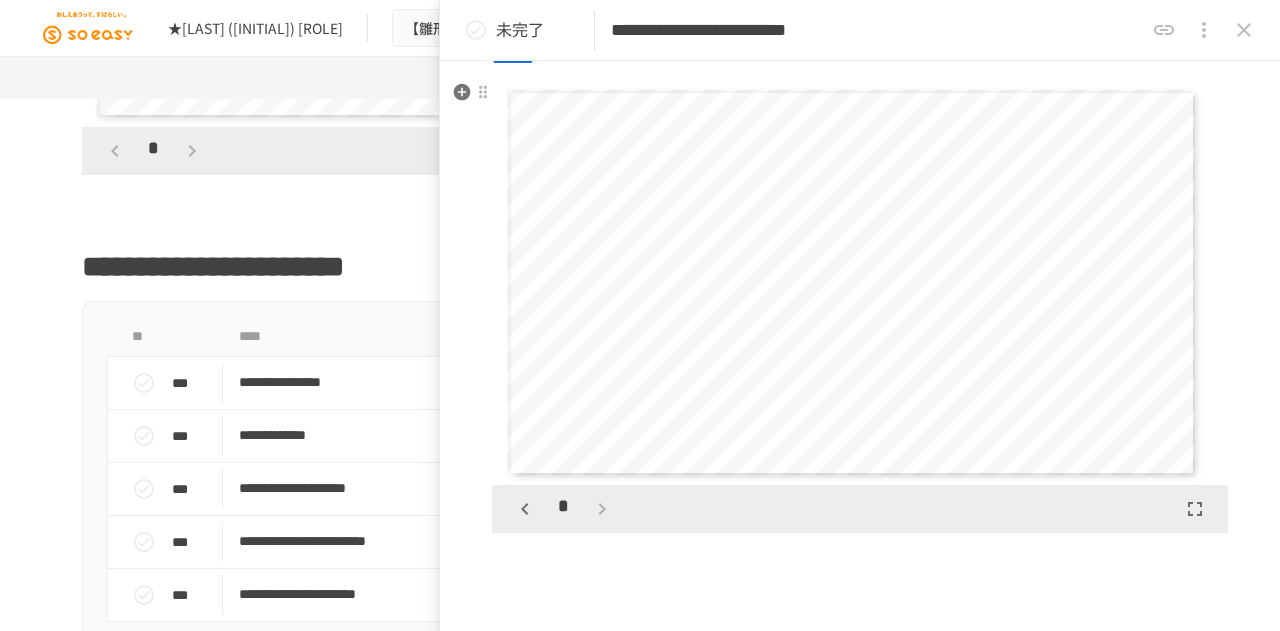 click on "*" at bounding box center [563, 509] 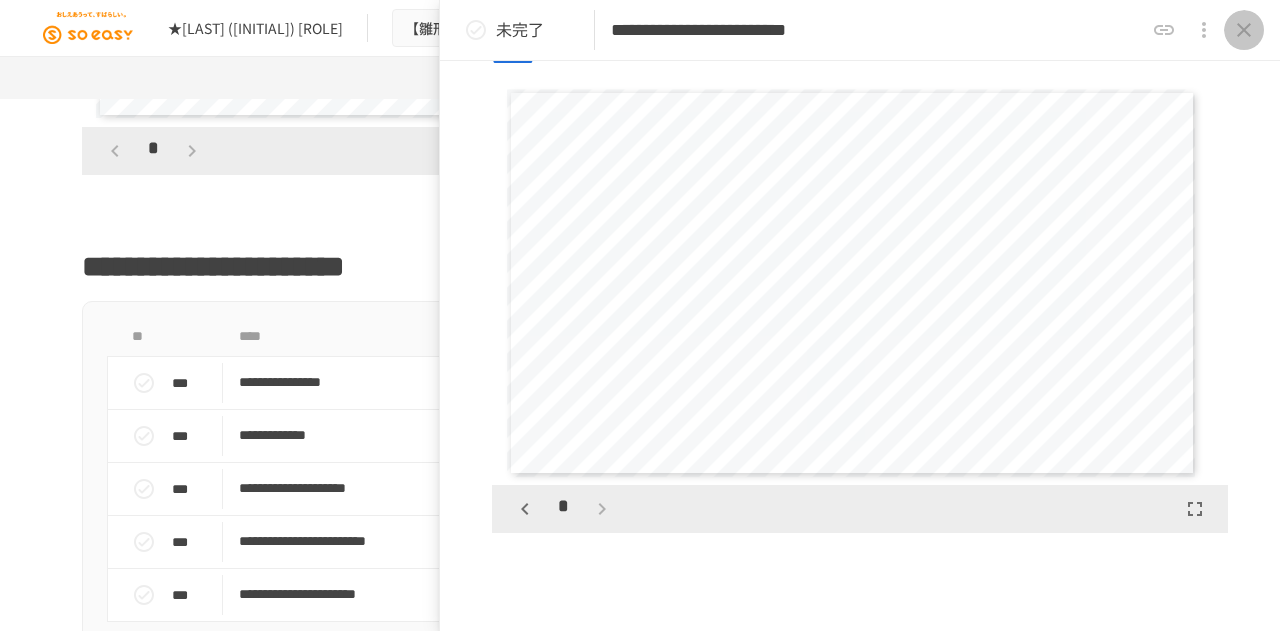 click 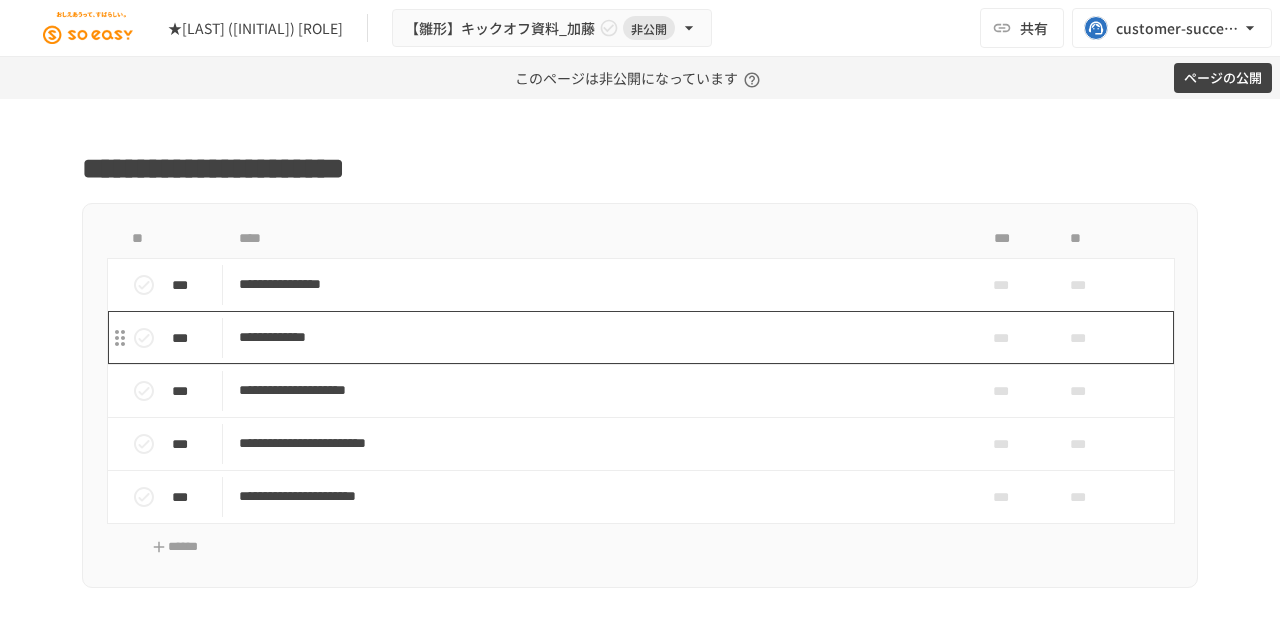 scroll, scrollTop: 1353, scrollLeft: 0, axis: vertical 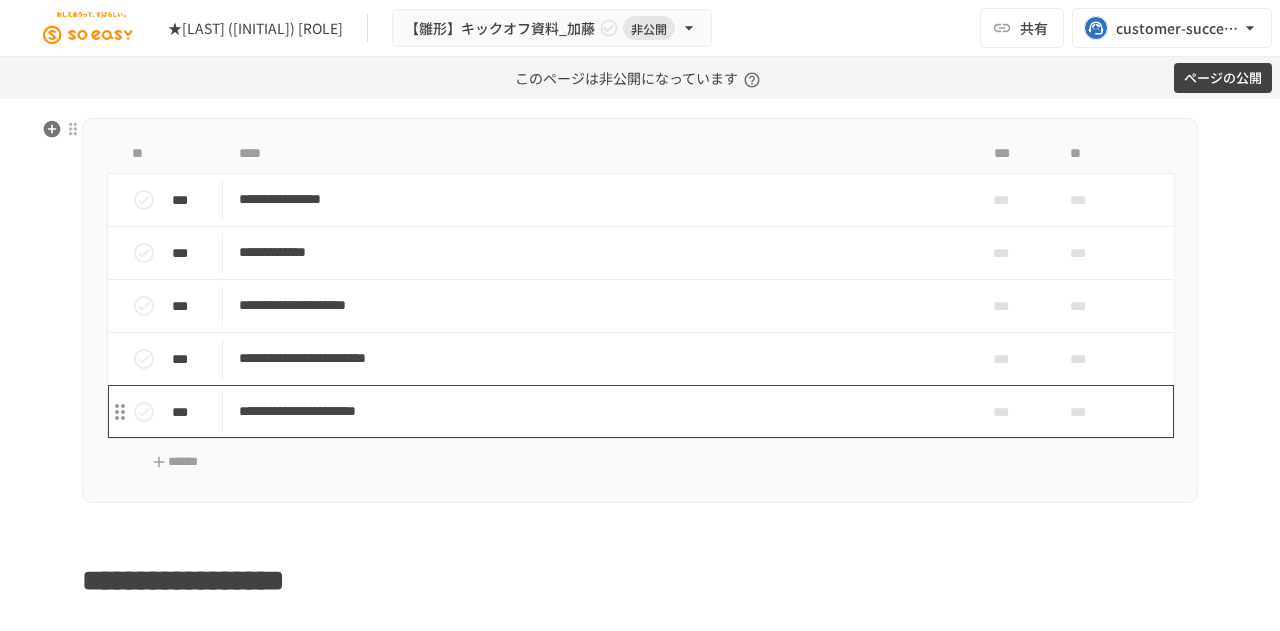click on "**********" at bounding box center (598, 411) 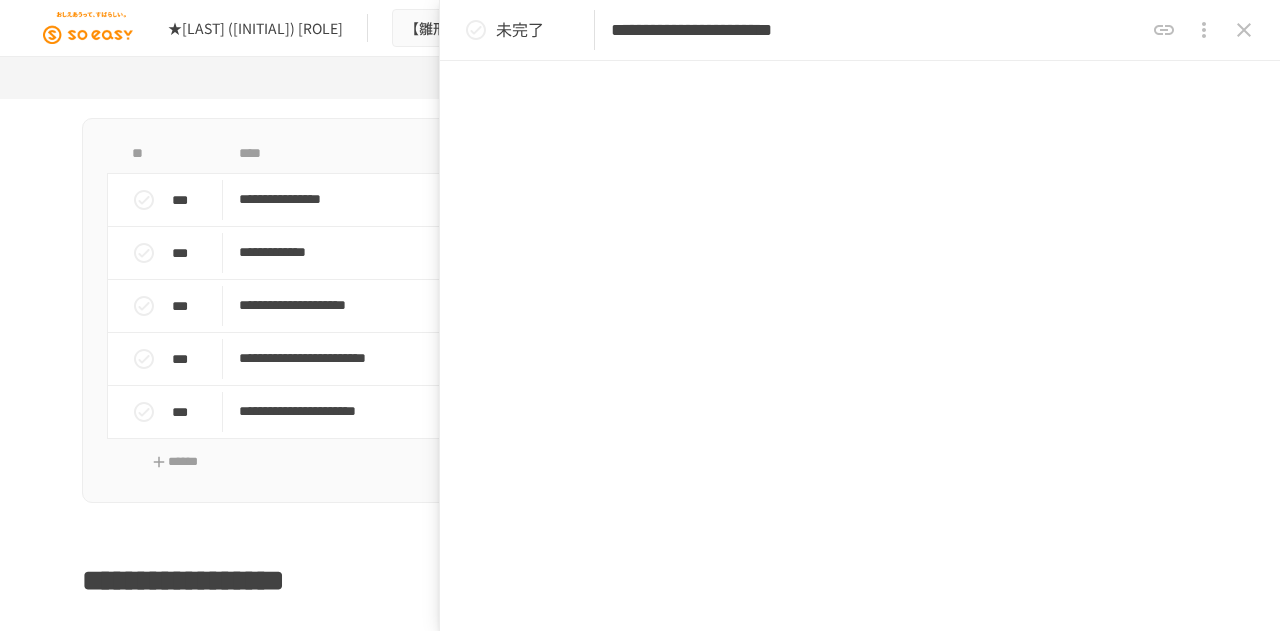 scroll, scrollTop: 2035, scrollLeft: 0, axis: vertical 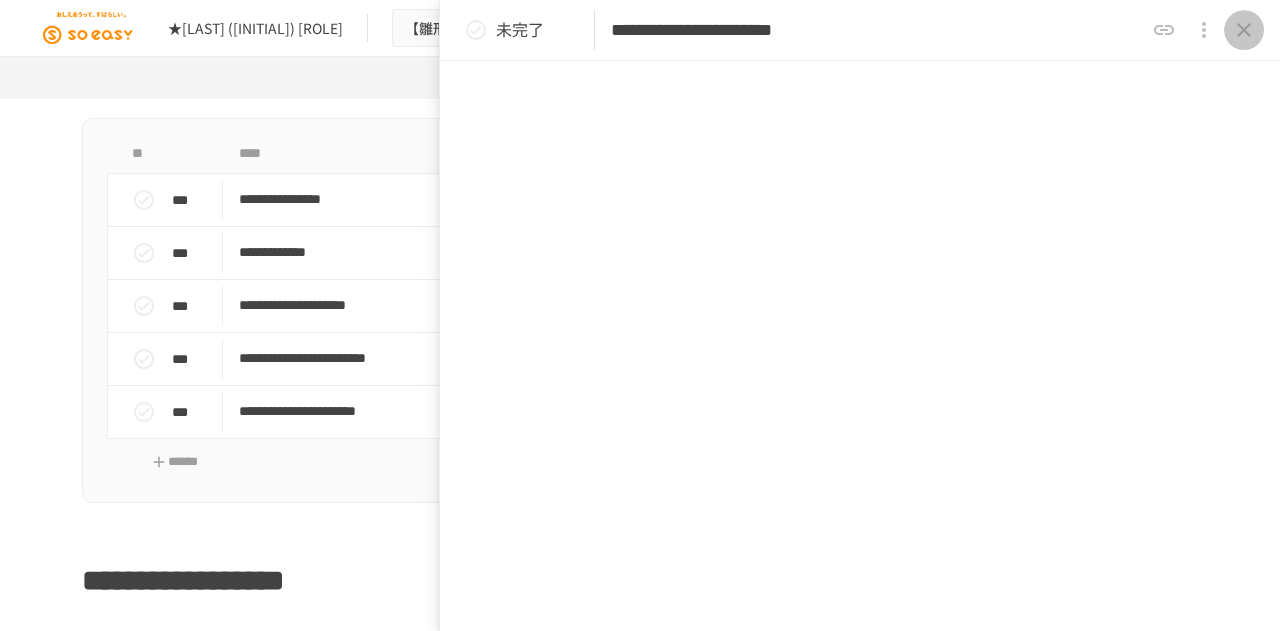 click 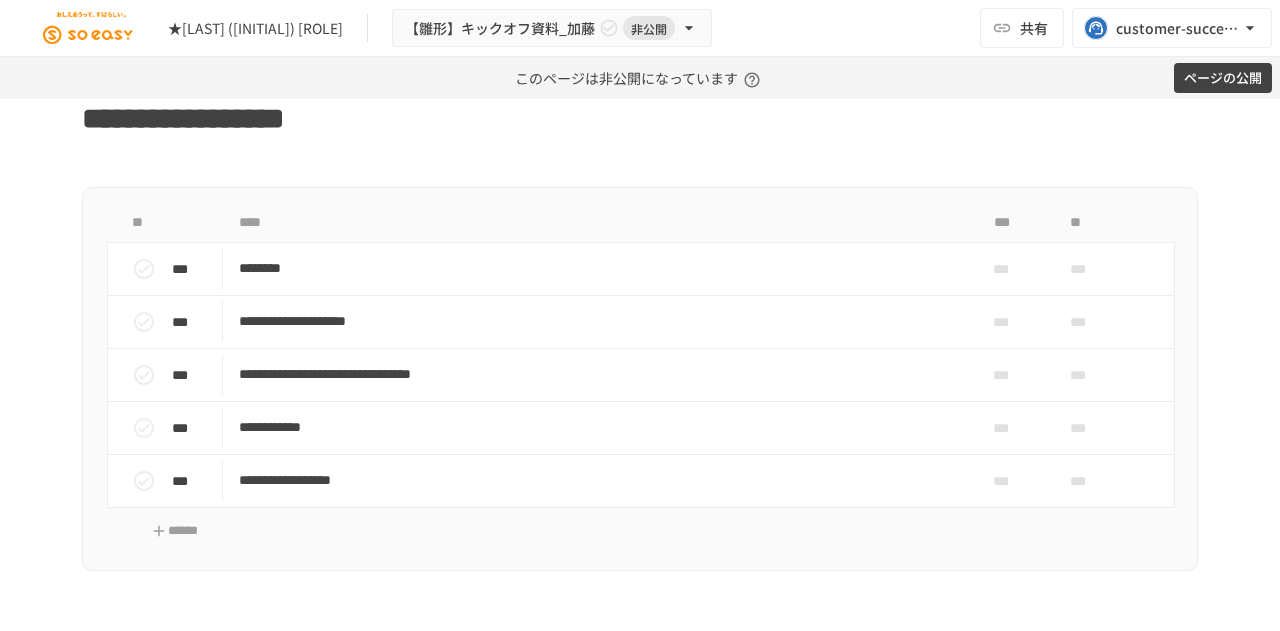 scroll, scrollTop: 1816, scrollLeft: 0, axis: vertical 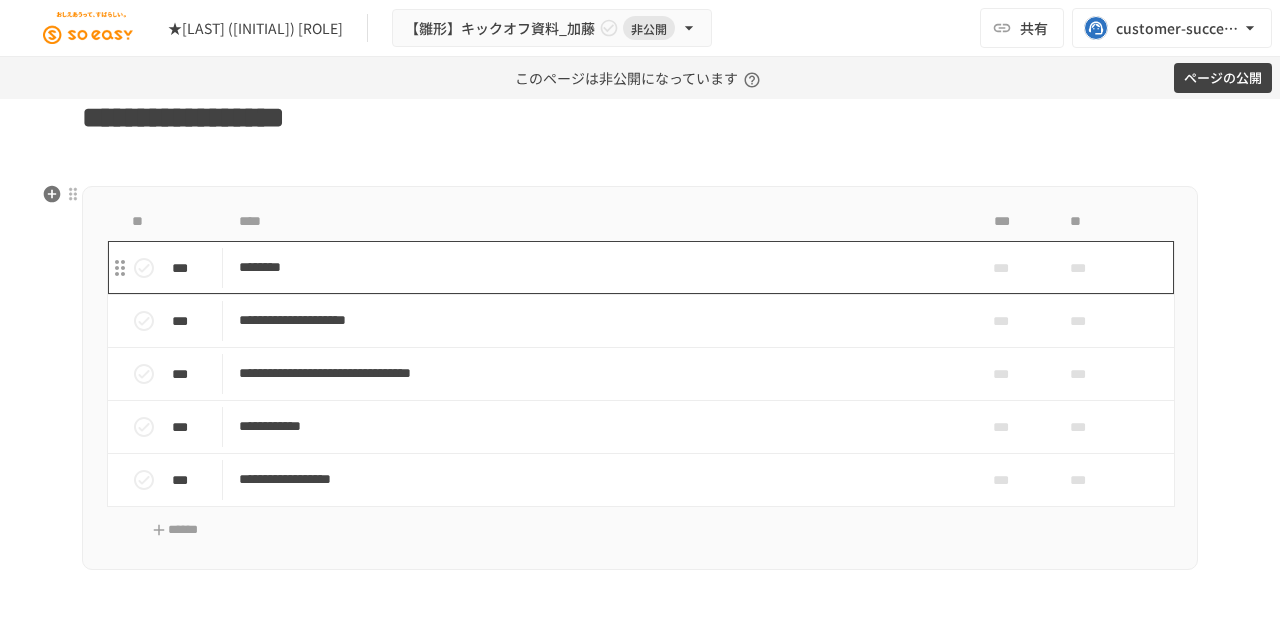 click on "********" at bounding box center (598, 267) 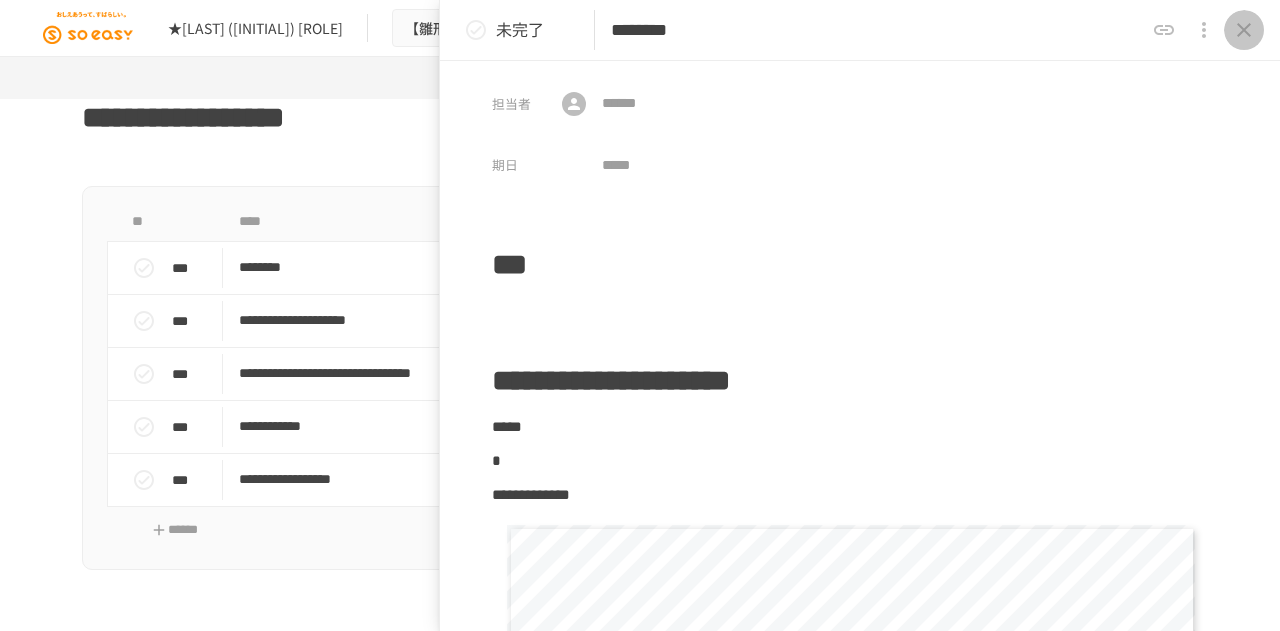 click 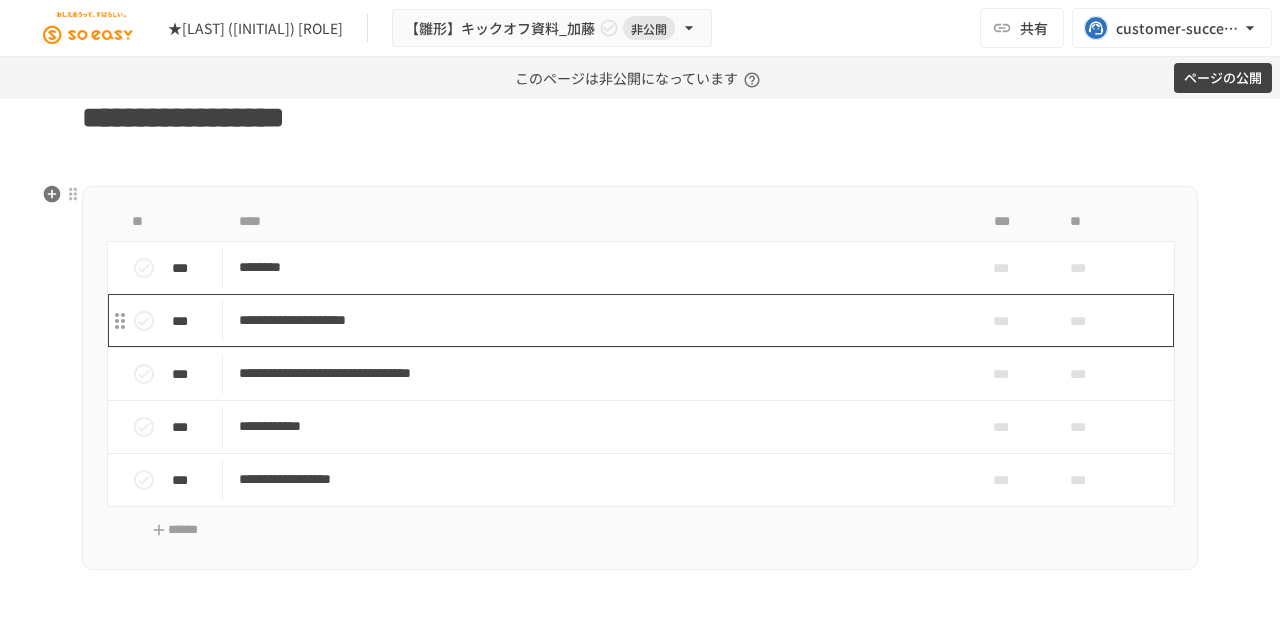 click on "**********" at bounding box center [598, 320] 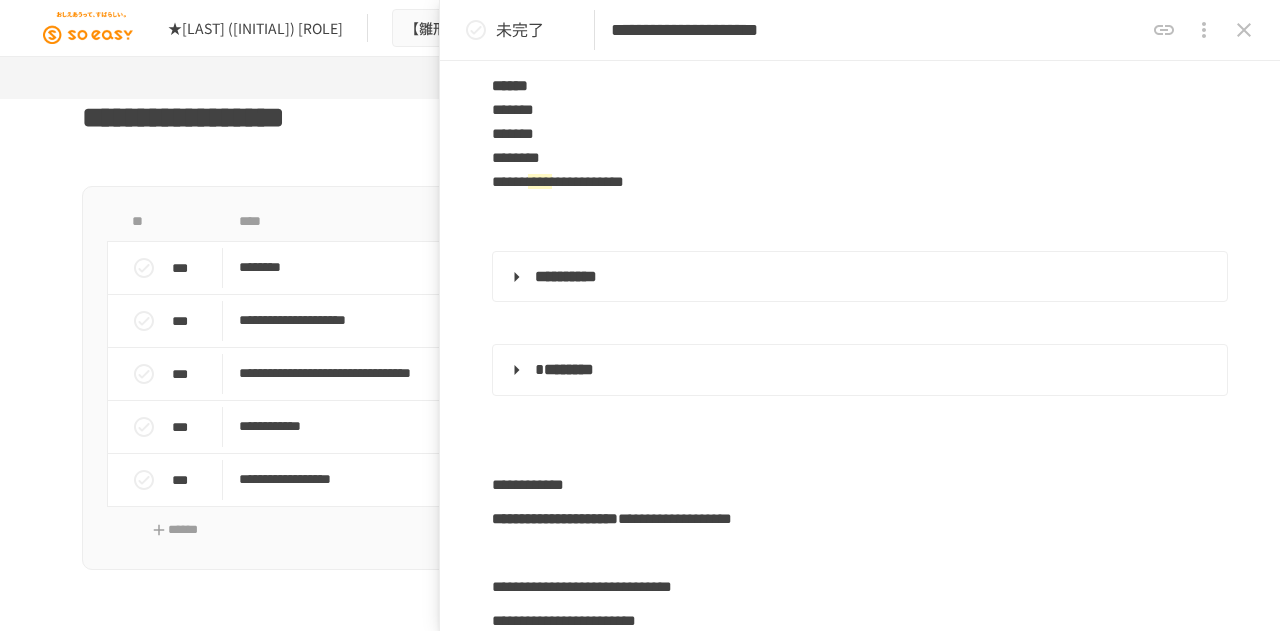 scroll, scrollTop: 1282, scrollLeft: 0, axis: vertical 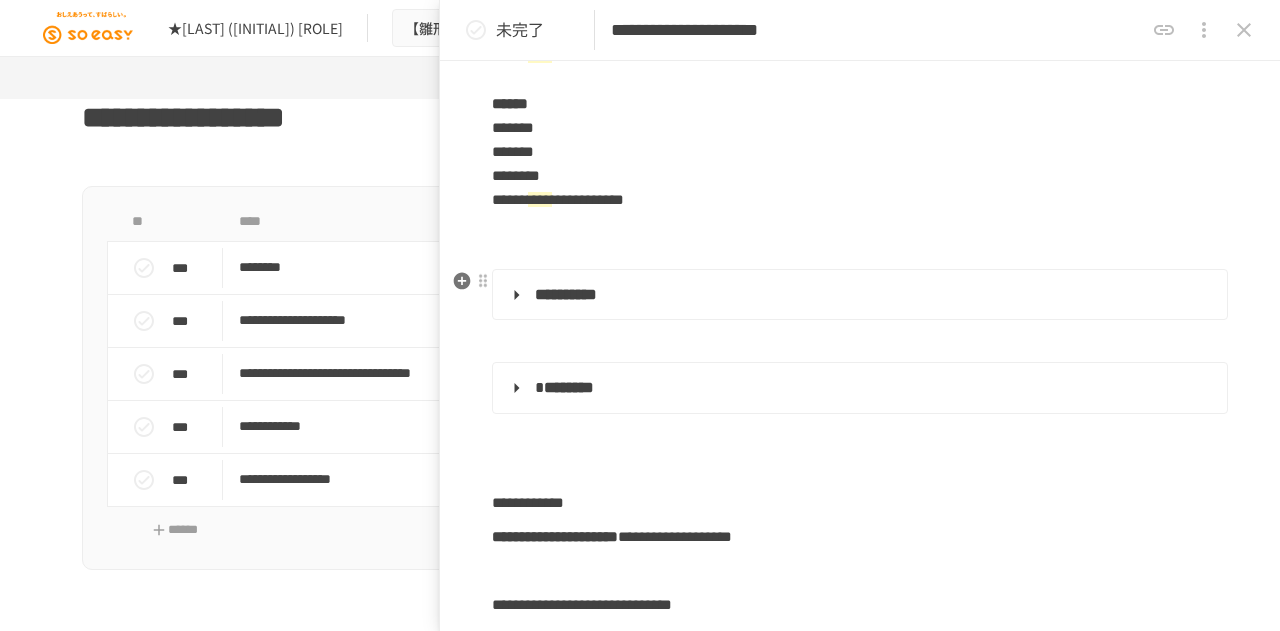 click on "**********" at bounding box center [860, 295] 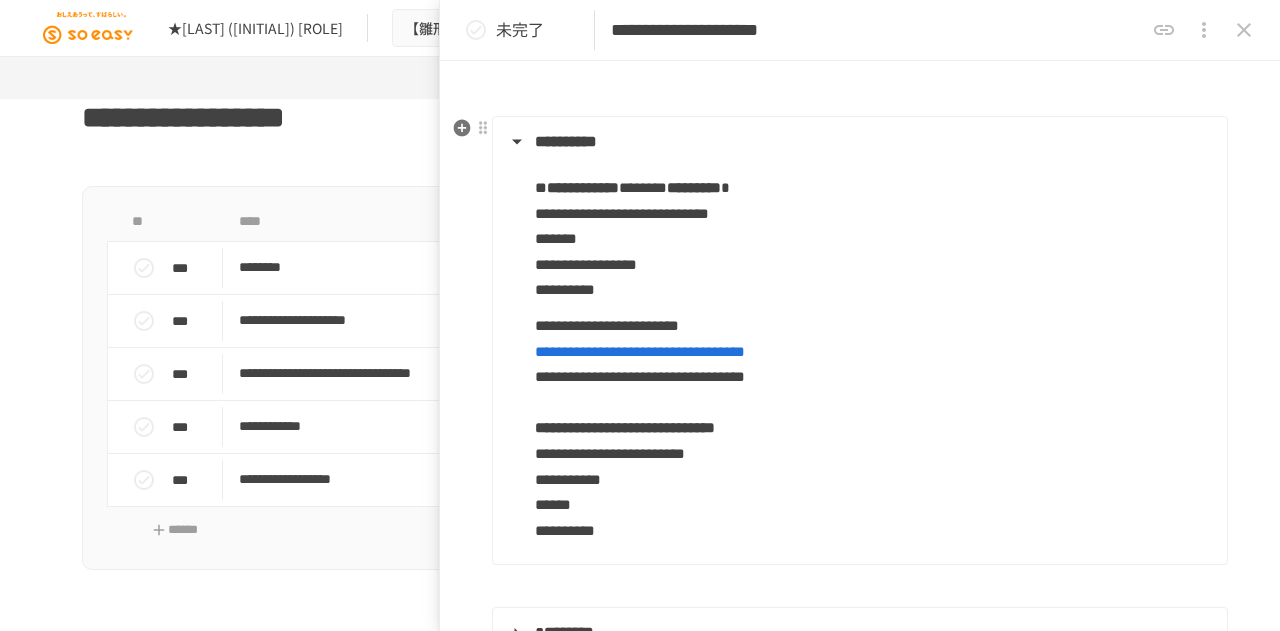 scroll, scrollTop: 1524, scrollLeft: 0, axis: vertical 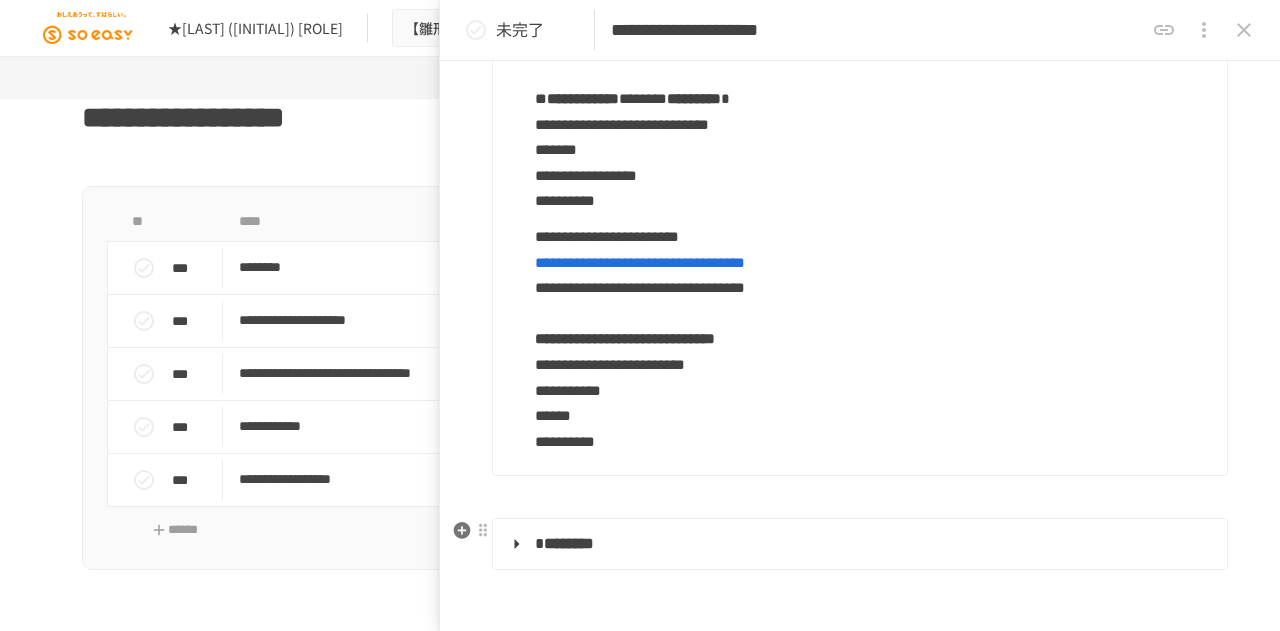 click on "* ********" at bounding box center [858, 544] 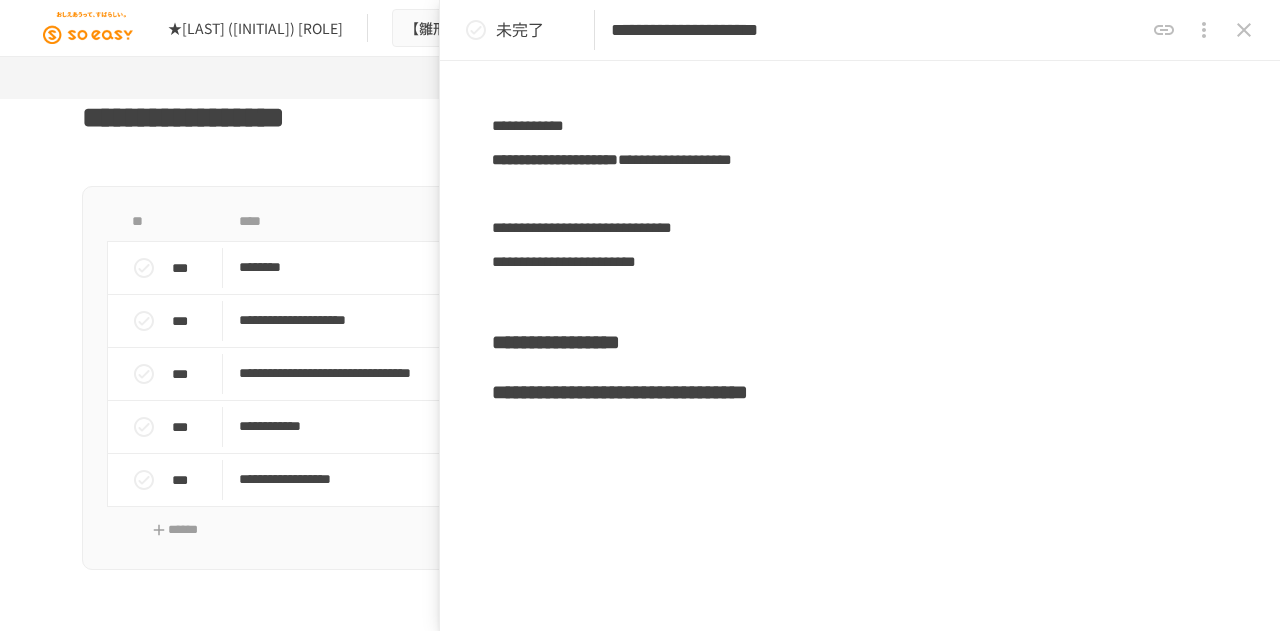 scroll, scrollTop: 2790, scrollLeft: 0, axis: vertical 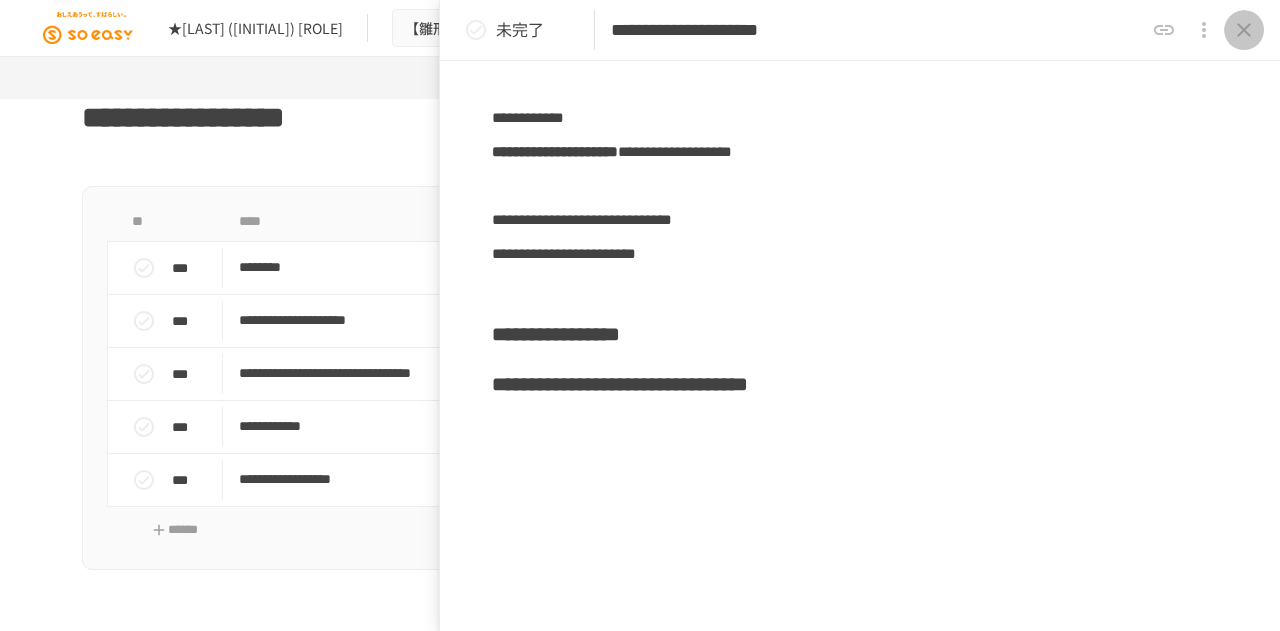 click 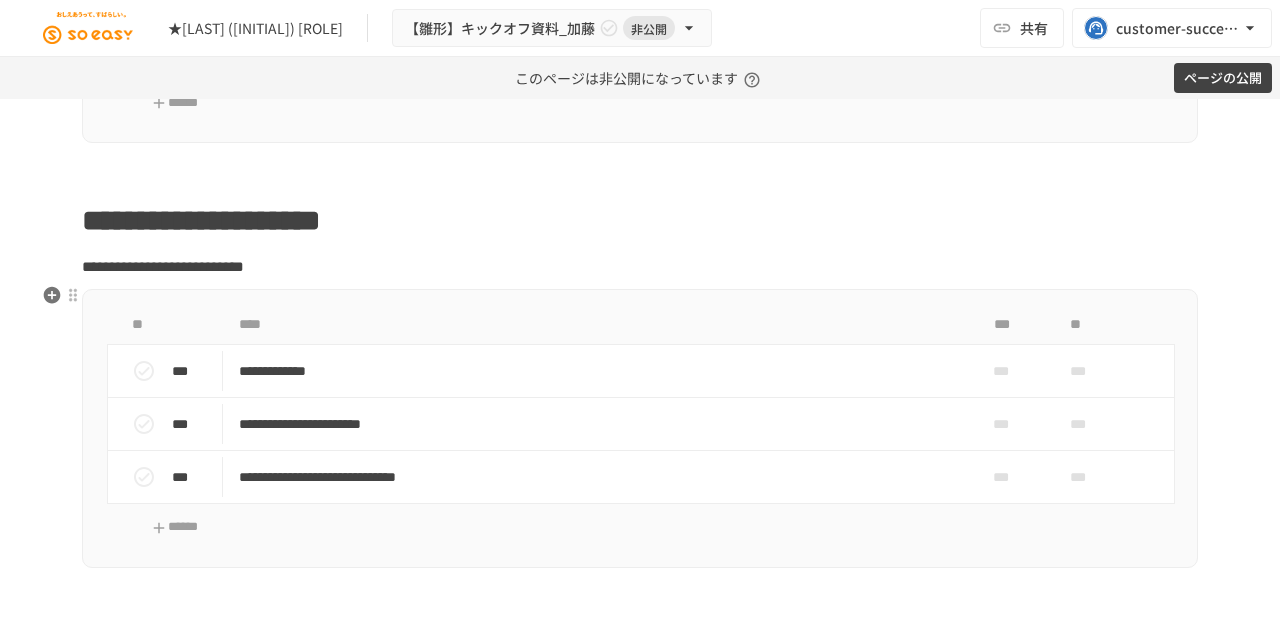 scroll, scrollTop: 2244, scrollLeft: 0, axis: vertical 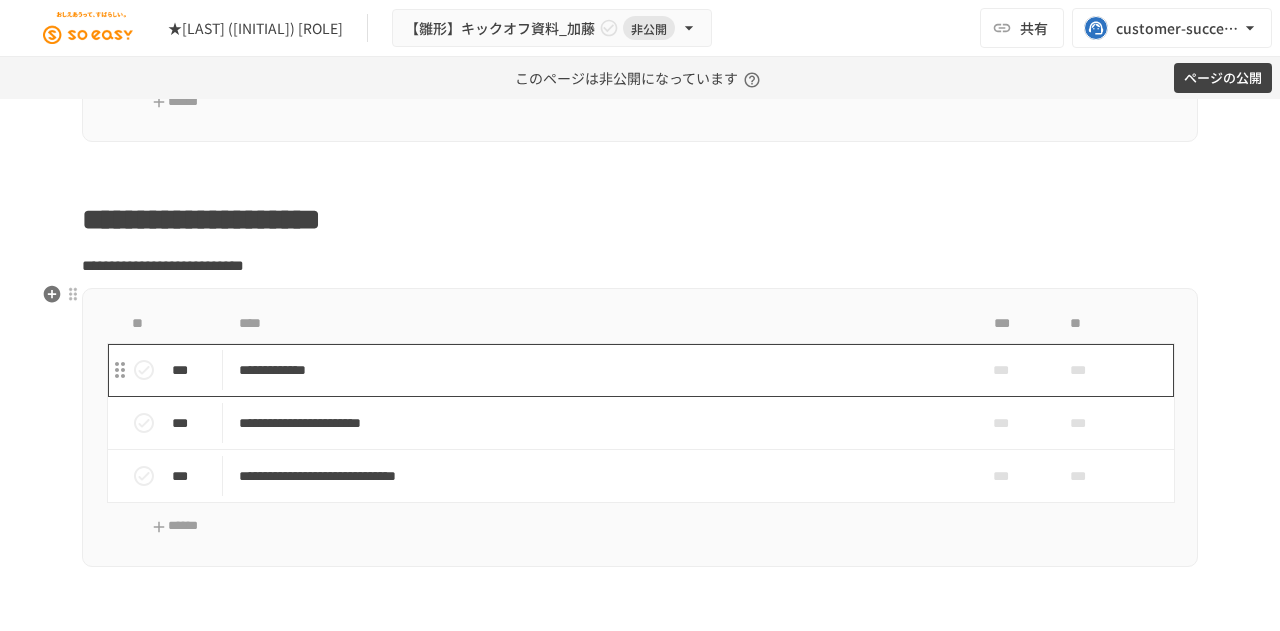 click on "**********" at bounding box center [598, 370] 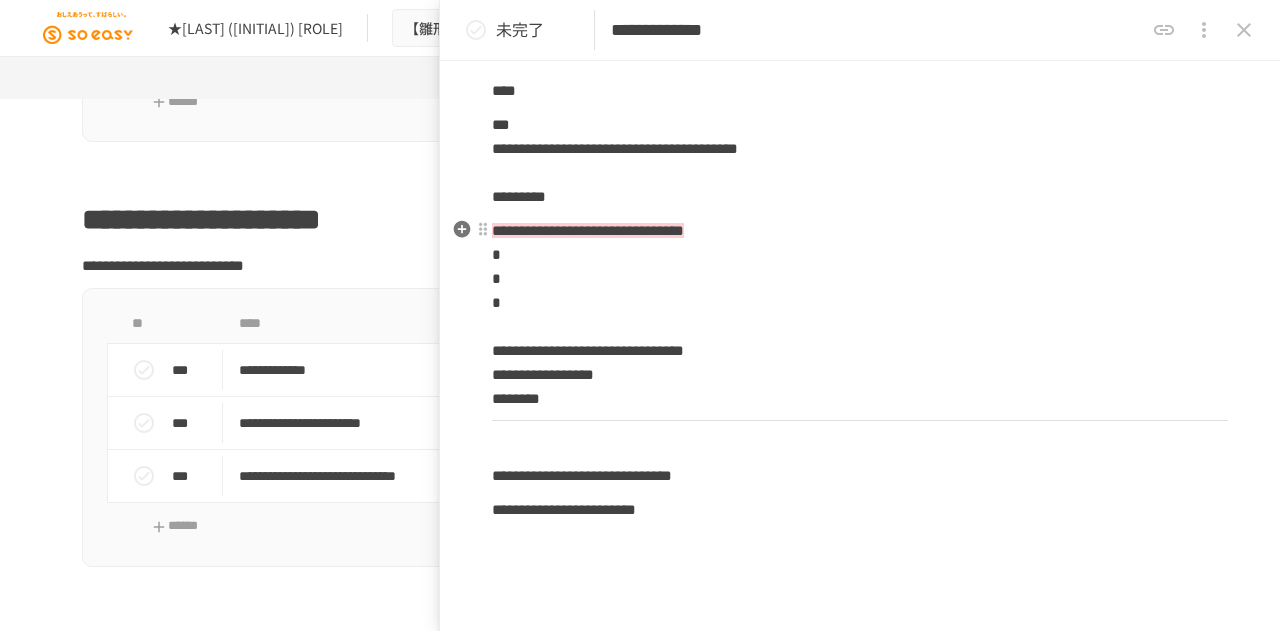scroll, scrollTop: 619, scrollLeft: 0, axis: vertical 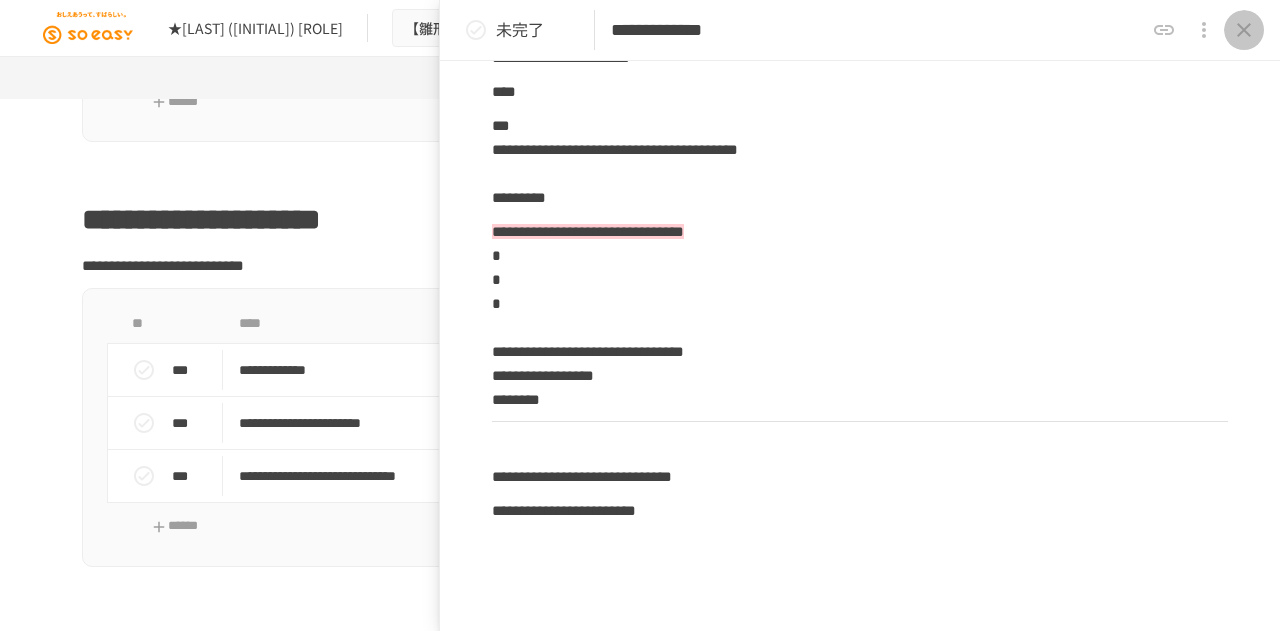 click 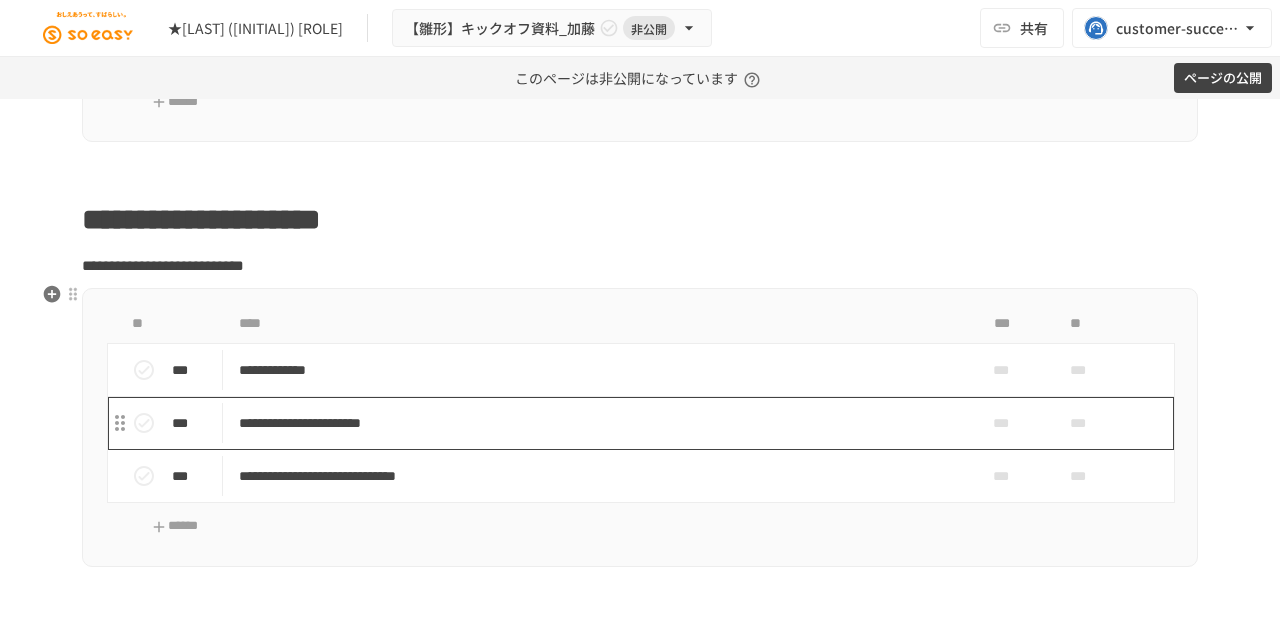 click on "**********" at bounding box center (598, 423) 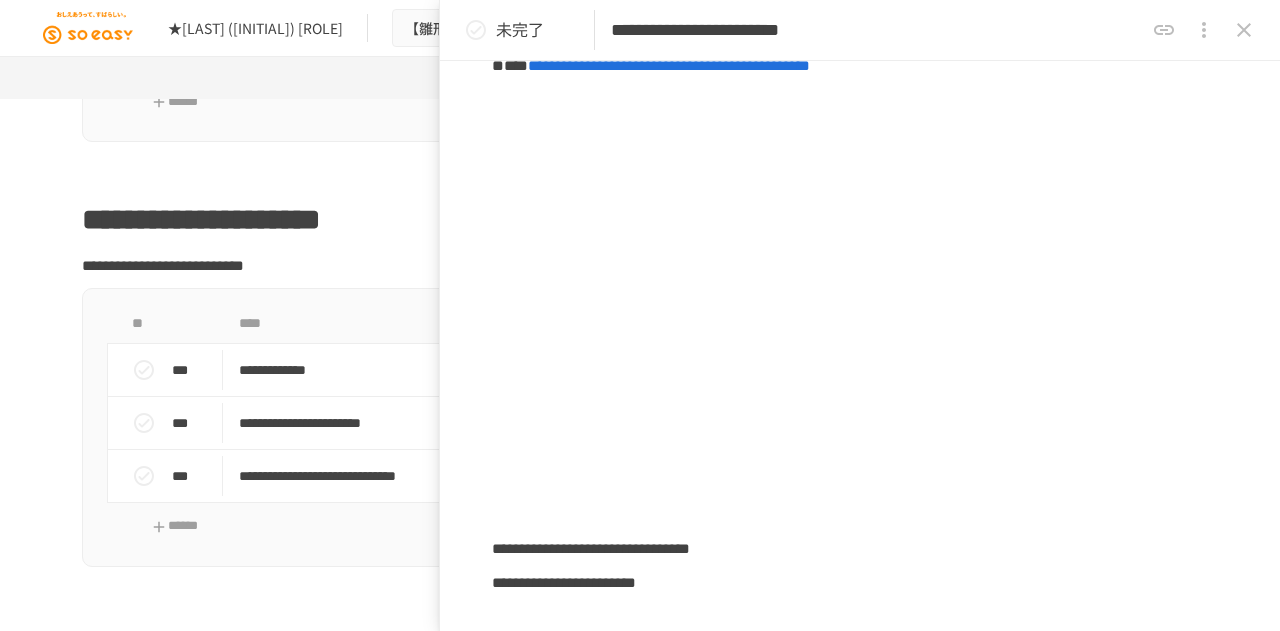 scroll, scrollTop: 672, scrollLeft: 0, axis: vertical 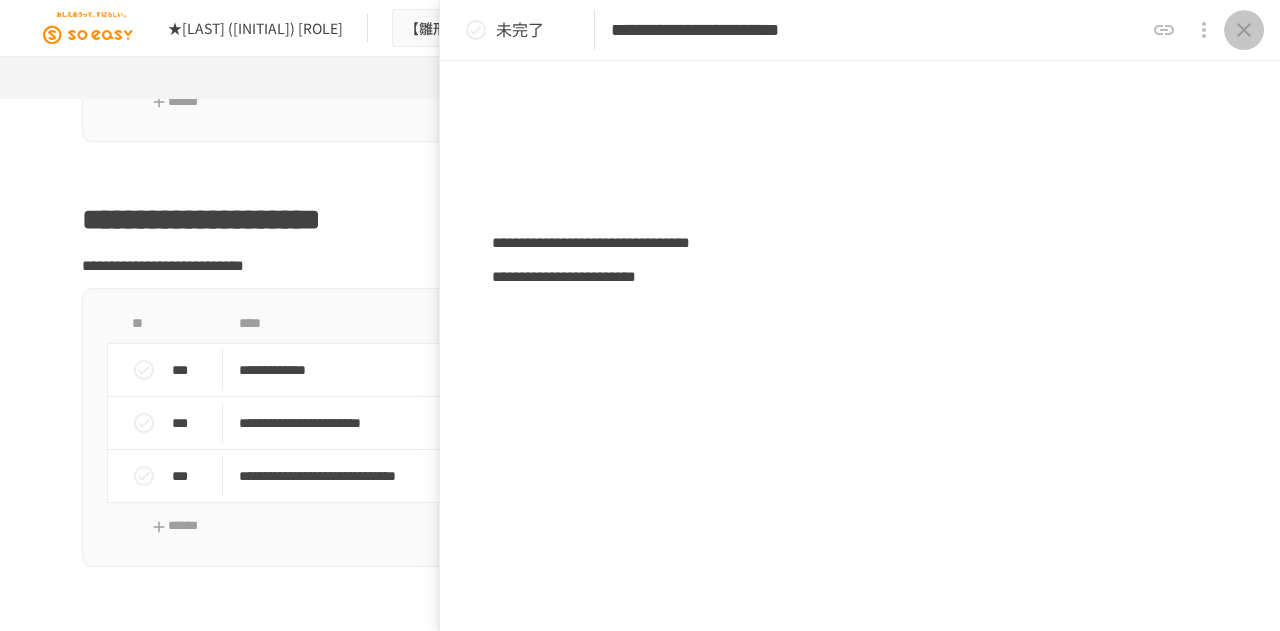 click 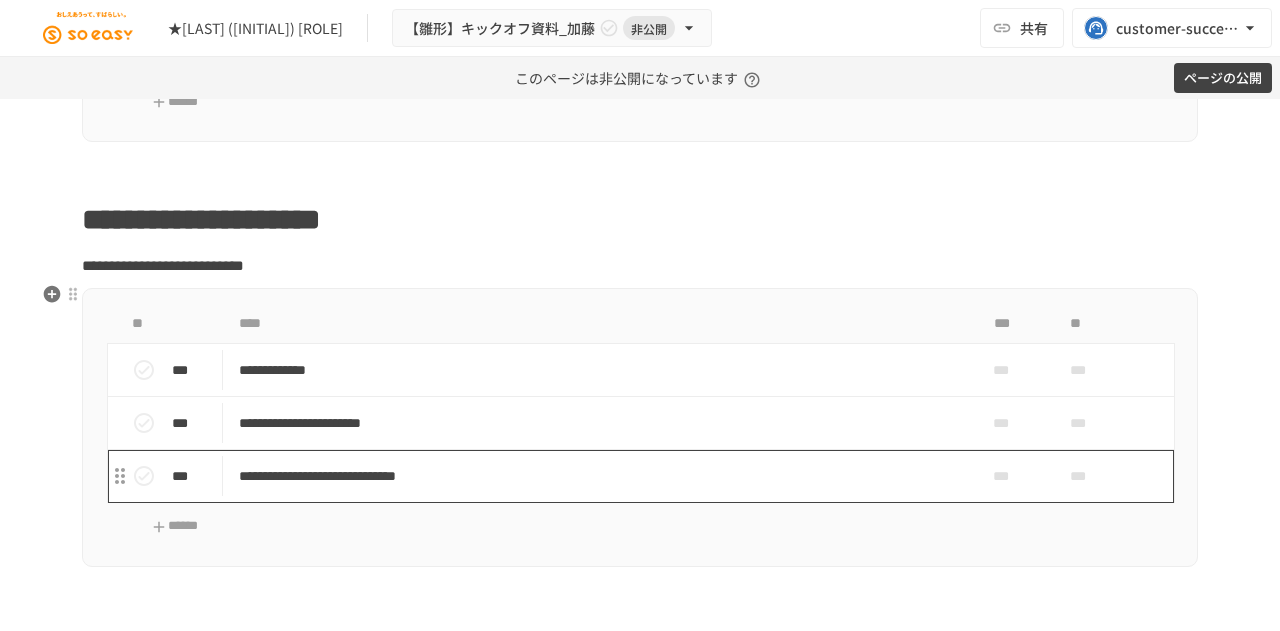 click on "**********" at bounding box center (598, 476) 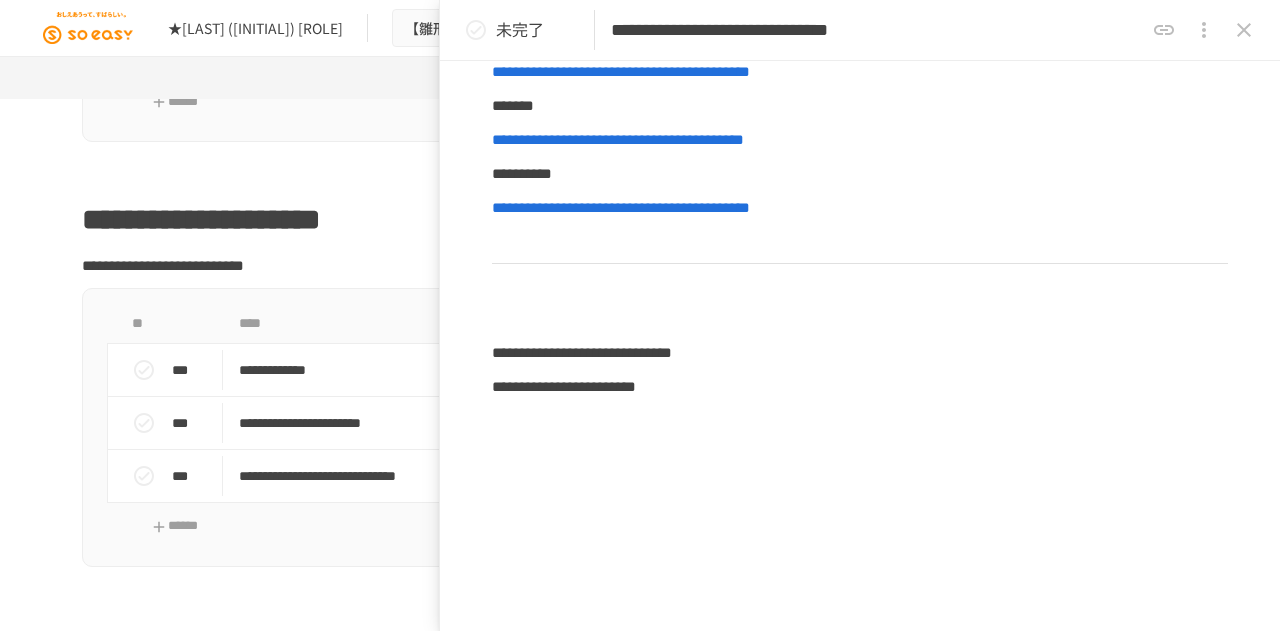 scroll, scrollTop: 640, scrollLeft: 0, axis: vertical 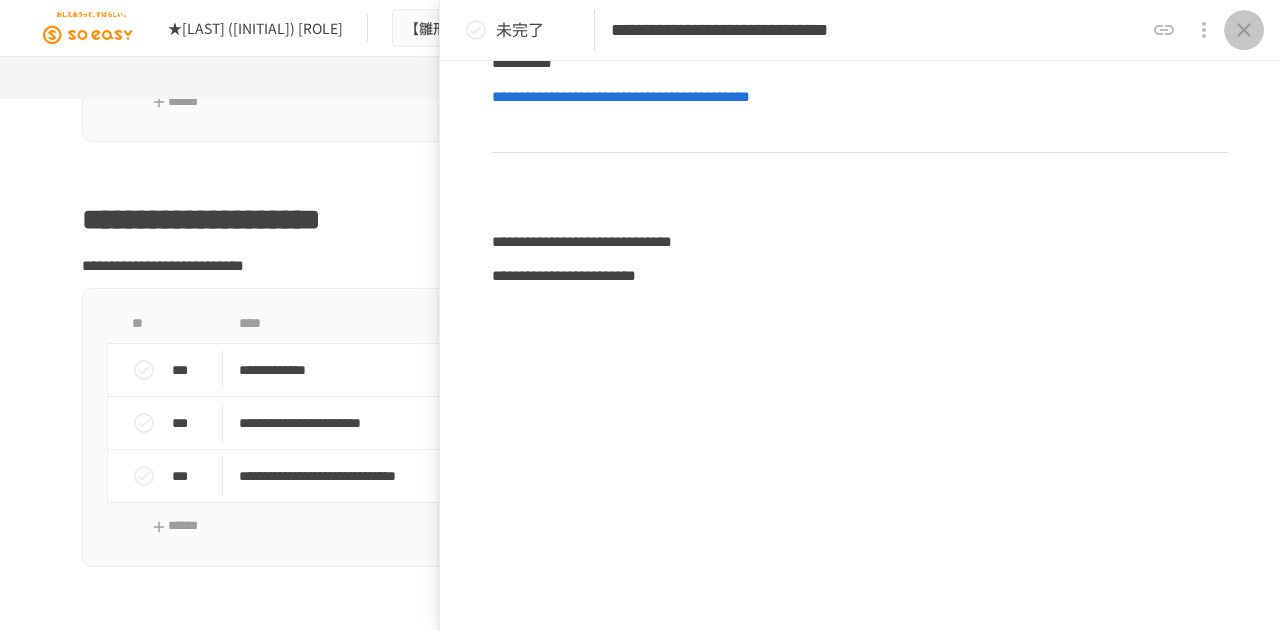 click 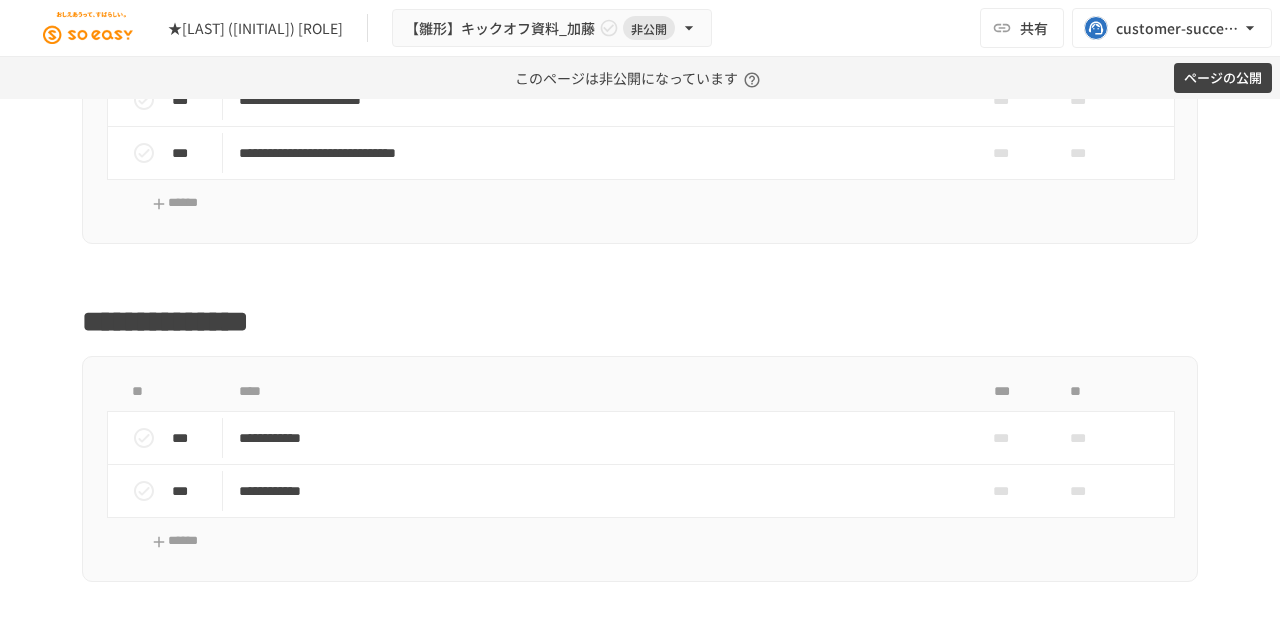 scroll, scrollTop: 2568, scrollLeft: 0, axis: vertical 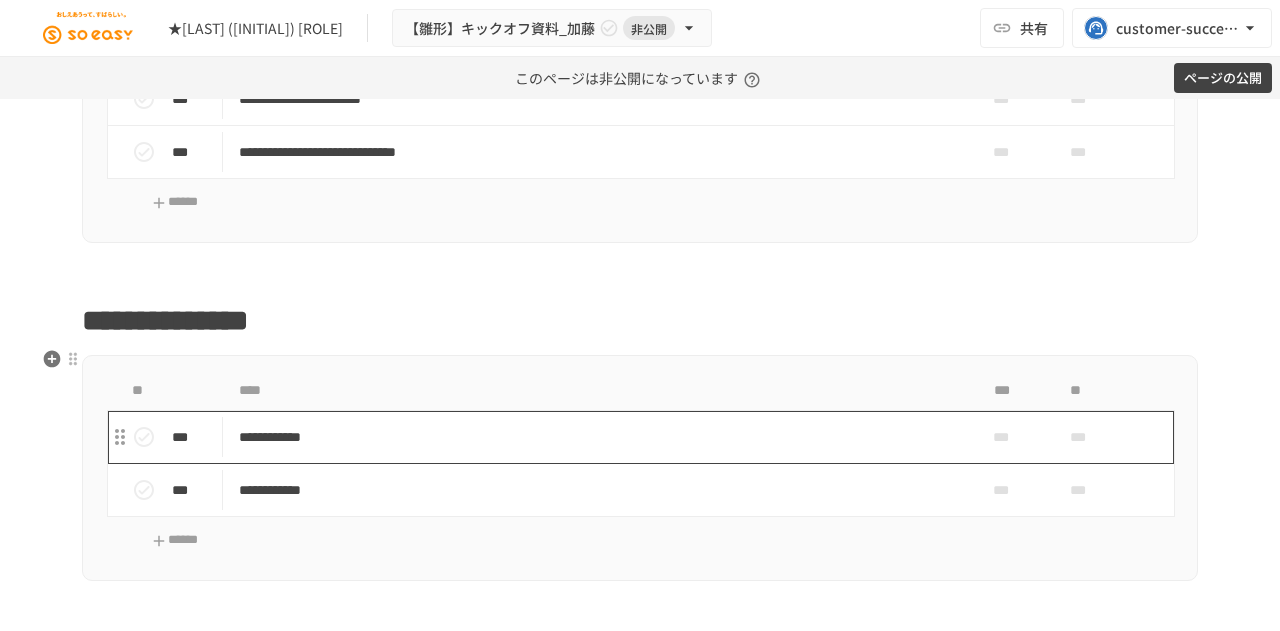 click on "**********" at bounding box center [598, 437] 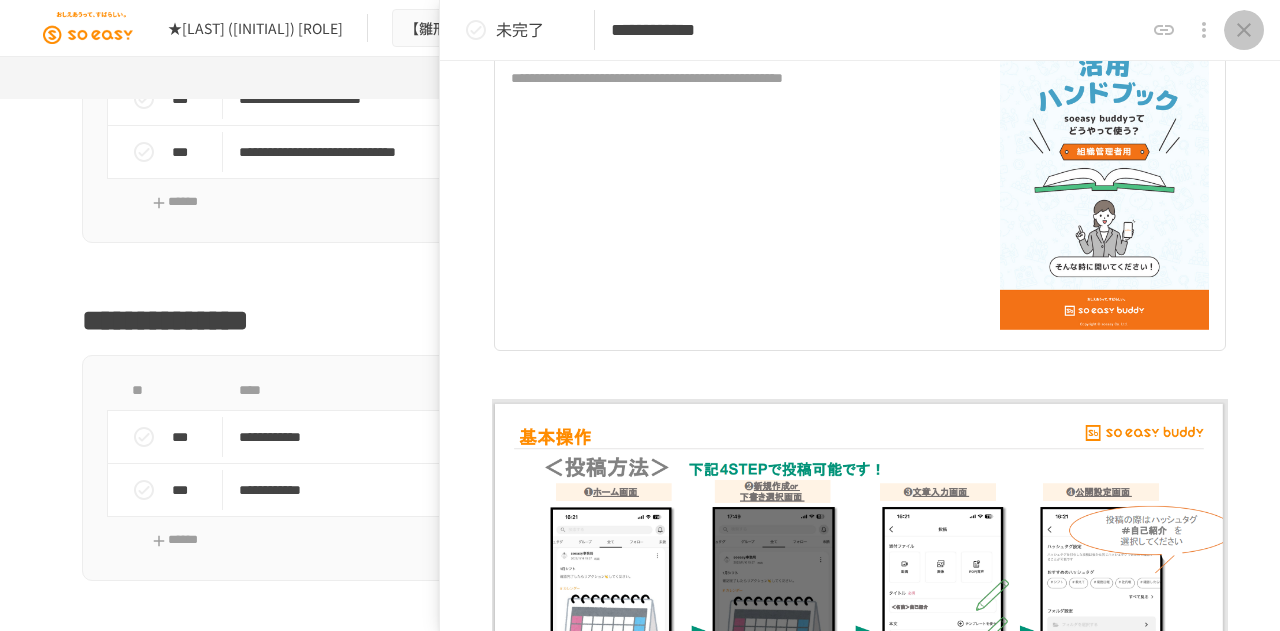 scroll, scrollTop: 2453, scrollLeft: 0, axis: vertical 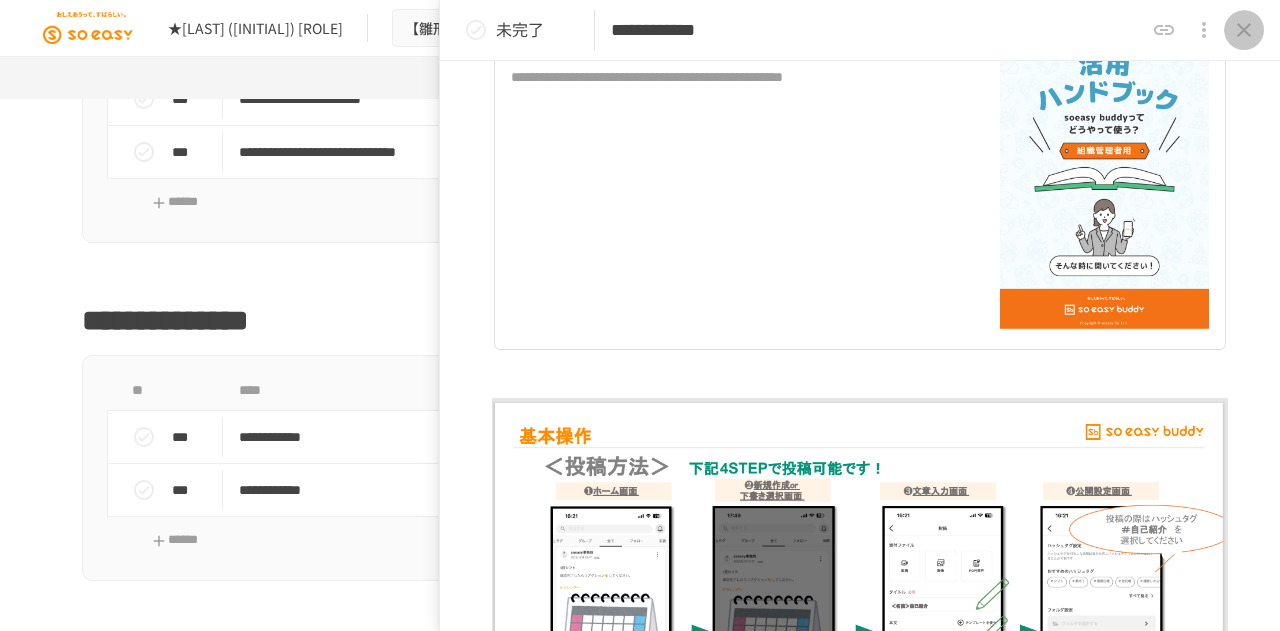 click 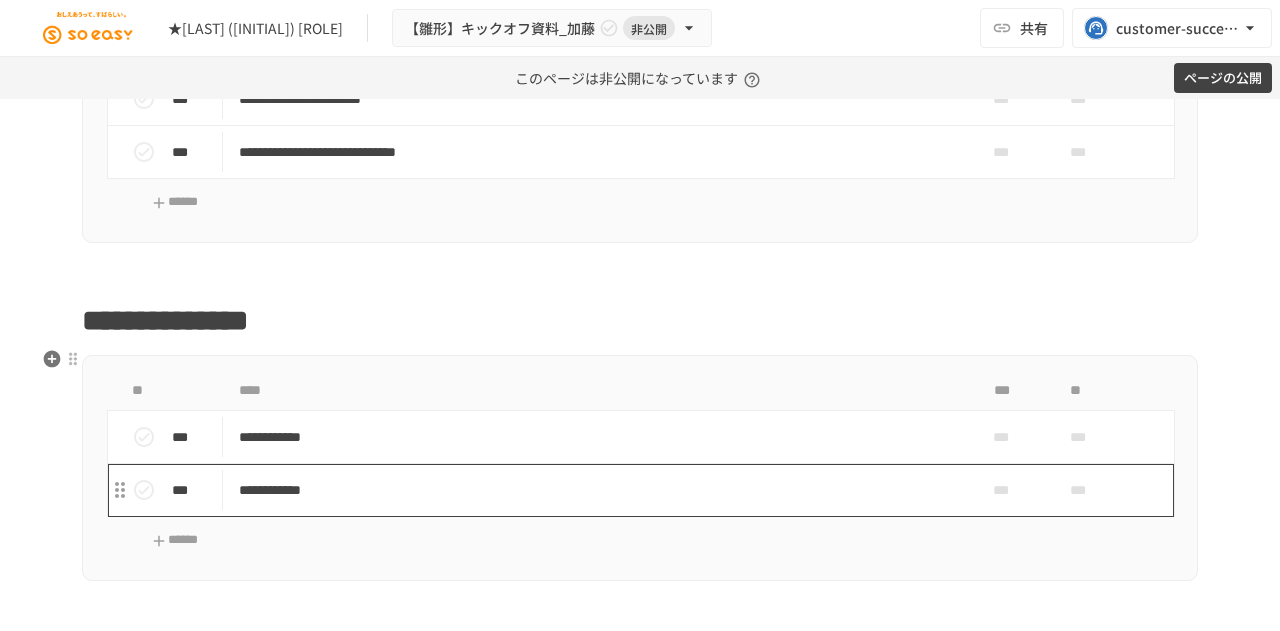 click on "**********" at bounding box center [598, 490] 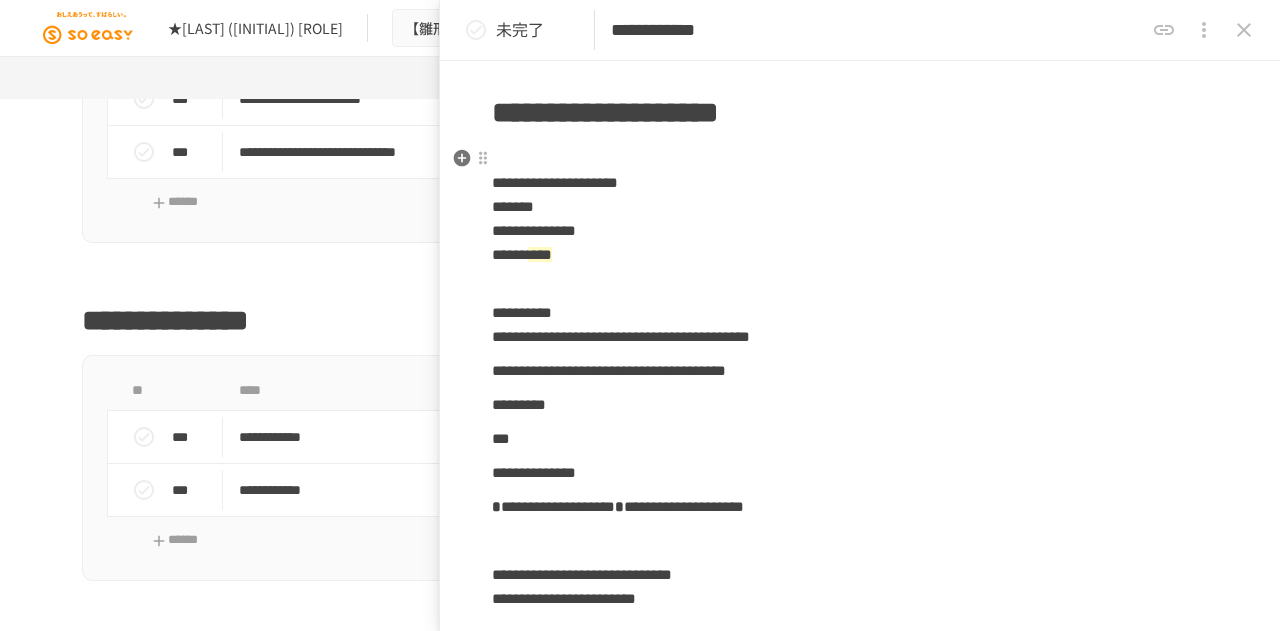 scroll, scrollTop: 474, scrollLeft: 0, axis: vertical 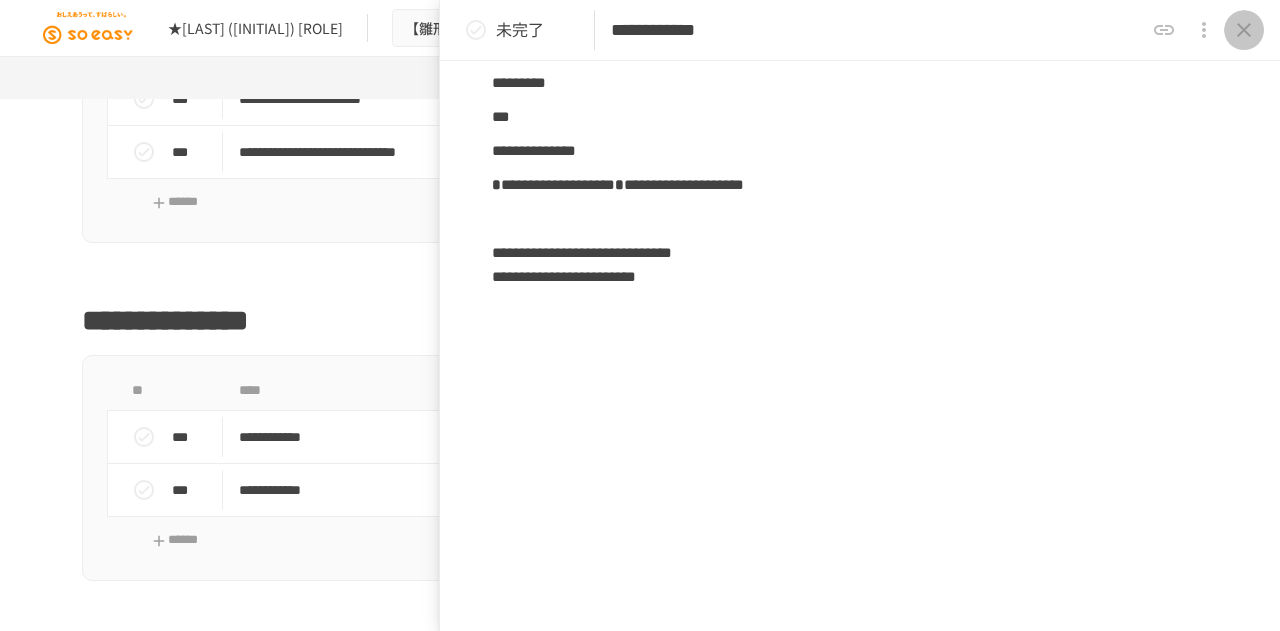 click 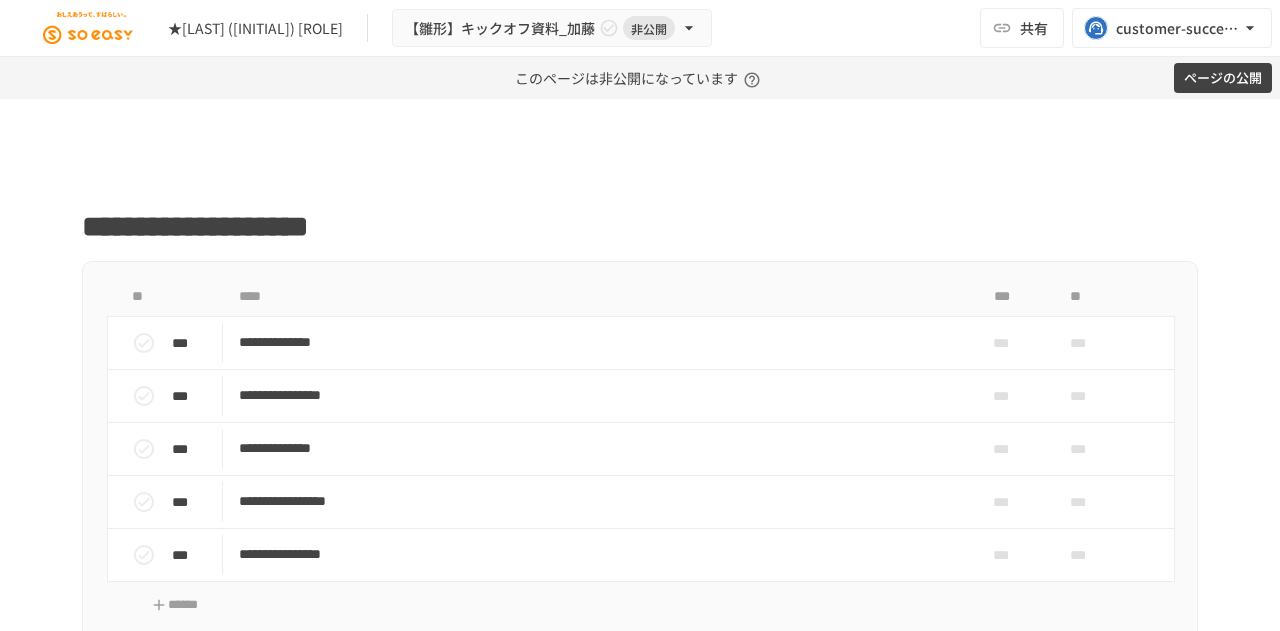 scroll, scrollTop: 3076, scrollLeft: 0, axis: vertical 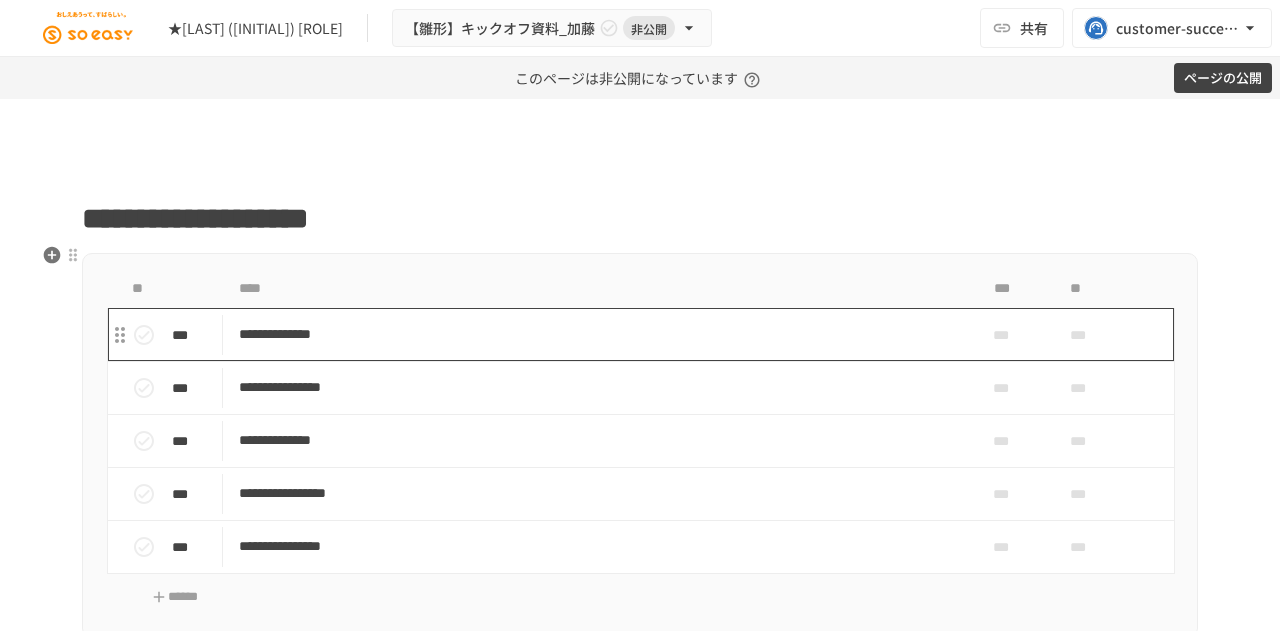 click on "**********" at bounding box center [598, 334] 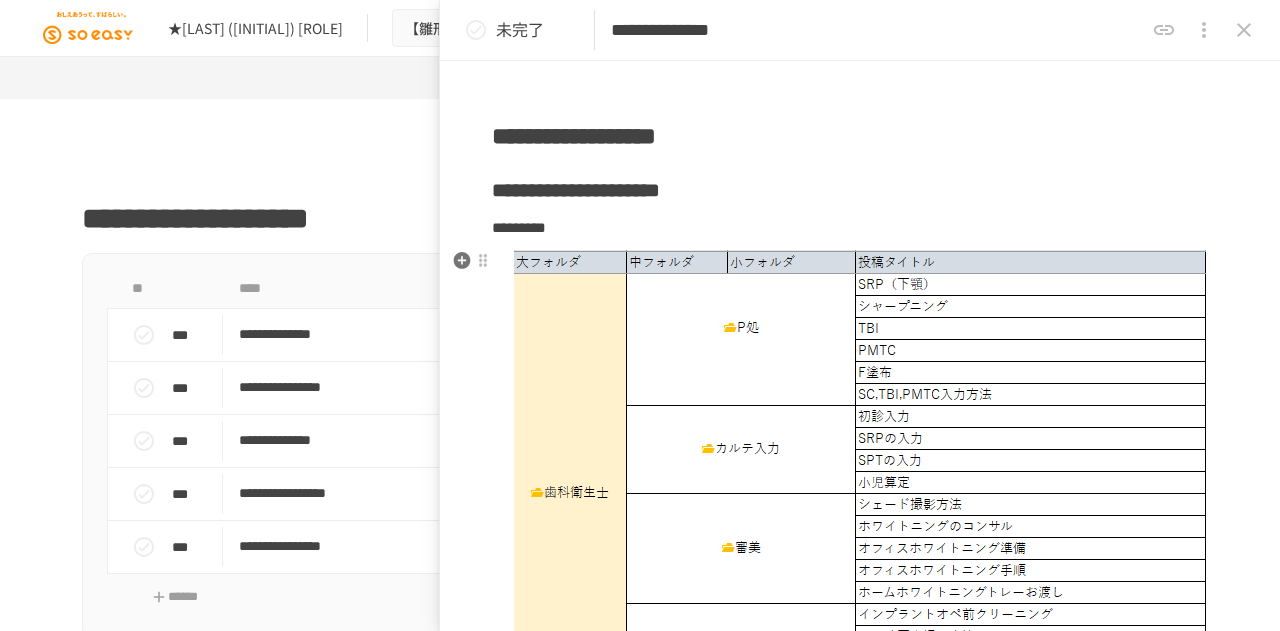 scroll, scrollTop: 0, scrollLeft: 0, axis: both 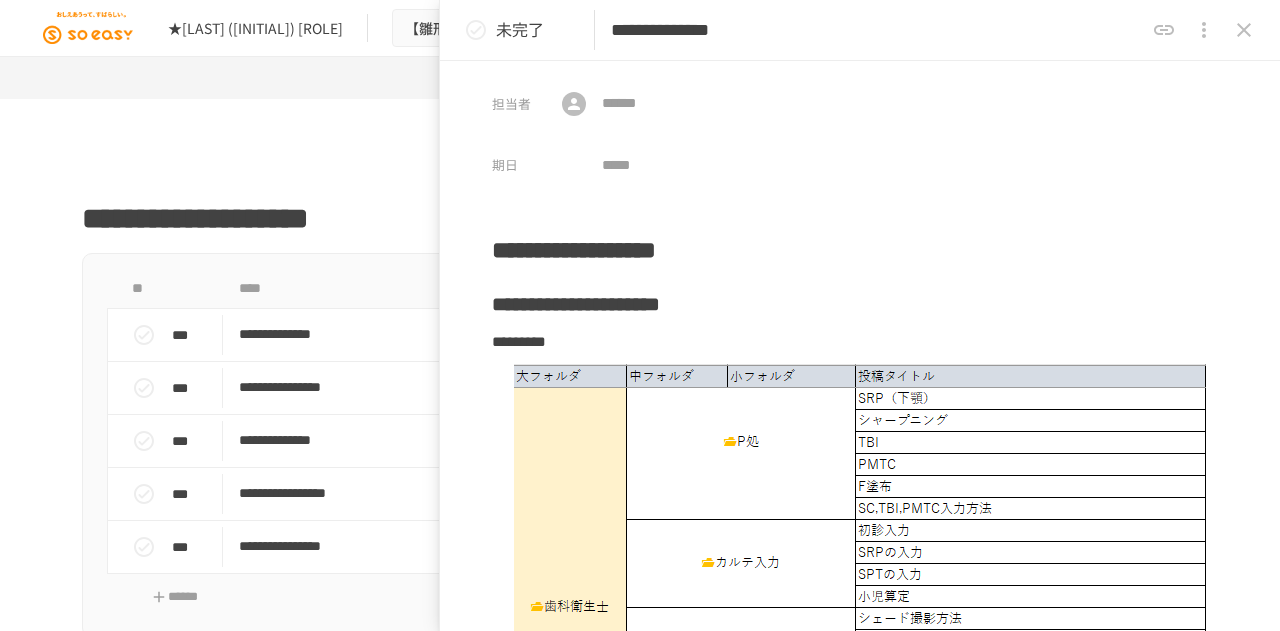 click 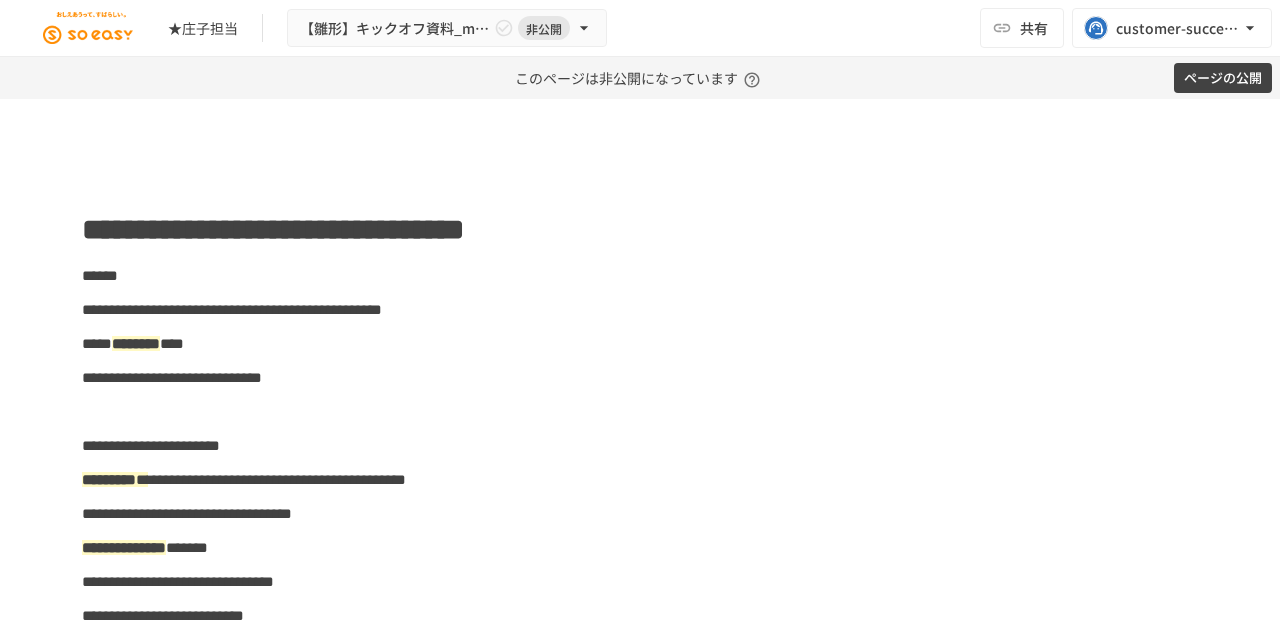 scroll, scrollTop: 0, scrollLeft: 0, axis: both 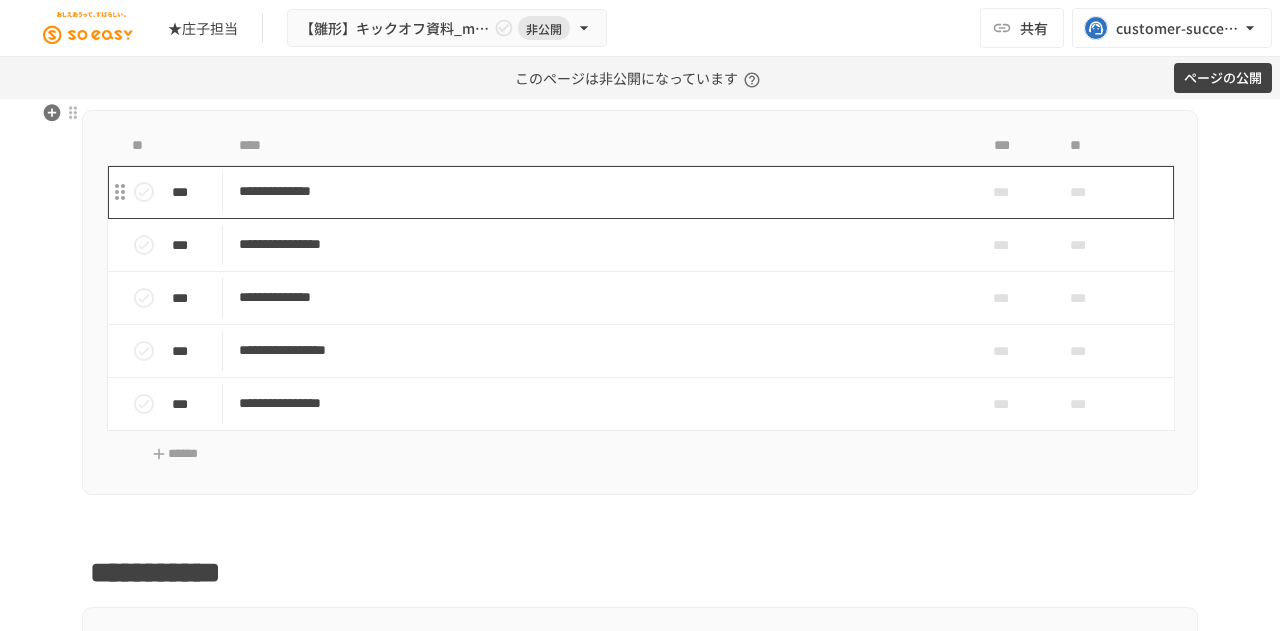 click on "**********" at bounding box center [598, 191] 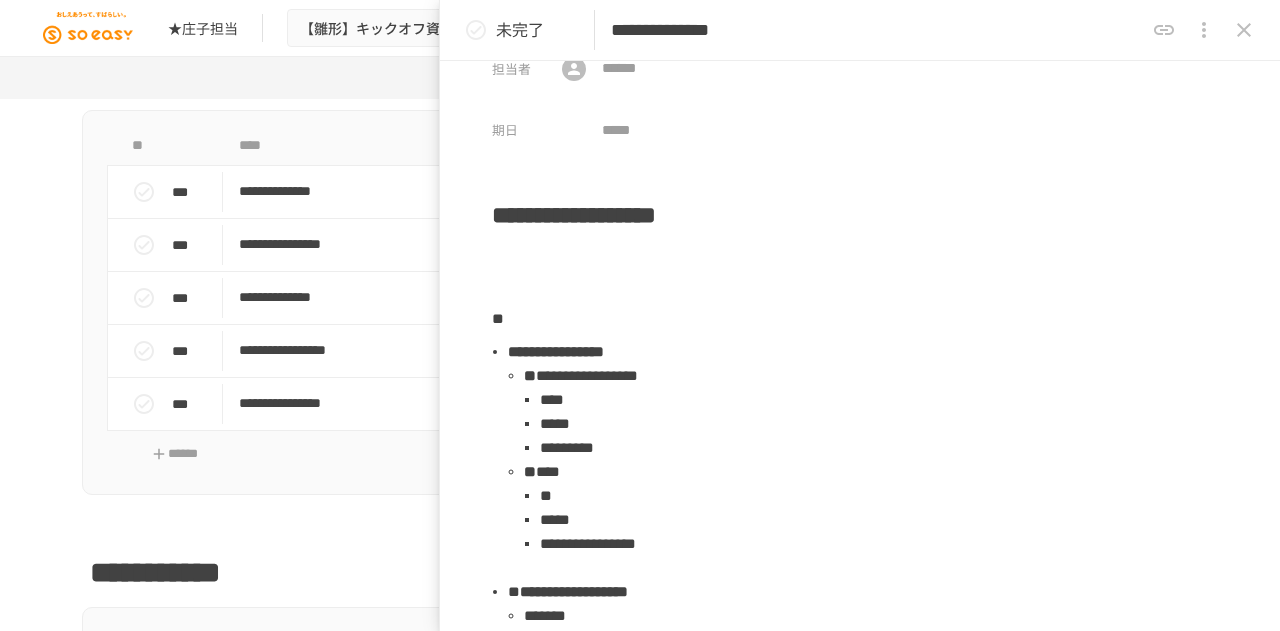 scroll, scrollTop: 34, scrollLeft: 0, axis: vertical 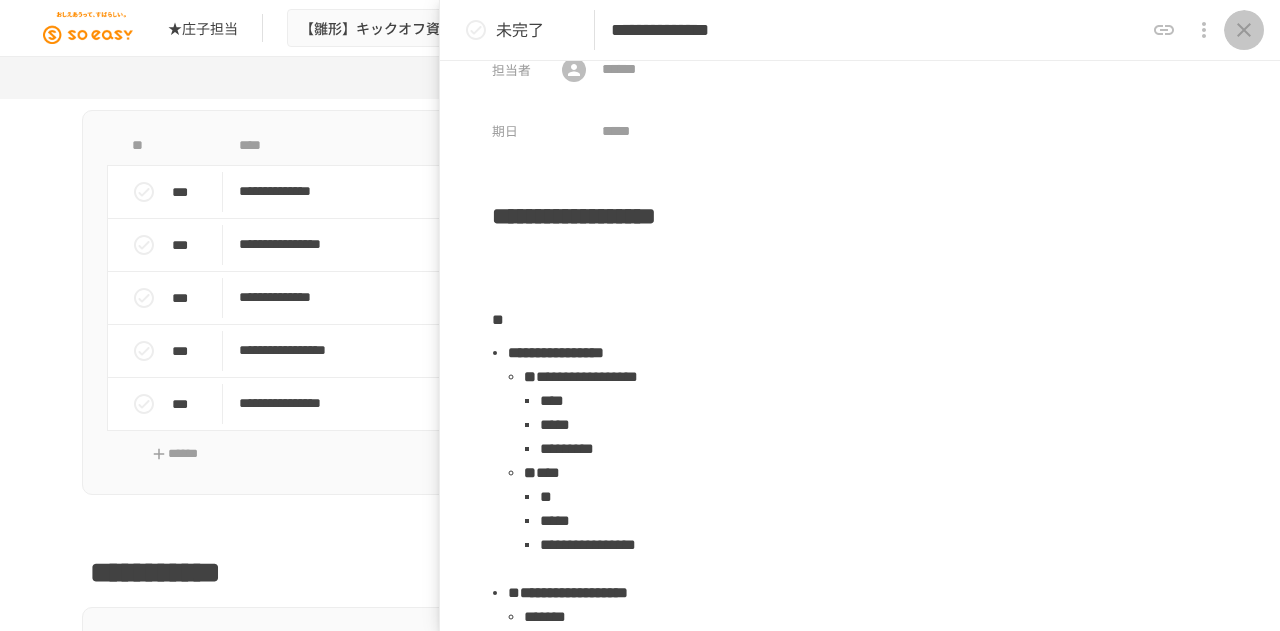 click 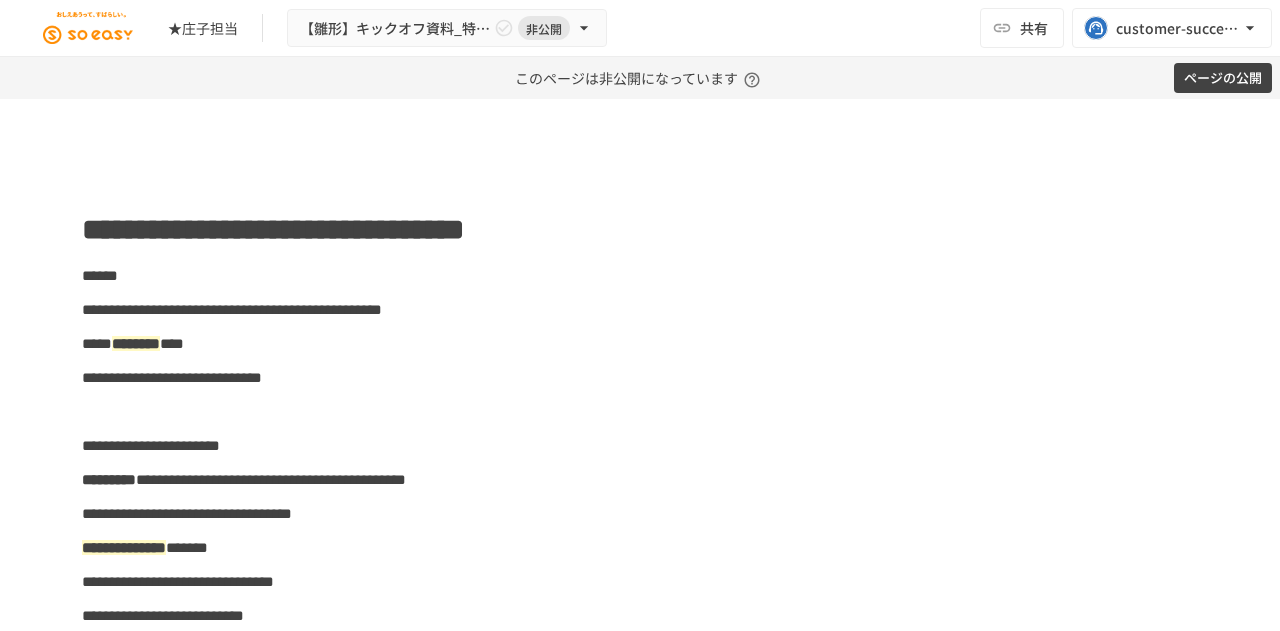 scroll, scrollTop: 0, scrollLeft: 0, axis: both 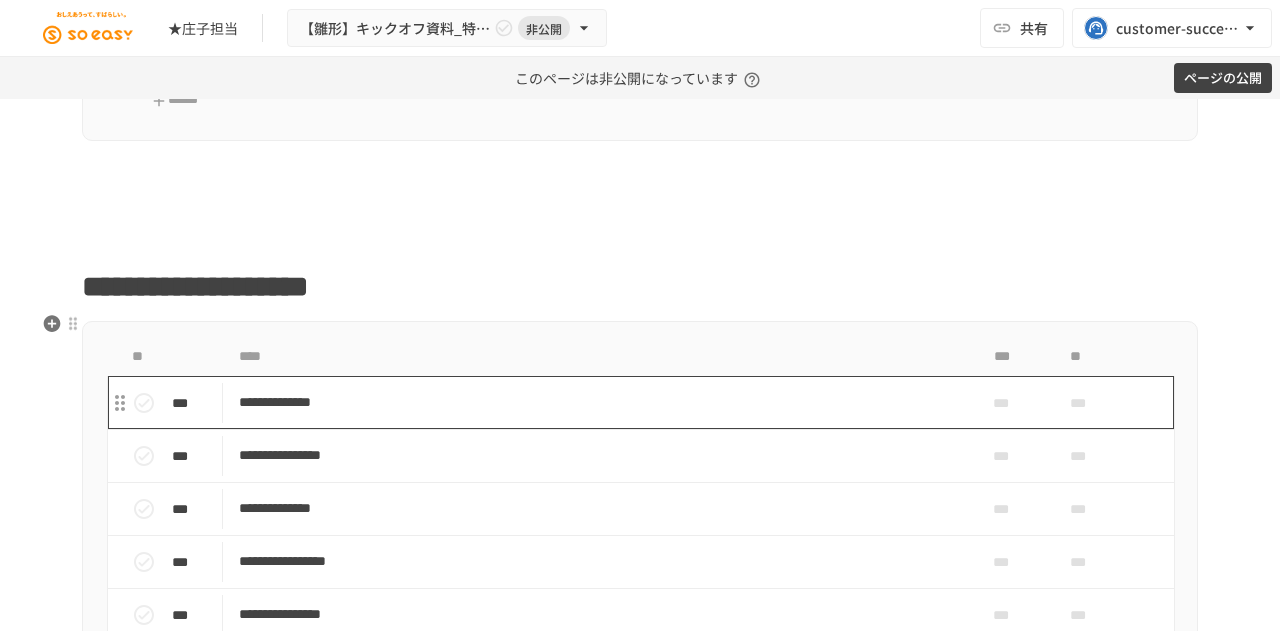 click on "**********" at bounding box center [598, 402] 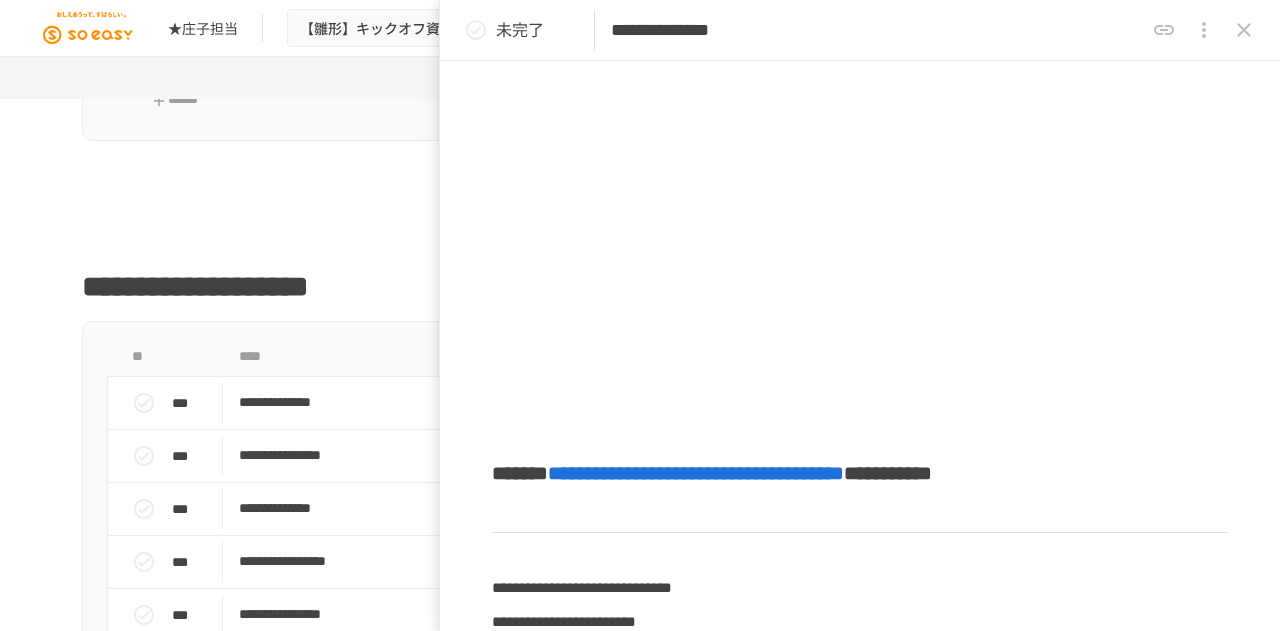 scroll, scrollTop: 2574, scrollLeft: 0, axis: vertical 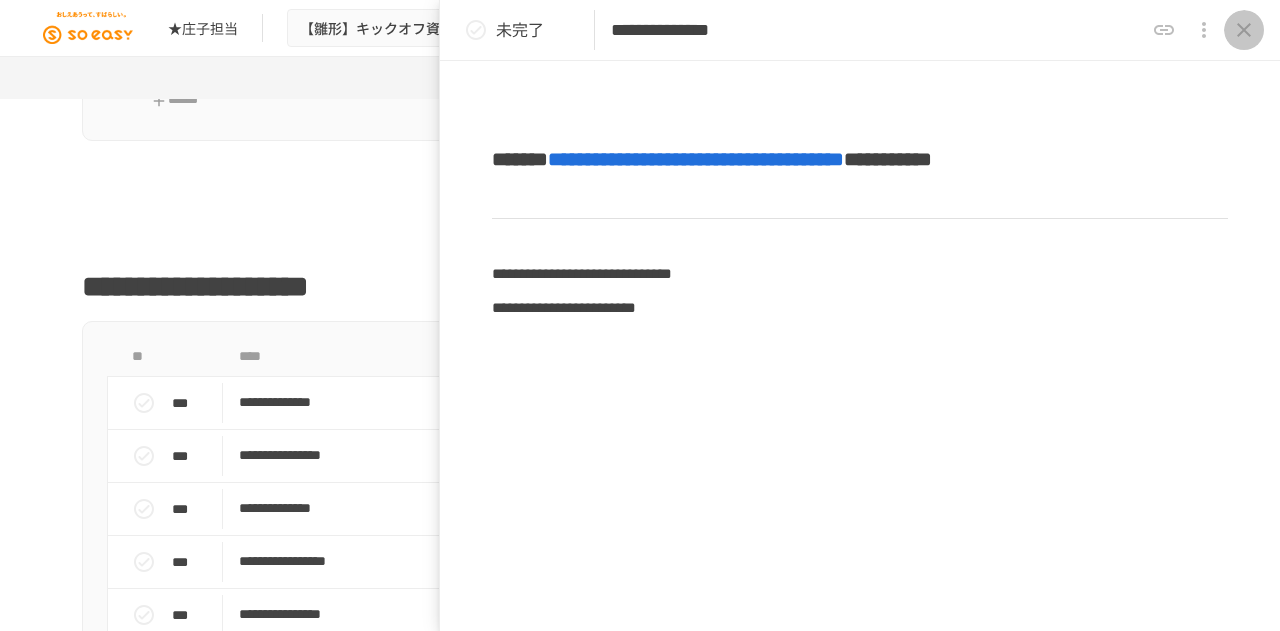click 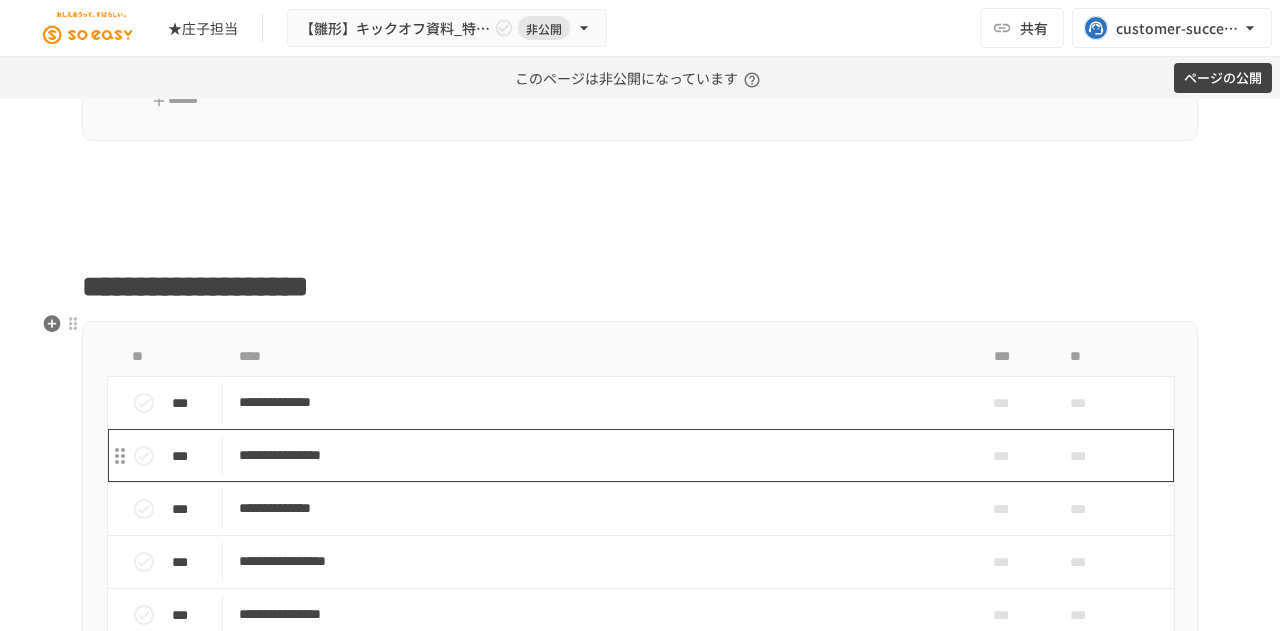 click on "**********" at bounding box center (598, 455) 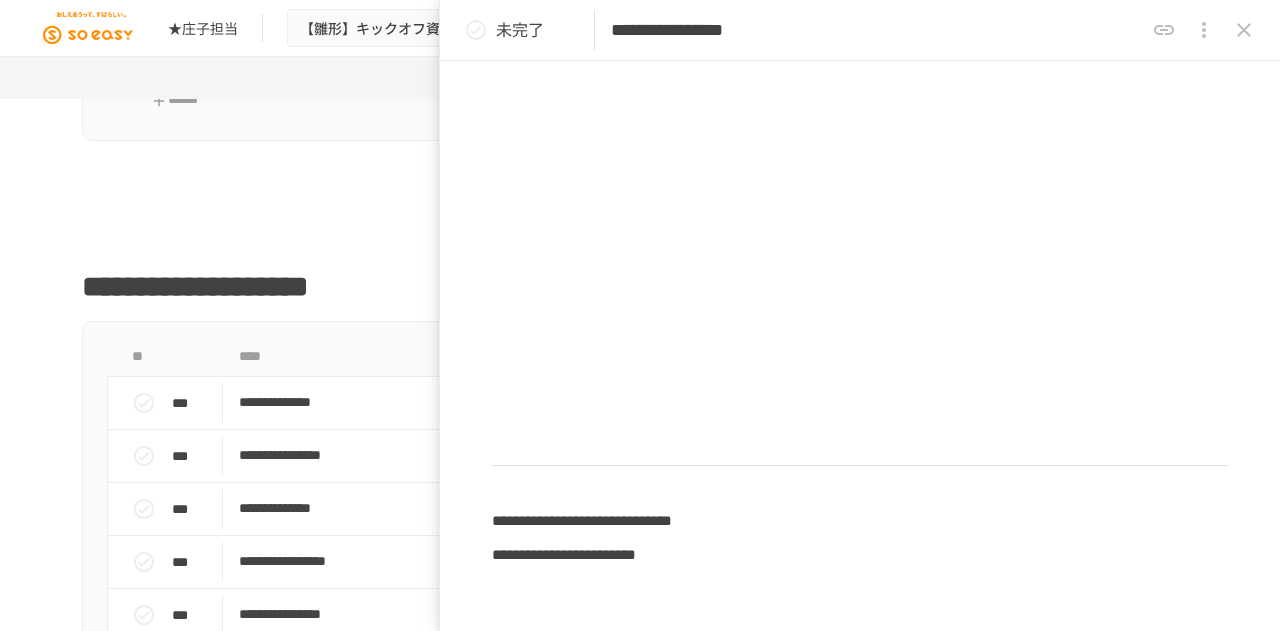 scroll, scrollTop: 386, scrollLeft: 0, axis: vertical 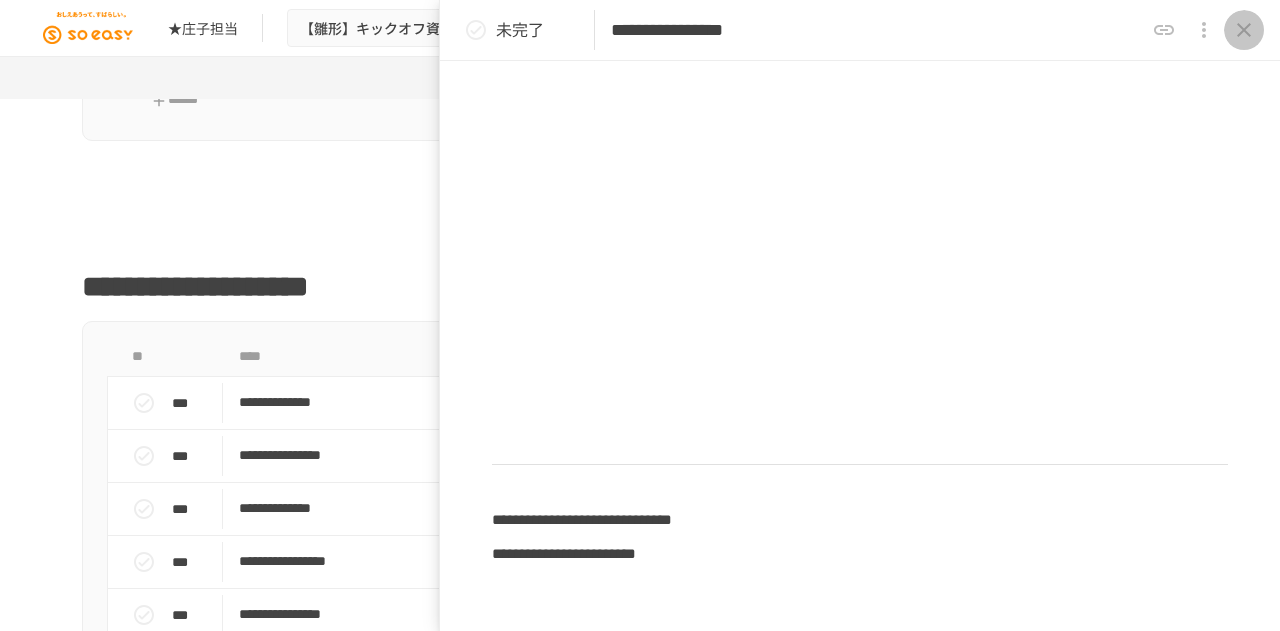 click 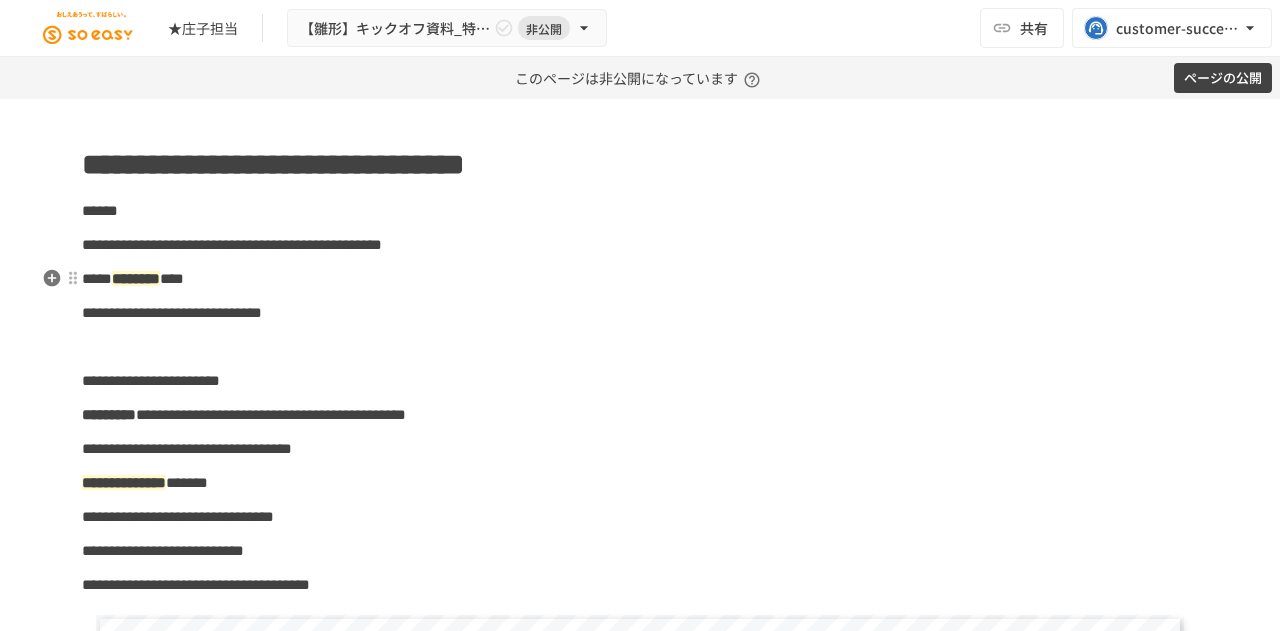 scroll, scrollTop: 0, scrollLeft: 0, axis: both 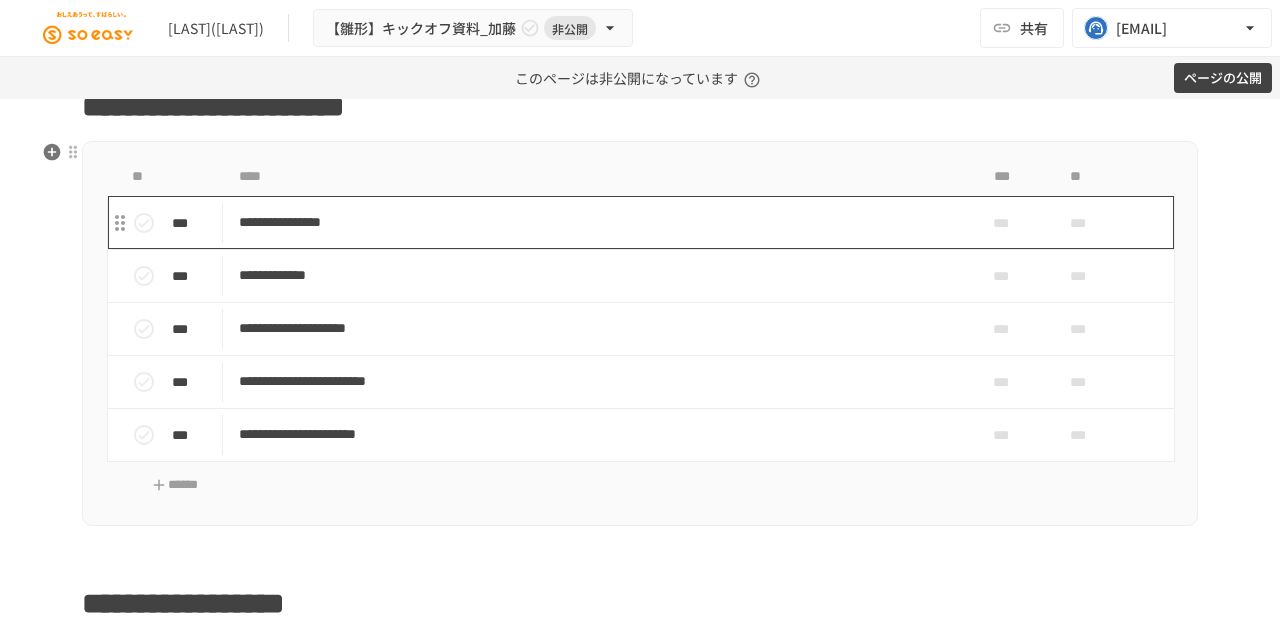 click on "**********" at bounding box center (598, 222) 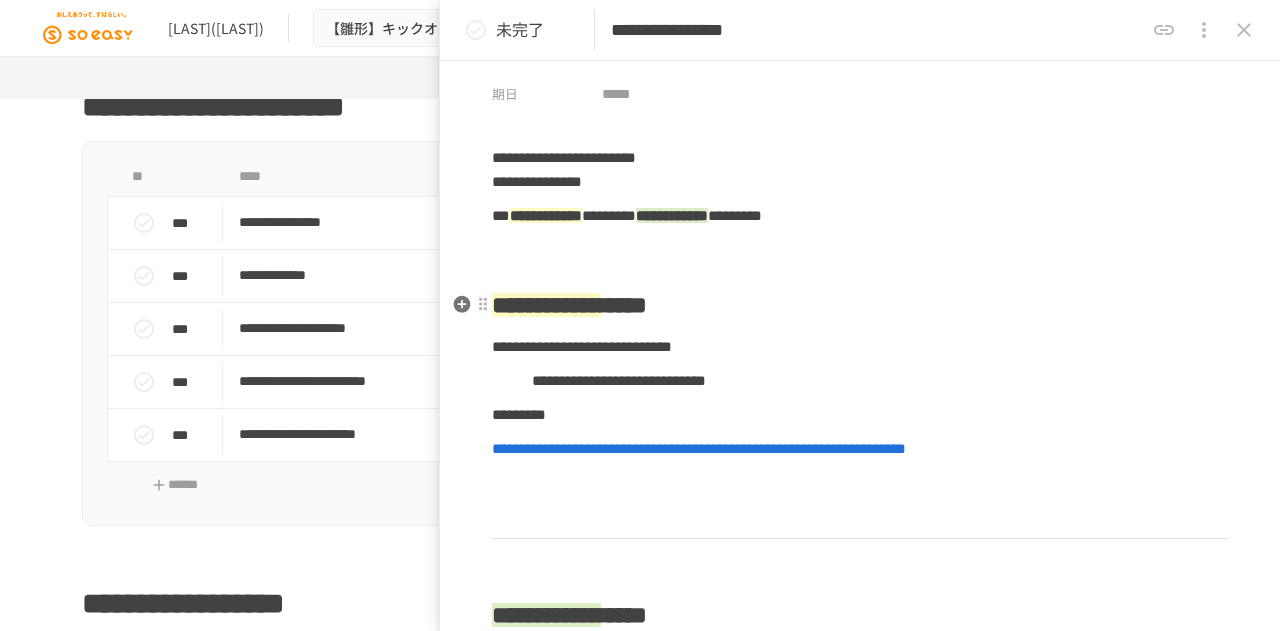 scroll, scrollTop: 86, scrollLeft: 0, axis: vertical 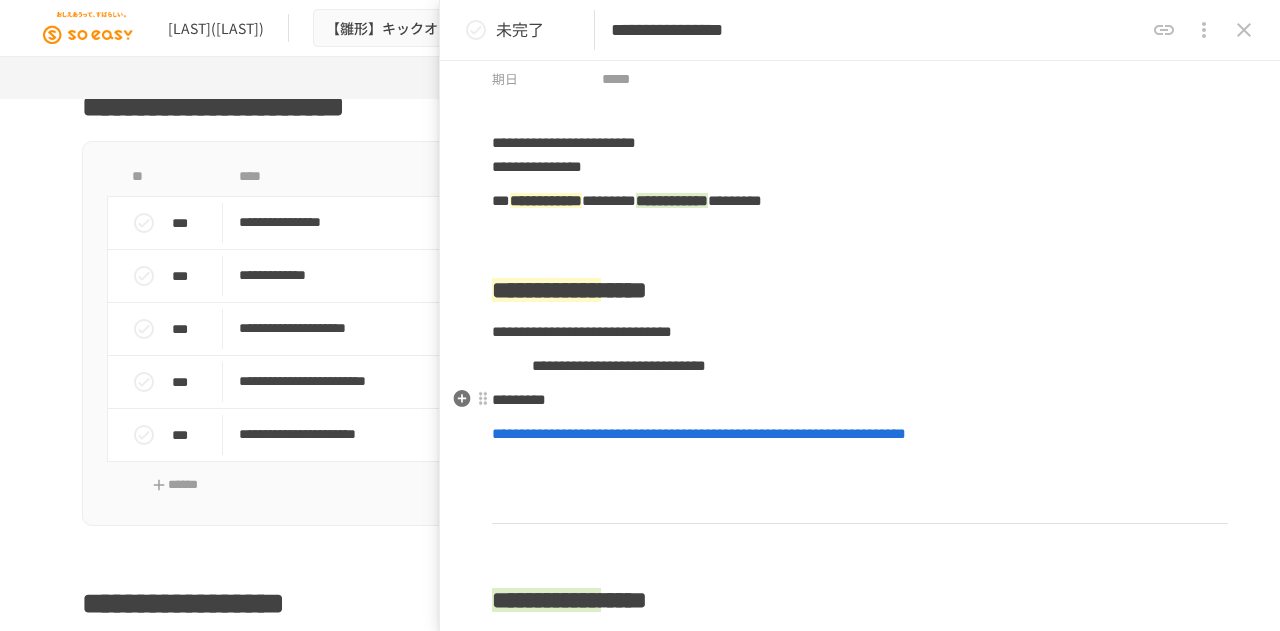 click on "*********" at bounding box center (860, 400) 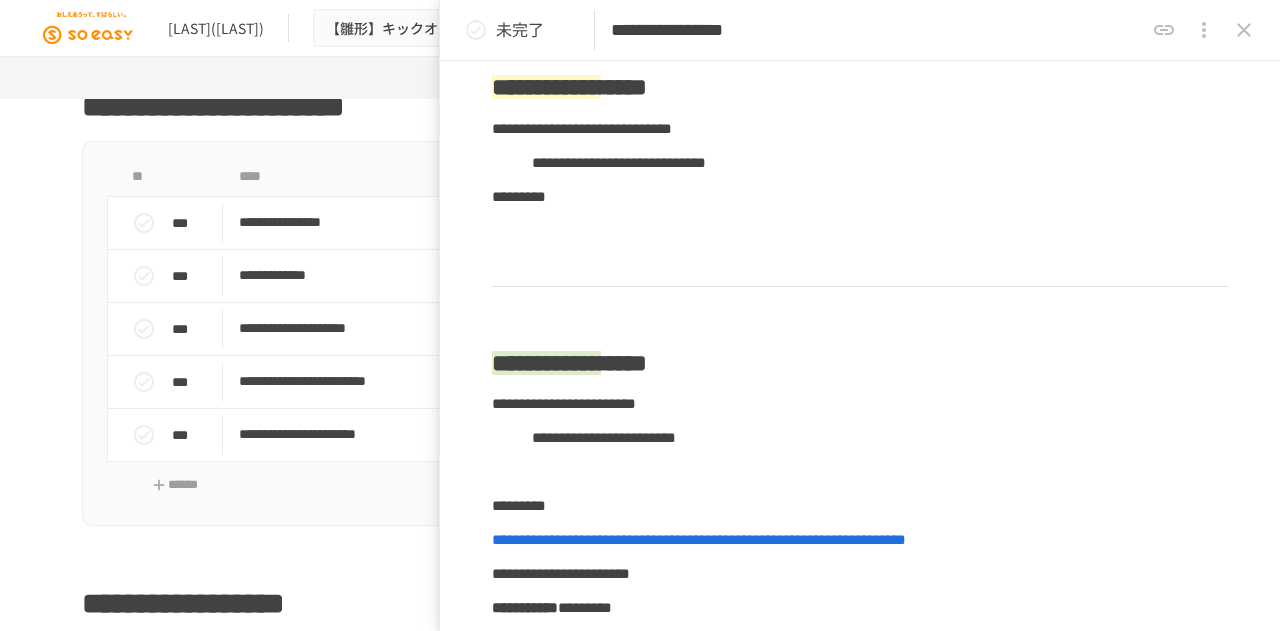 scroll, scrollTop: 331, scrollLeft: 0, axis: vertical 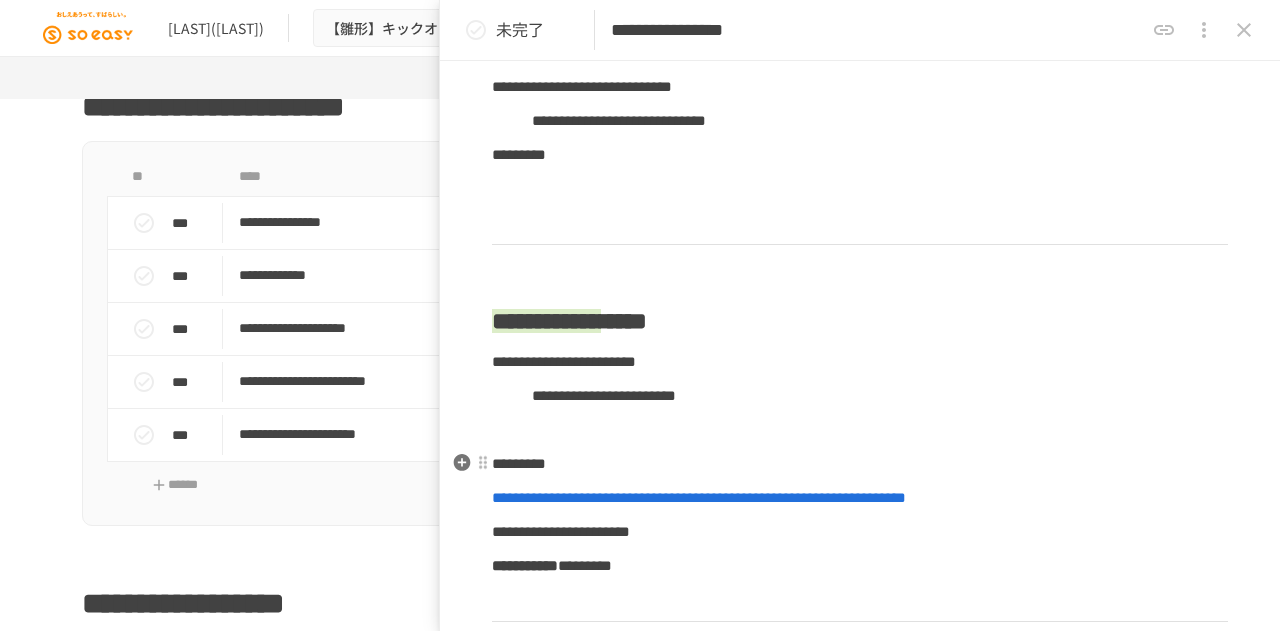 click on "*********" at bounding box center [860, 464] 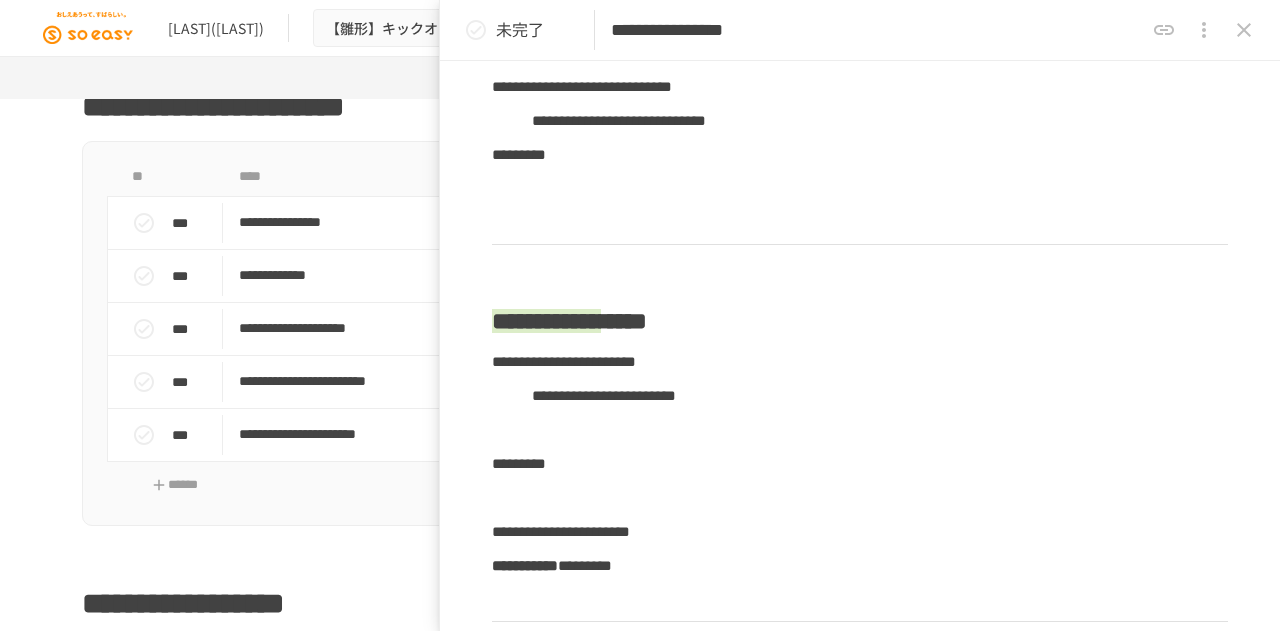 scroll, scrollTop: 798, scrollLeft: 0, axis: vertical 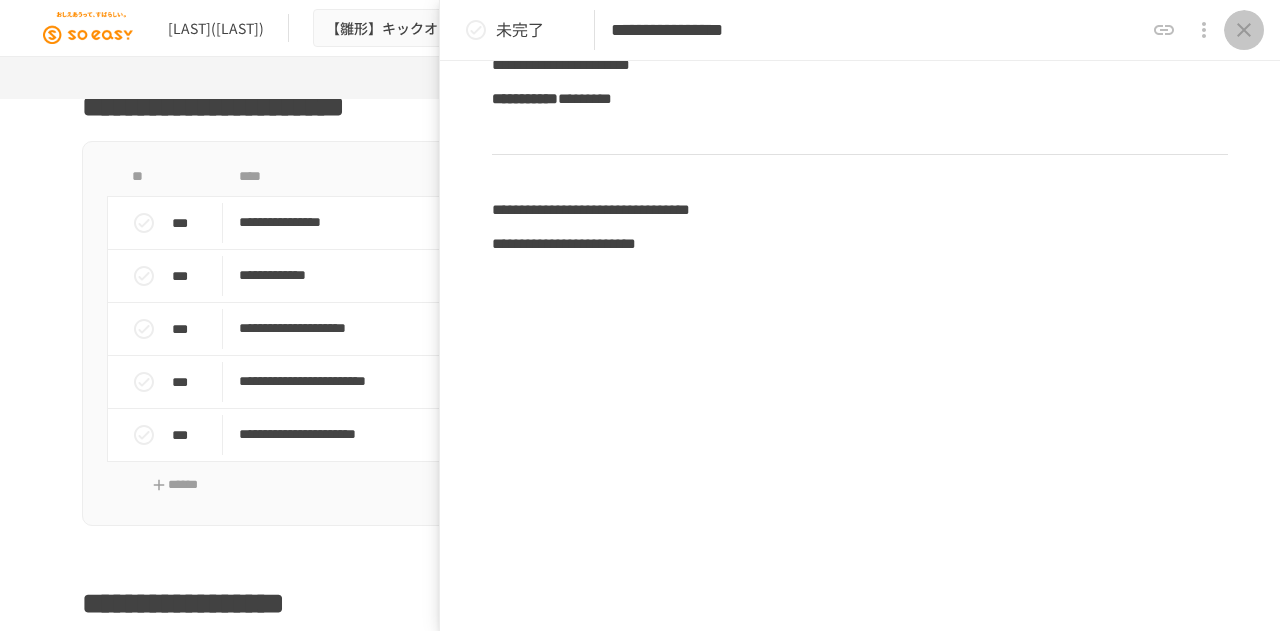 click 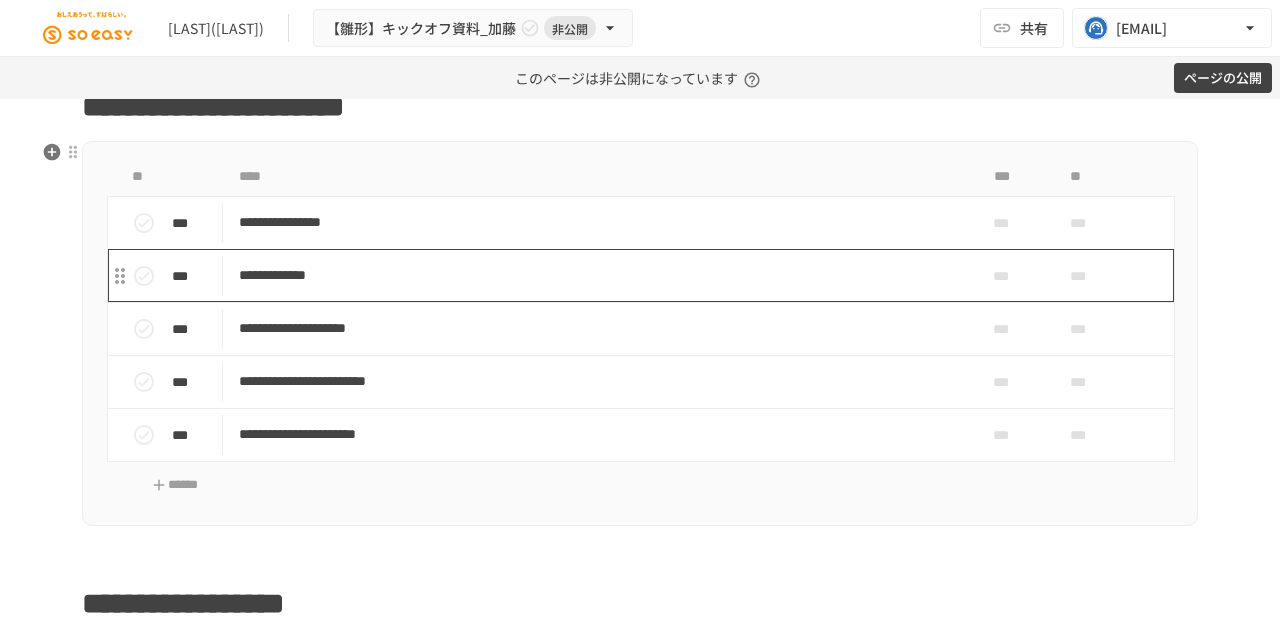 click on "**********" at bounding box center (598, 275) 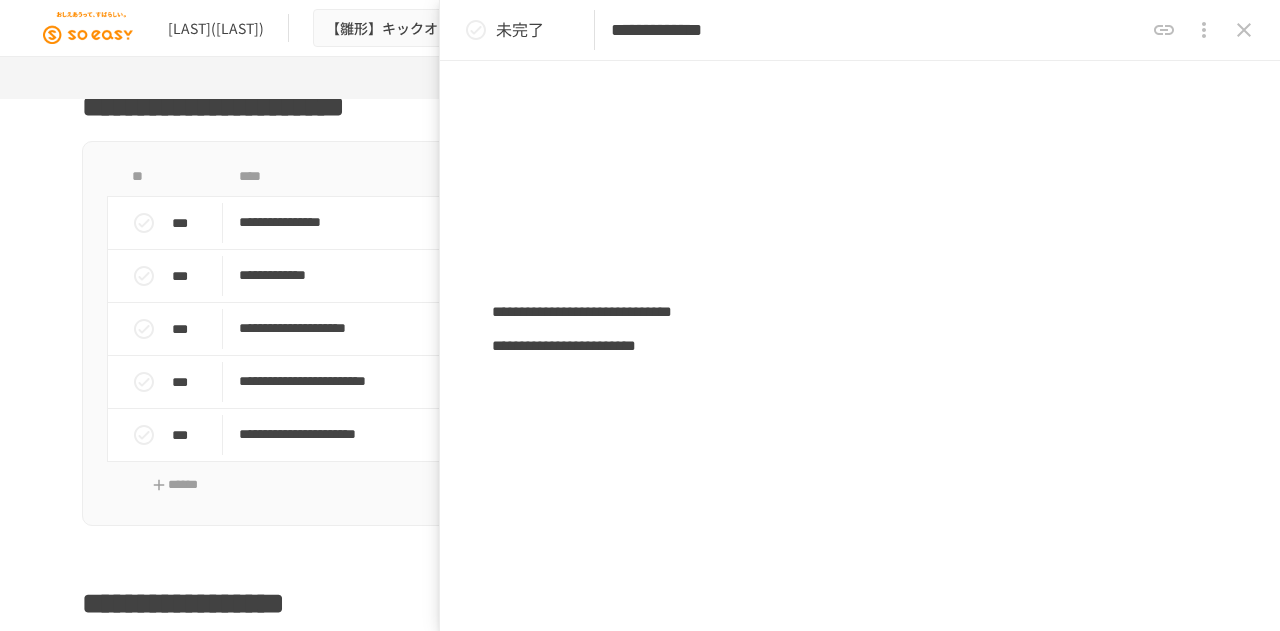 scroll, scrollTop: 982, scrollLeft: 0, axis: vertical 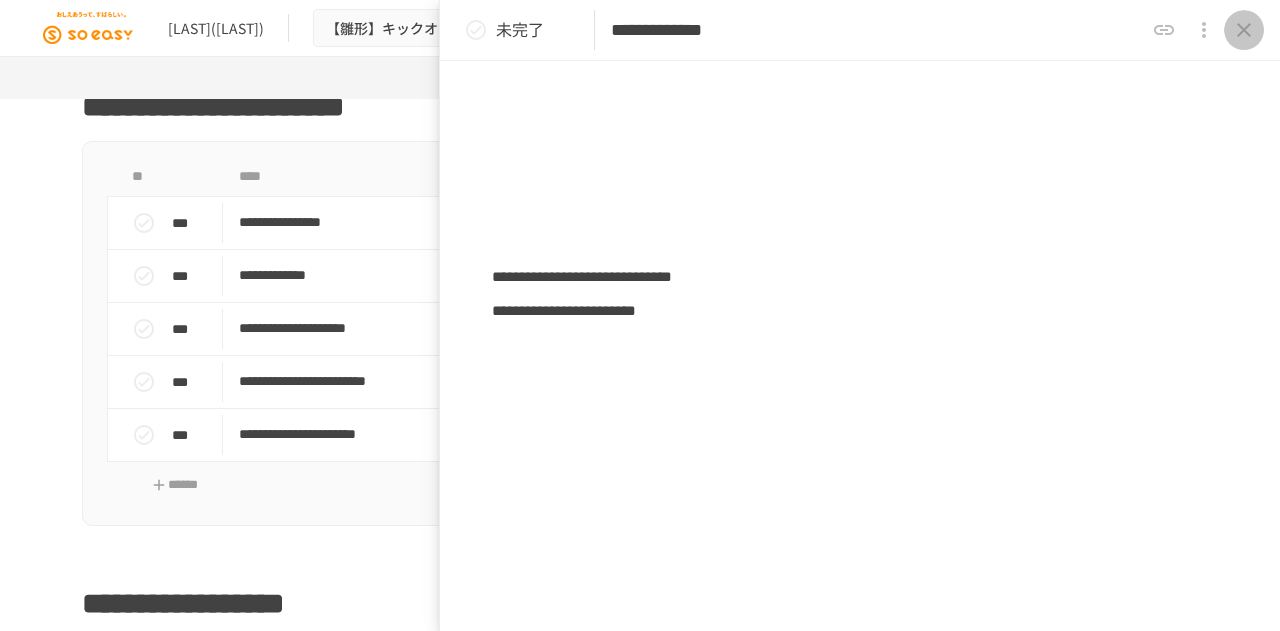 click at bounding box center (1244, 30) 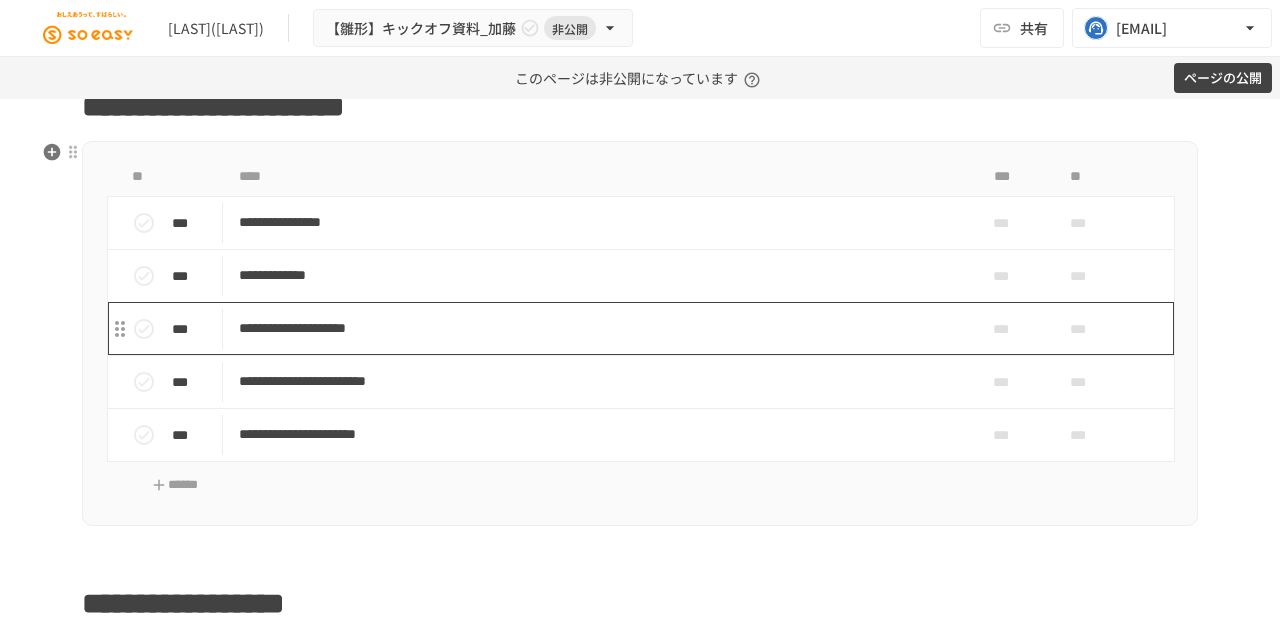 click on "**********" at bounding box center (598, 328) 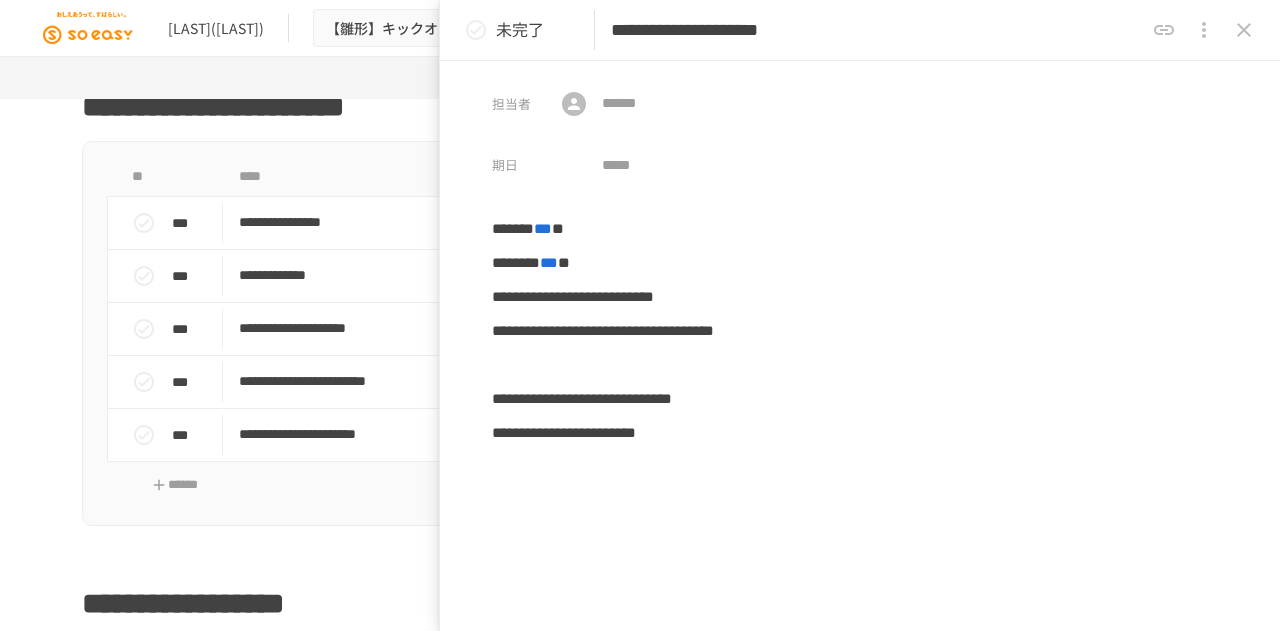 click at bounding box center [1244, 30] 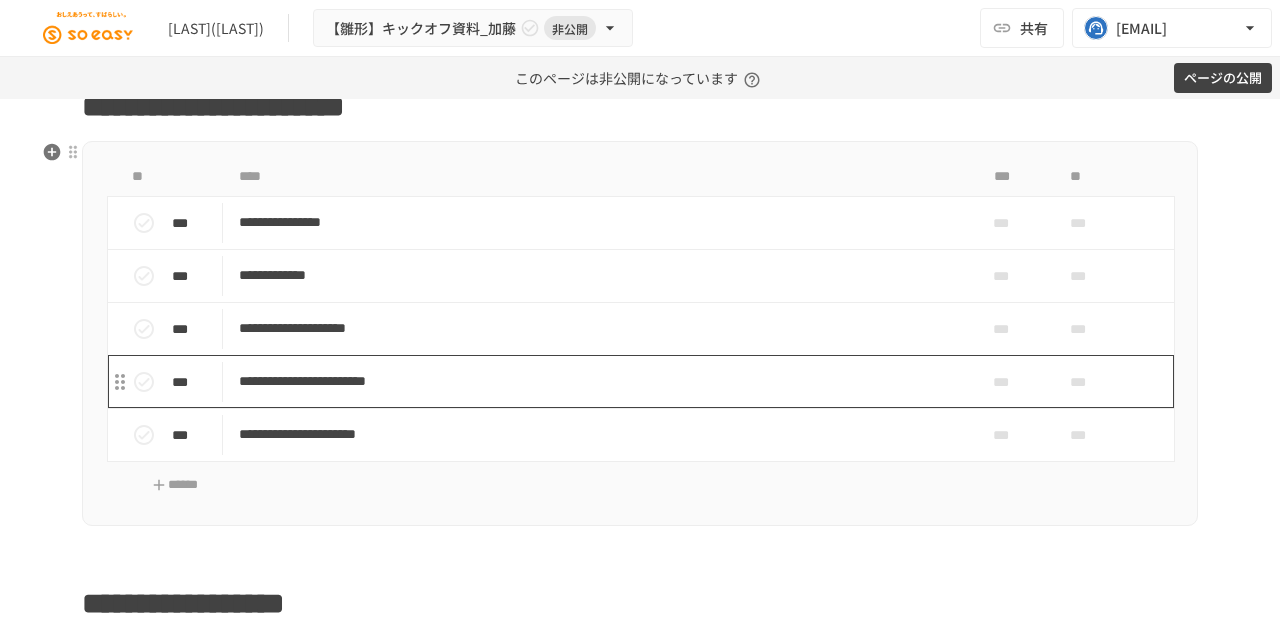 click on "**********" at bounding box center (598, 381) 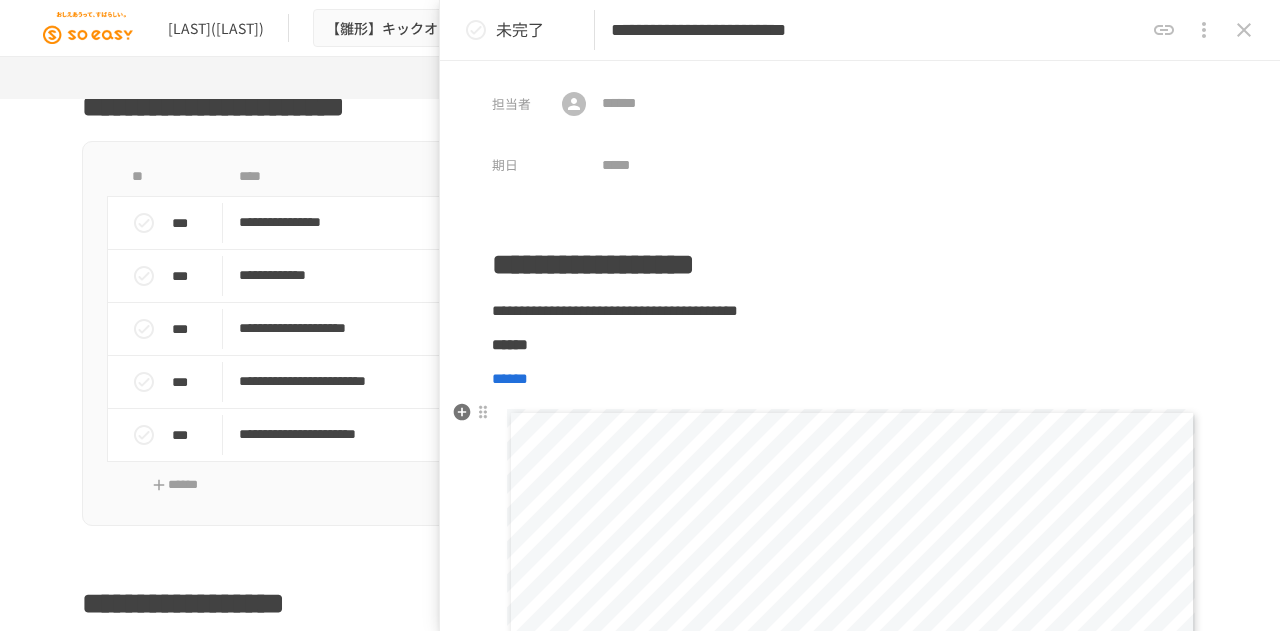 scroll, scrollTop: 598, scrollLeft: 0, axis: vertical 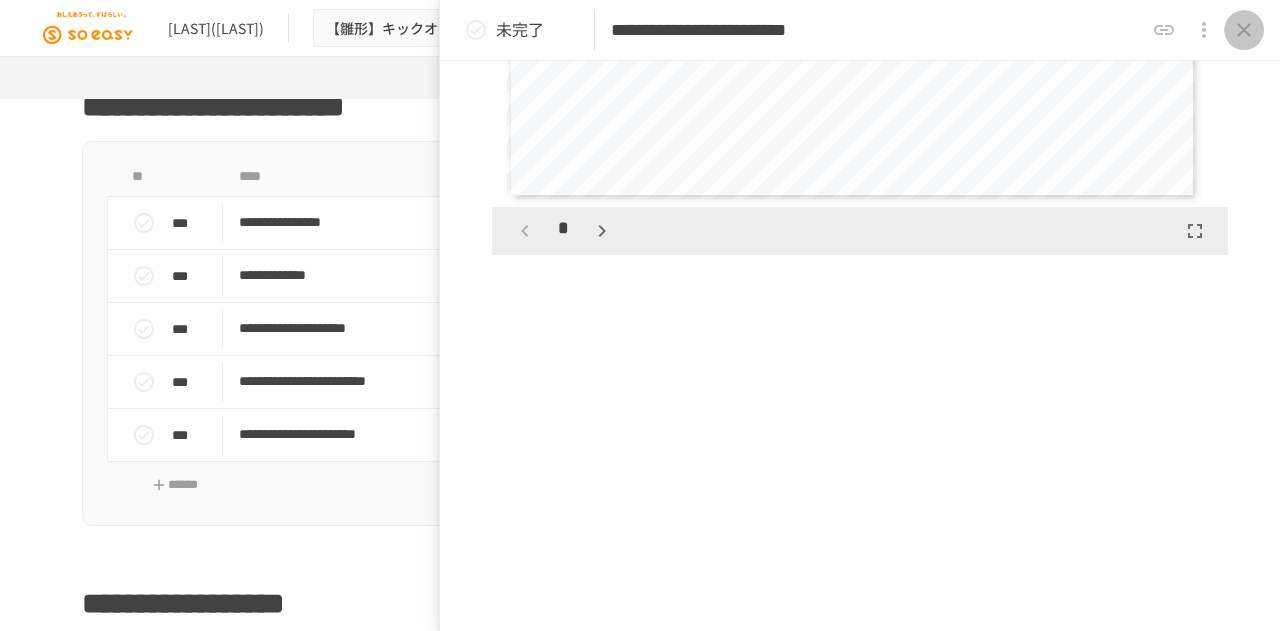 click at bounding box center (1244, 30) 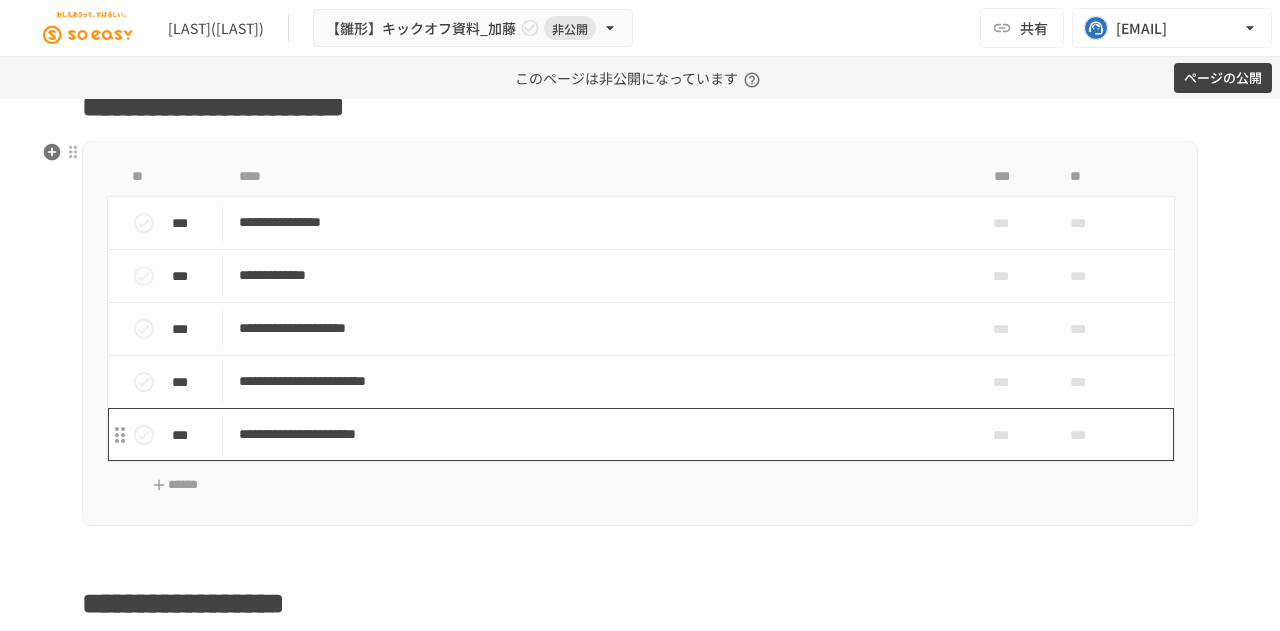 click on "**********" at bounding box center [598, 434] 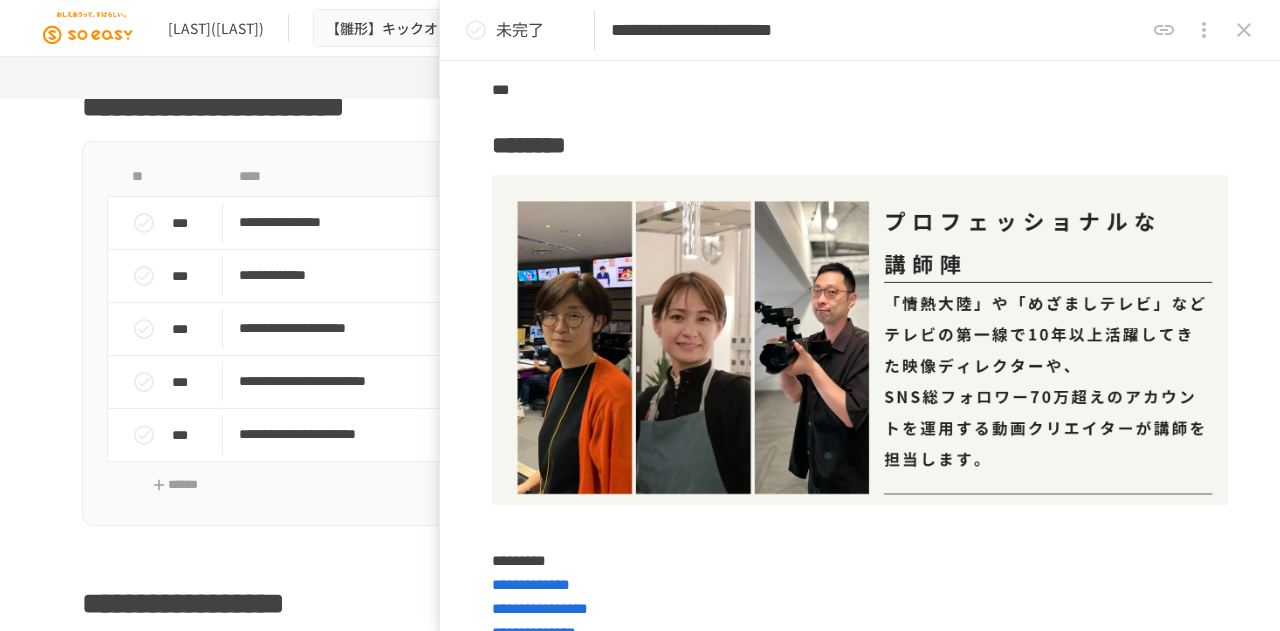 scroll, scrollTop: 0, scrollLeft: 0, axis: both 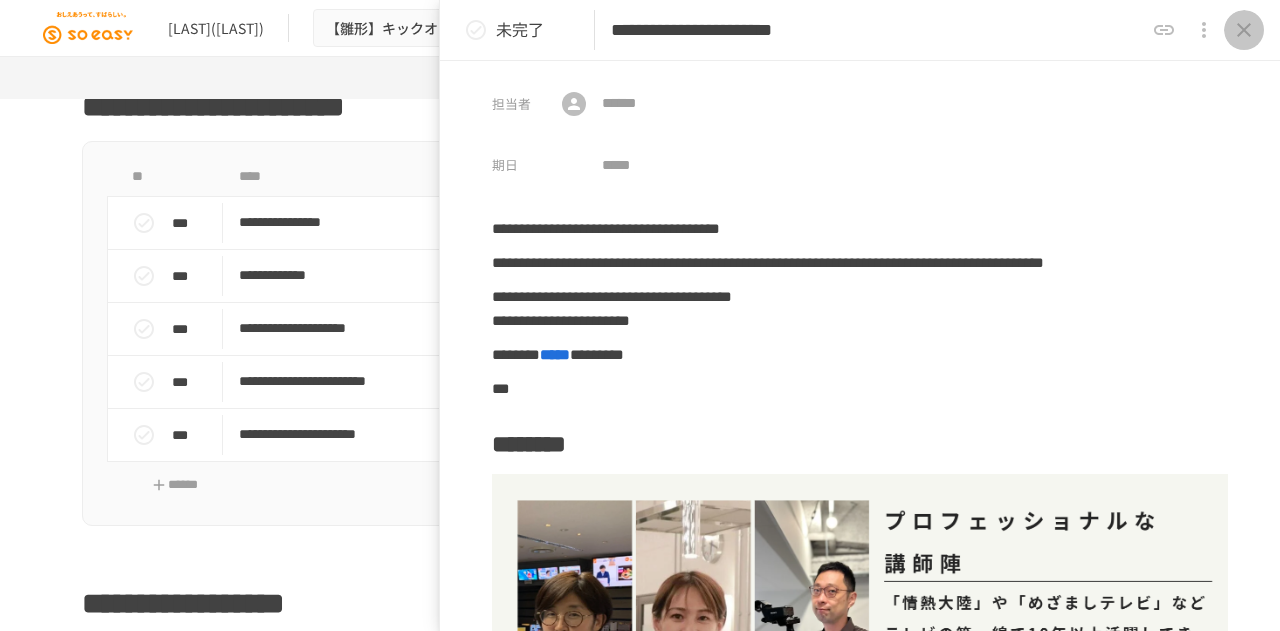 click 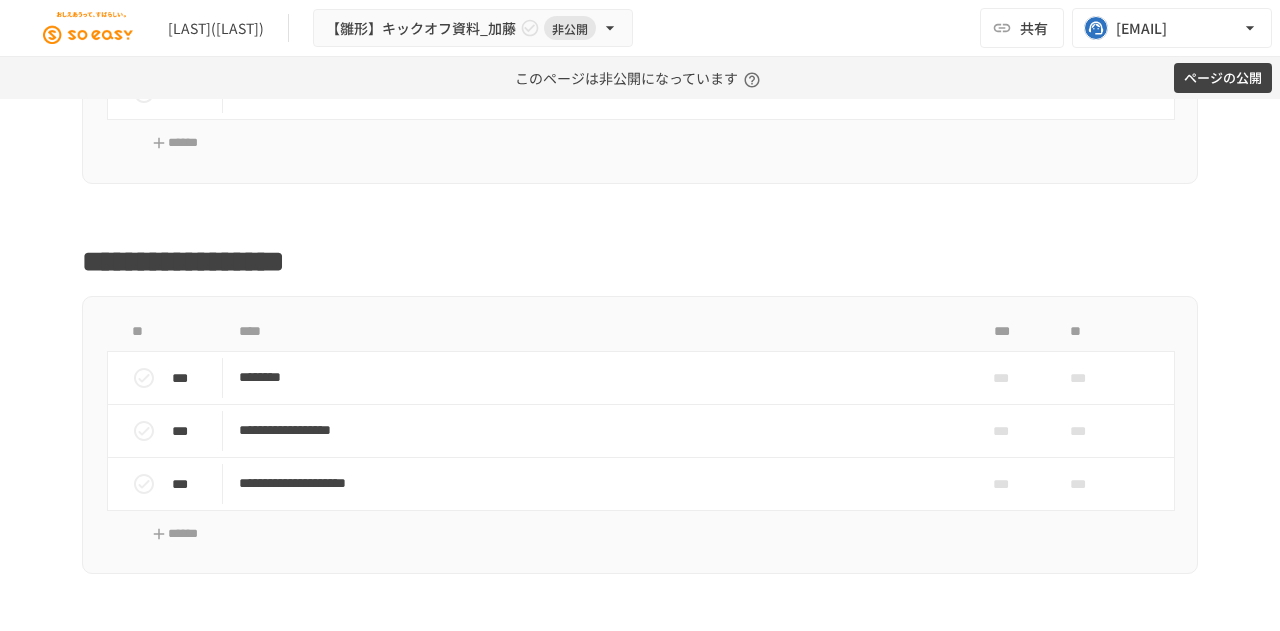 scroll, scrollTop: 1711, scrollLeft: 0, axis: vertical 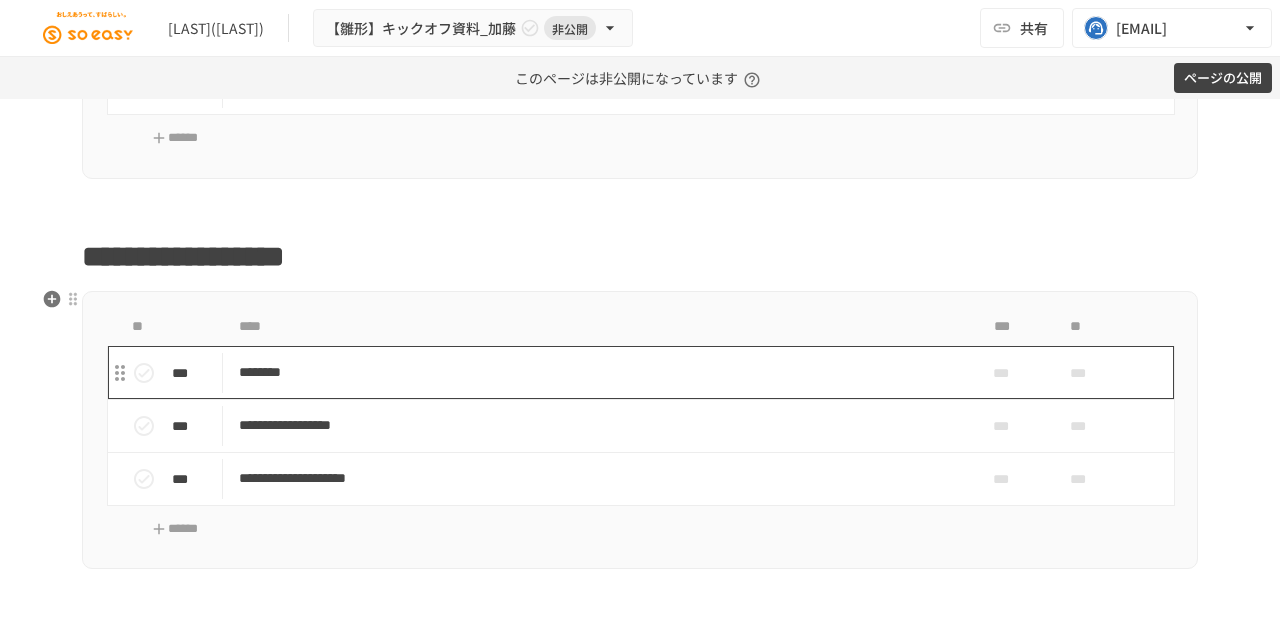 click on "********" at bounding box center [598, 372] 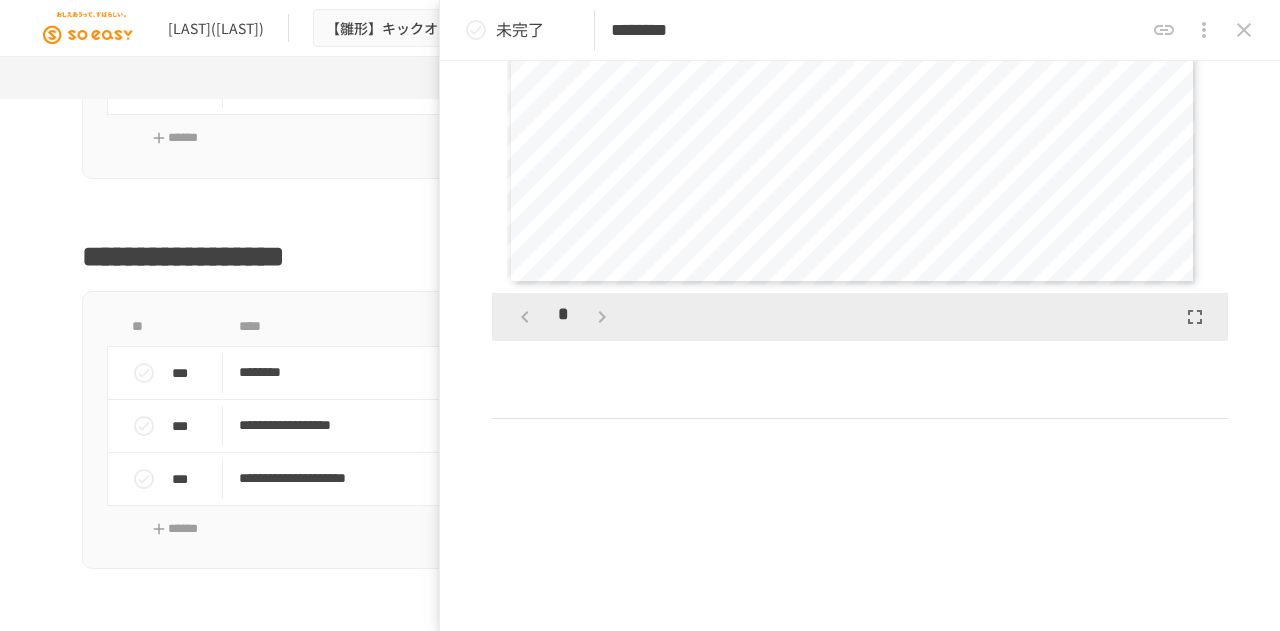 scroll, scrollTop: 744, scrollLeft: 0, axis: vertical 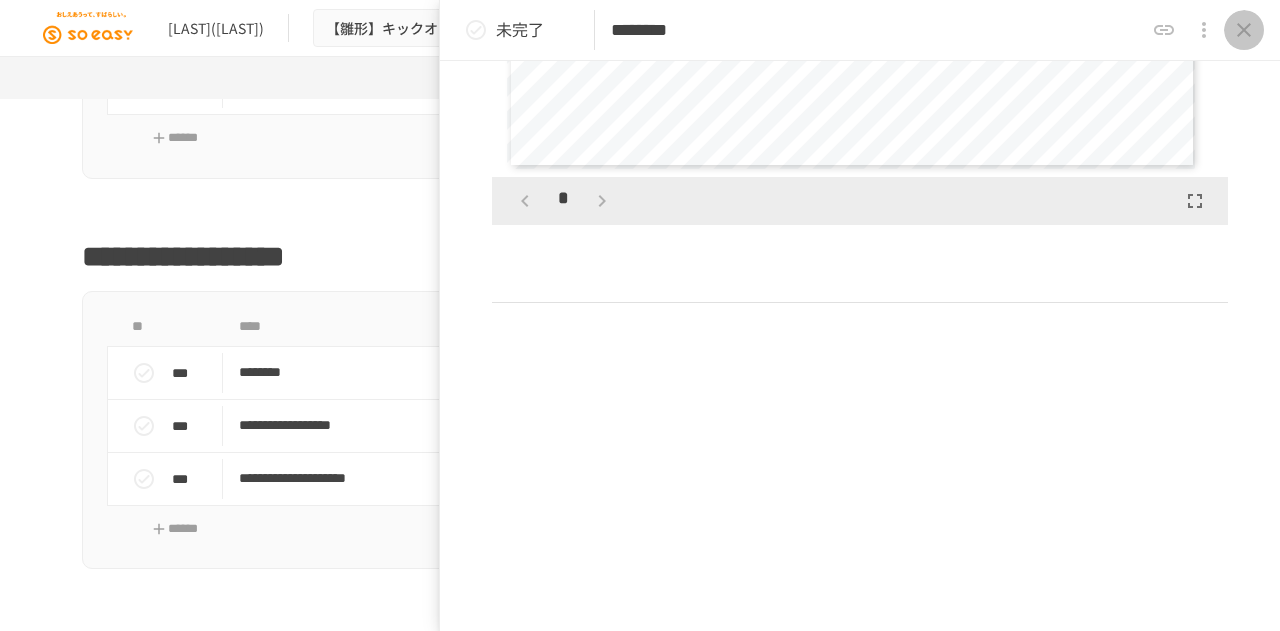 click 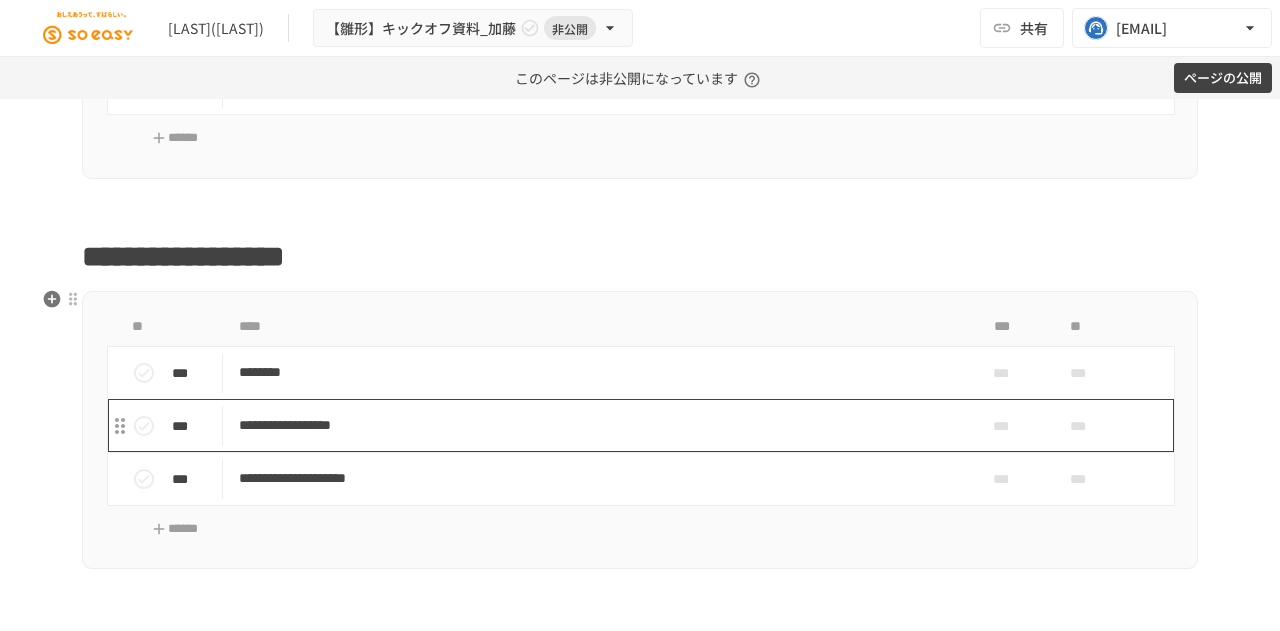 click on "**********" at bounding box center [598, 425] 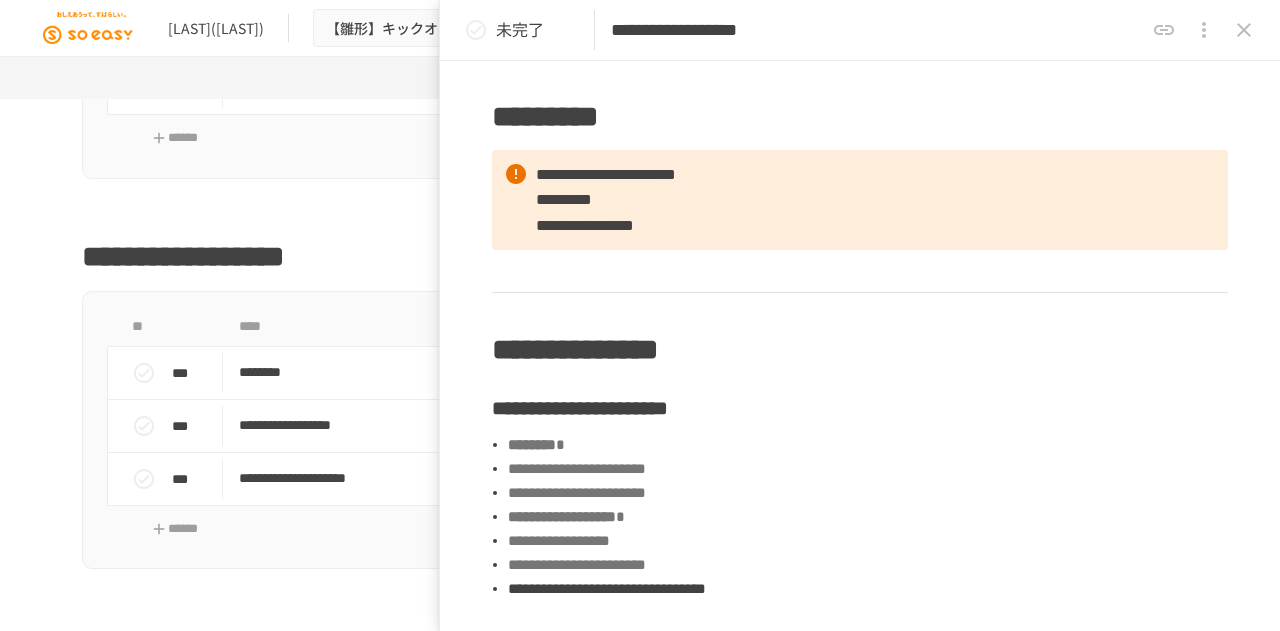 scroll, scrollTop: 483, scrollLeft: 0, axis: vertical 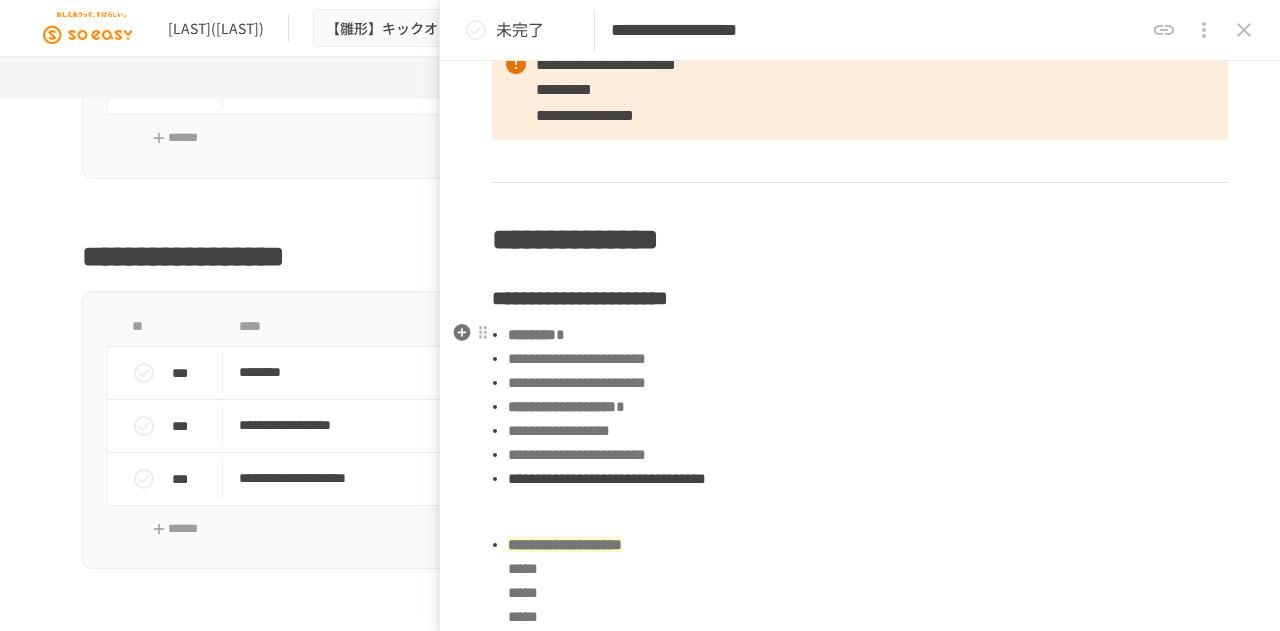 click on "**********" at bounding box center (860, 781) 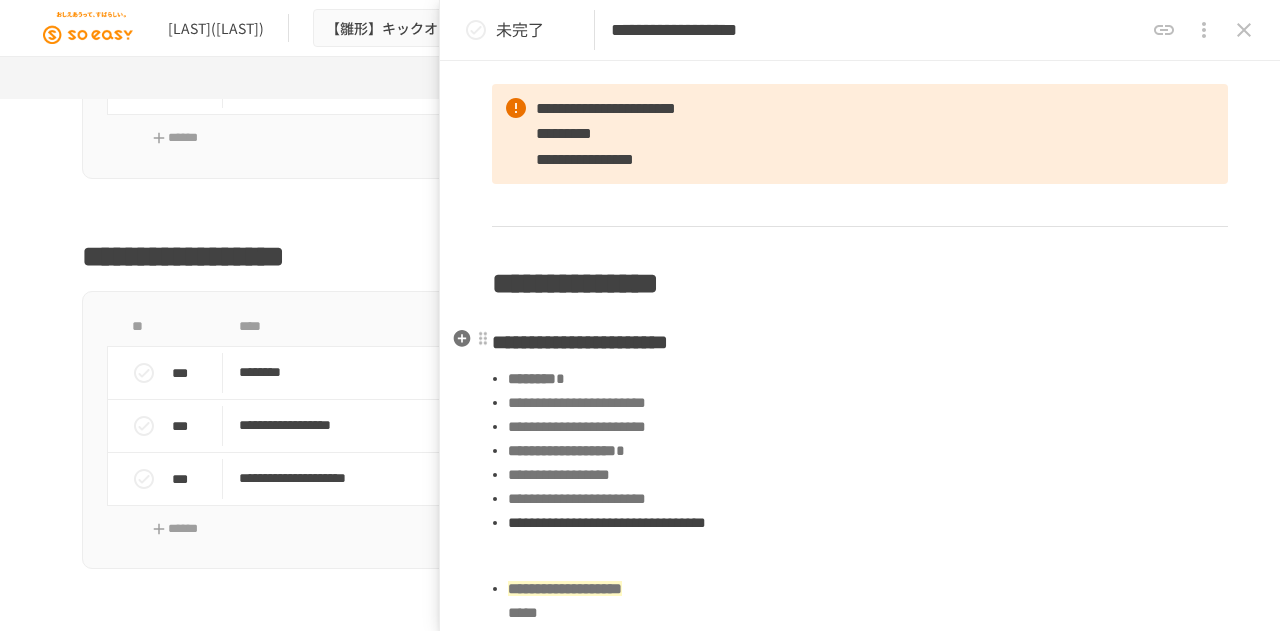 scroll, scrollTop: 576, scrollLeft: 0, axis: vertical 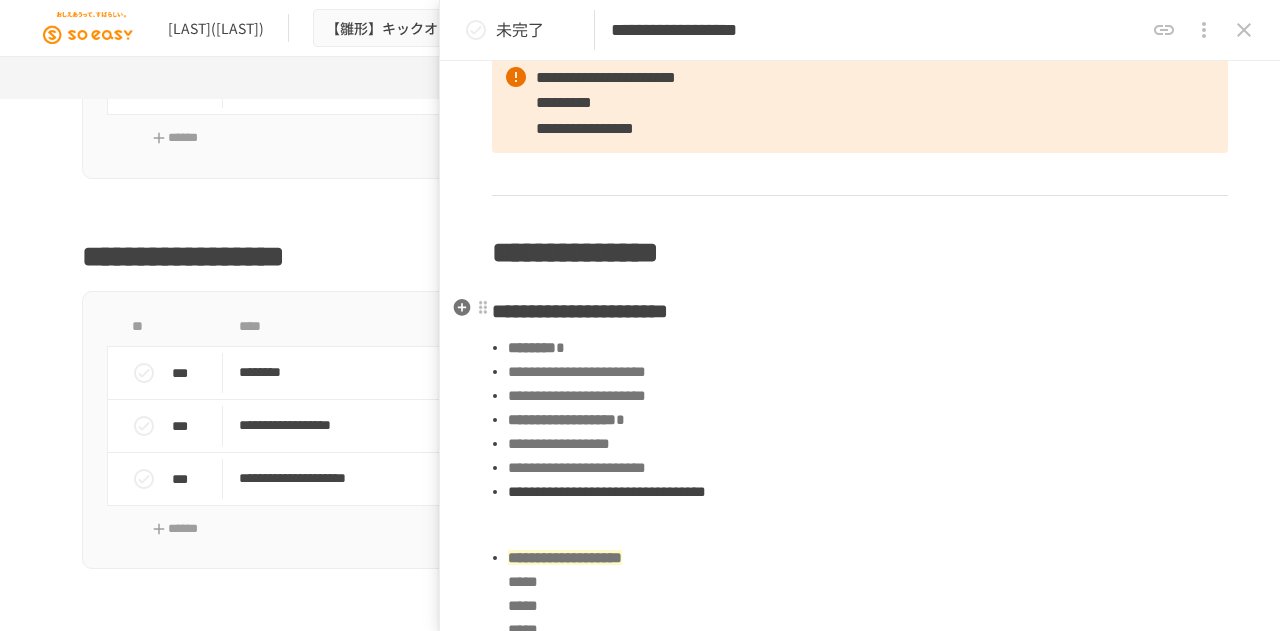 click on "**********" at bounding box center [580, 311] 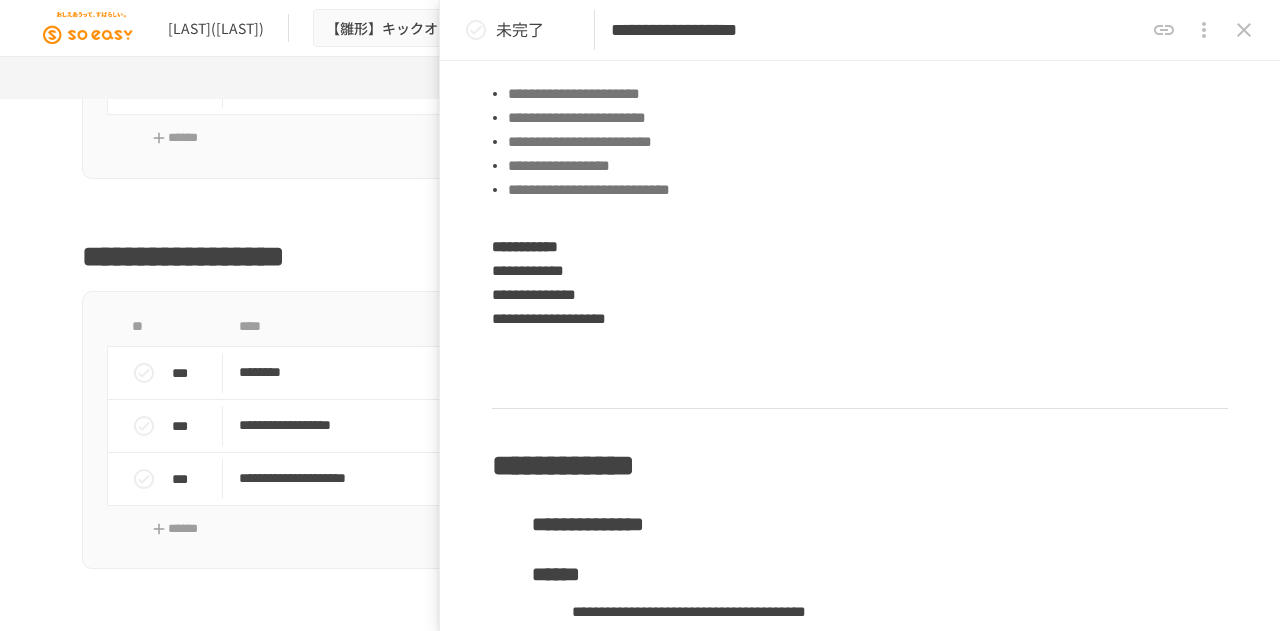 scroll, scrollTop: 1272, scrollLeft: 0, axis: vertical 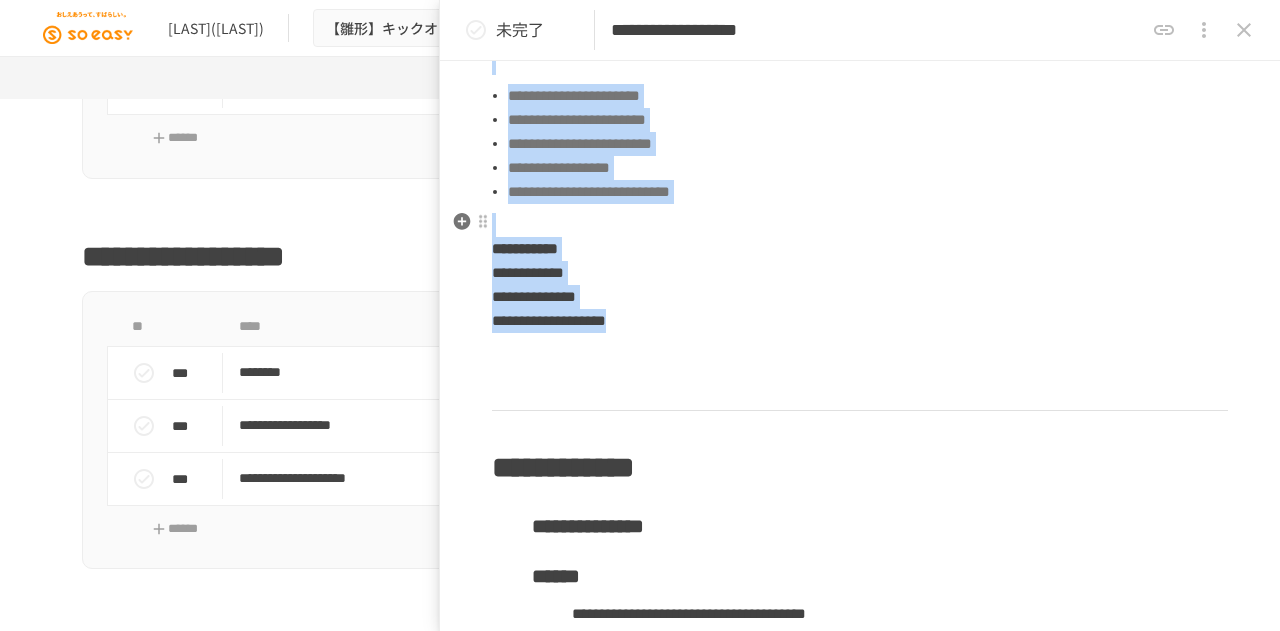 click on "**********" at bounding box center (860, 273) 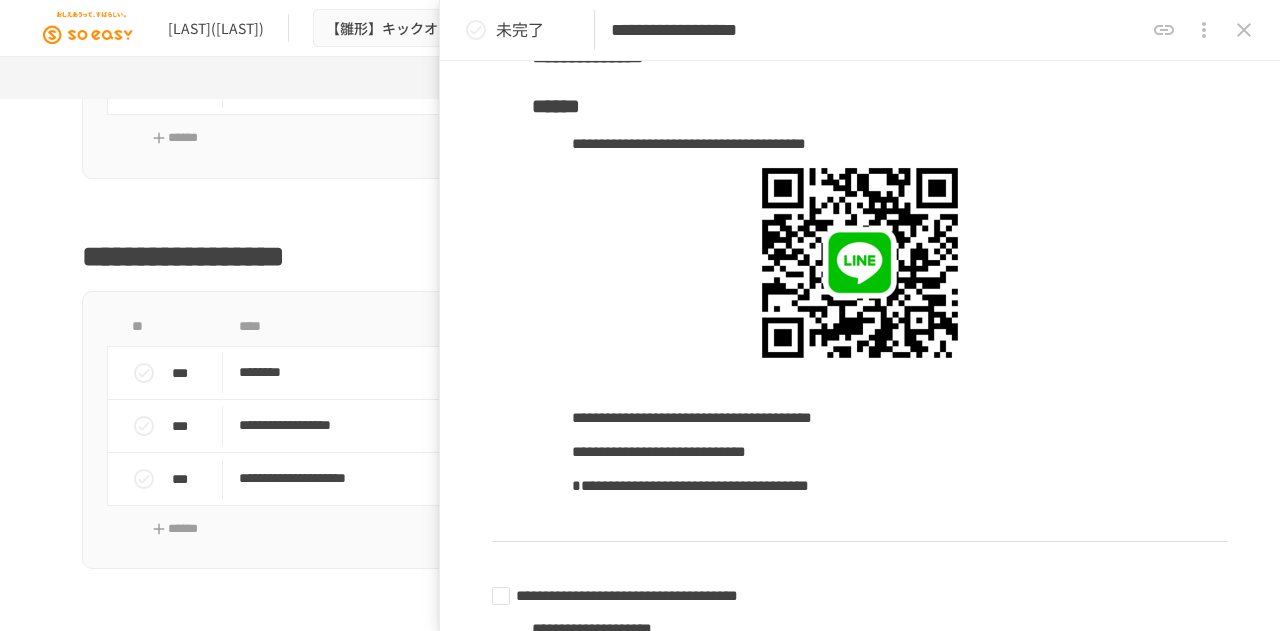 scroll, scrollTop: 1835, scrollLeft: 0, axis: vertical 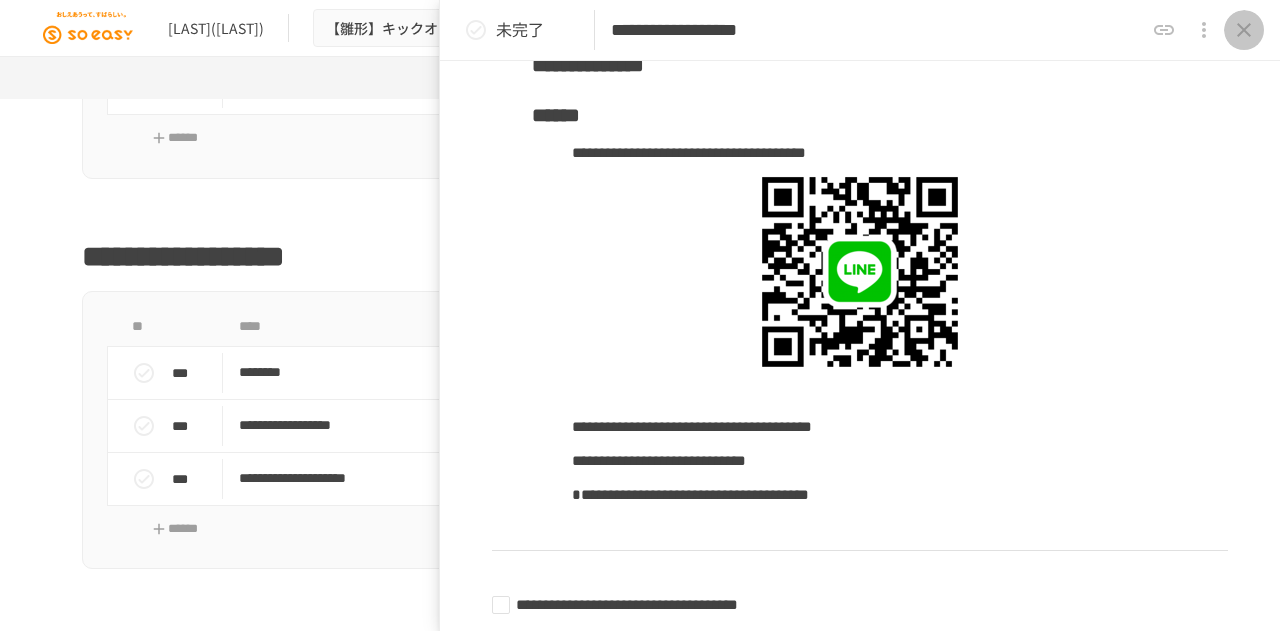 click 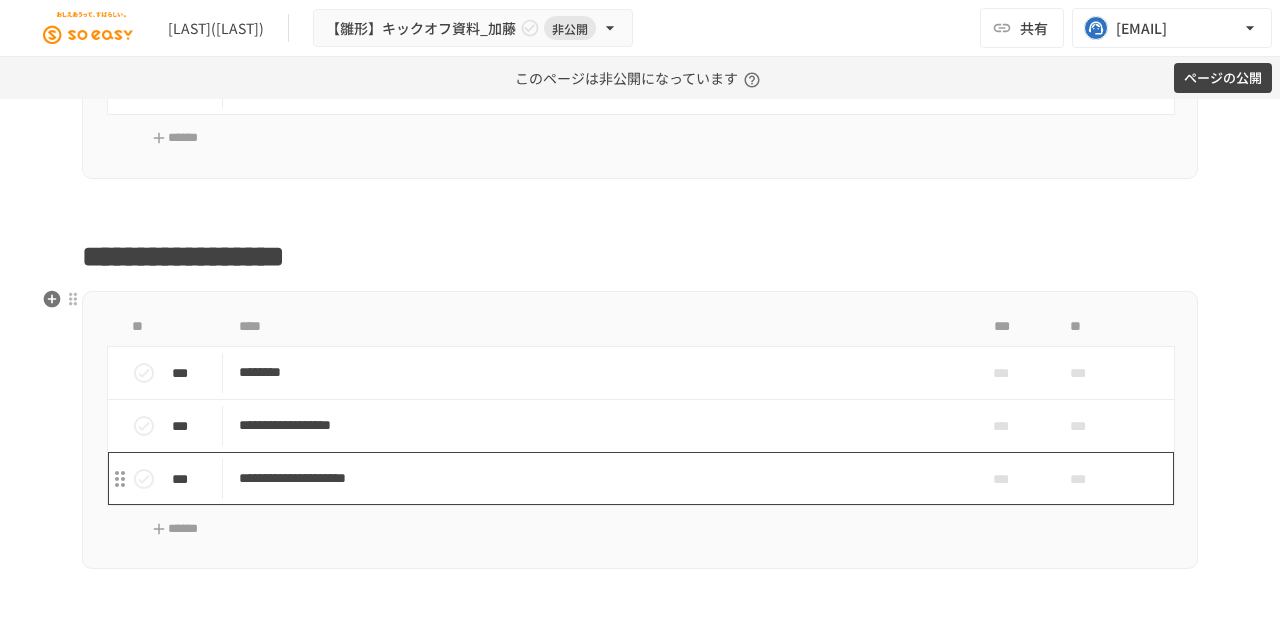 click on "**********" at bounding box center [598, 478] 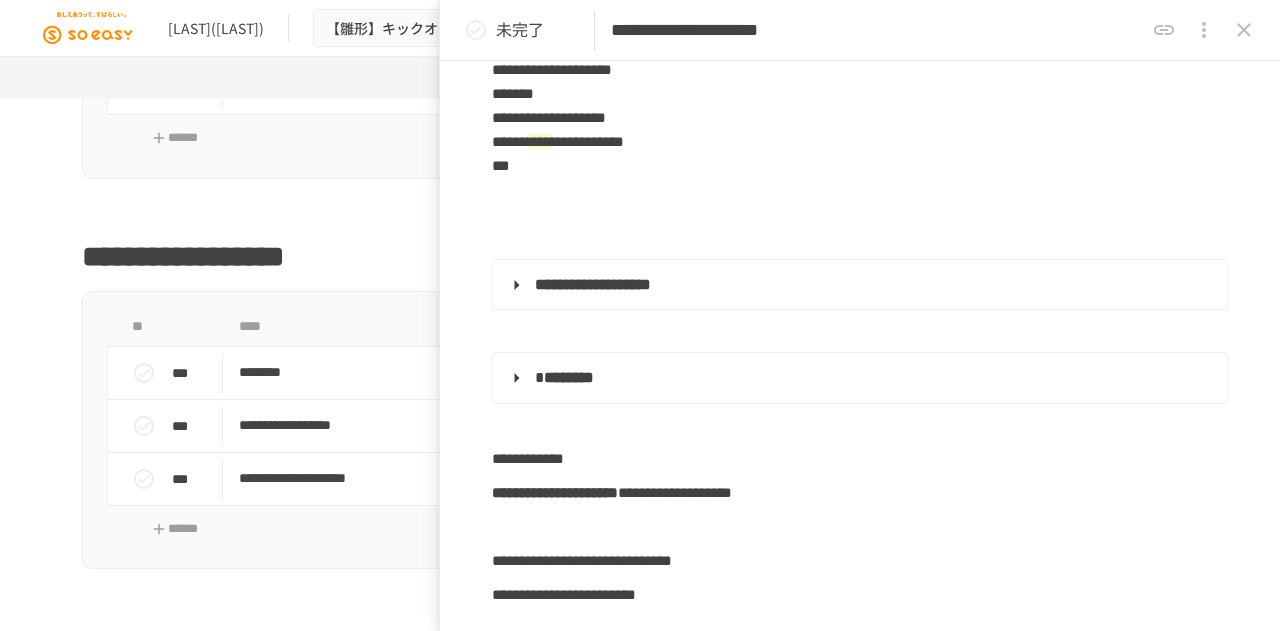scroll, scrollTop: 955, scrollLeft: 0, axis: vertical 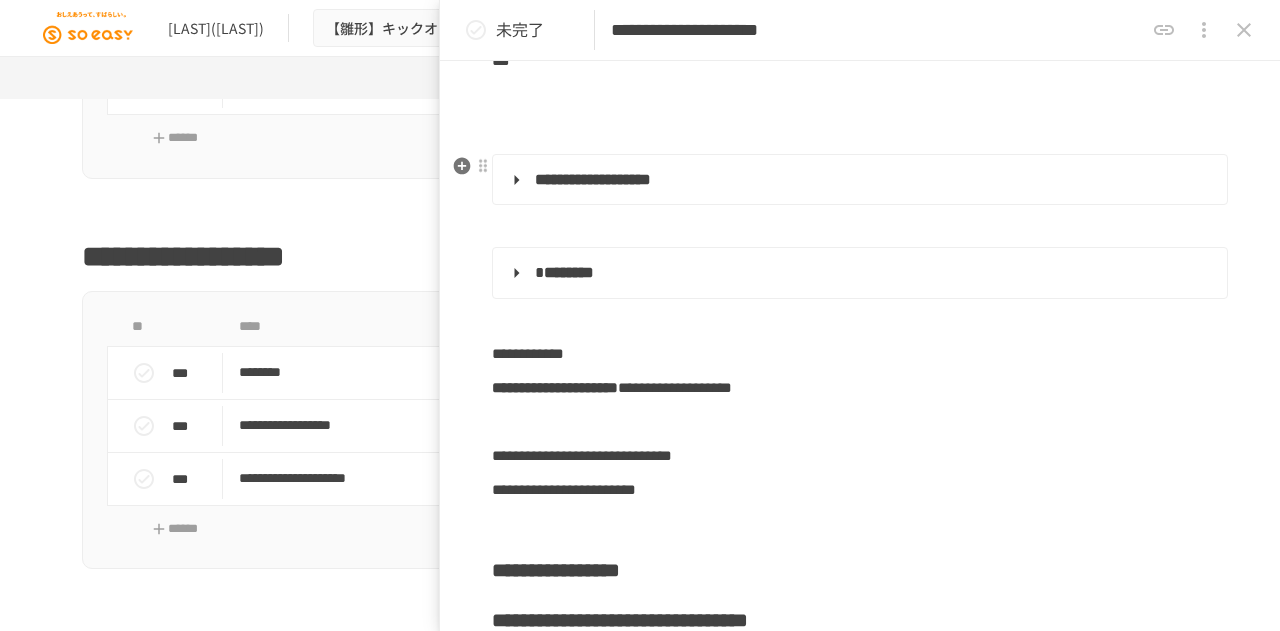 click on "**********" at bounding box center [858, 180] 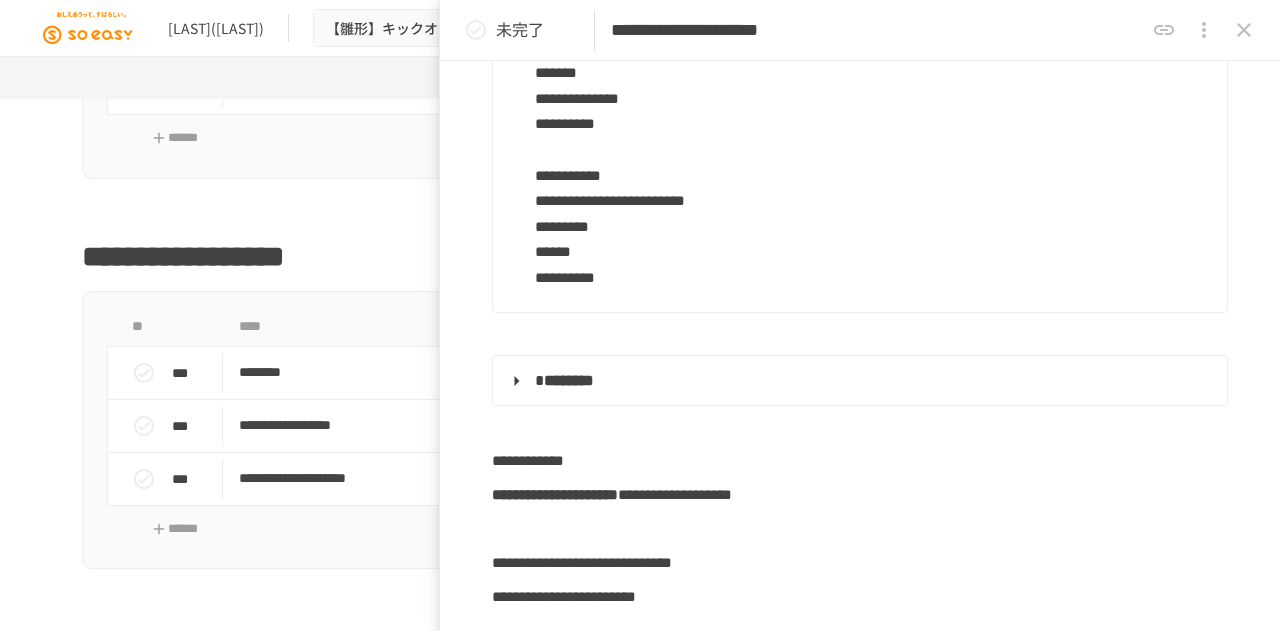 scroll, scrollTop: 1161, scrollLeft: 0, axis: vertical 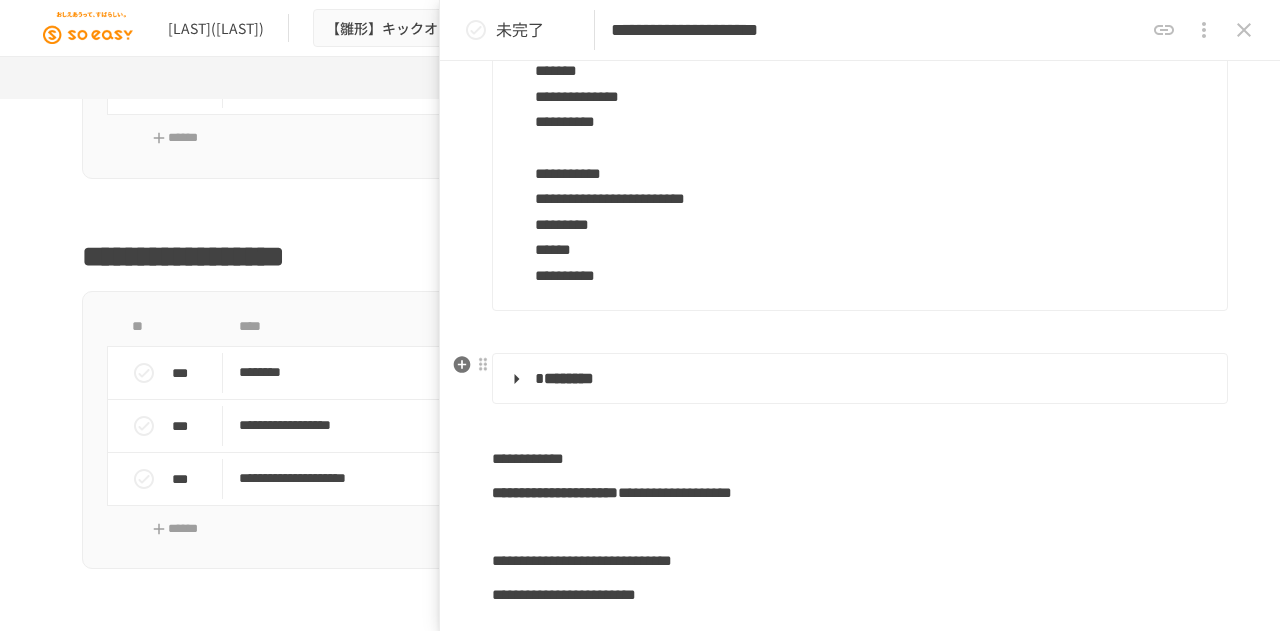 click on "* ********" at bounding box center [858, 379] 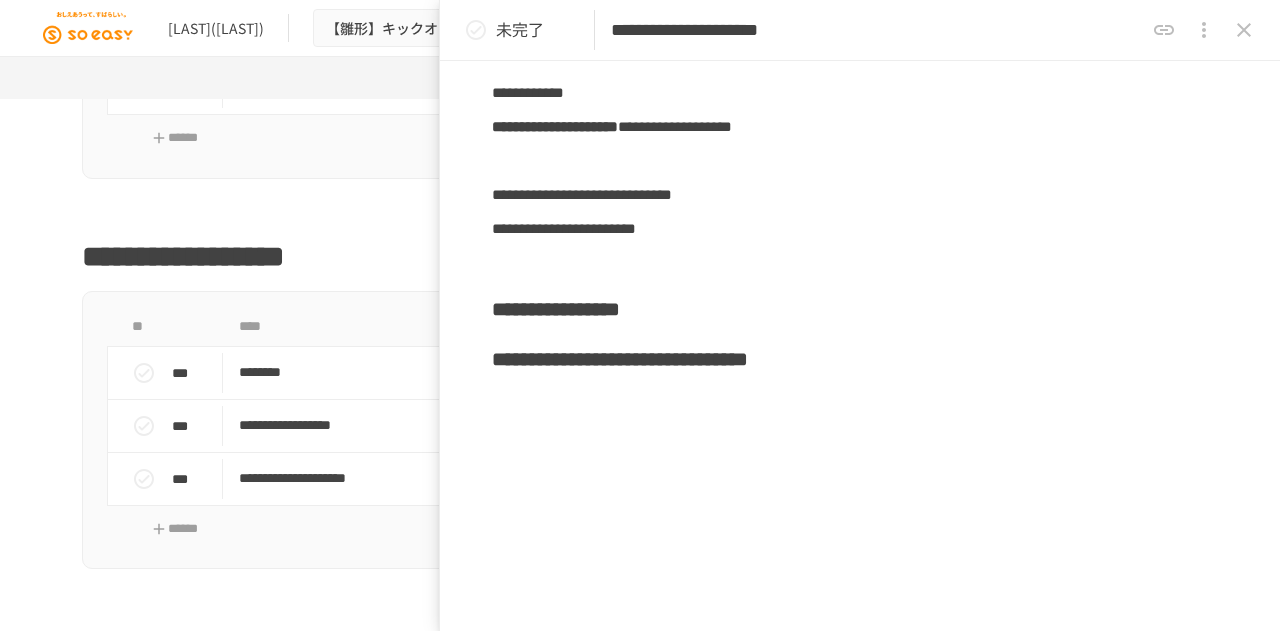 scroll, scrollTop: 1848, scrollLeft: 0, axis: vertical 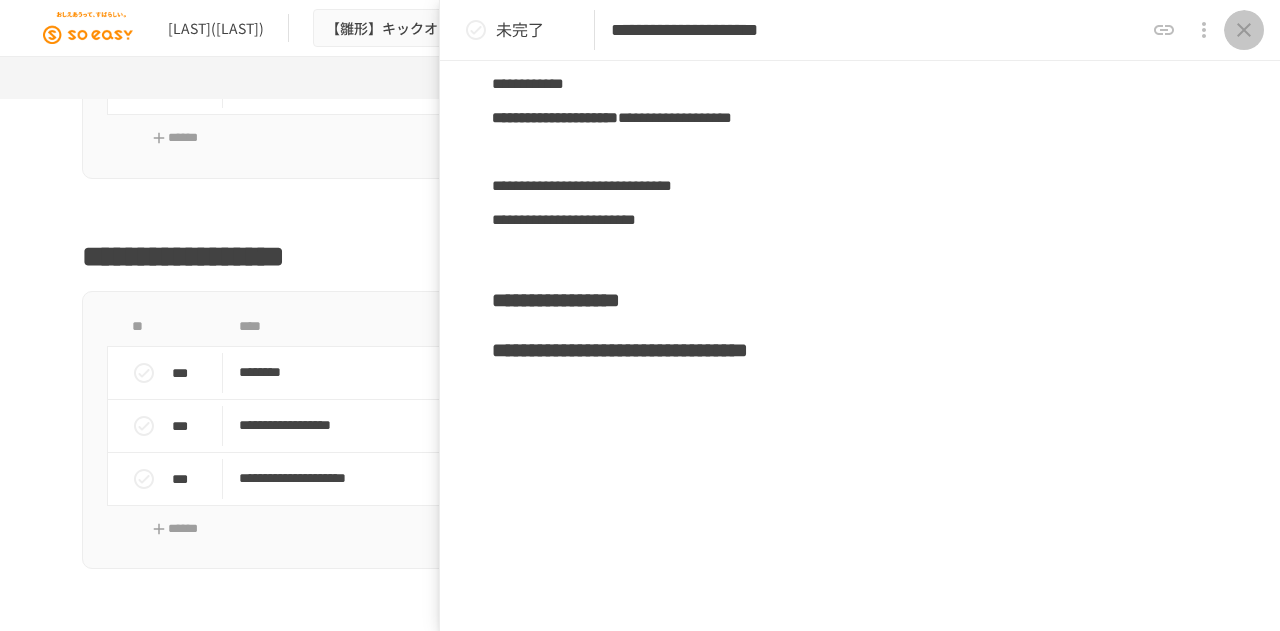 click at bounding box center [1244, 30] 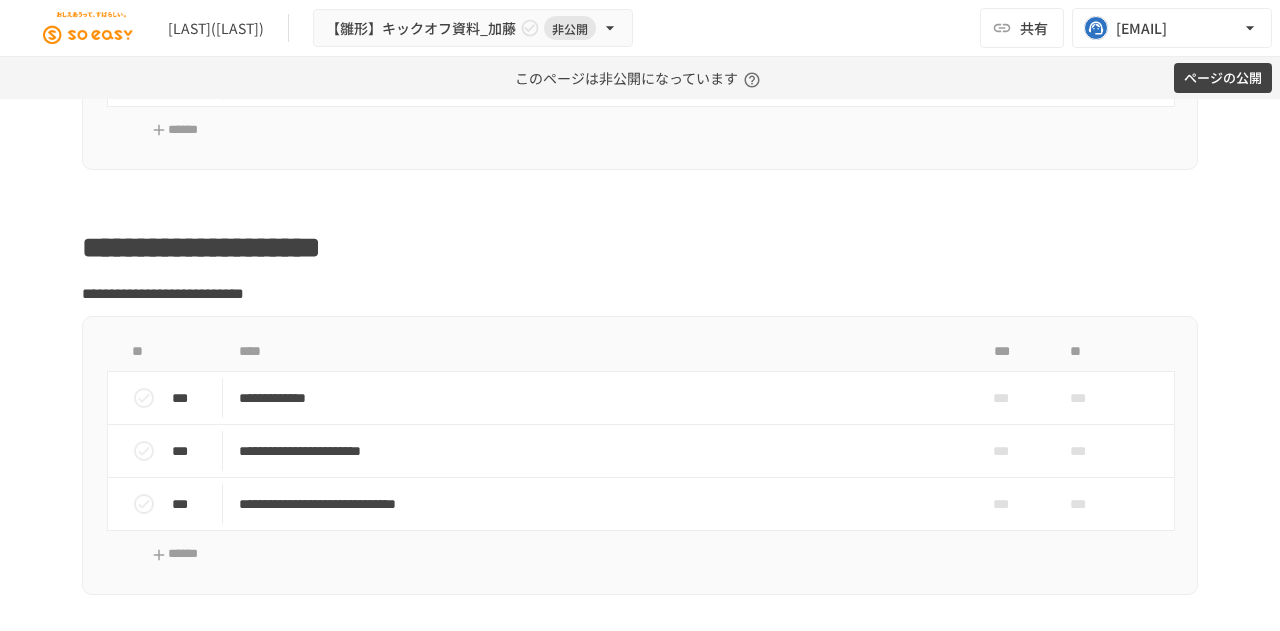 scroll, scrollTop: 2113, scrollLeft: 0, axis: vertical 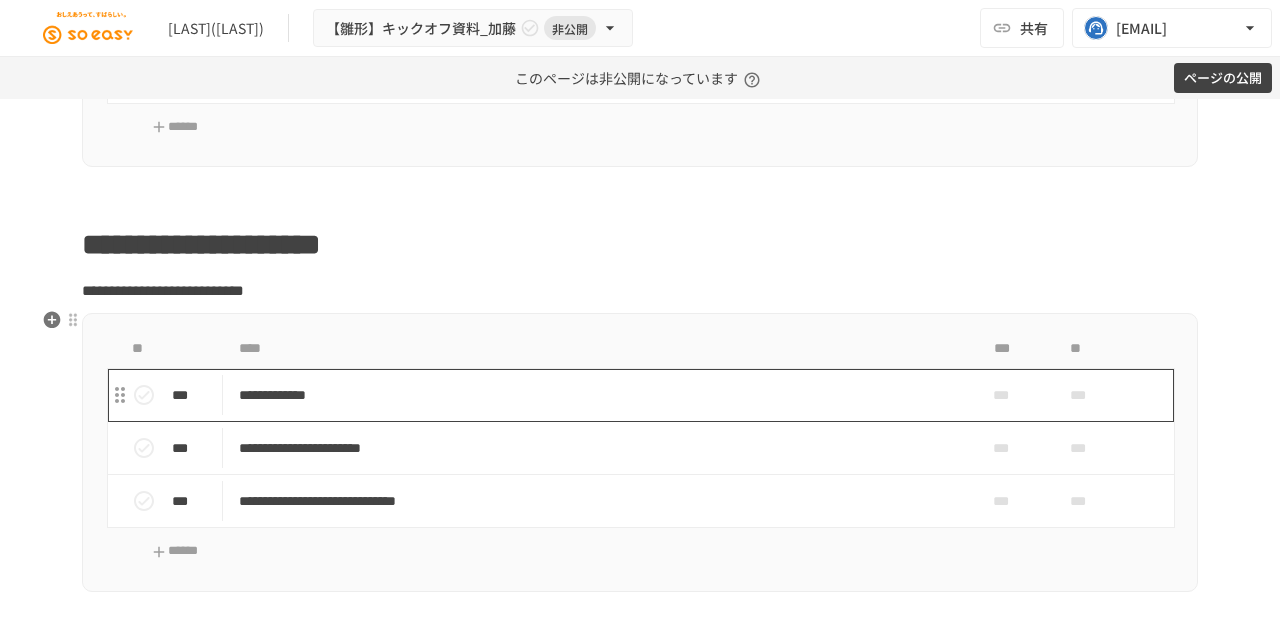 click on "**********" at bounding box center [598, 395] 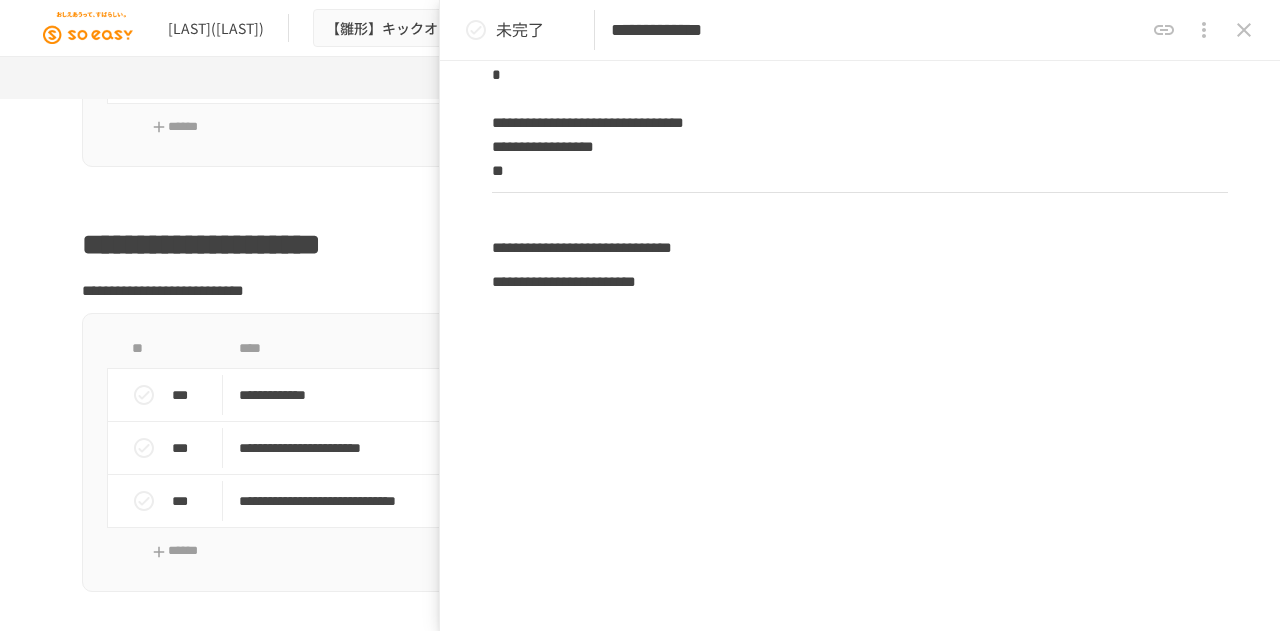 scroll, scrollTop: 852, scrollLeft: 0, axis: vertical 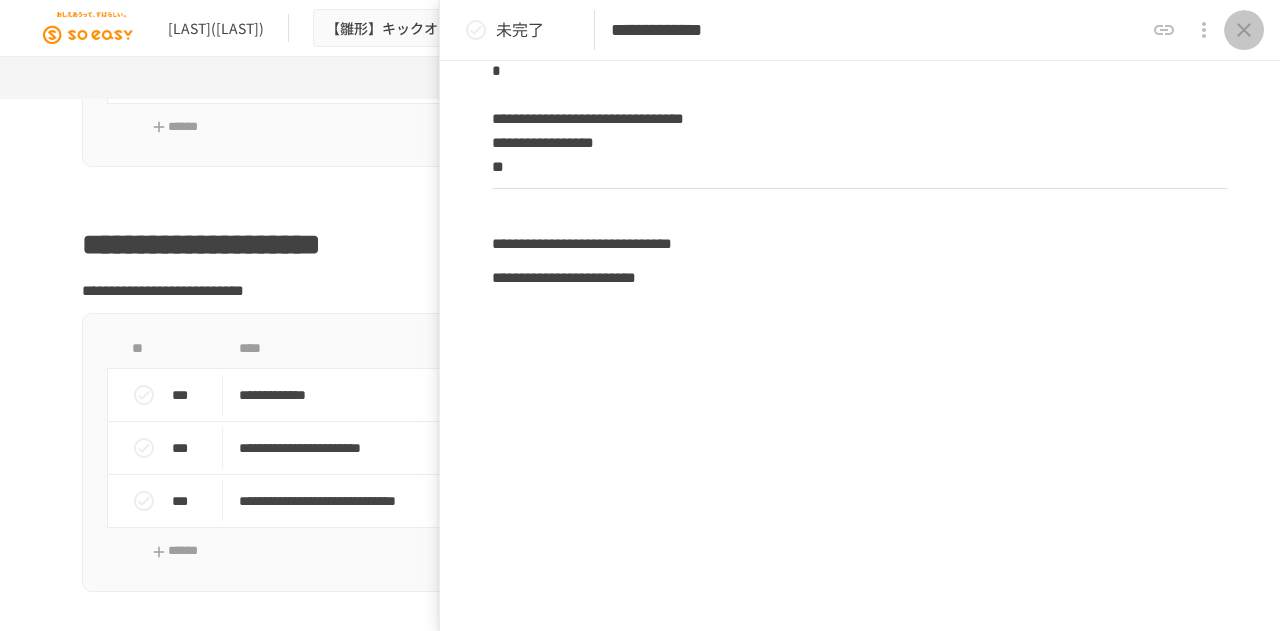 click 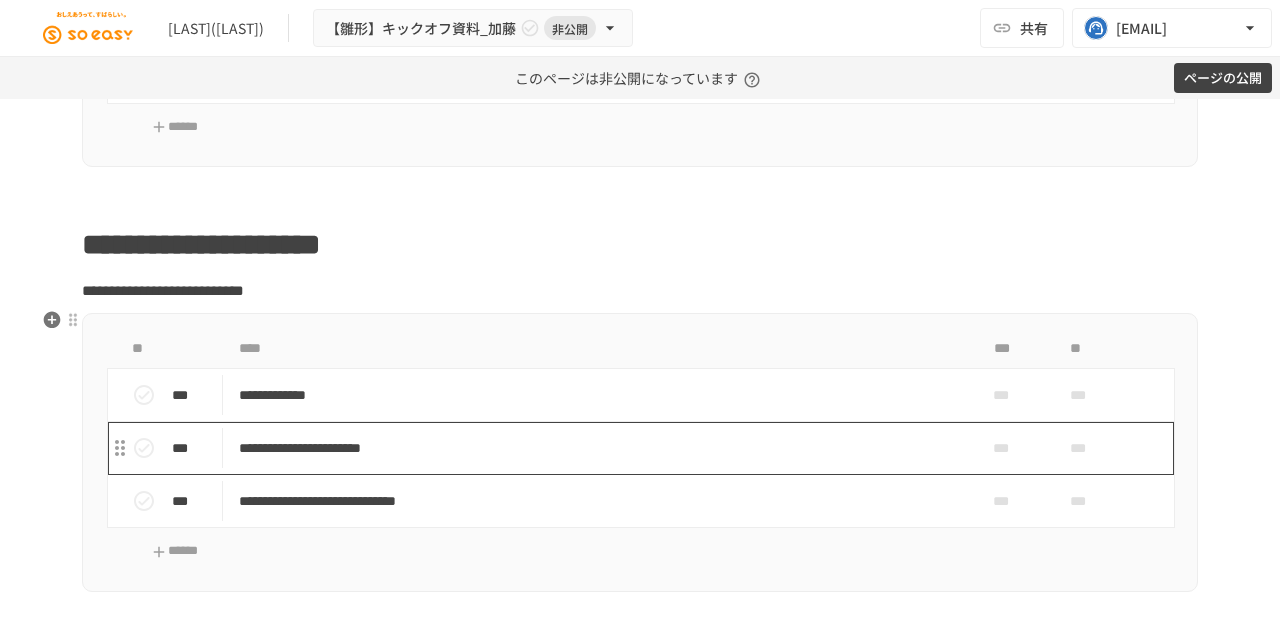 click on "**********" at bounding box center (598, 448) 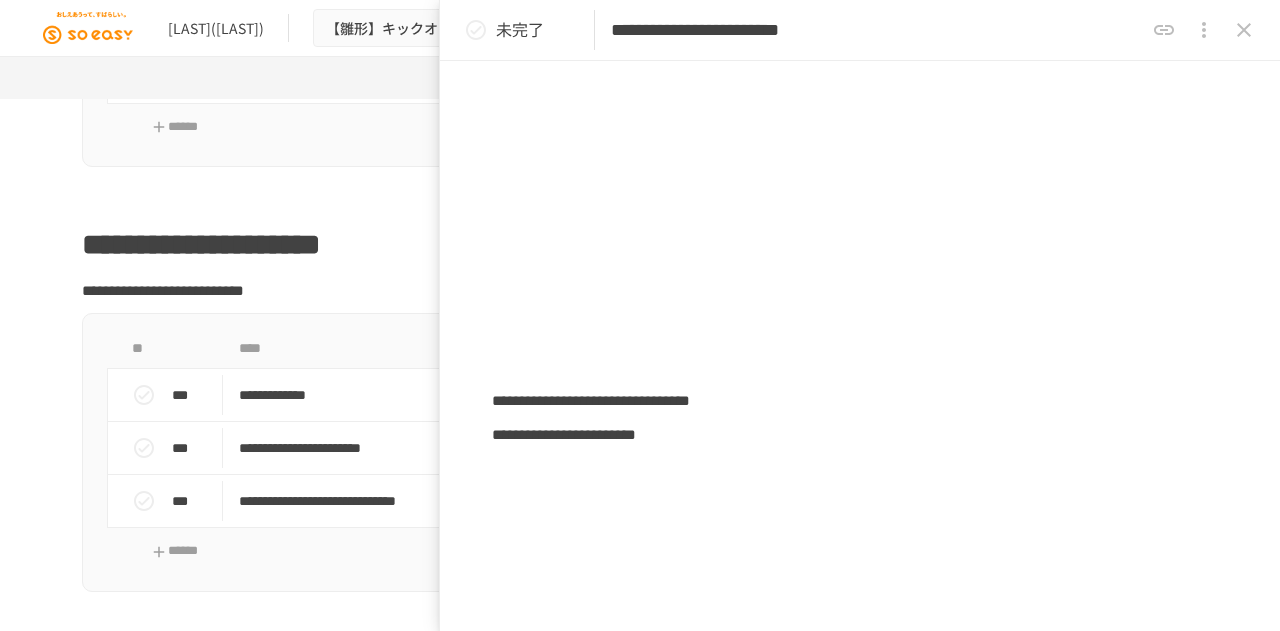 scroll, scrollTop: 672, scrollLeft: 0, axis: vertical 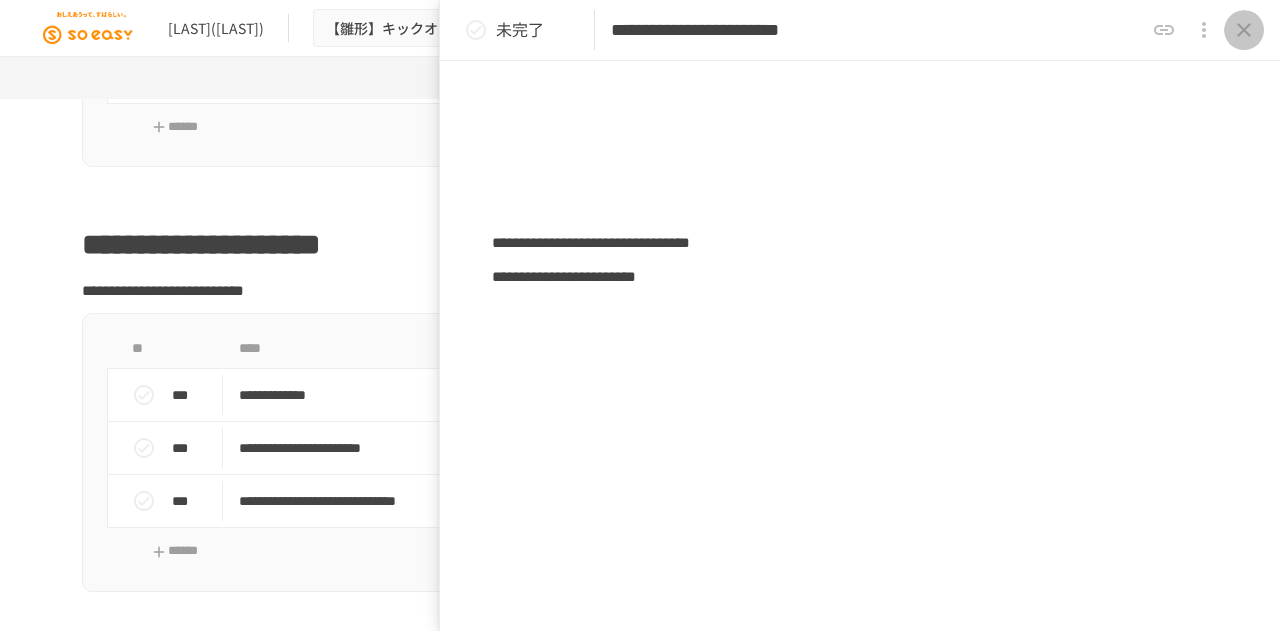 click 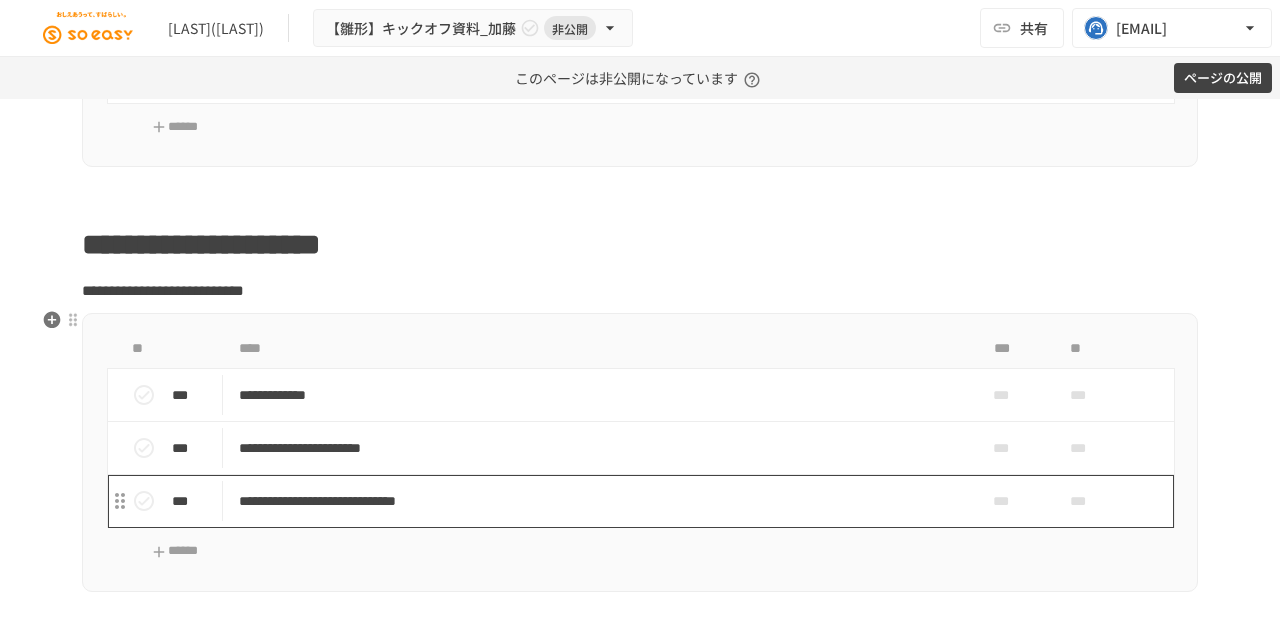 click on "**********" at bounding box center (598, 501) 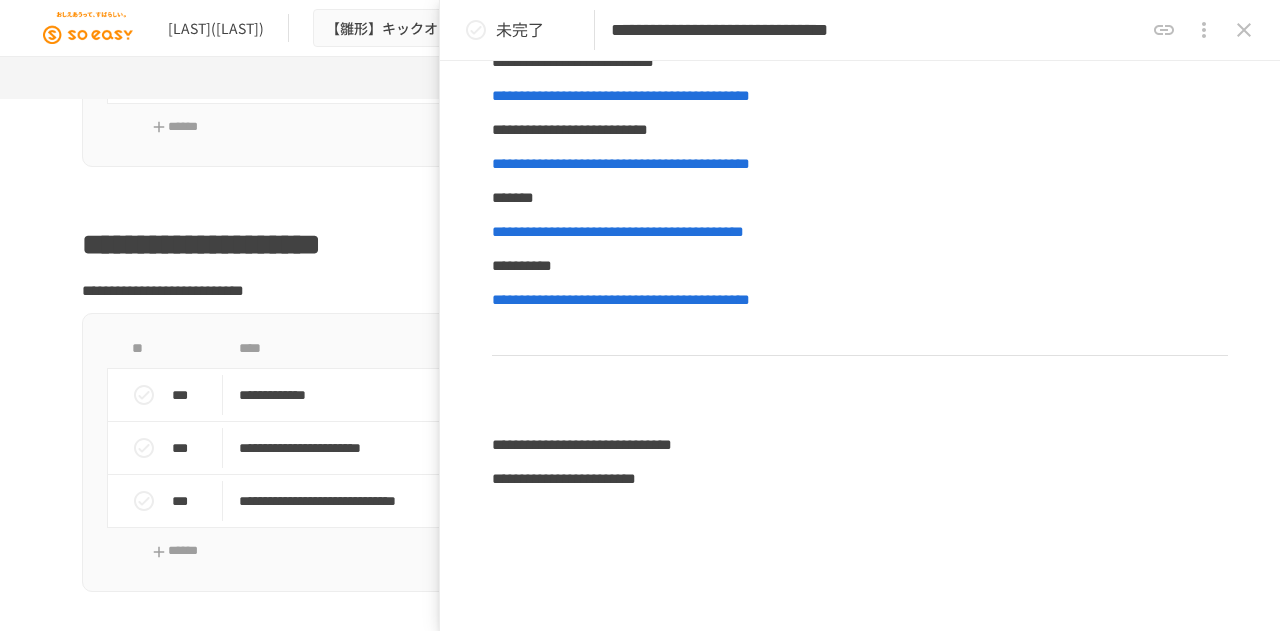 scroll, scrollTop: 640, scrollLeft: 0, axis: vertical 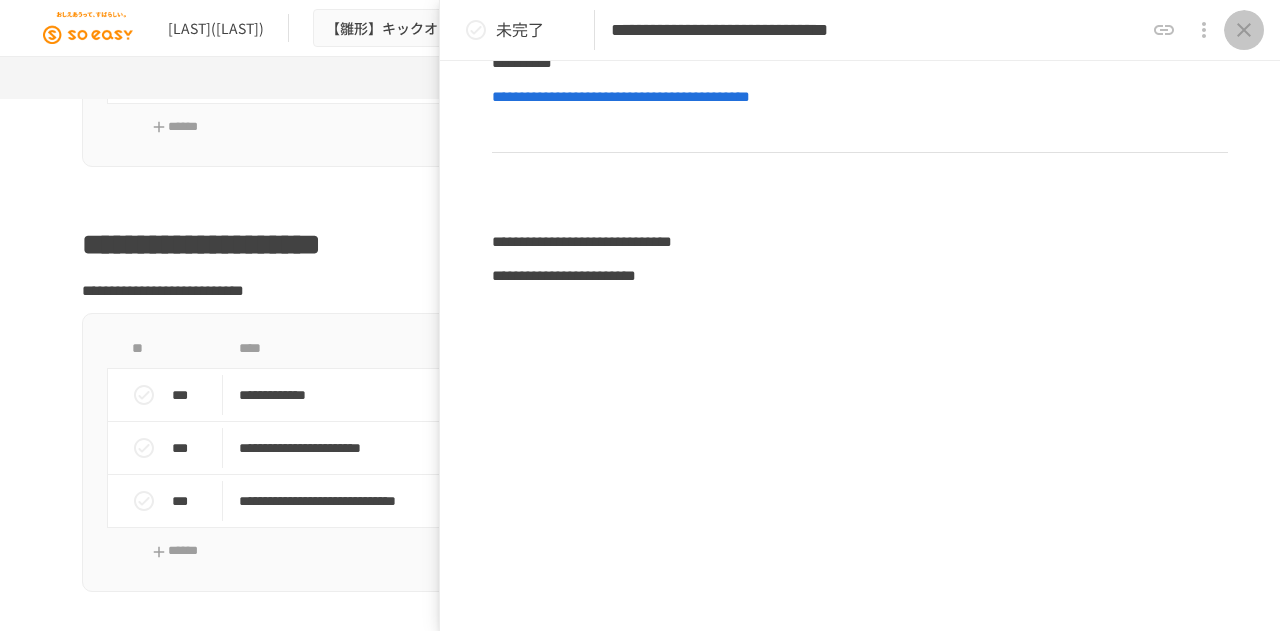 click 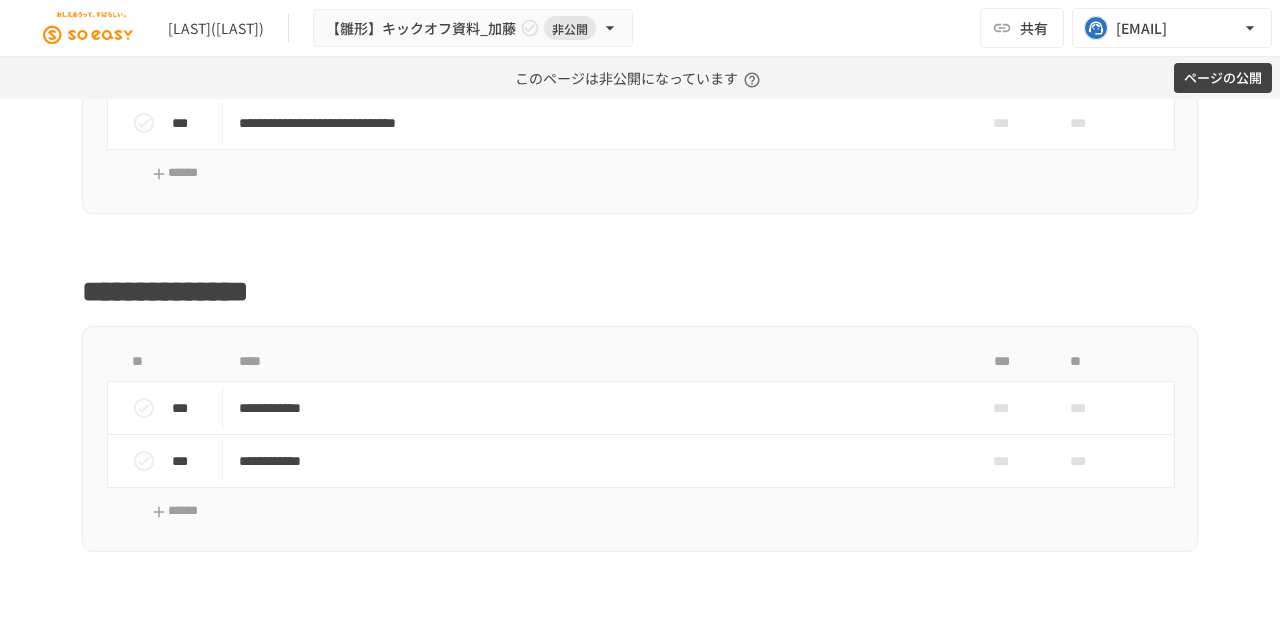 scroll, scrollTop: 2567, scrollLeft: 0, axis: vertical 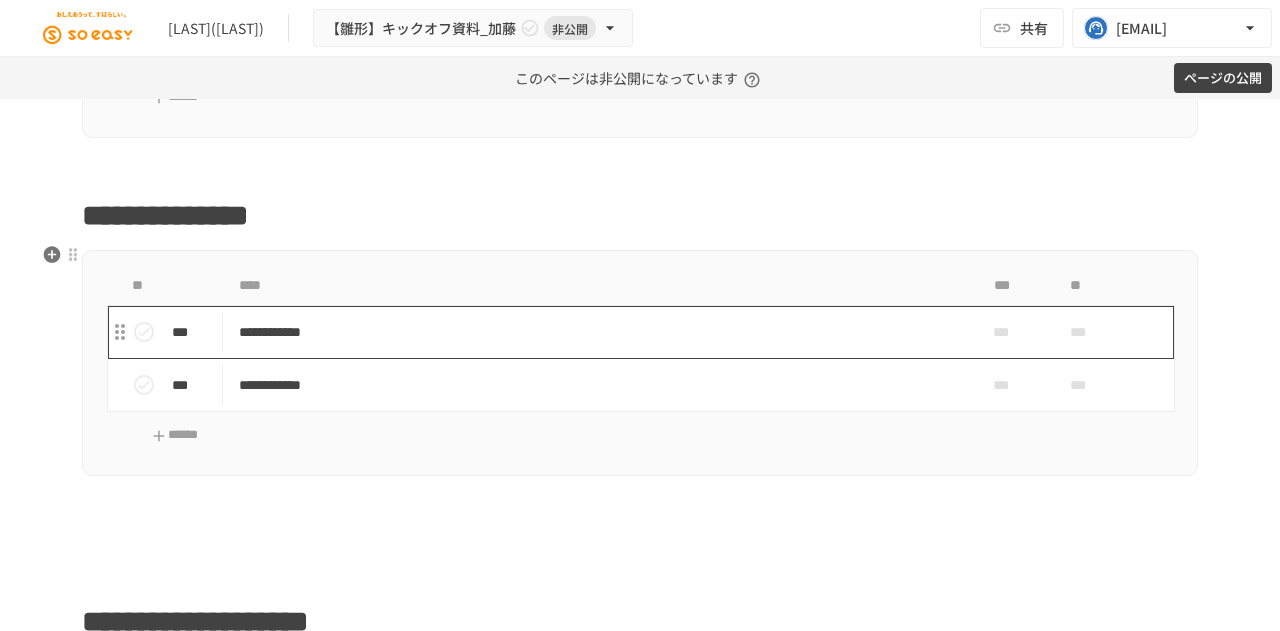 click on "**********" at bounding box center (598, 332) 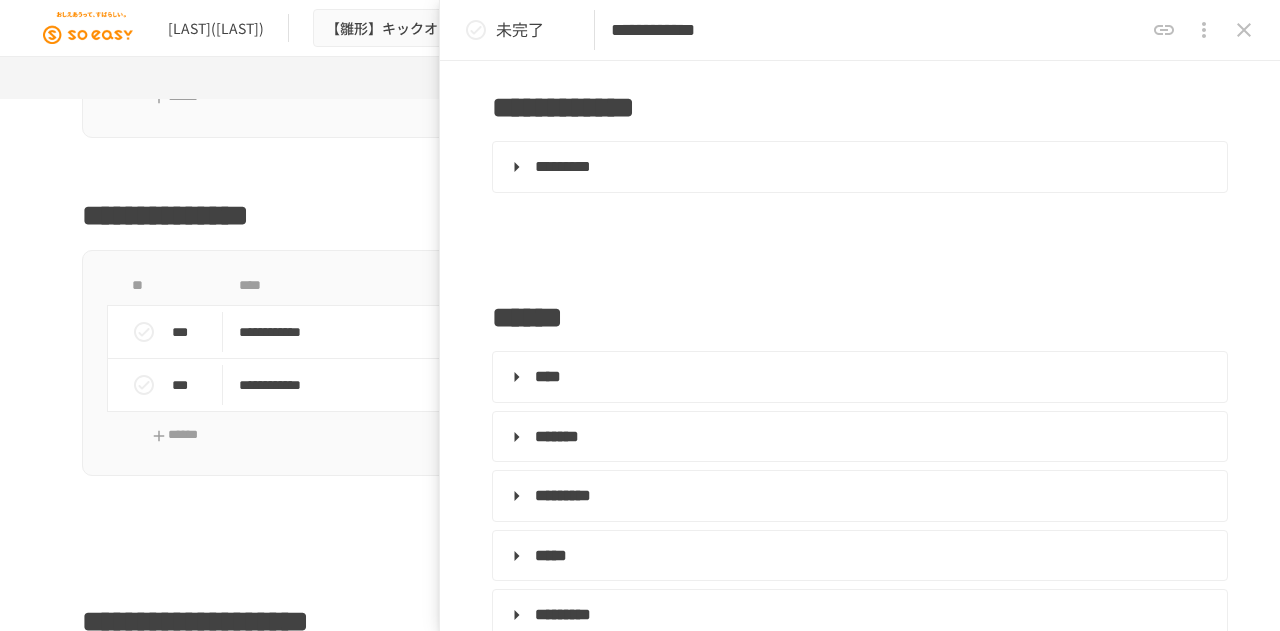 scroll, scrollTop: 149, scrollLeft: 0, axis: vertical 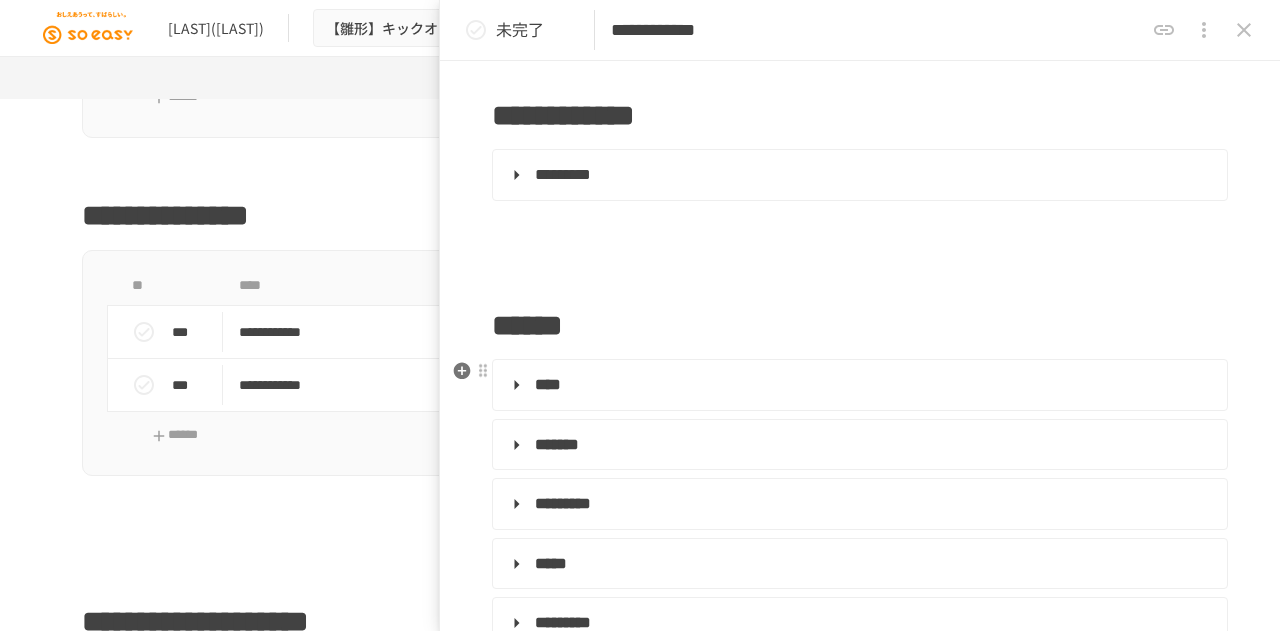 click on "****" at bounding box center [548, 384] 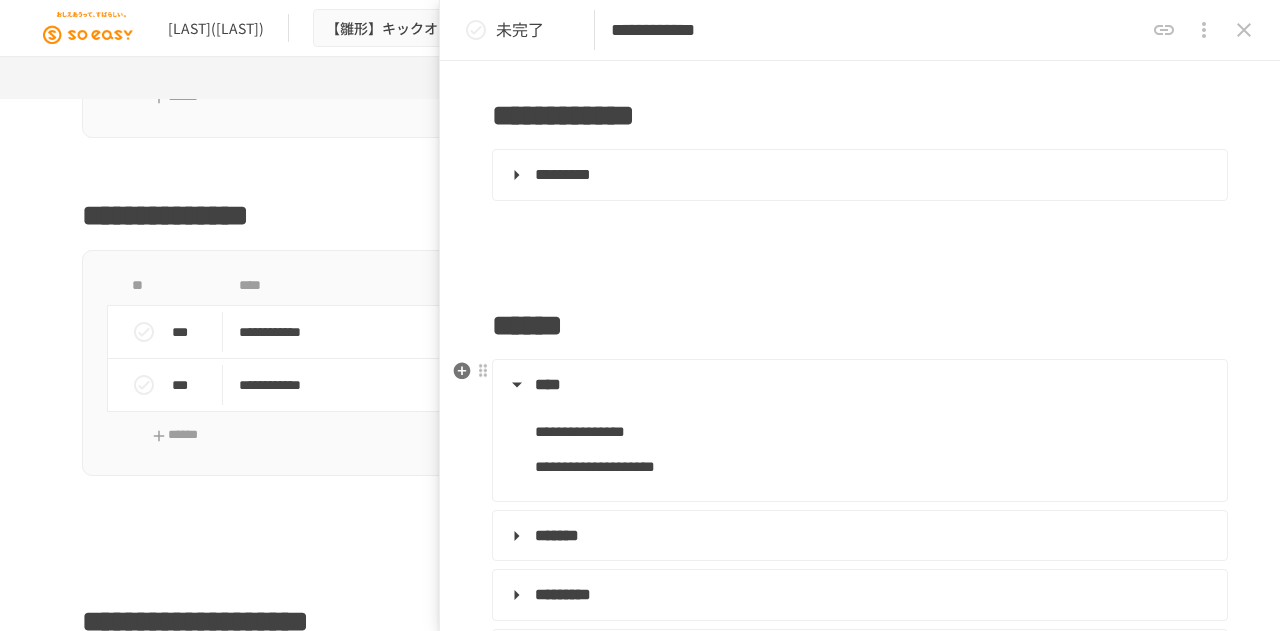 scroll, scrollTop: 251, scrollLeft: 0, axis: vertical 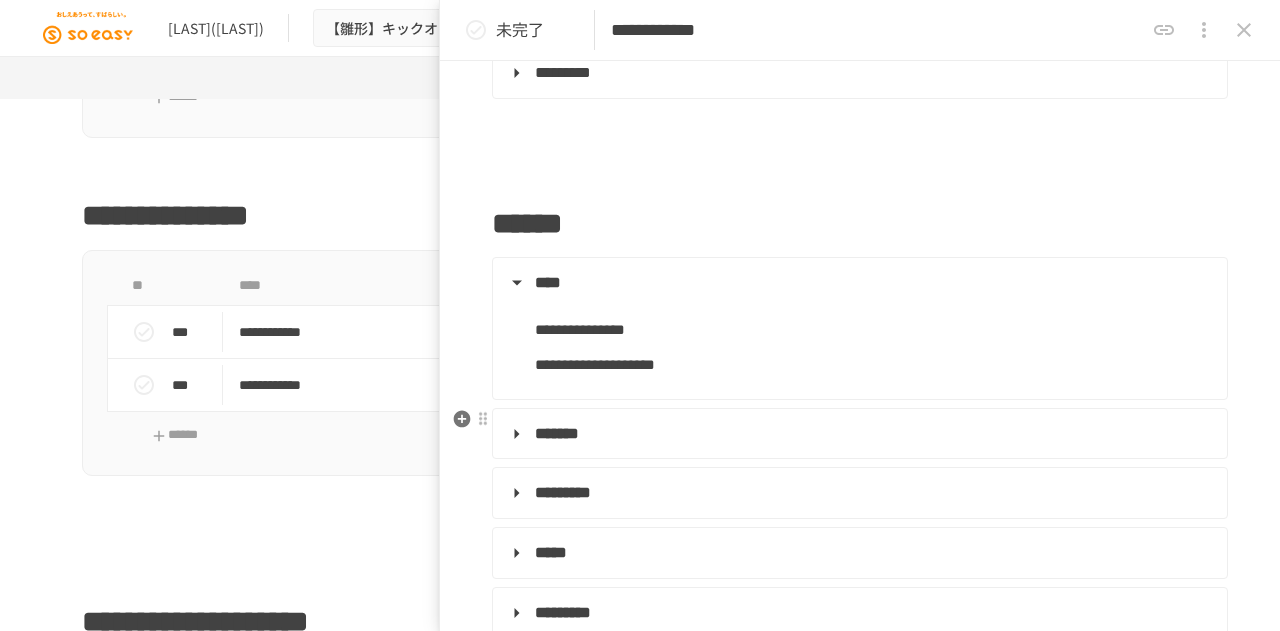 click on "*******" at bounding box center (557, 433) 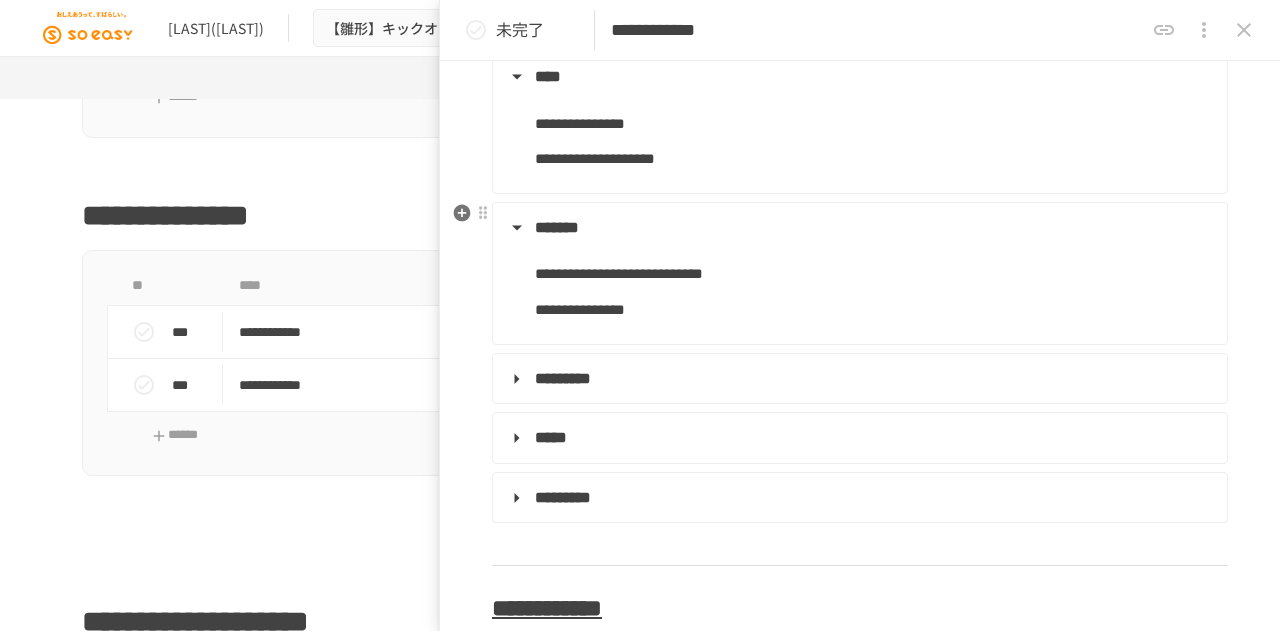 scroll, scrollTop: 459, scrollLeft: 0, axis: vertical 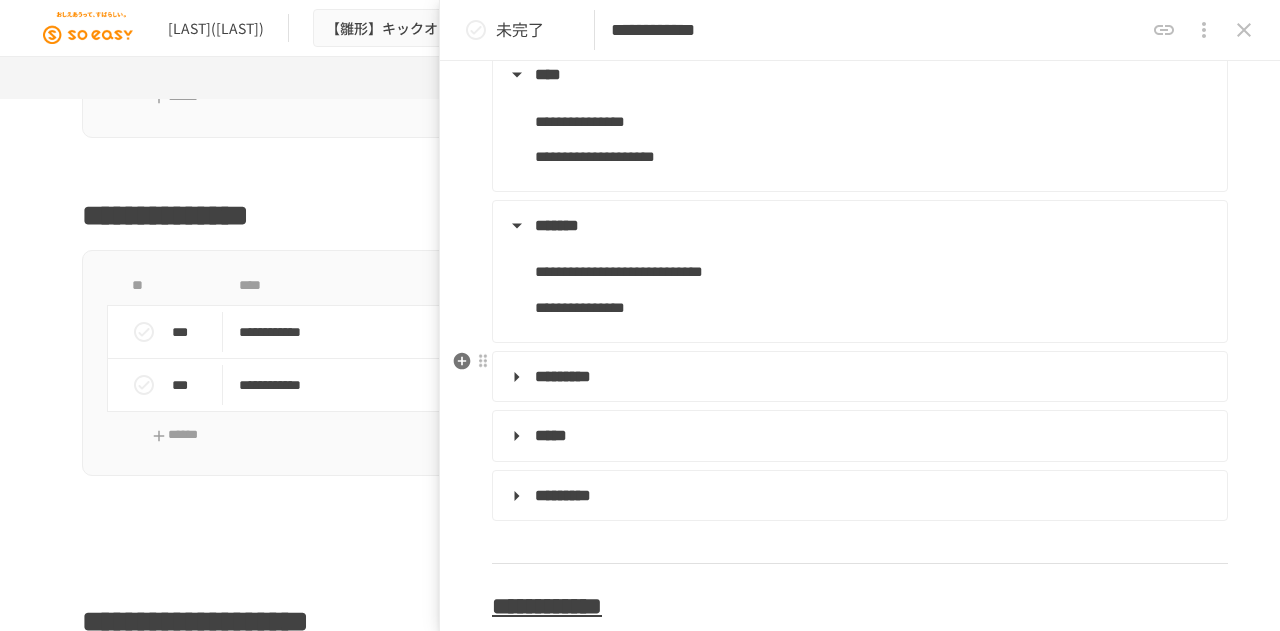 click on "*********" at bounding box center (563, 376) 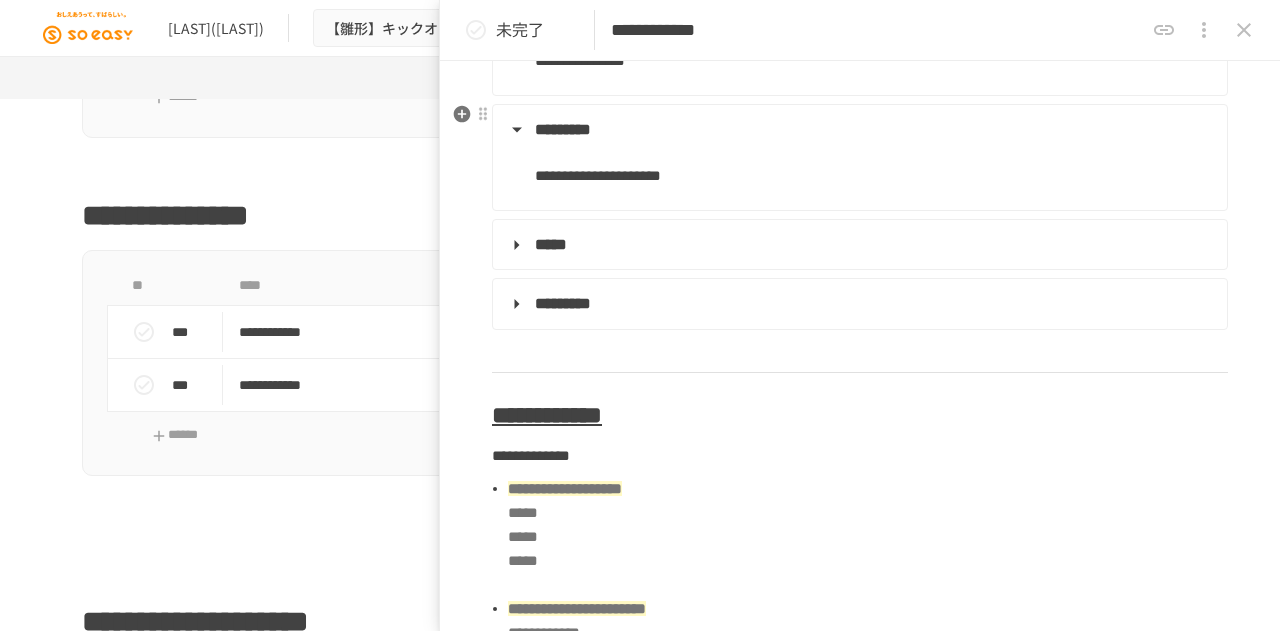 scroll, scrollTop: 707, scrollLeft: 0, axis: vertical 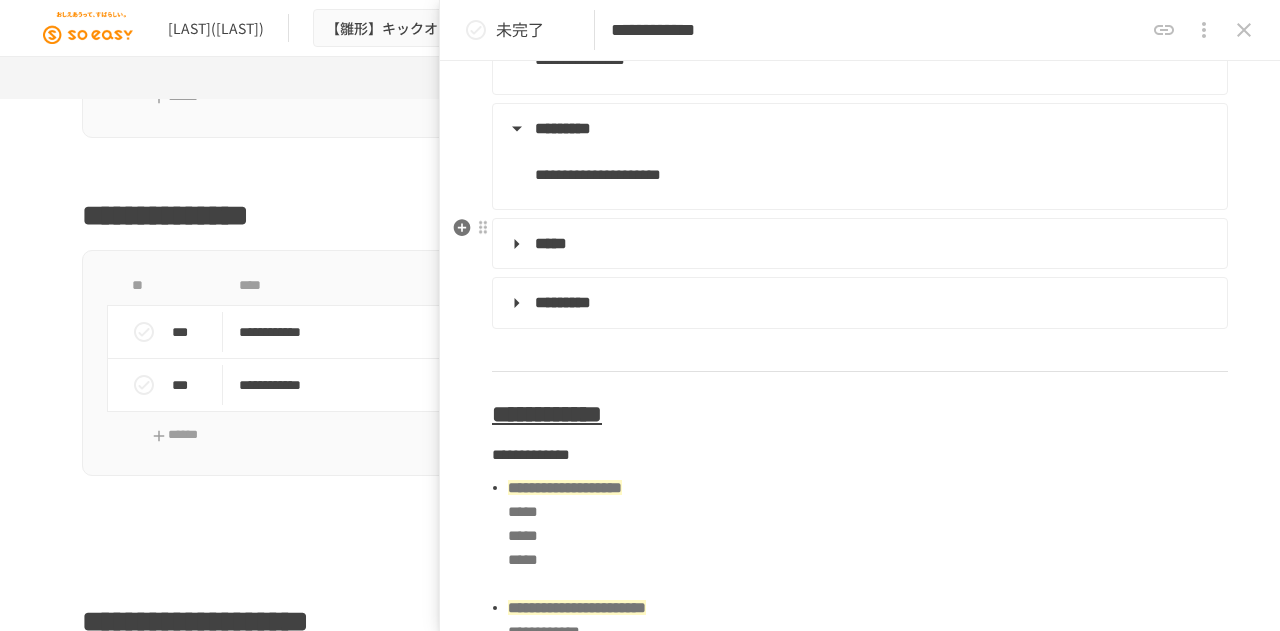 click on "*****" at bounding box center (551, 243) 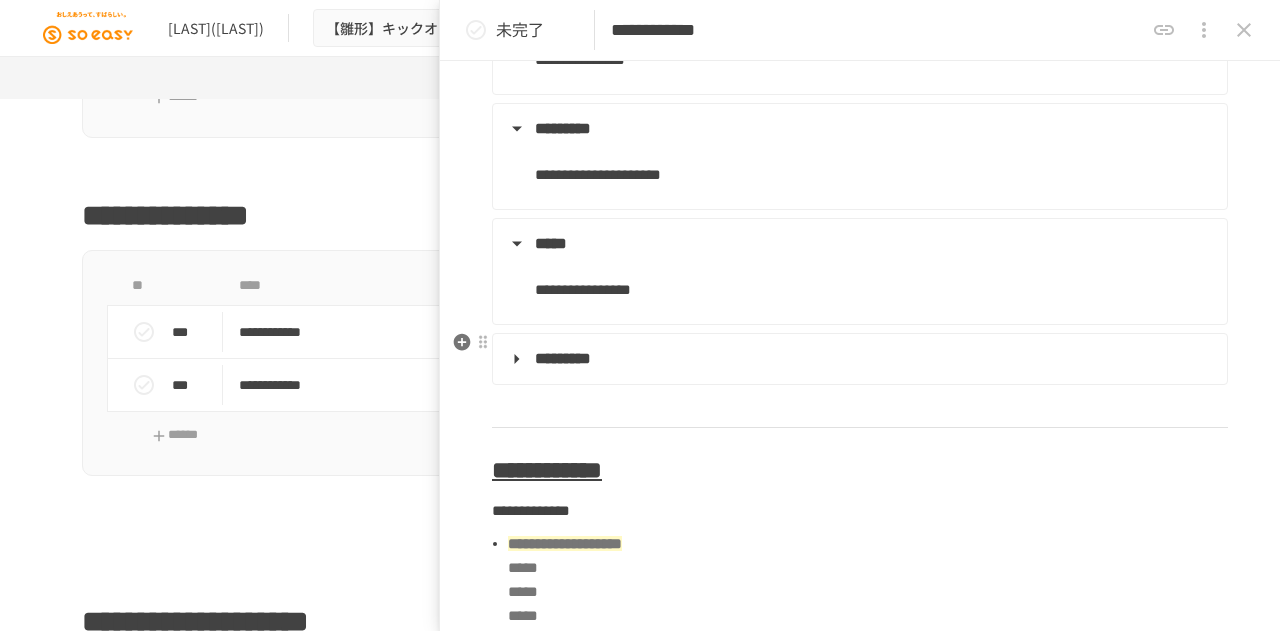 click on "**********" at bounding box center (860, 359) 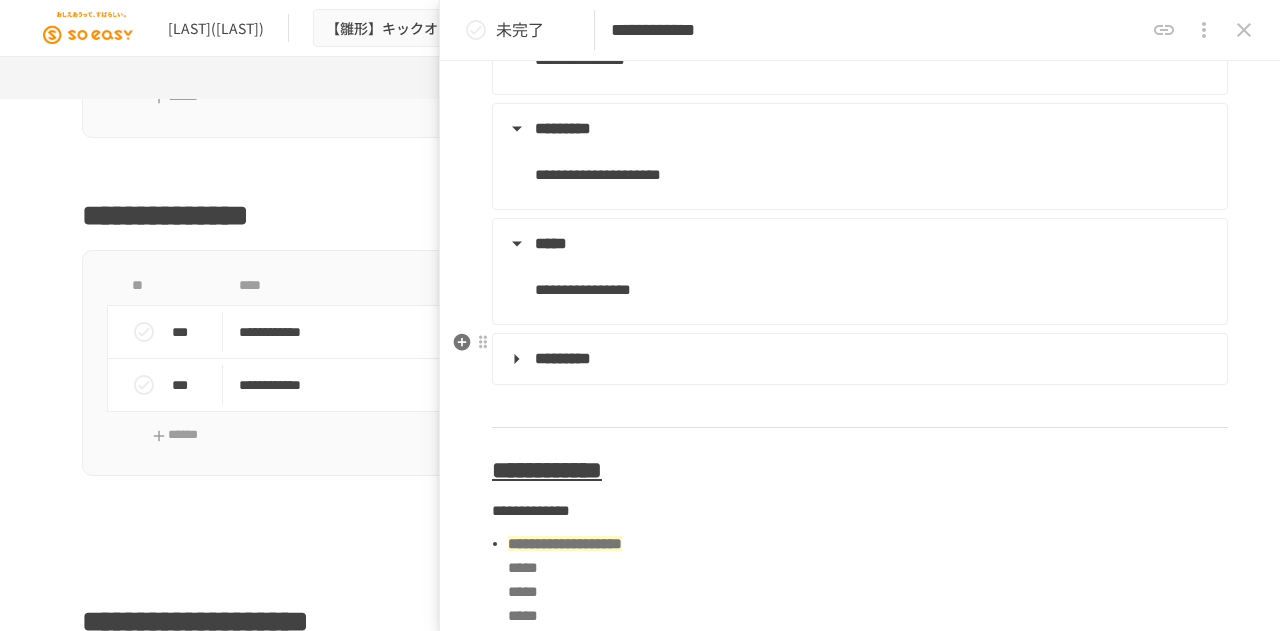 click on "*********" at bounding box center (563, 358) 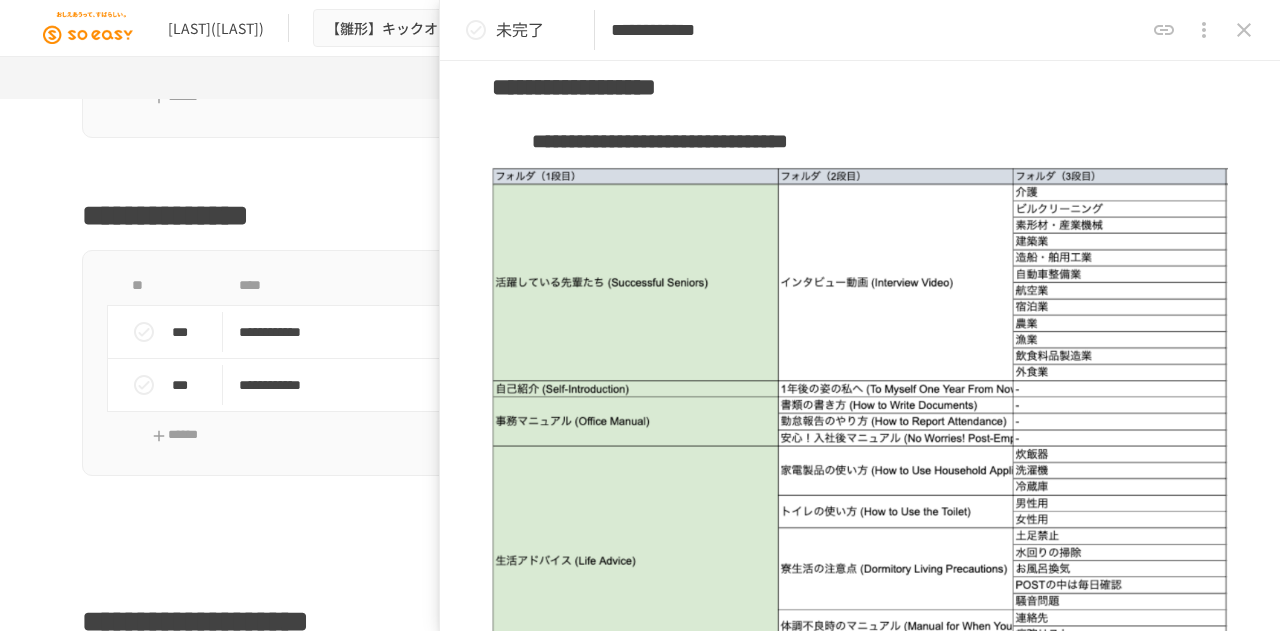 scroll, scrollTop: 6487, scrollLeft: 0, axis: vertical 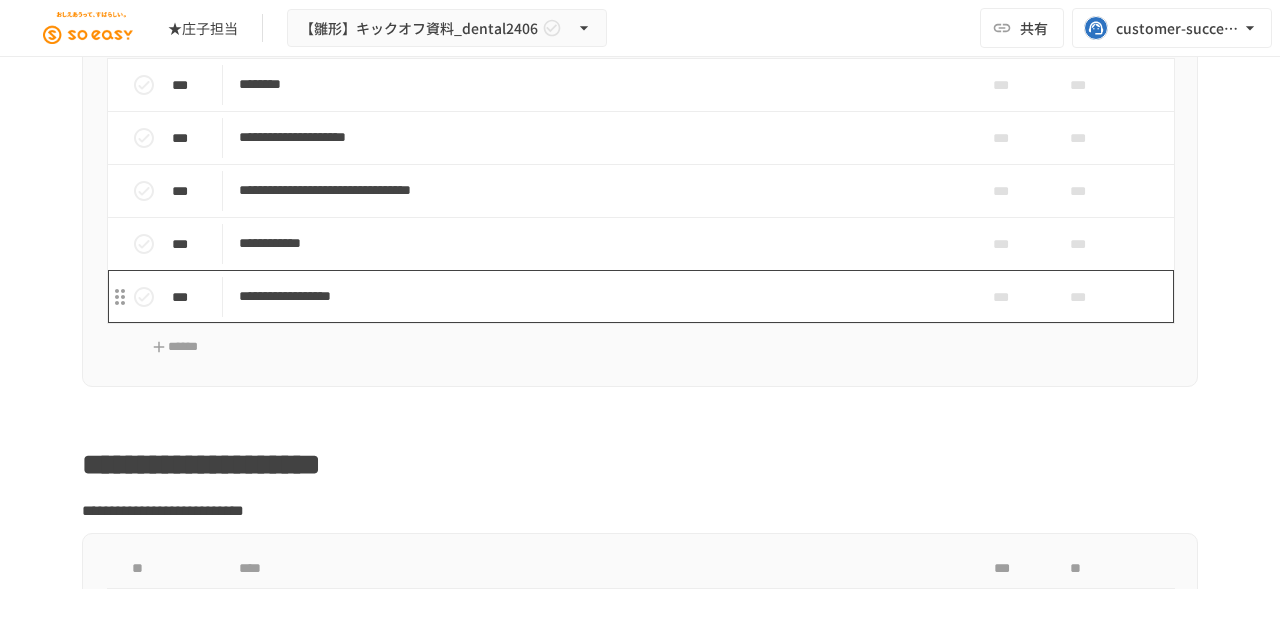 click on "**********" at bounding box center (598, 296) 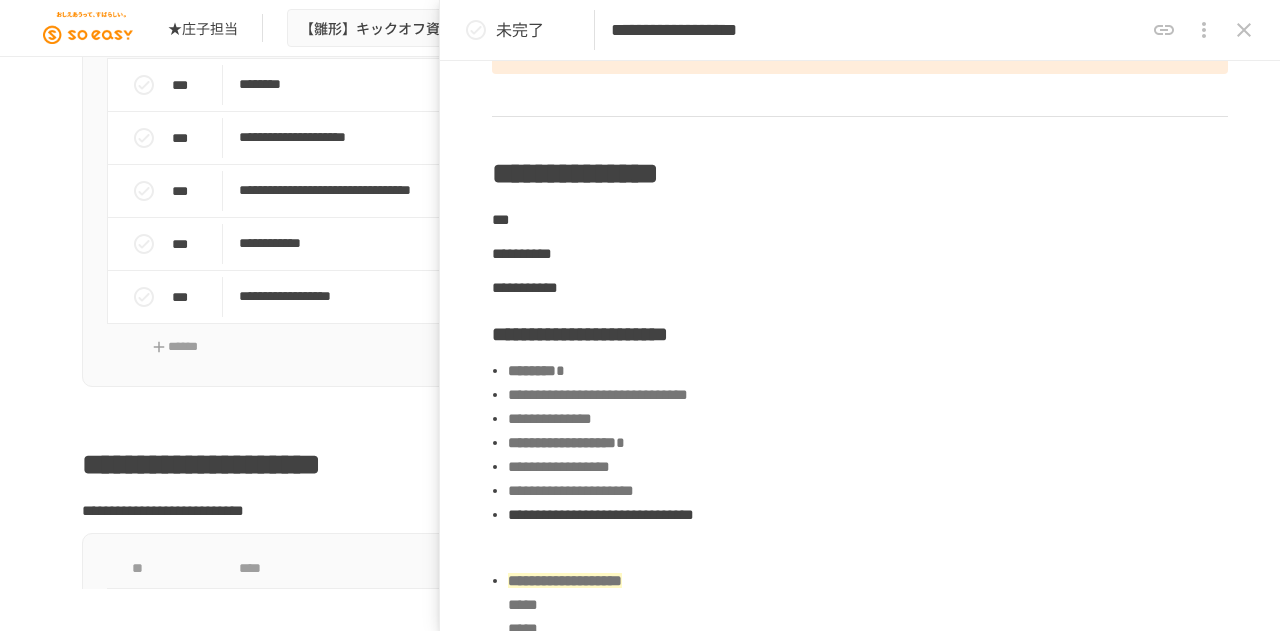 scroll, scrollTop: 731, scrollLeft: 0, axis: vertical 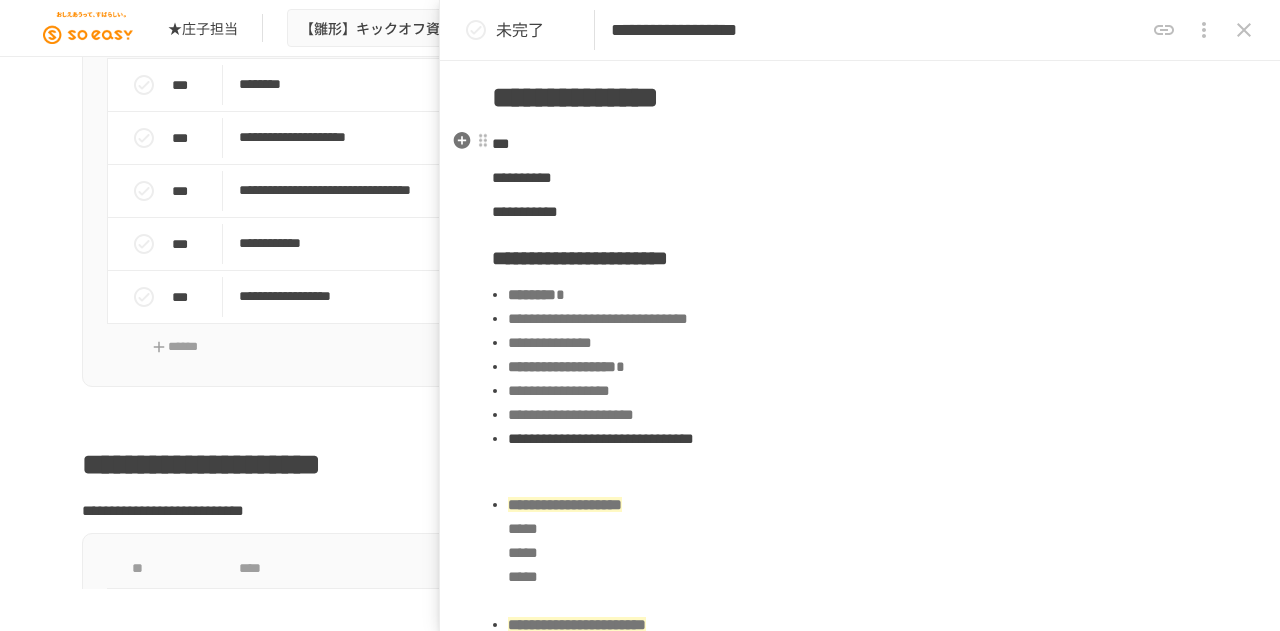 drag, startPoint x: 490, startPoint y: 139, endPoint x: 504, endPoint y: 150, distance: 17.804493 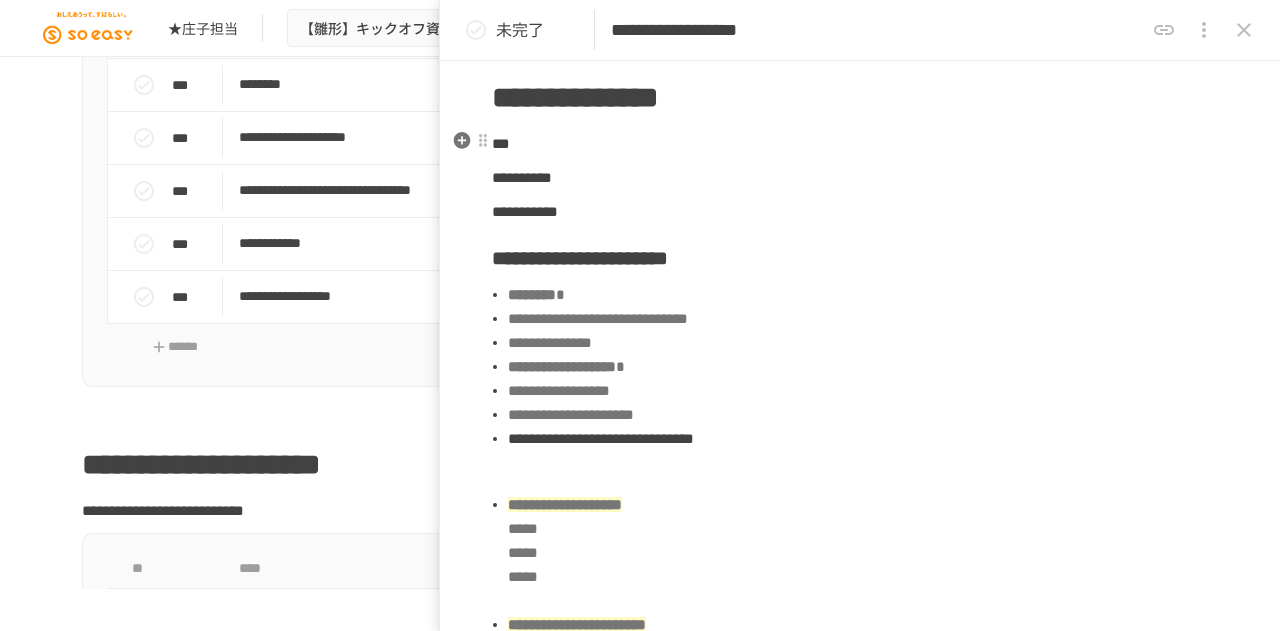 click on "***" at bounding box center [501, 143] 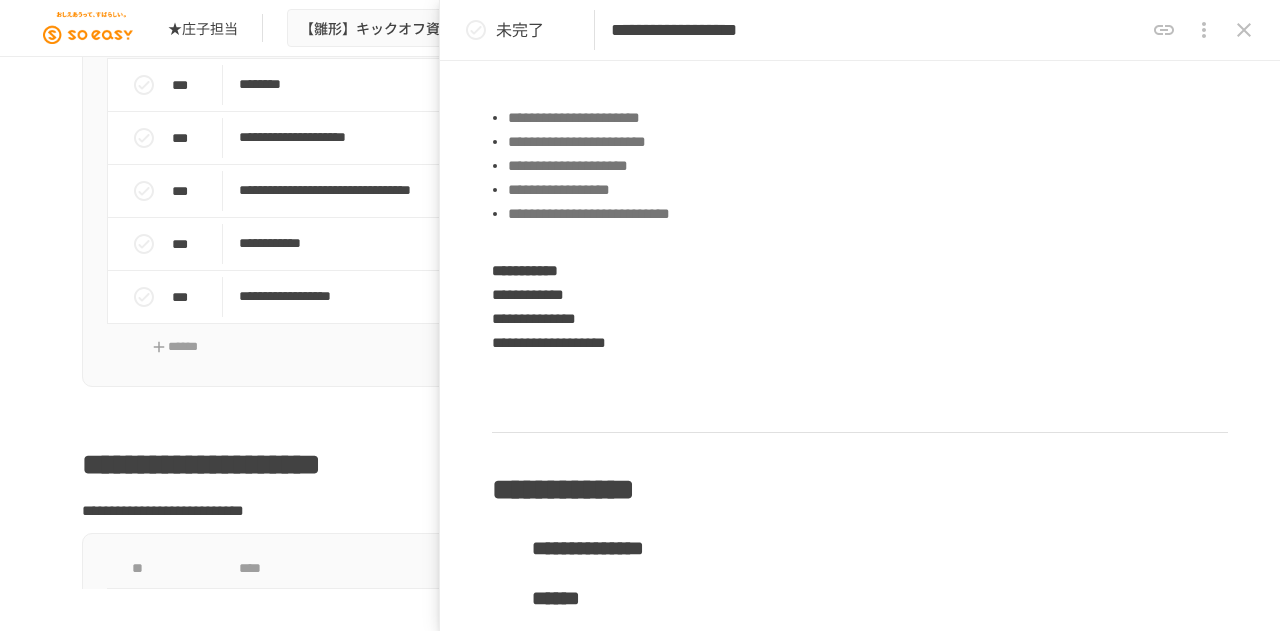 scroll, scrollTop: 1341, scrollLeft: 0, axis: vertical 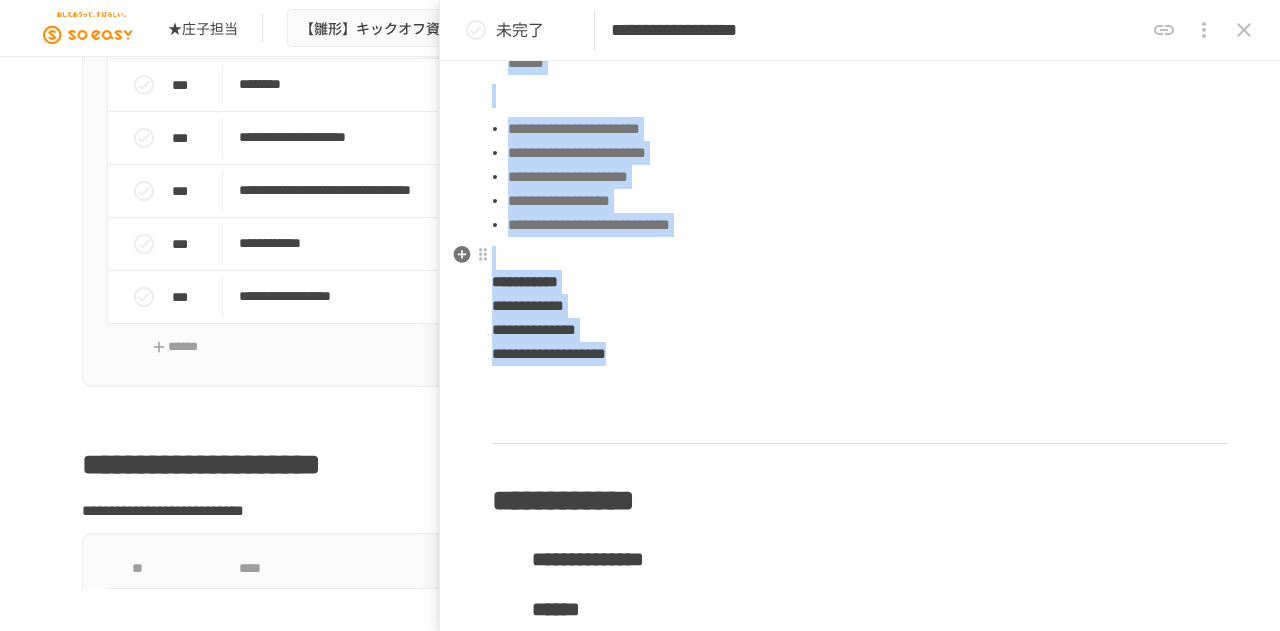 click on "**********" at bounding box center (860, 306) 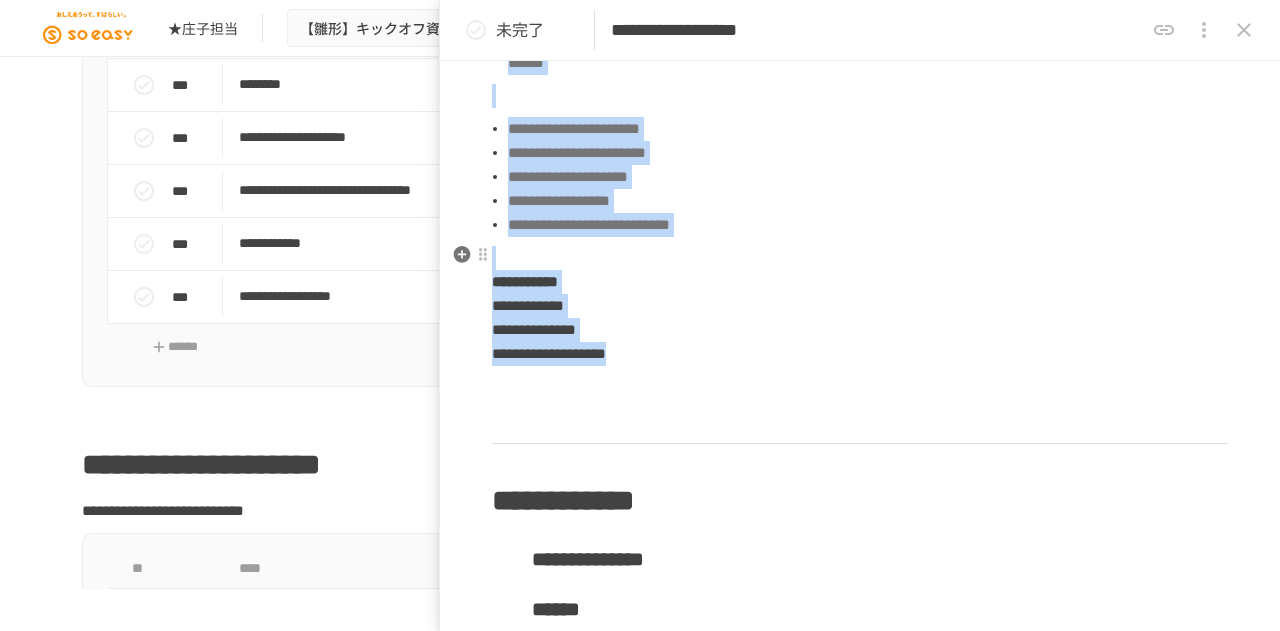 copy on "**********" 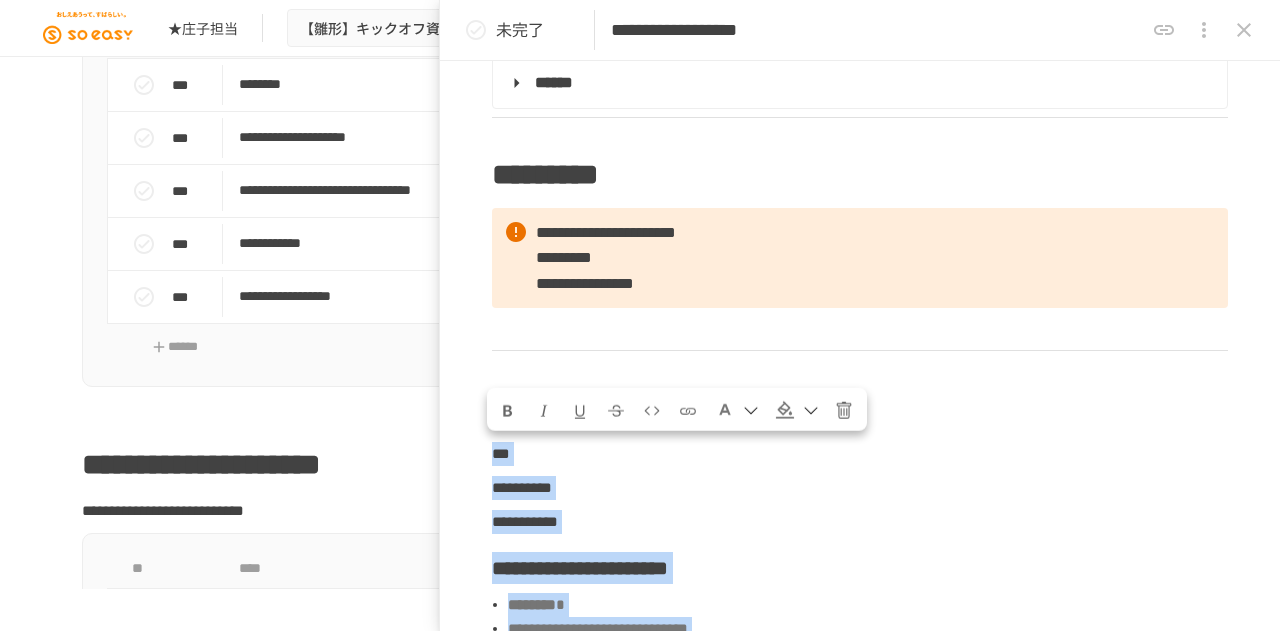 scroll, scrollTop: 426, scrollLeft: 0, axis: vertical 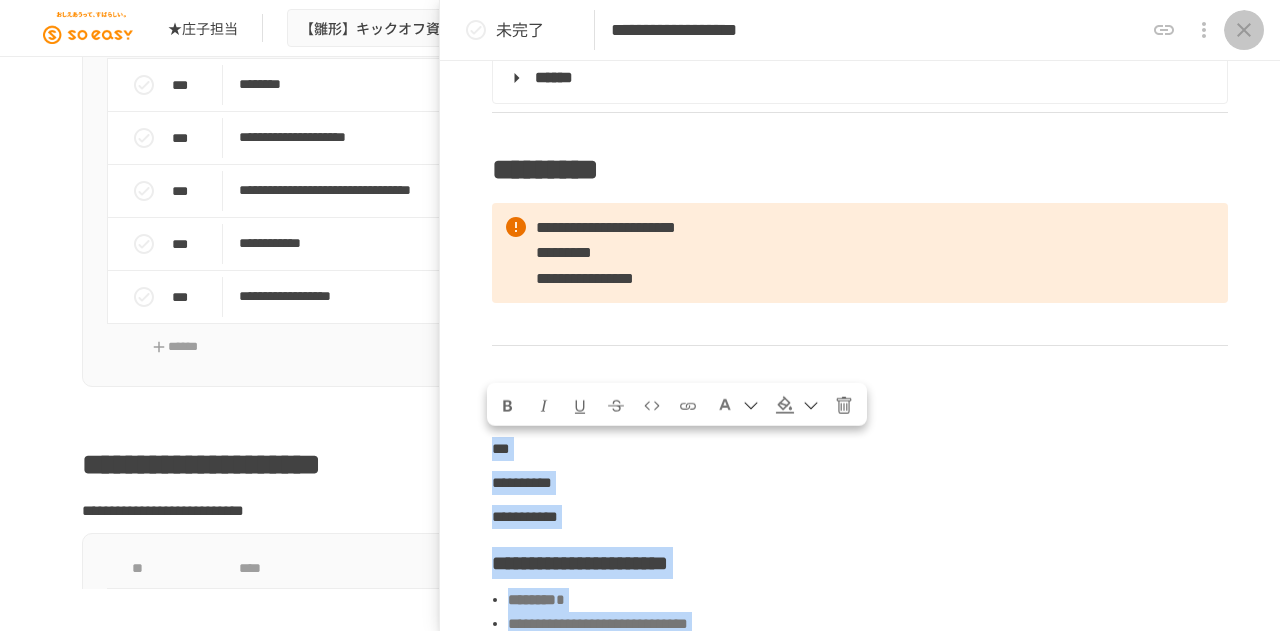 click 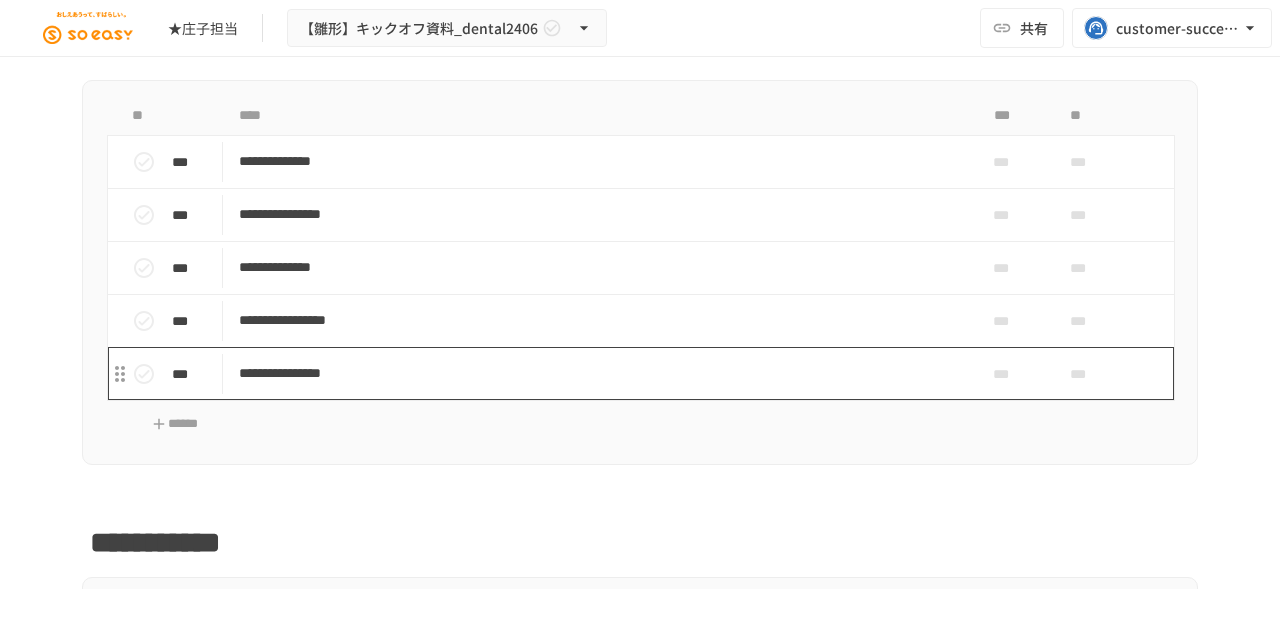 scroll, scrollTop: 3100, scrollLeft: 0, axis: vertical 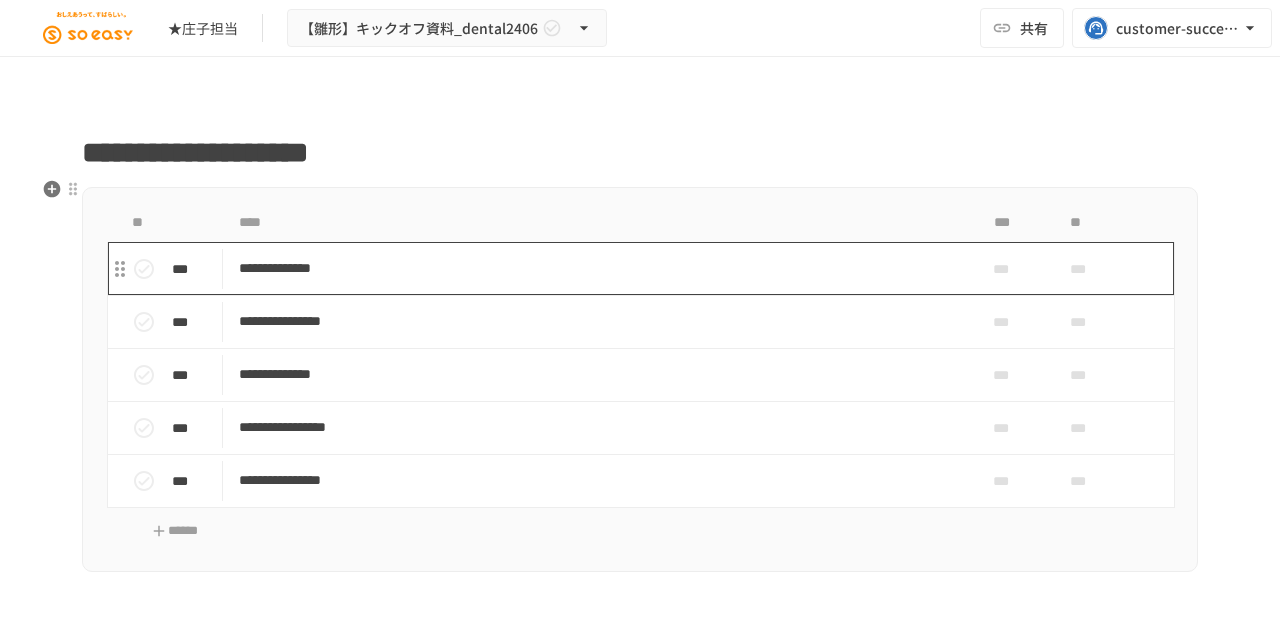 click on "**********" at bounding box center (598, 268) 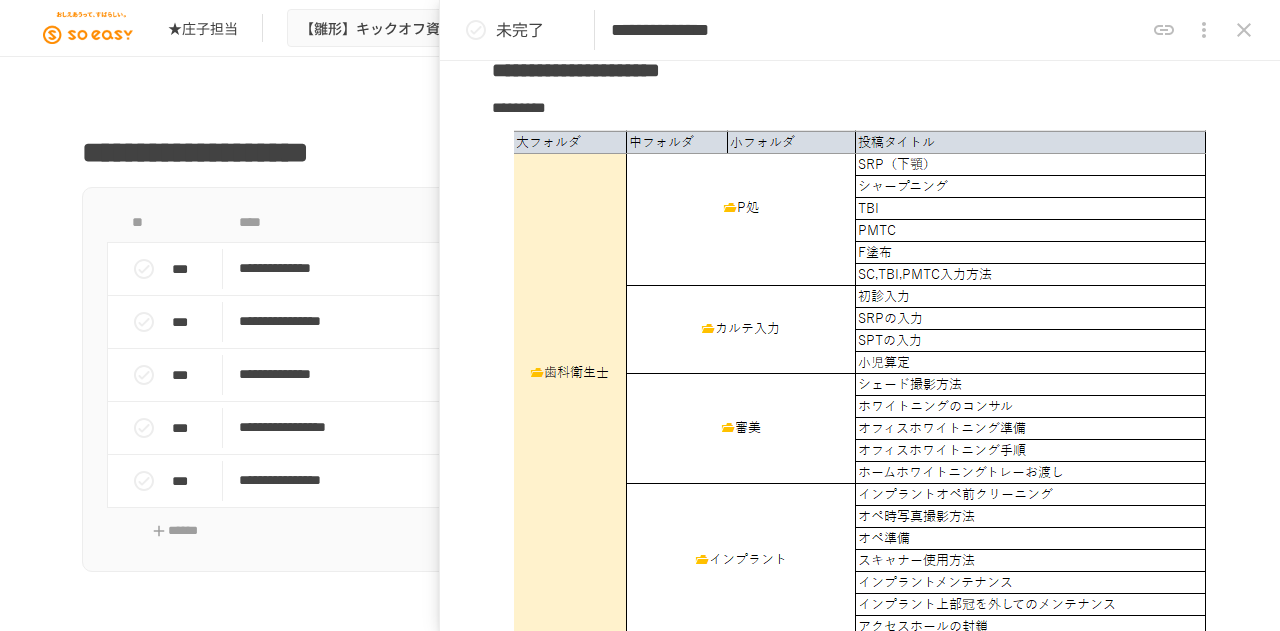 scroll, scrollTop: 233, scrollLeft: 0, axis: vertical 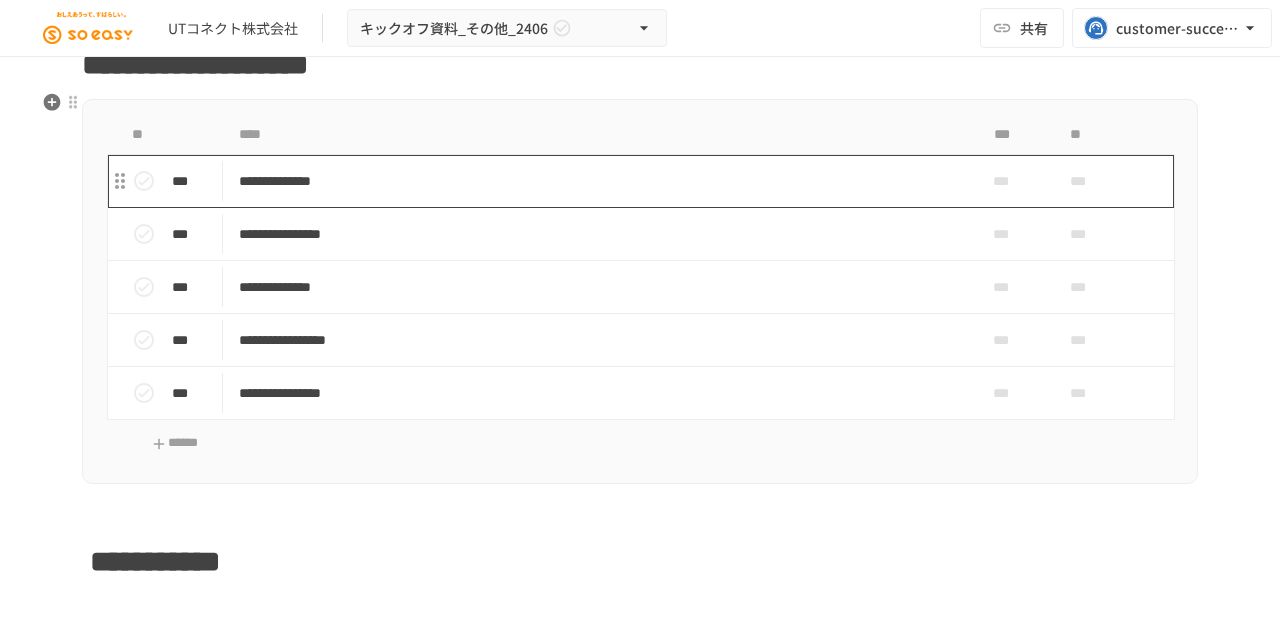 click on "**********" at bounding box center (598, 181) 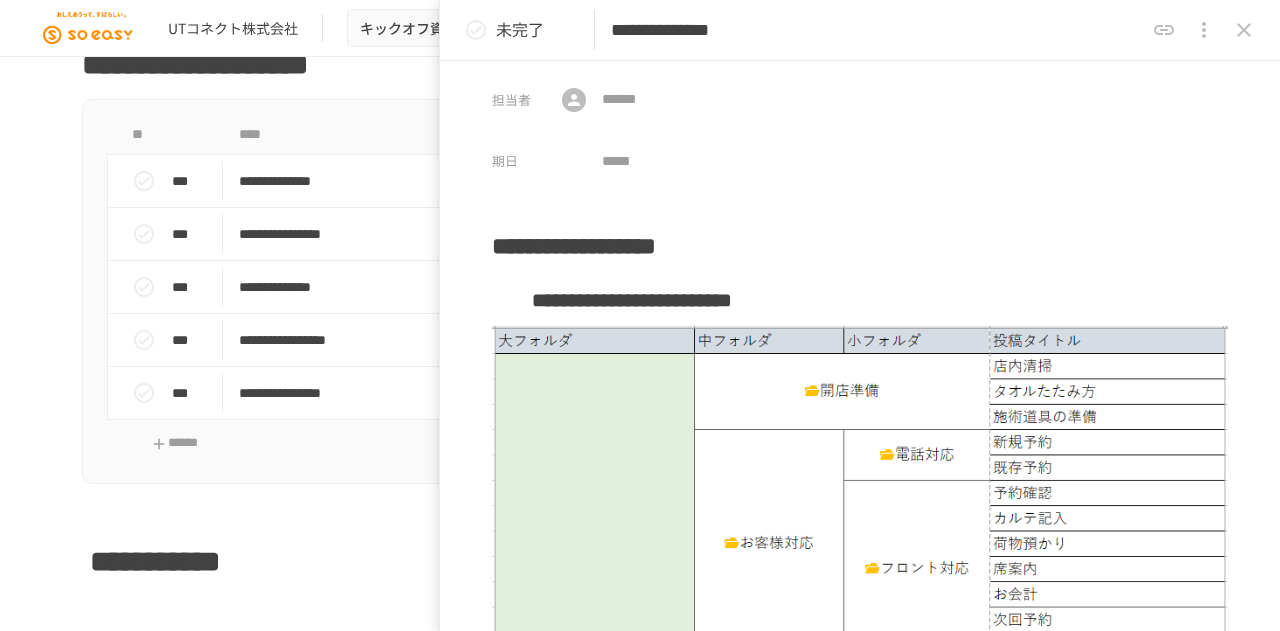 scroll, scrollTop: 0, scrollLeft: 0, axis: both 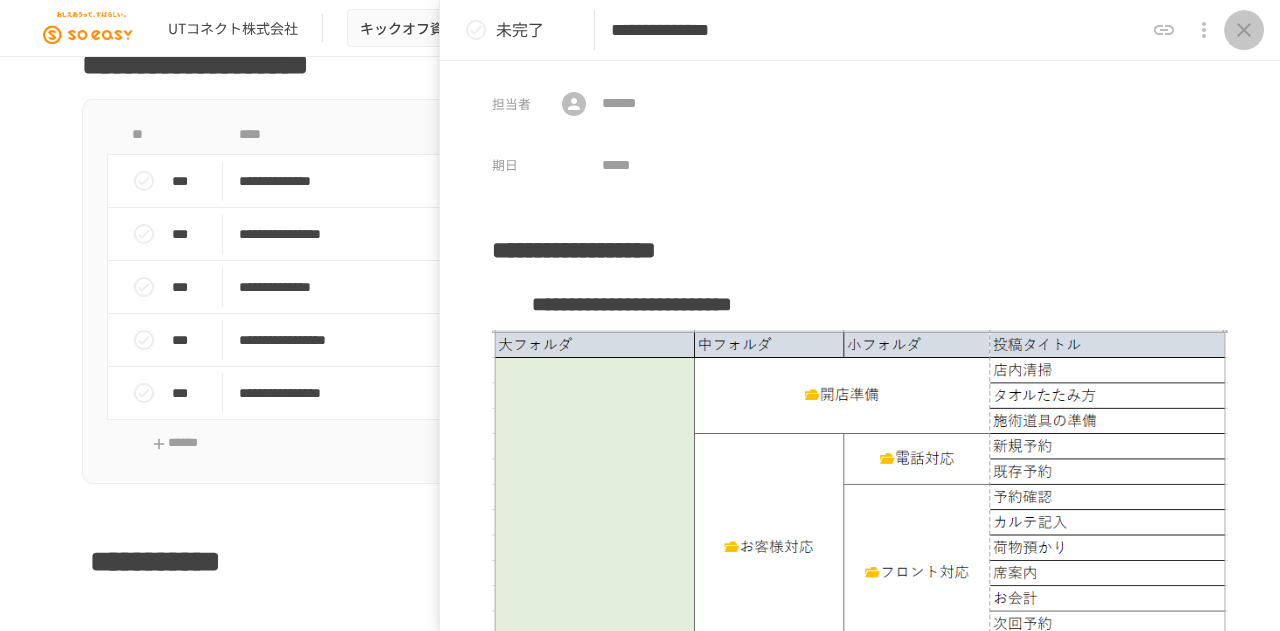 click at bounding box center (1244, 30) 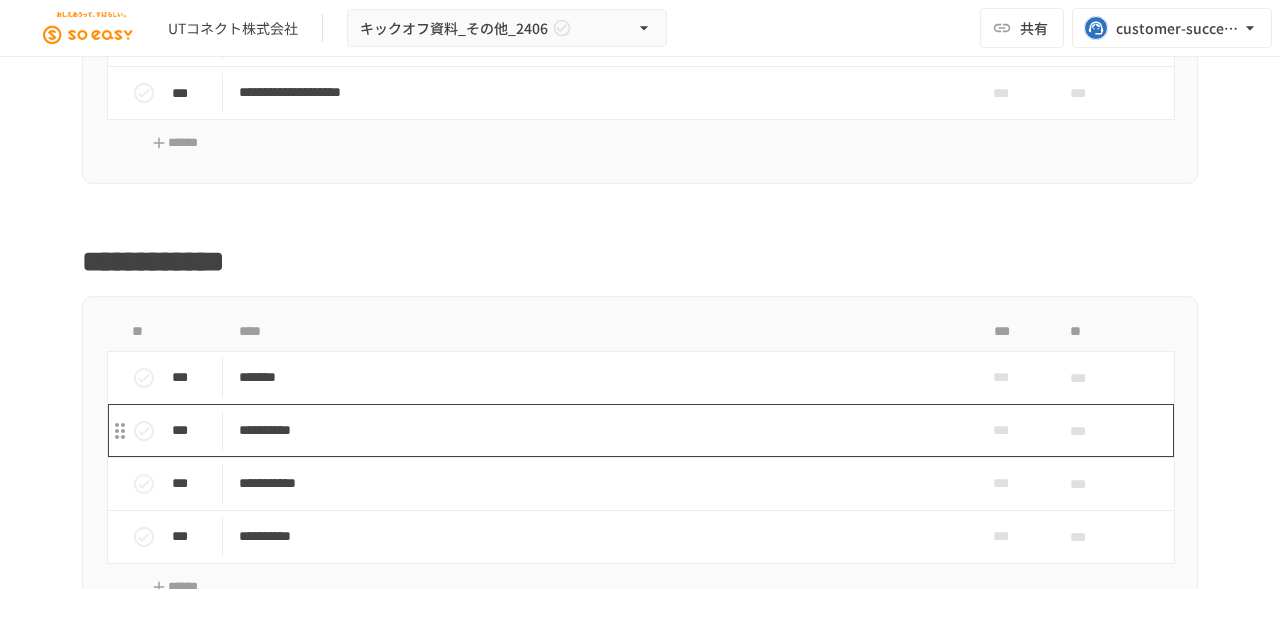 scroll, scrollTop: 4372, scrollLeft: 0, axis: vertical 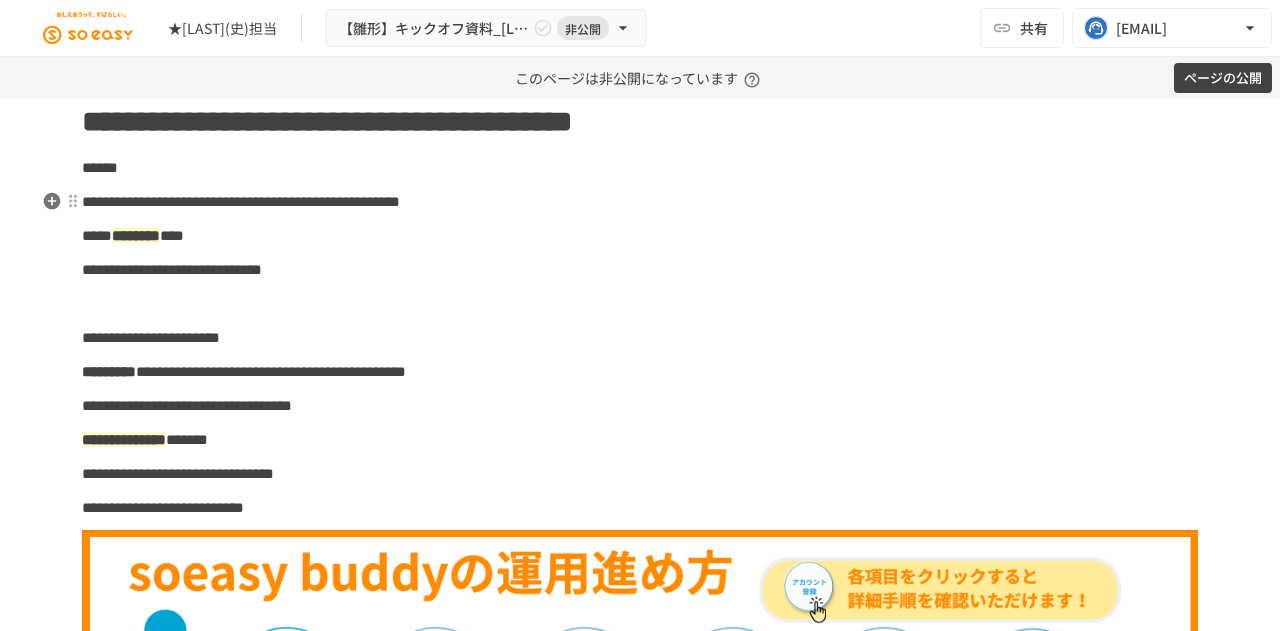 click on "**********" at bounding box center [241, 201] 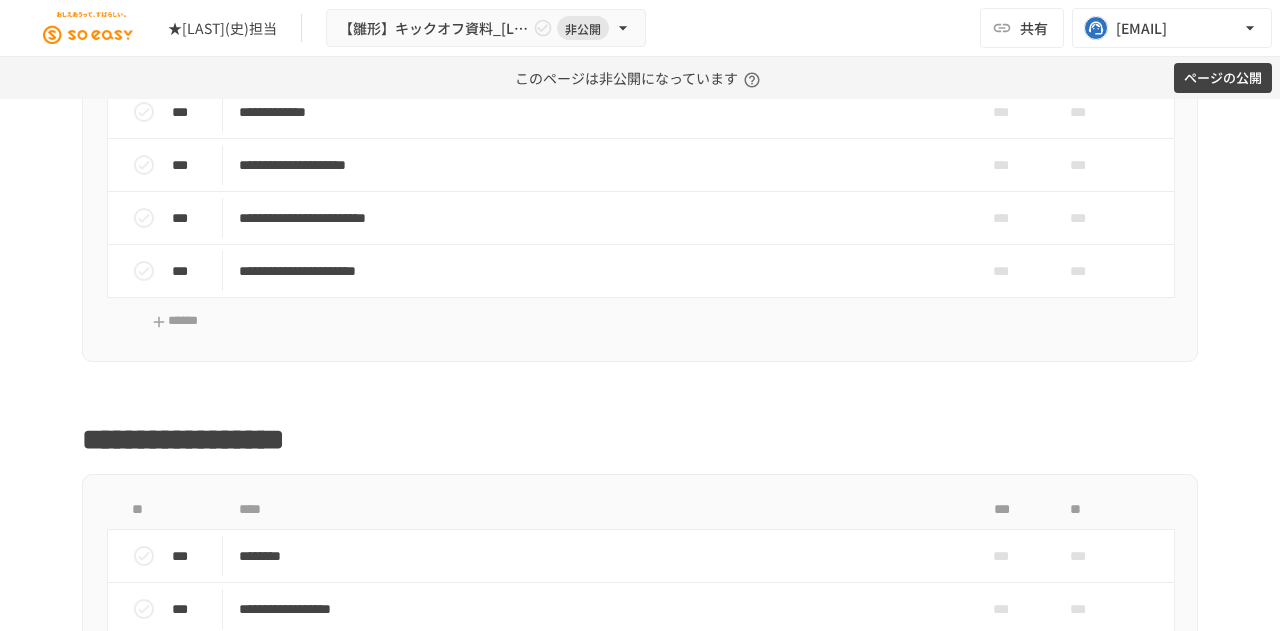 scroll, scrollTop: 1378, scrollLeft: 0, axis: vertical 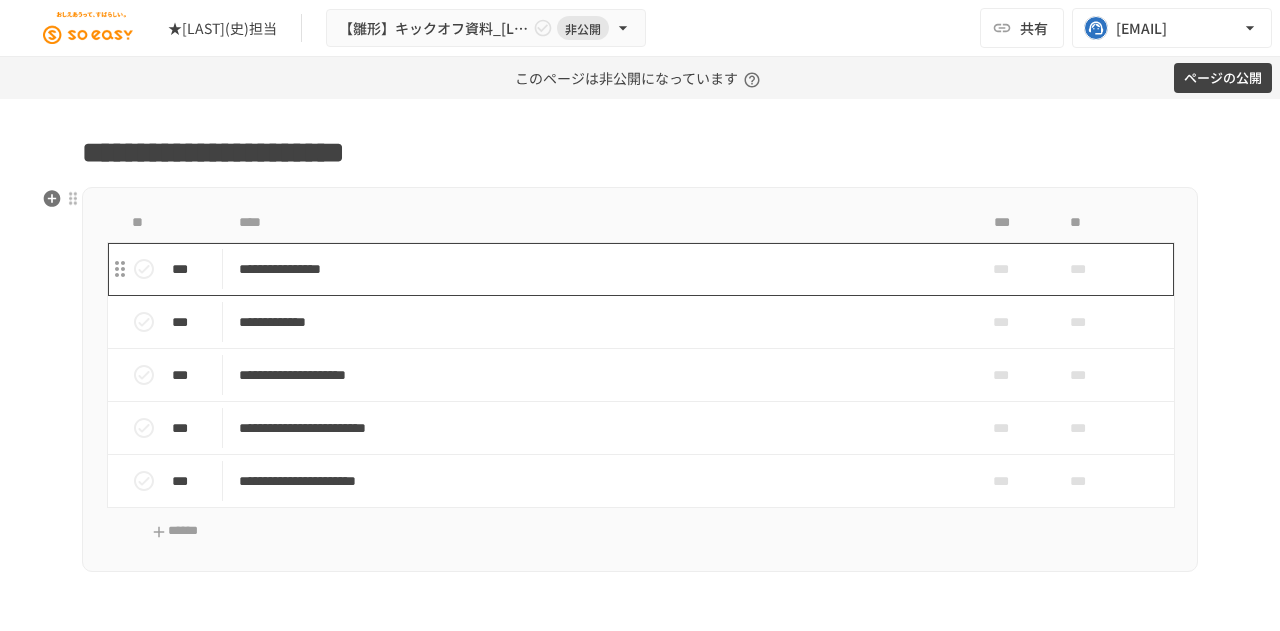 click on "**********" at bounding box center (598, 269) 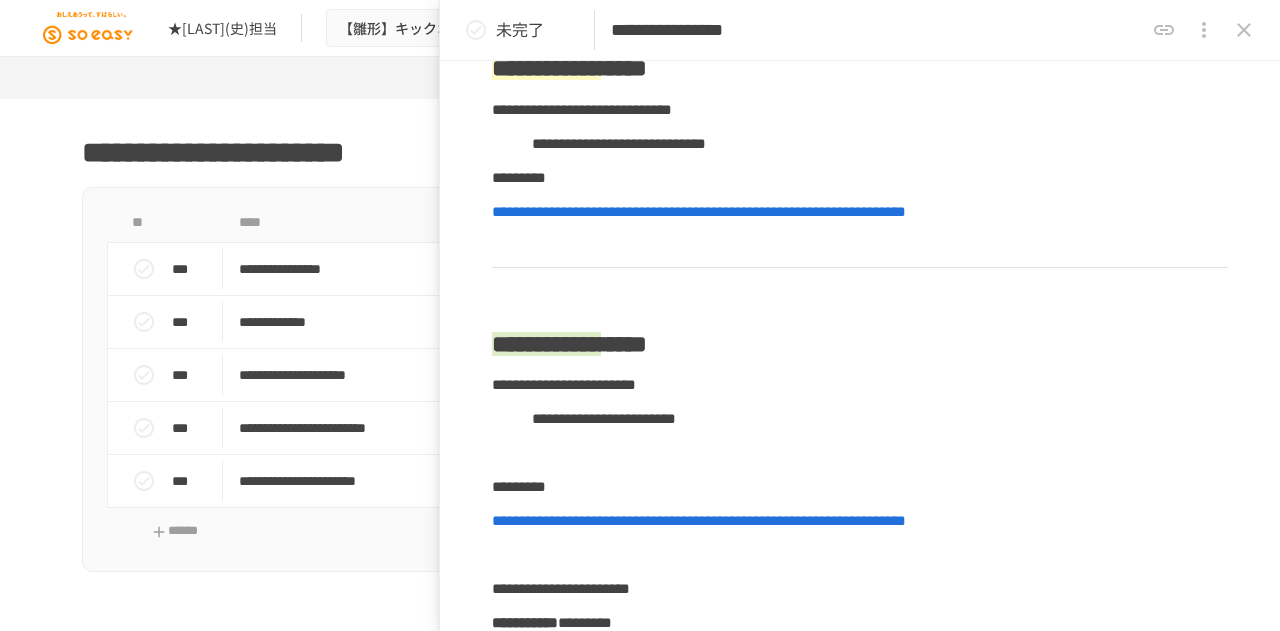 scroll, scrollTop: 312, scrollLeft: 0, axis: vertical 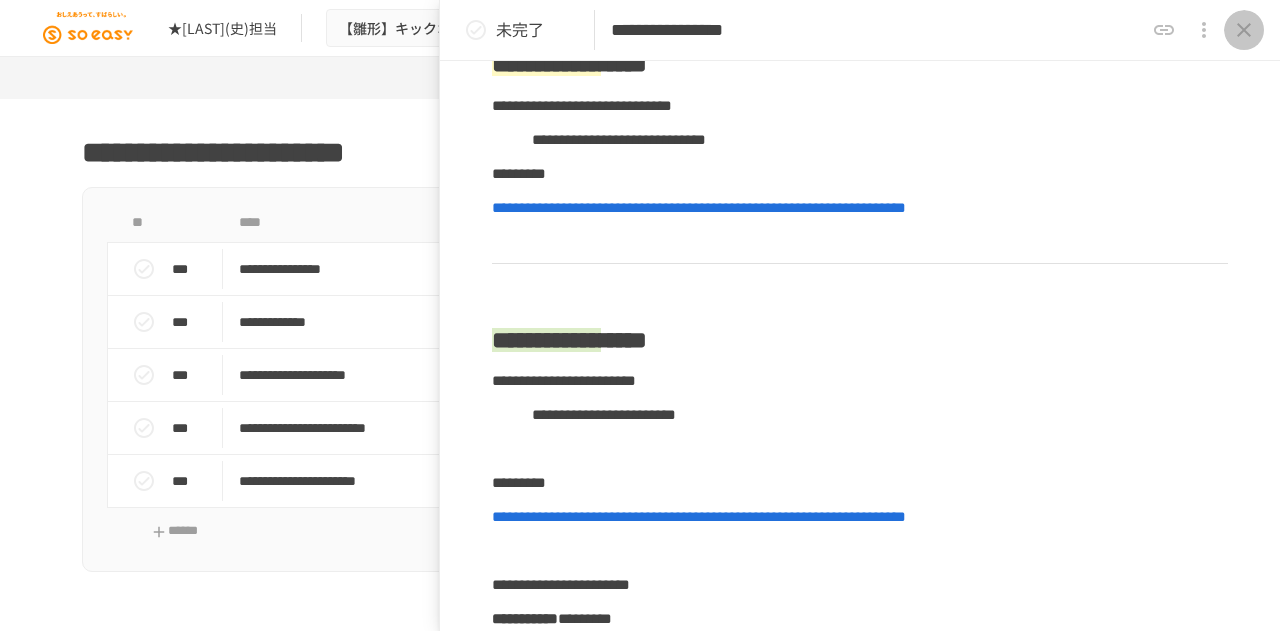 click 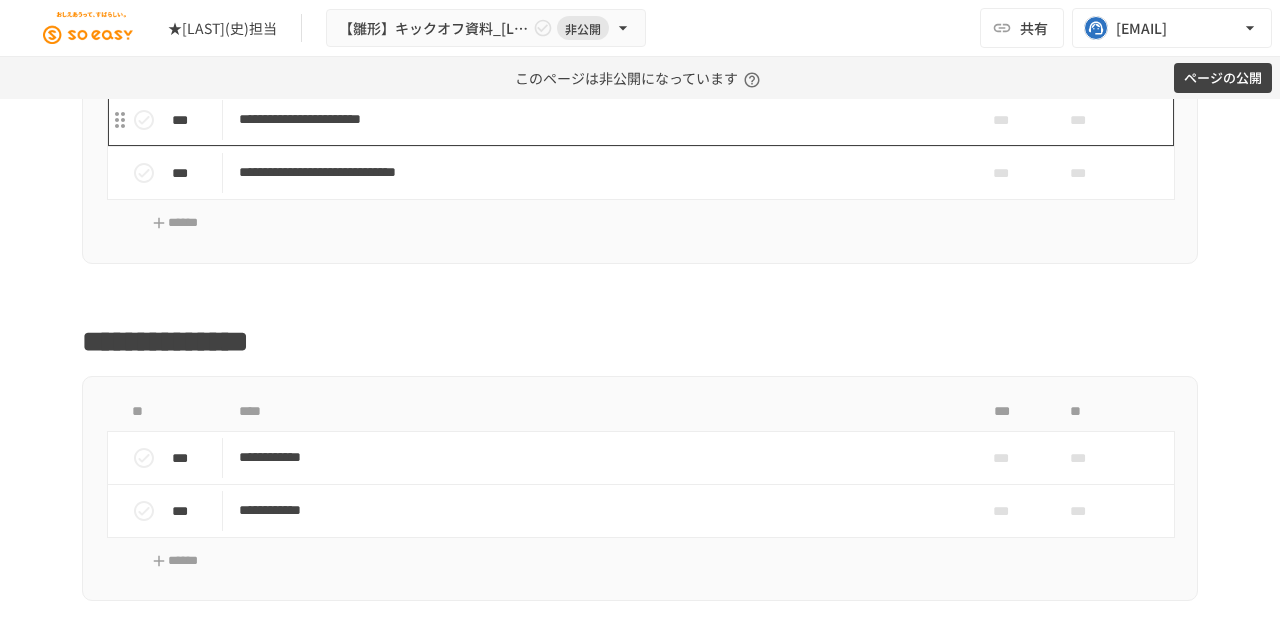 scroll, scrollTop: 2294, scrollLeft: 0, axis: vertical 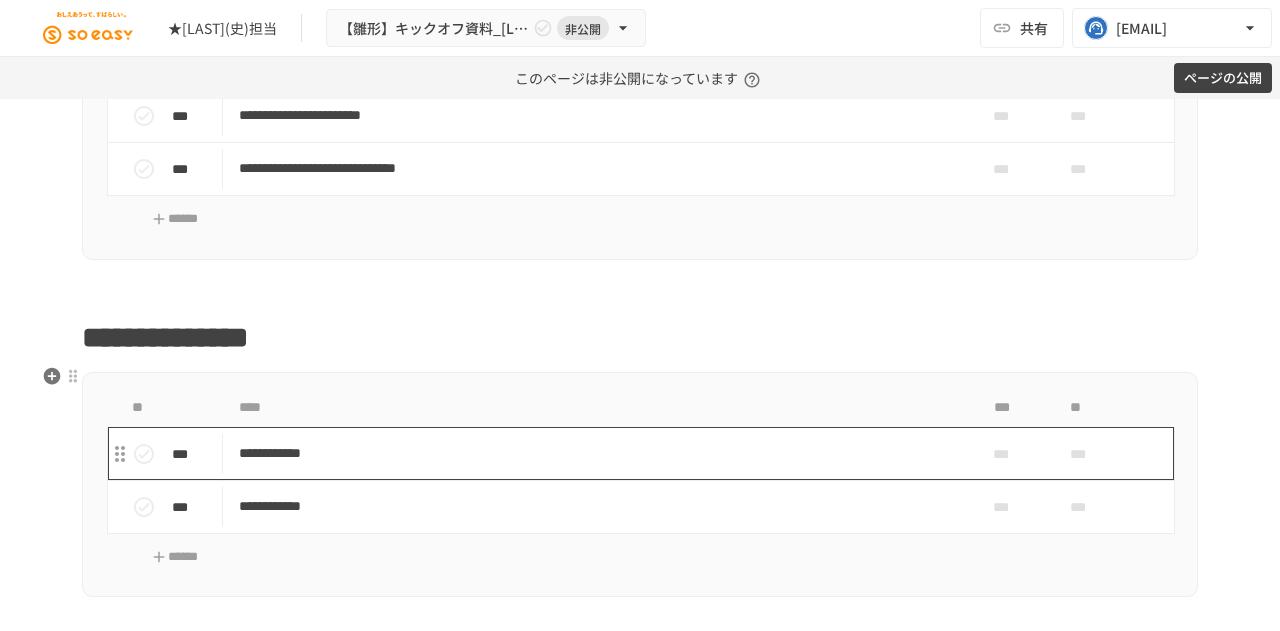 click on "**********" at bounding box center [598, 453] 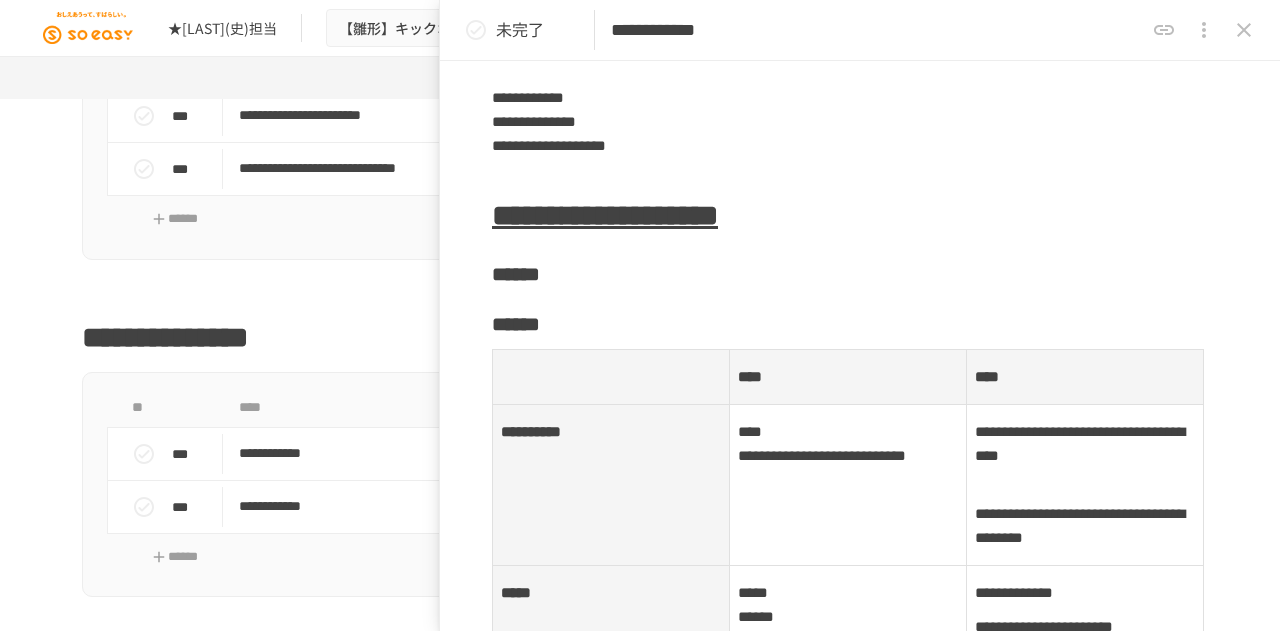 scroll, scrollTop: 1181, scrollLeft: 0, axis: vertical 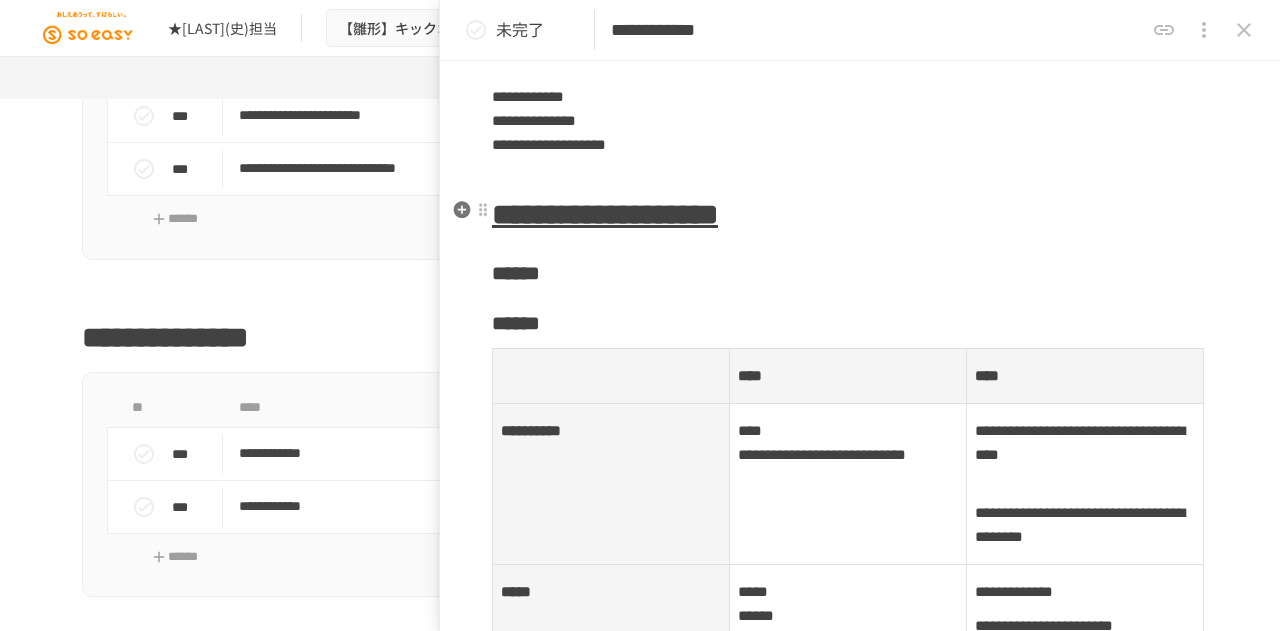 click on "******" at bounding box center (527, 214) 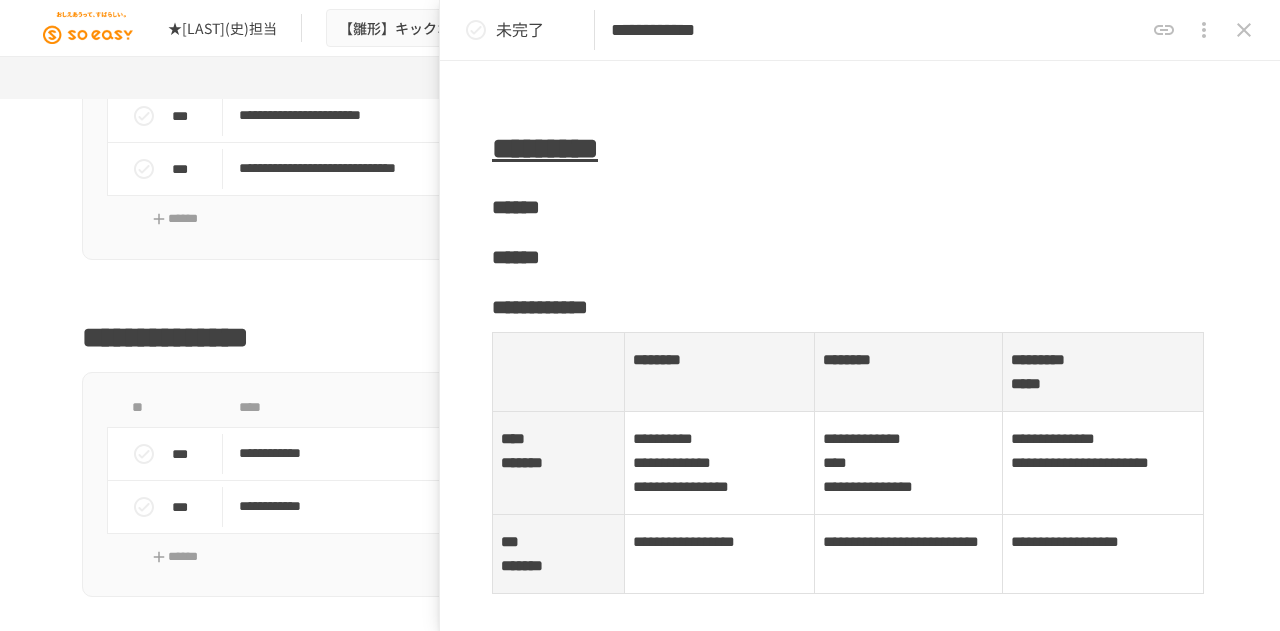 scroll, scrollTop: 4310, scrollLeft: 0, axis: vertical 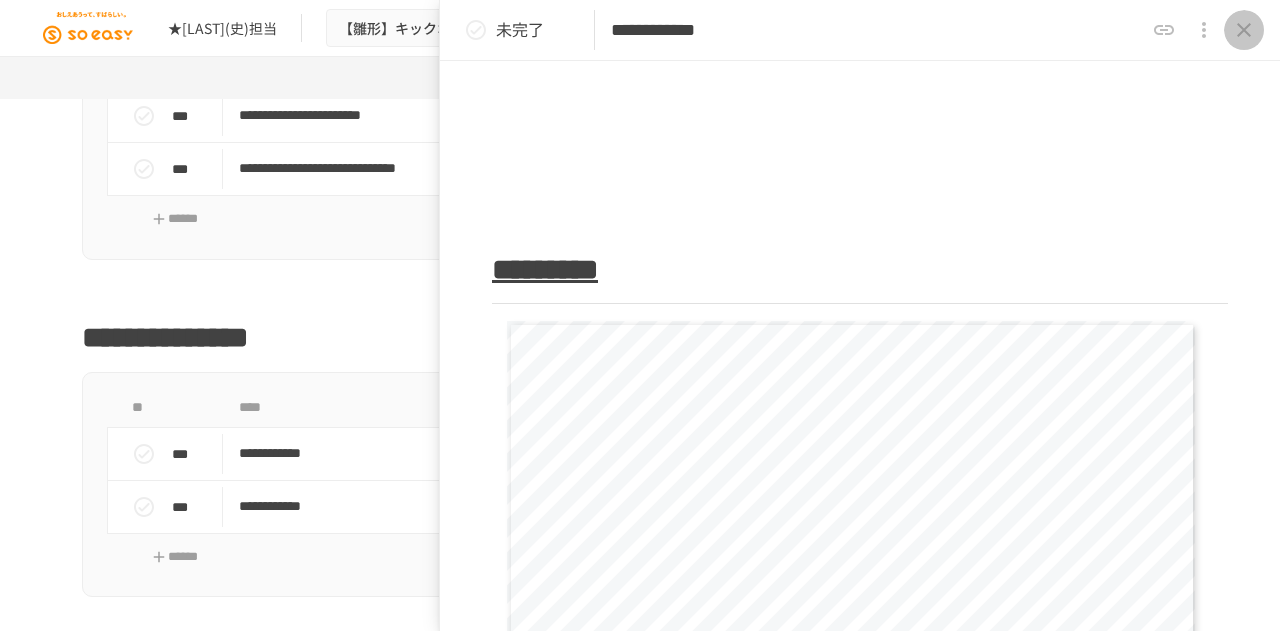 click 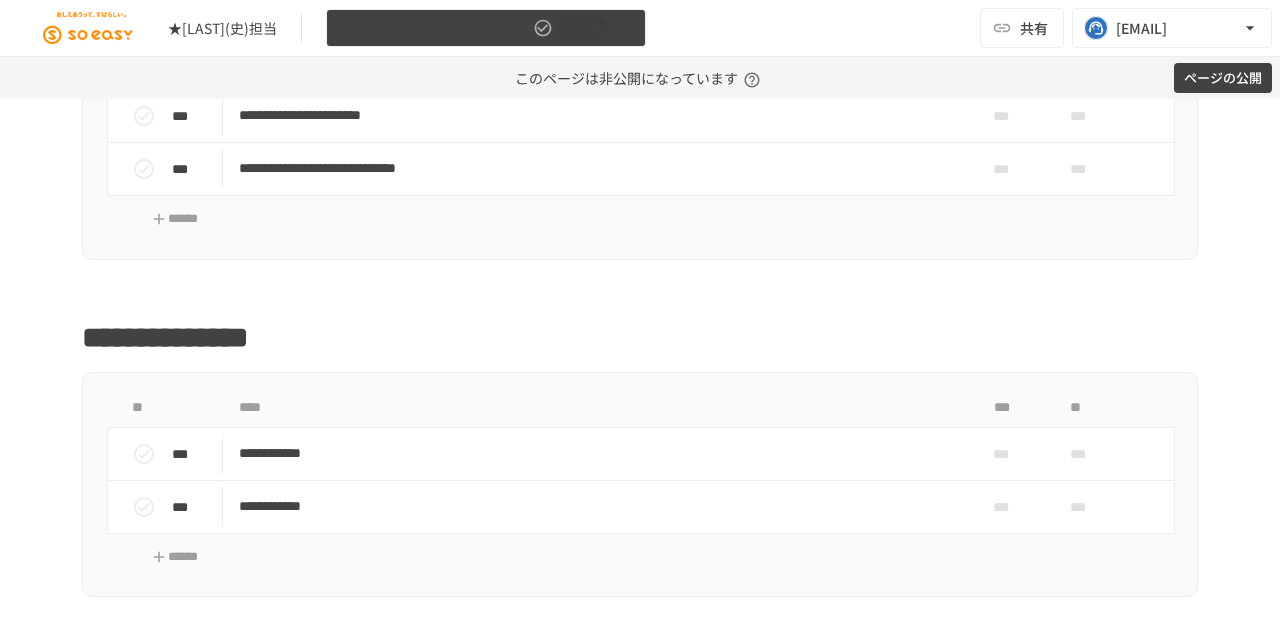 click on "【雛形】キックオフ資料_加藤_2406" at bounding box center [434, 28] 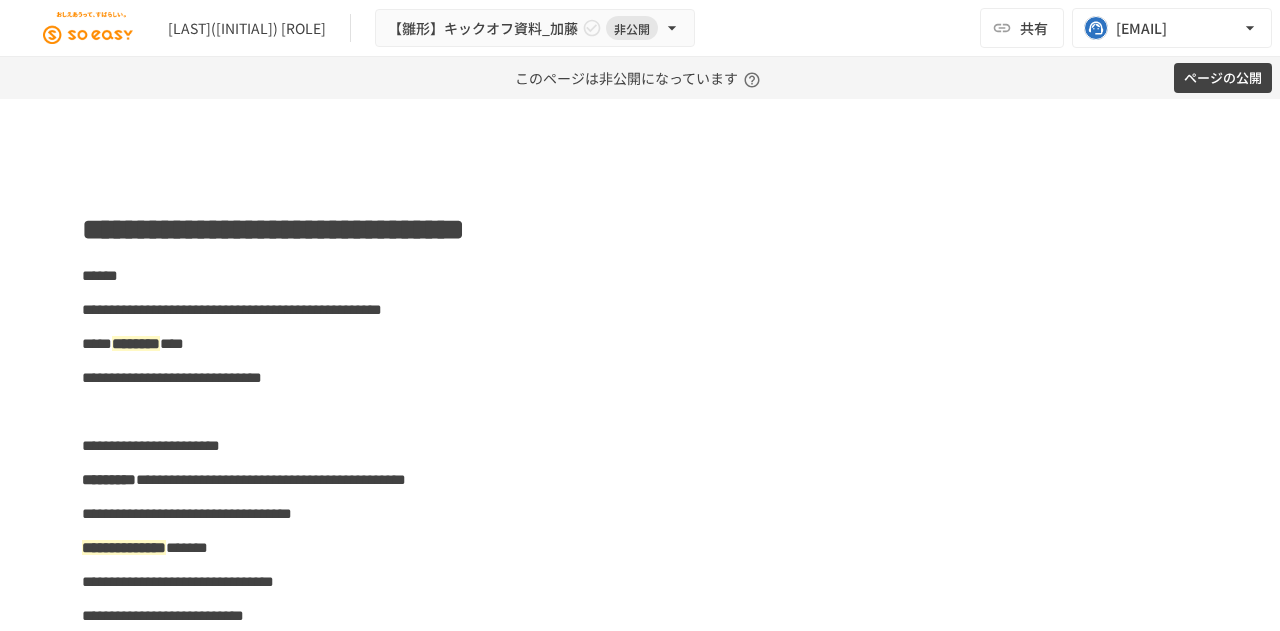 scroll, scrollTop: 0, scrollLeft: 0, axis: both 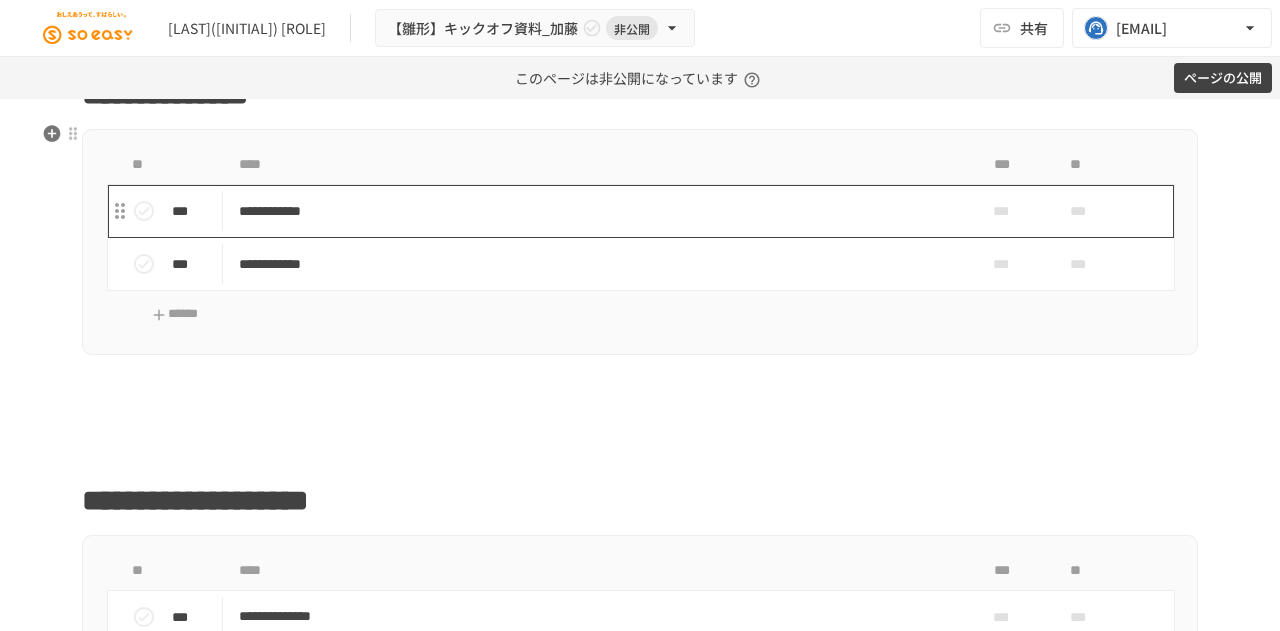 click on "**********" at bounding box center [598, 211] 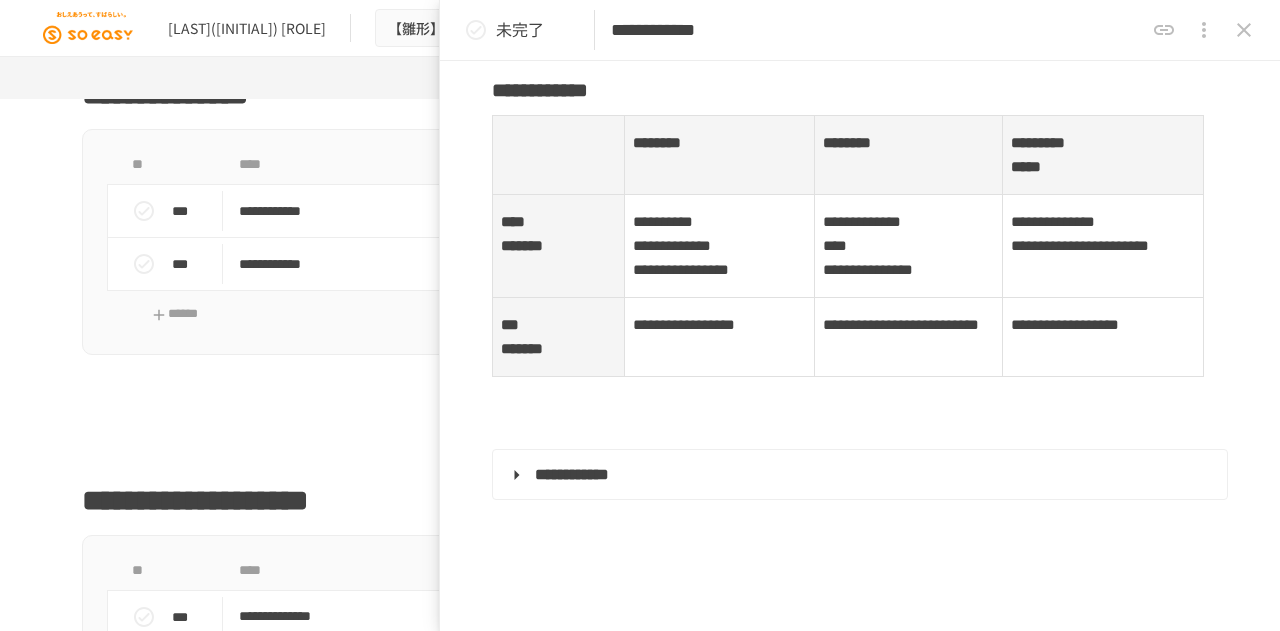 scroll, scrollTop: 4990, scrollLeft: 0, axis: vertical 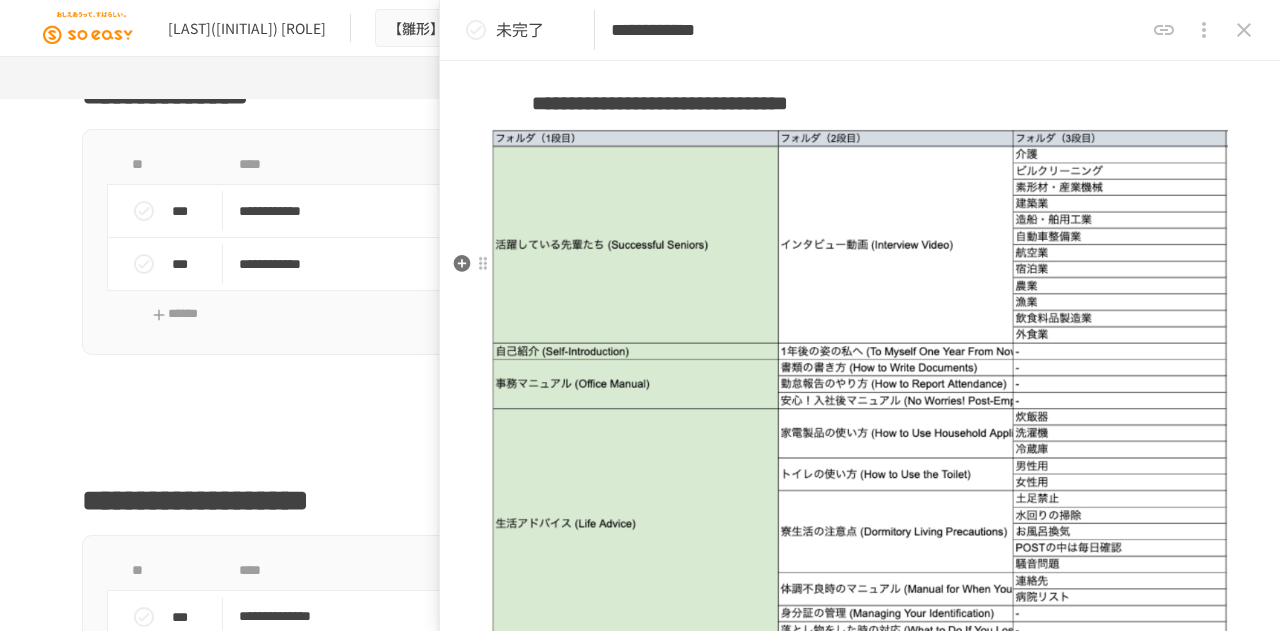 click on "**********" at bounding box center [860, 103] 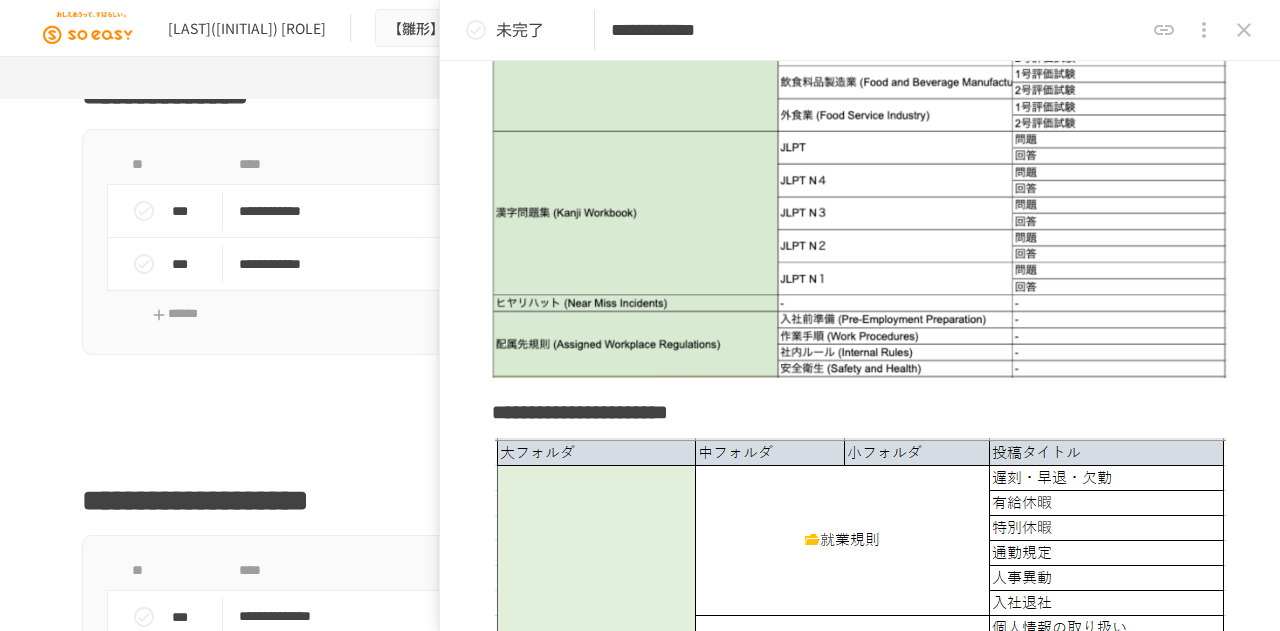 scroll, scrollTop: 7135, scrollLeft: 0, axis: vertical 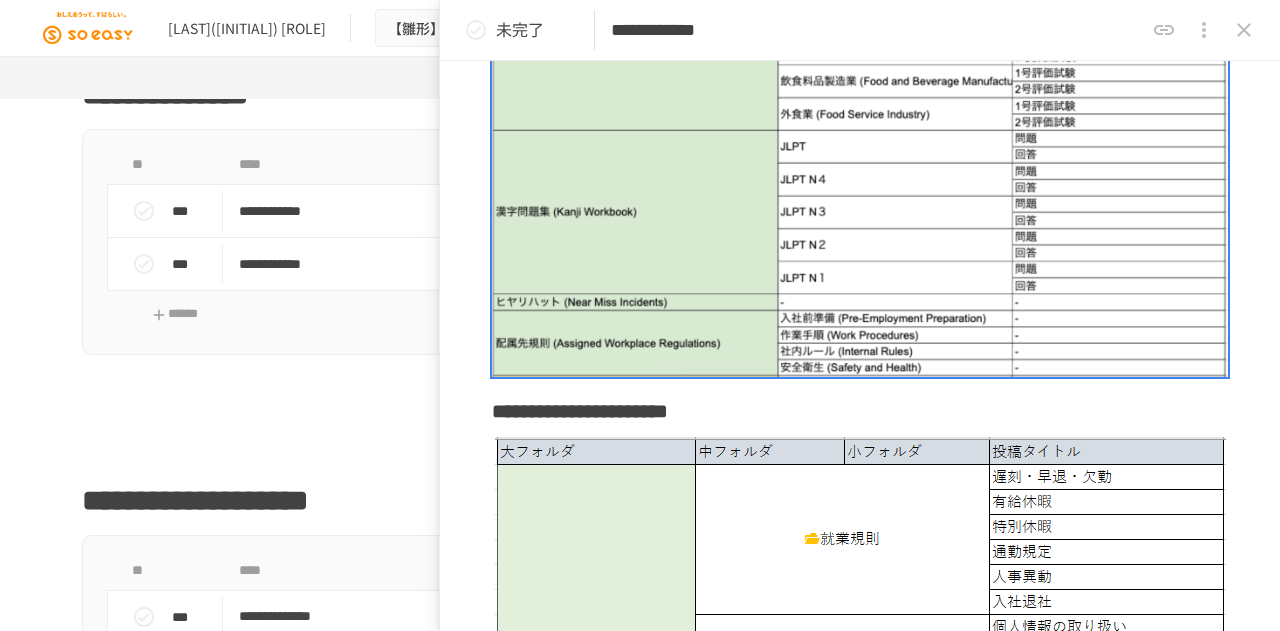 click on "**********" at bounding box center (860, -1127) 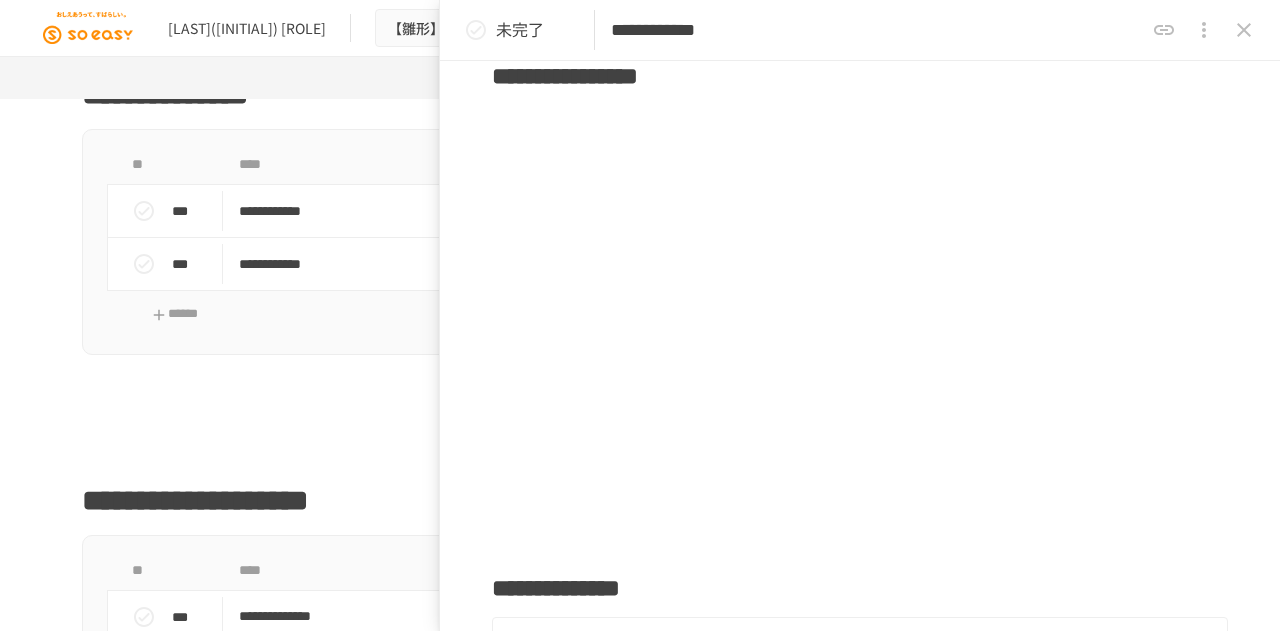 scroll, scrollTop: 7358, scrollLeft: 0, axis: vertical 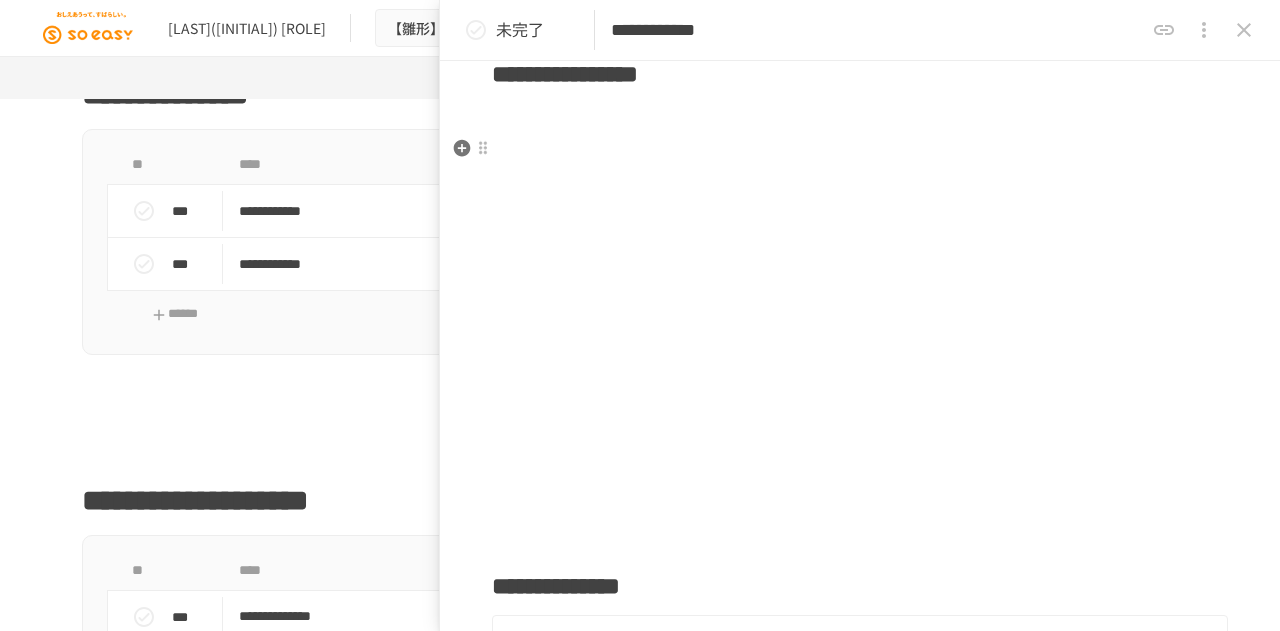 click on "**********" at bounding box center (566, 6) 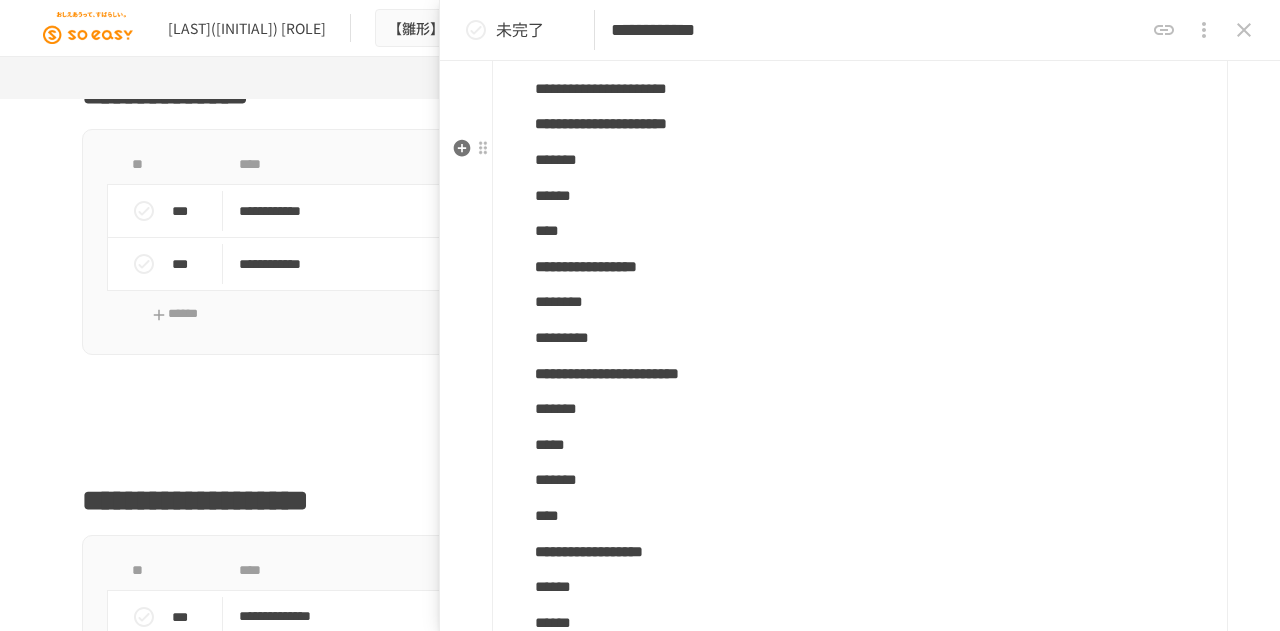 click on "**********" at bounding box center (566, 6) 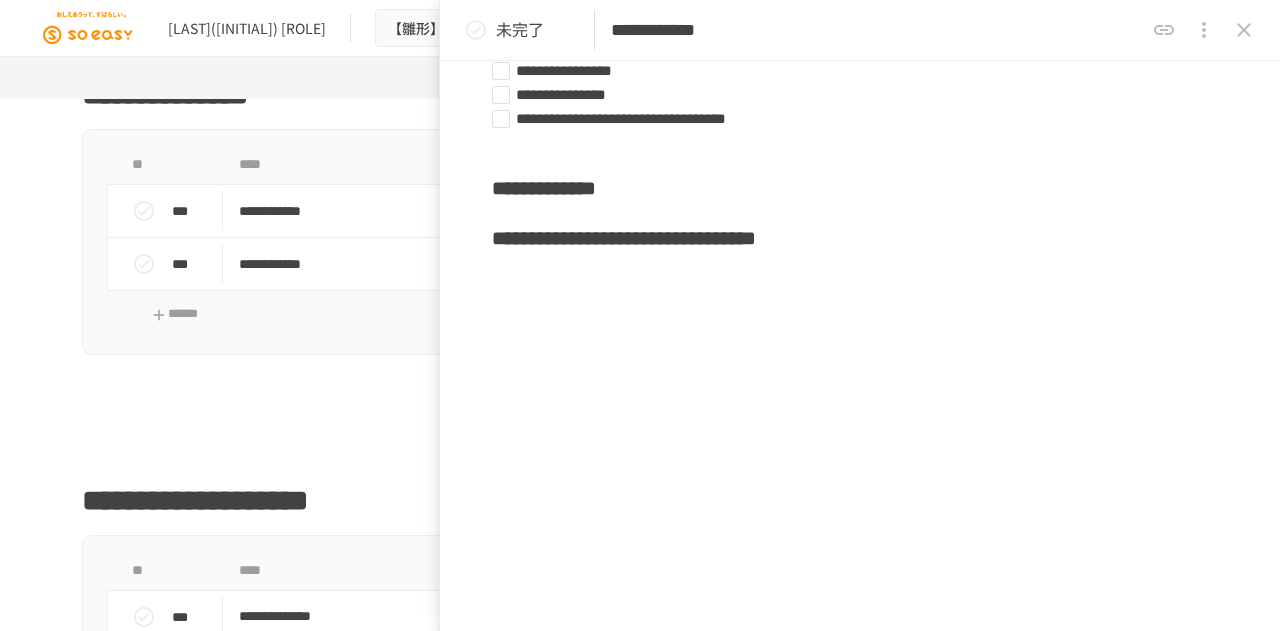 scroll, scrollTop: 10334, scrollLeft: 0, axis: vertical 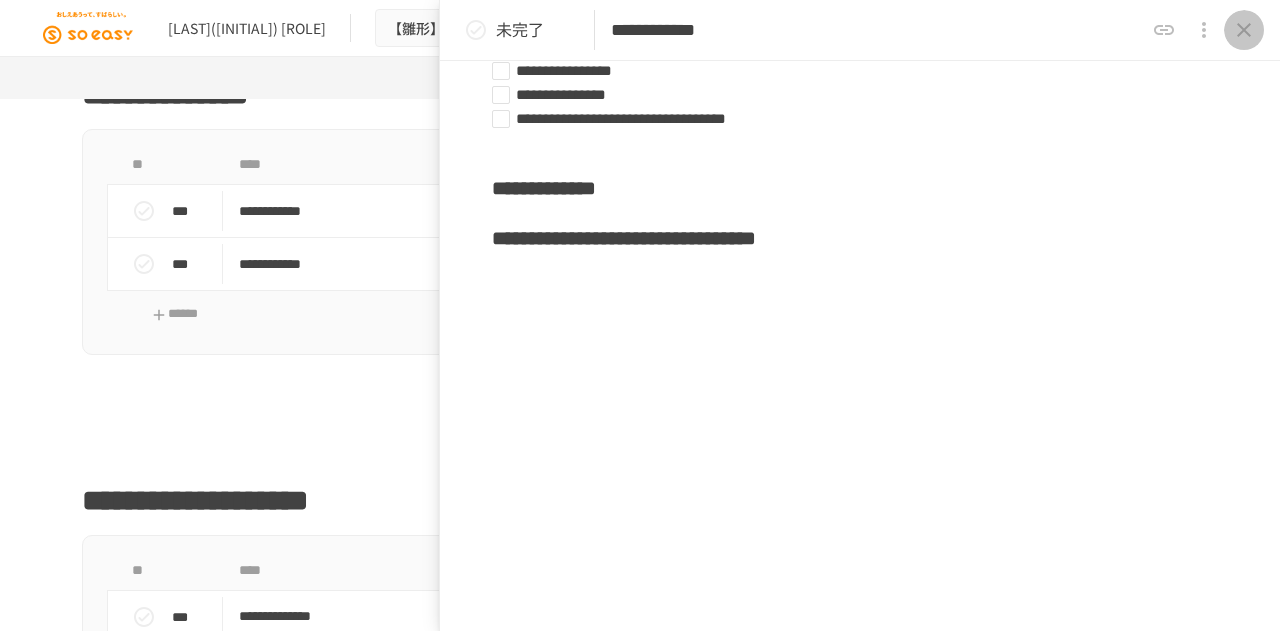 click 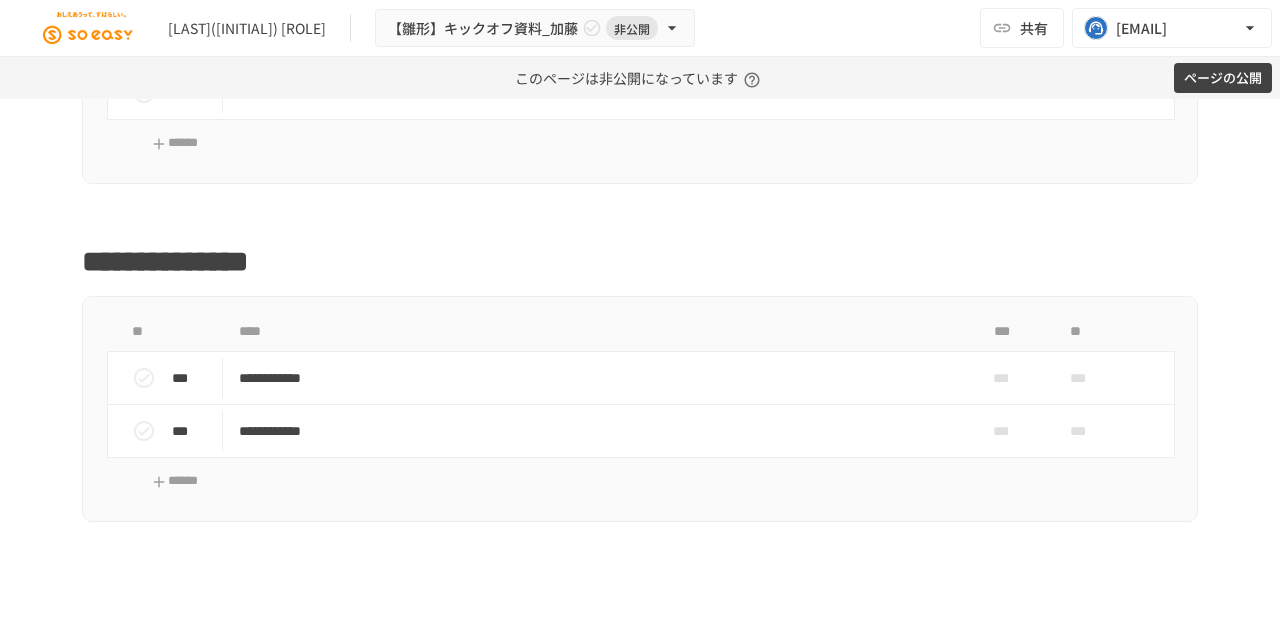 scroll, scrollTop: 2536, scrollLeft: 0, axis: vertical 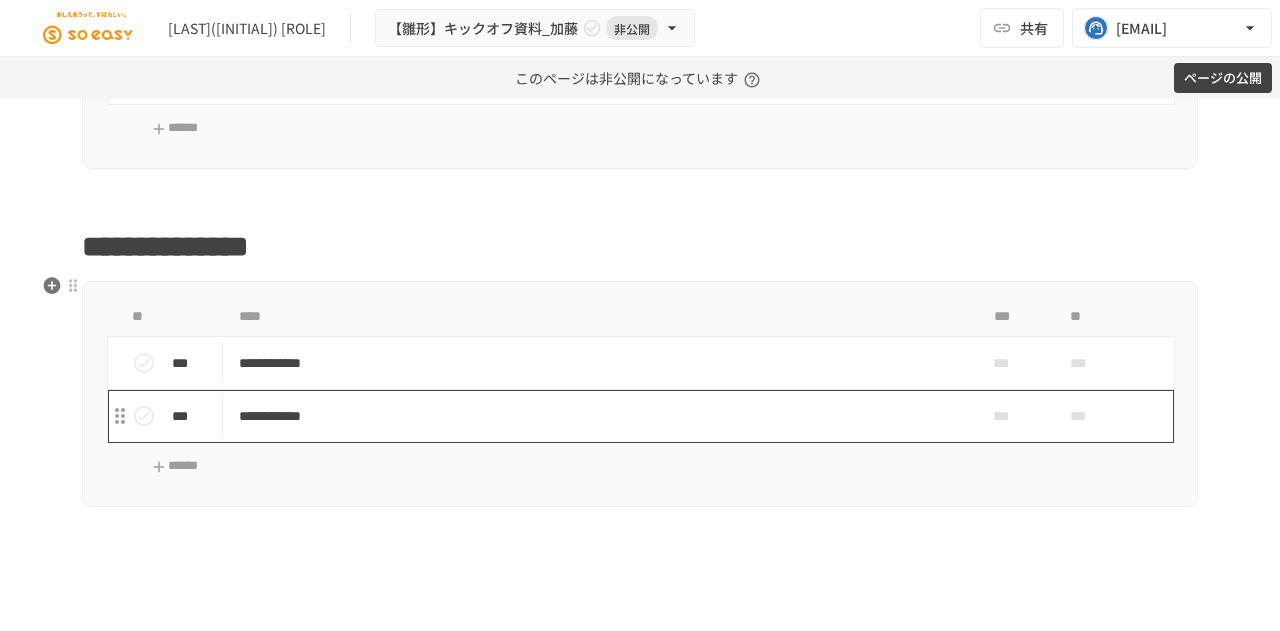 click on "**********" at bounding box center [598, 416] 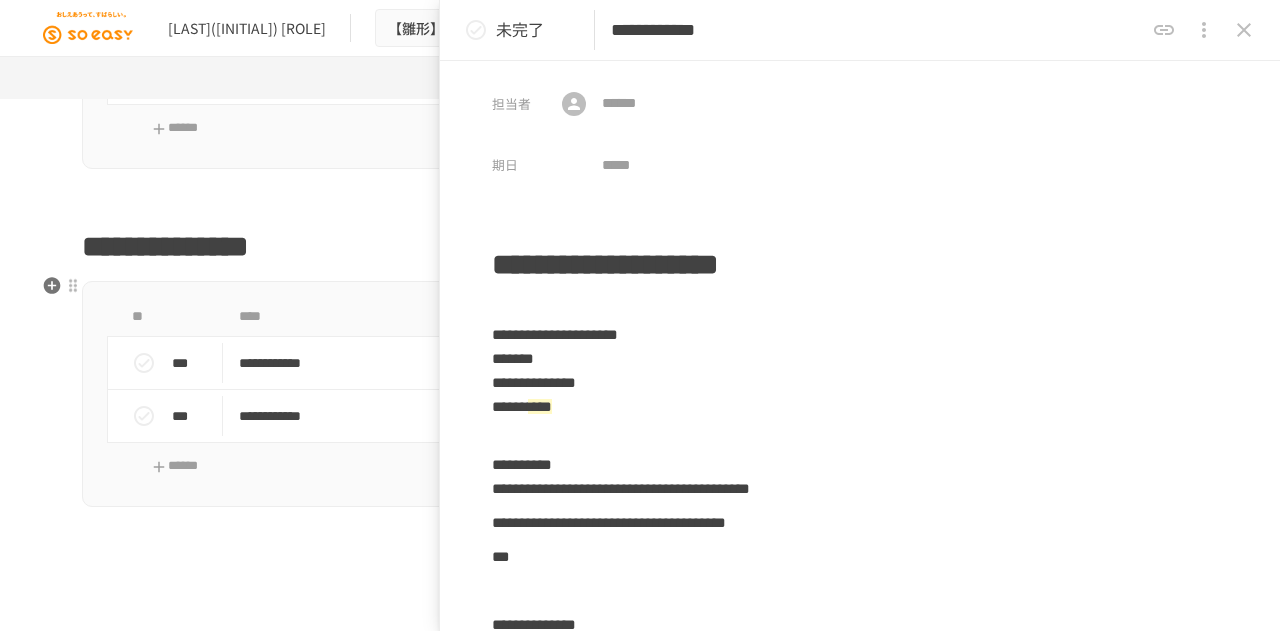 scroll, scrollTop: 50, scrollLeft: 0, axis: vertical 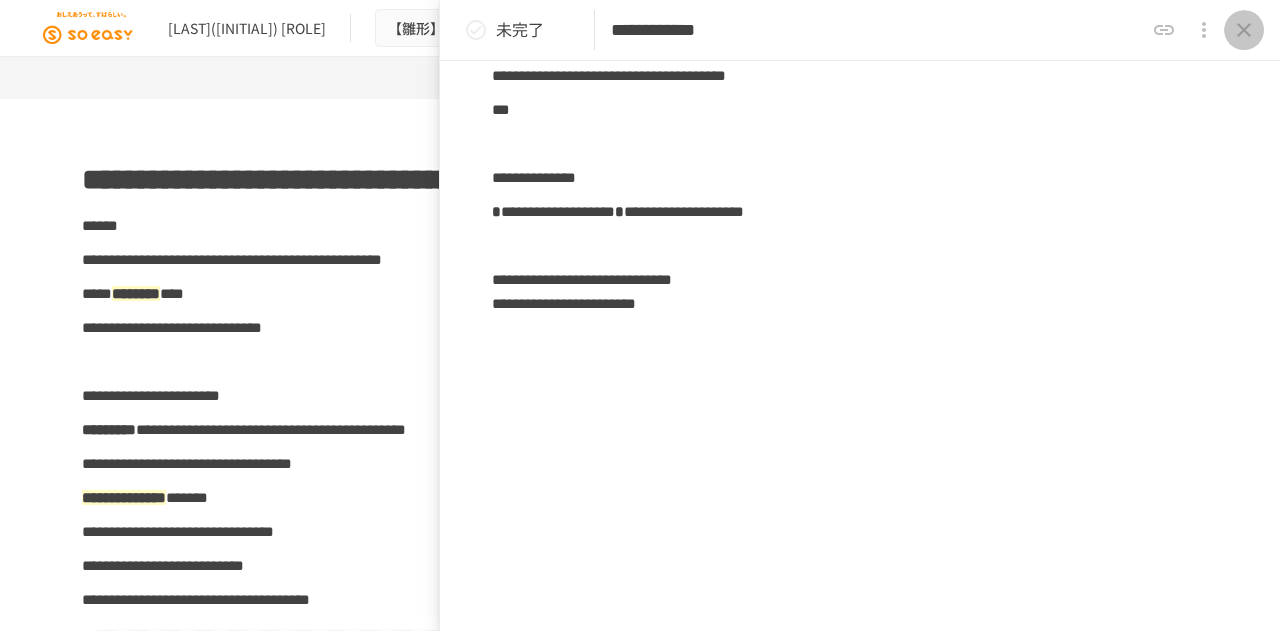 click 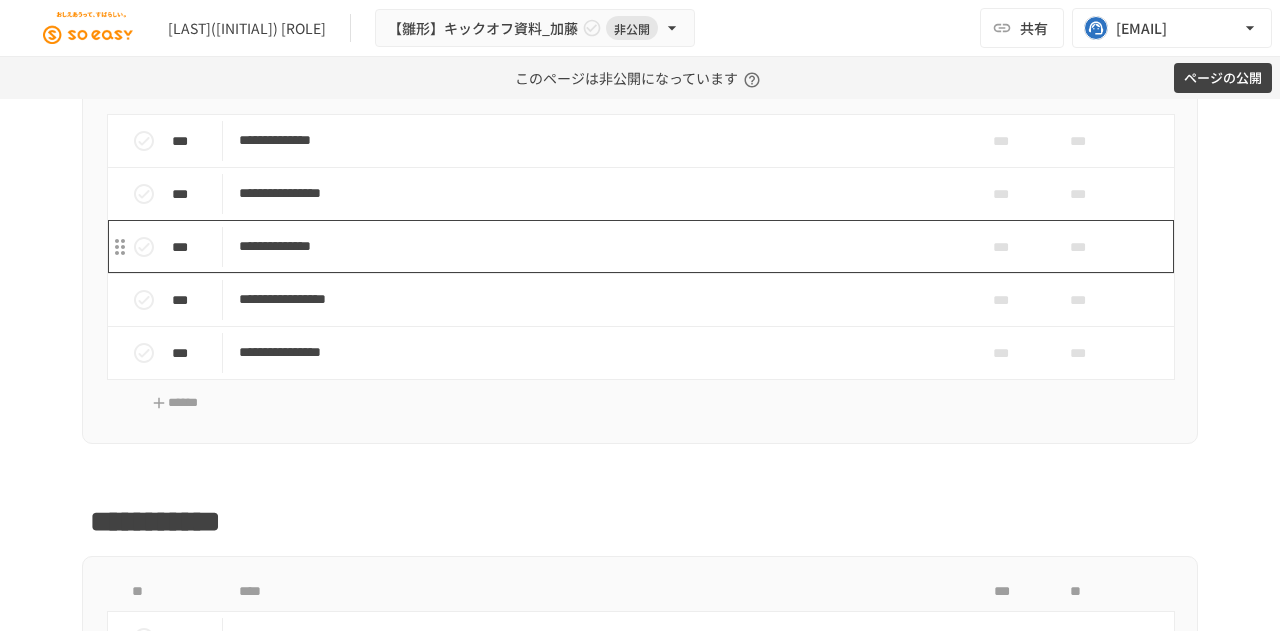 scroll, scrollTop: 3179, scrollLeft: 0, axis: vertical 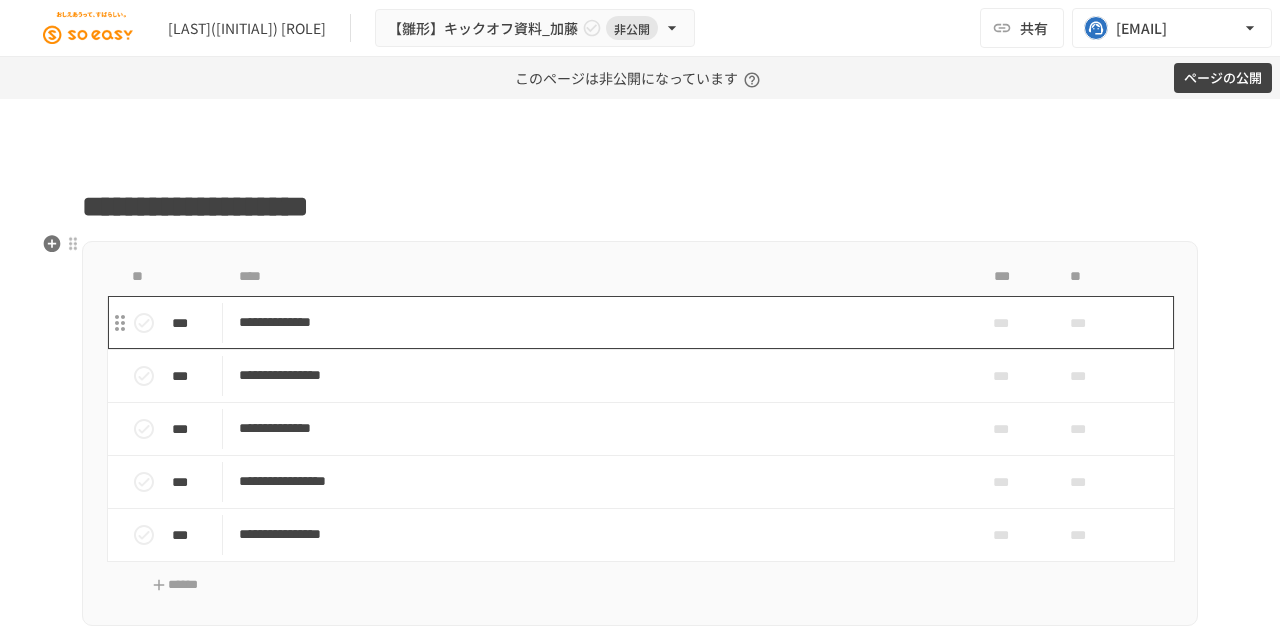 click on "**********" at bounding box center (598, 322) 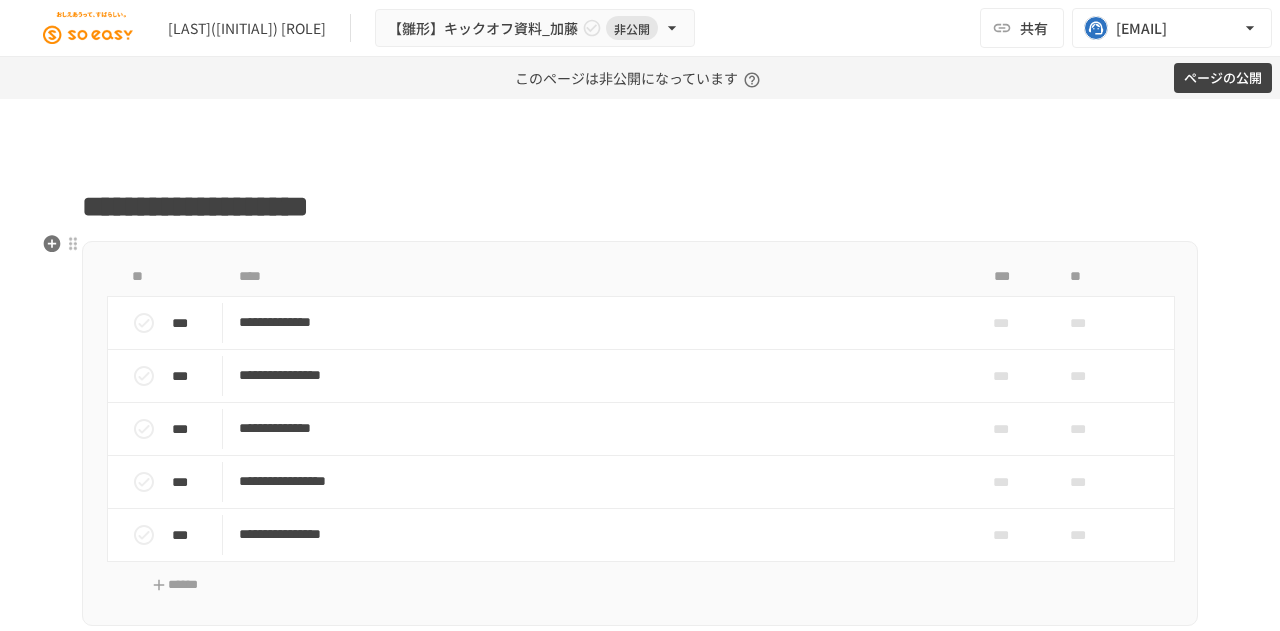 scroll, scrollTop: 50, scrollLeft: 0, axis: vertical 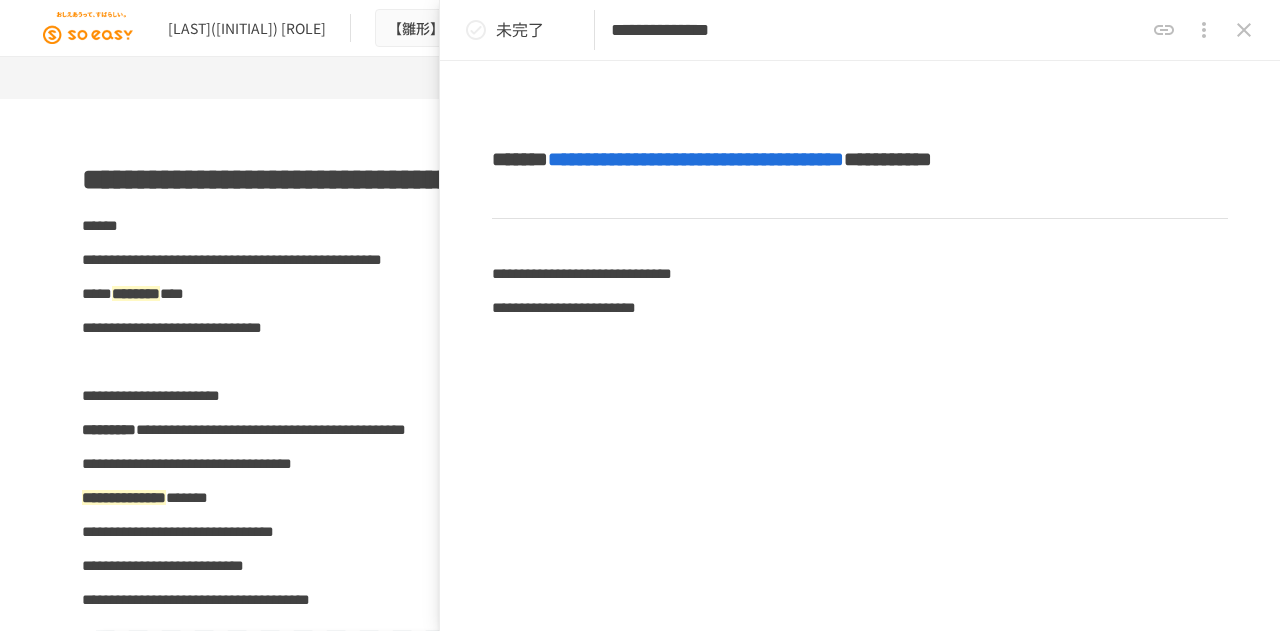click 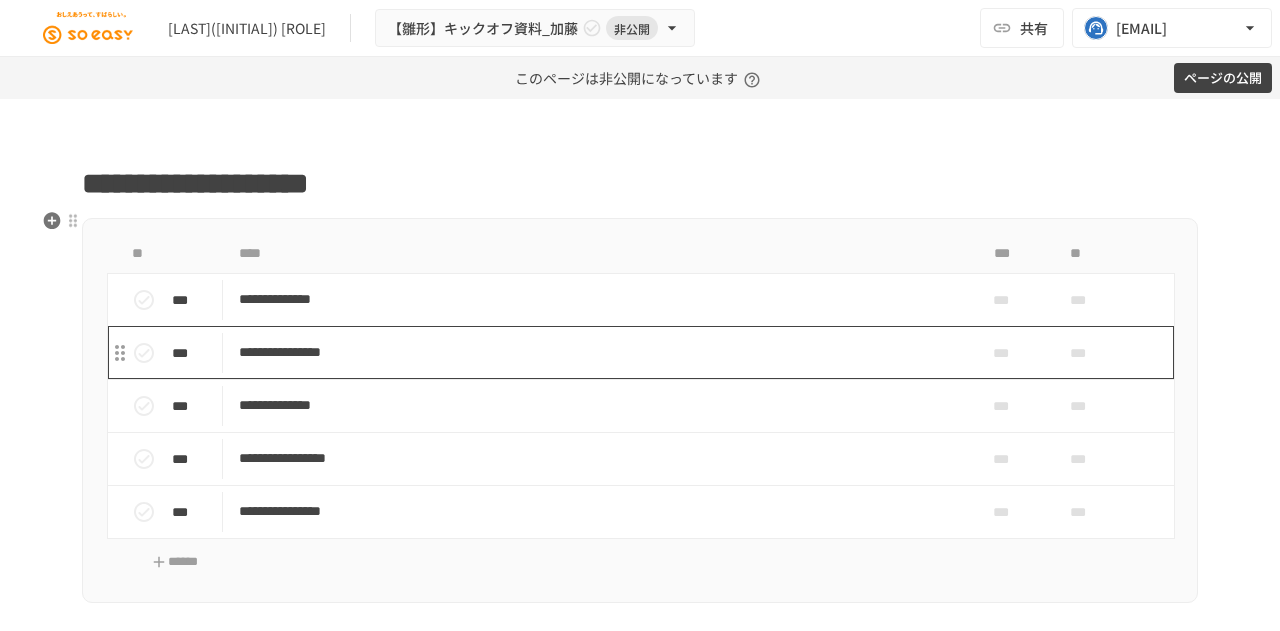 click on "**********" at bounding box center [598, 352] 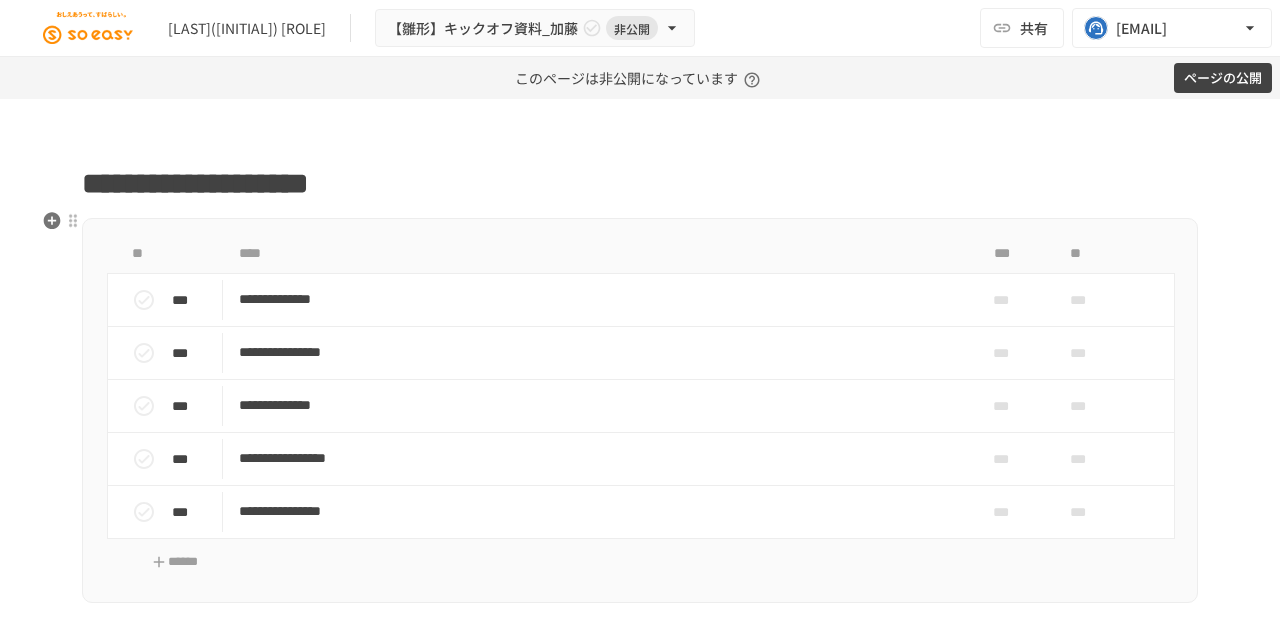 scroll, scrollTop: 50, scrollLeft: 0, axis: vertical 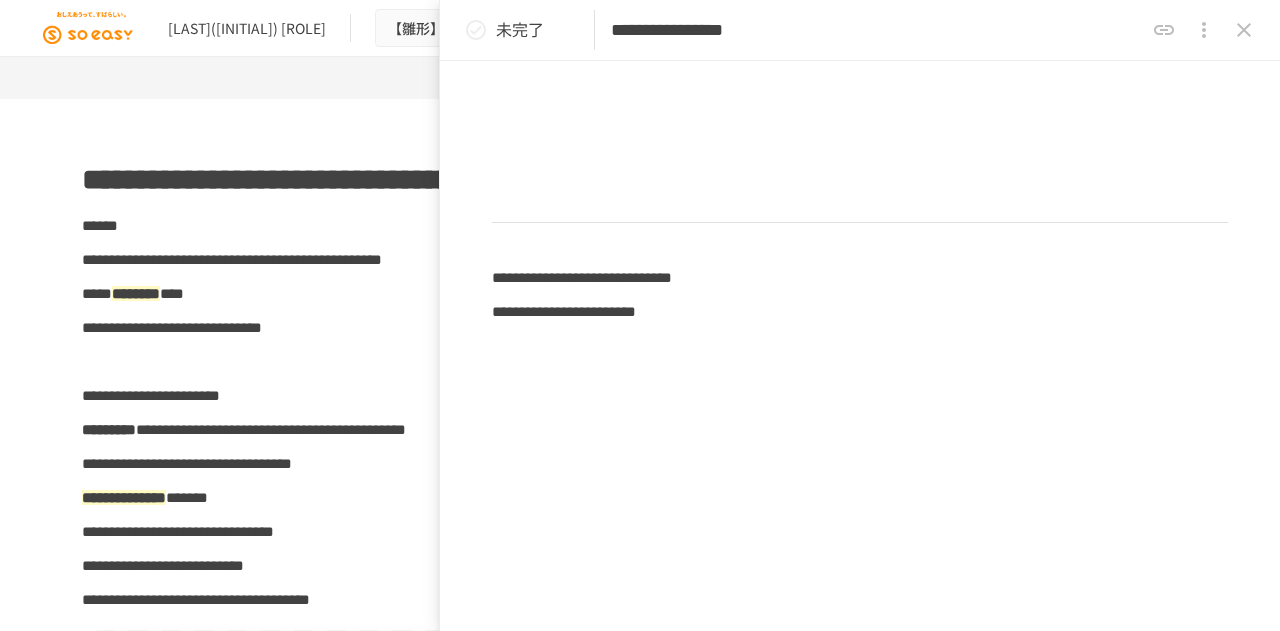click at bounding box center (1244, 30) 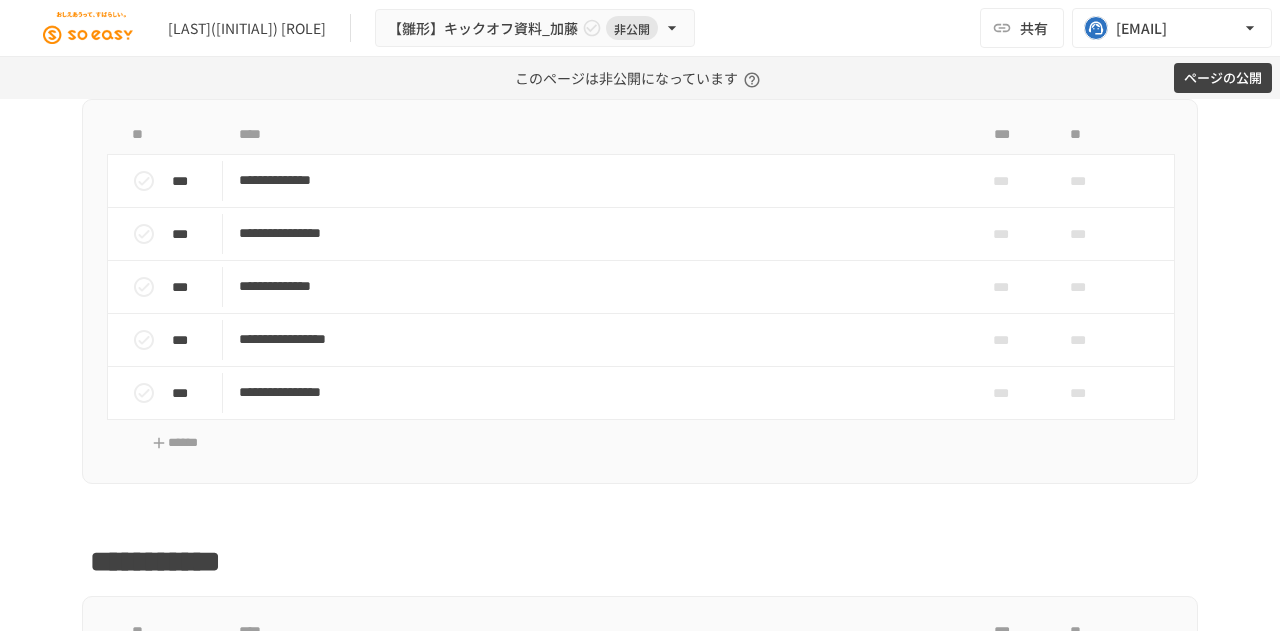 scroll, scrollTop: 3136, scrollLeft: 0, axis: vertical 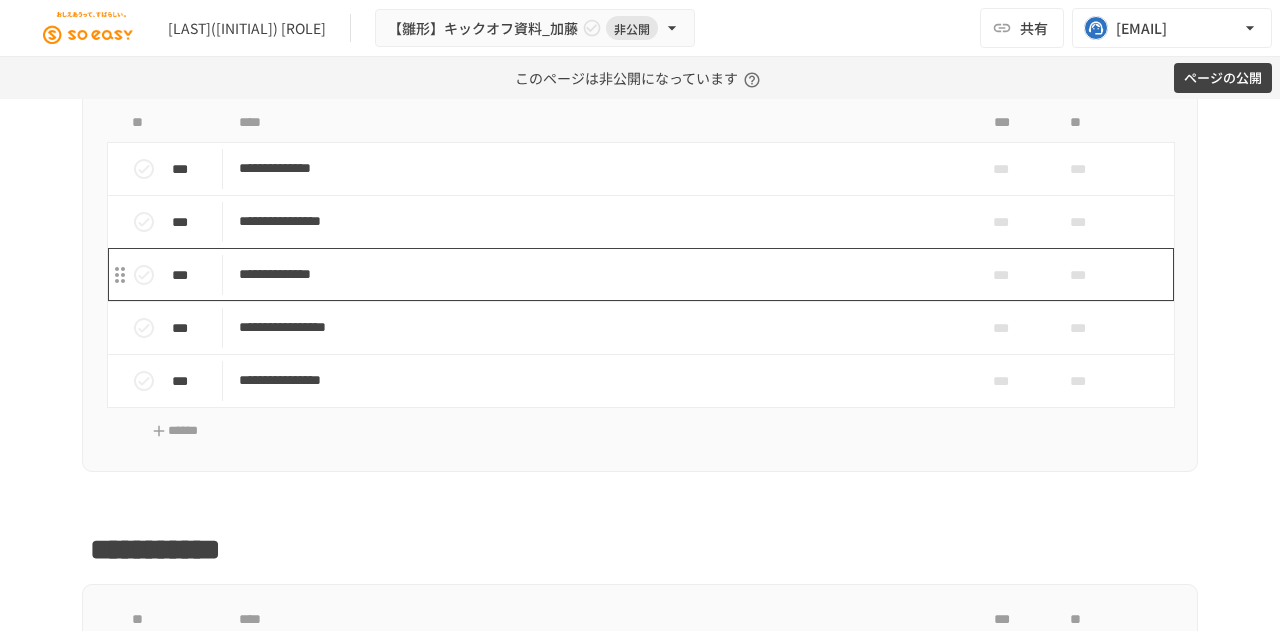 click on "**********" at bounding box center [598, 274] 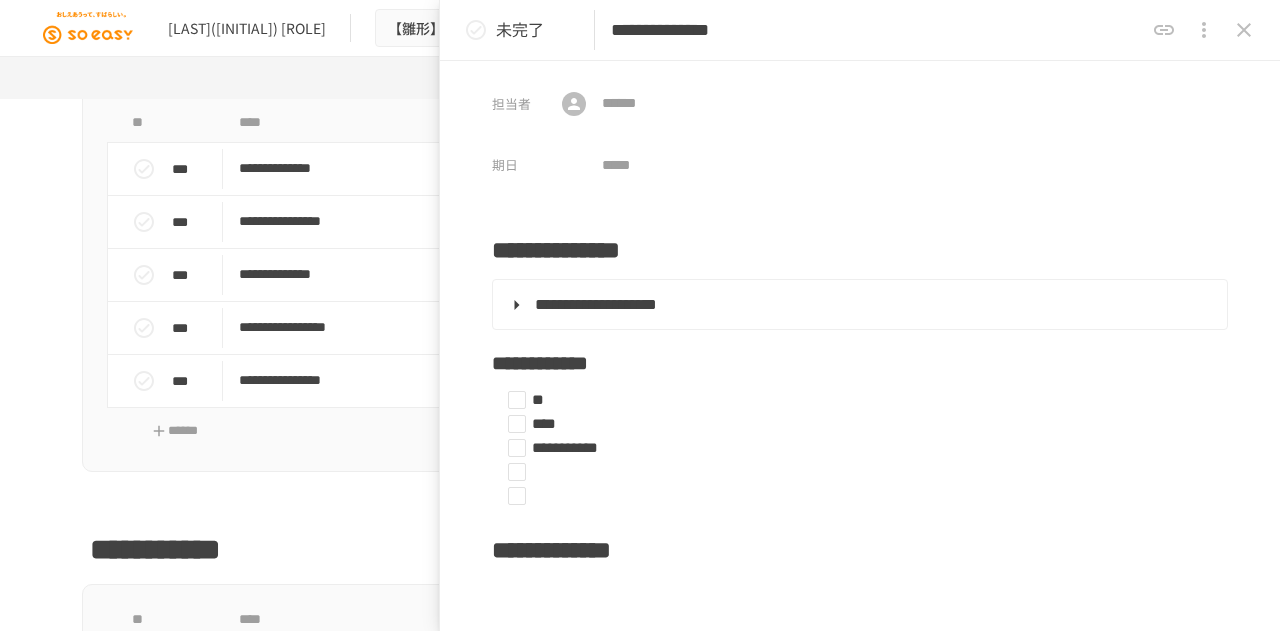 scroll, scrollTop: 50, scrollLeft: 0, axis: vertical 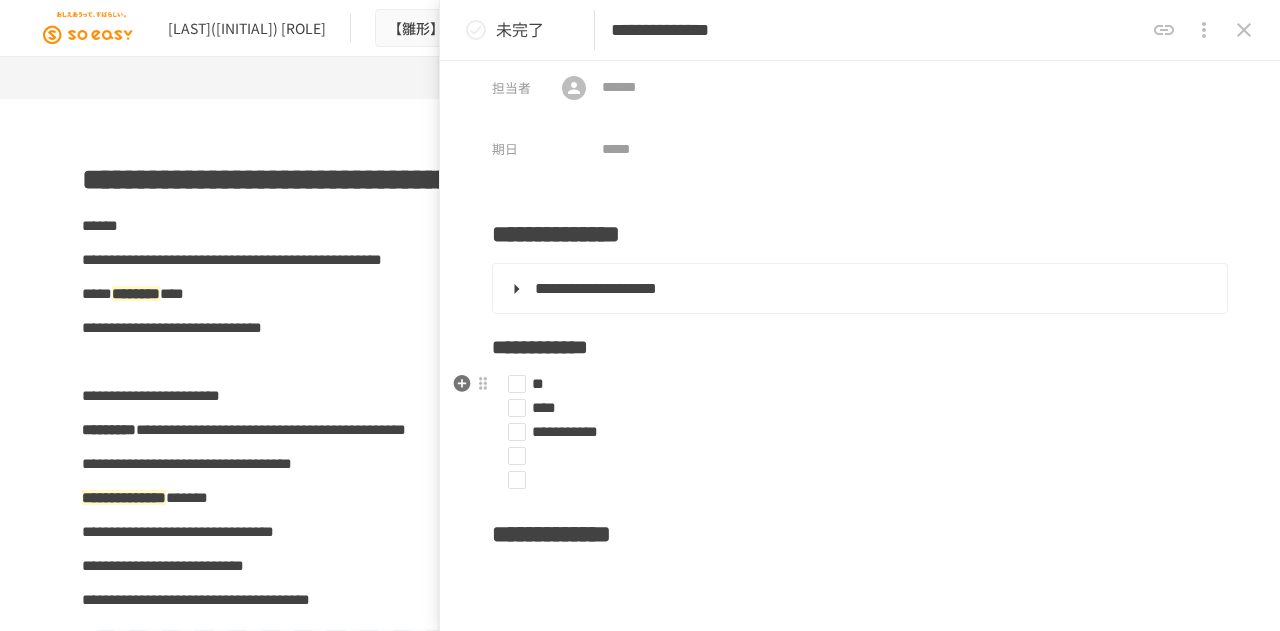 click on "**" at bounding box center (538, 383) 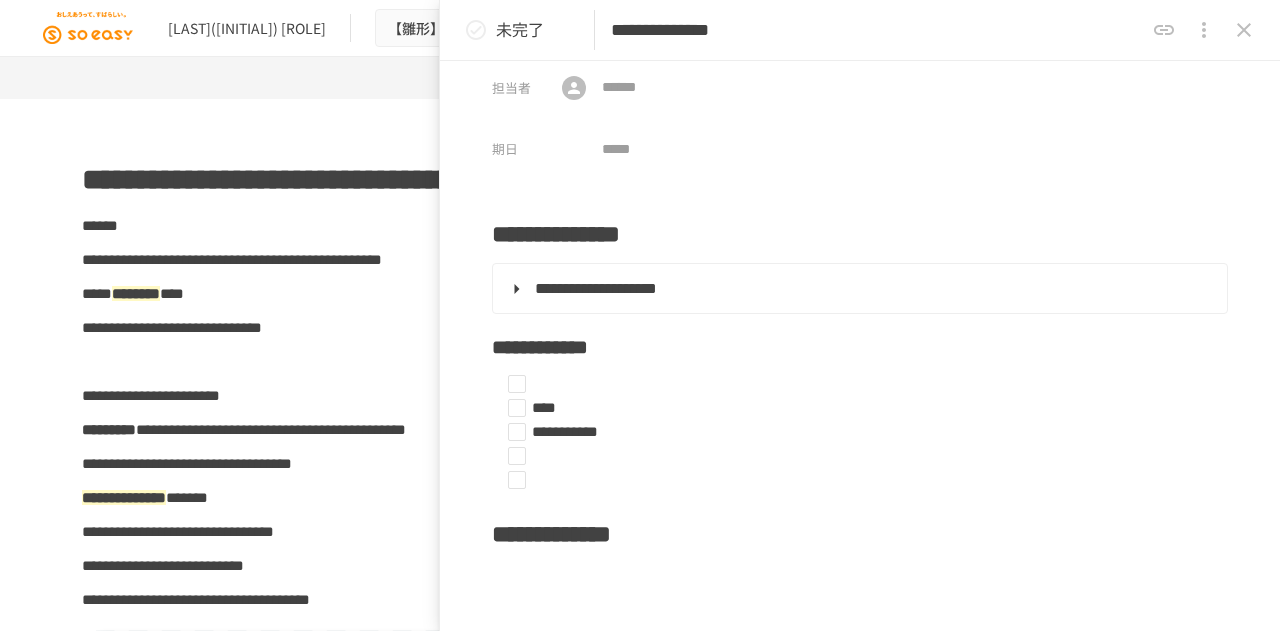 type 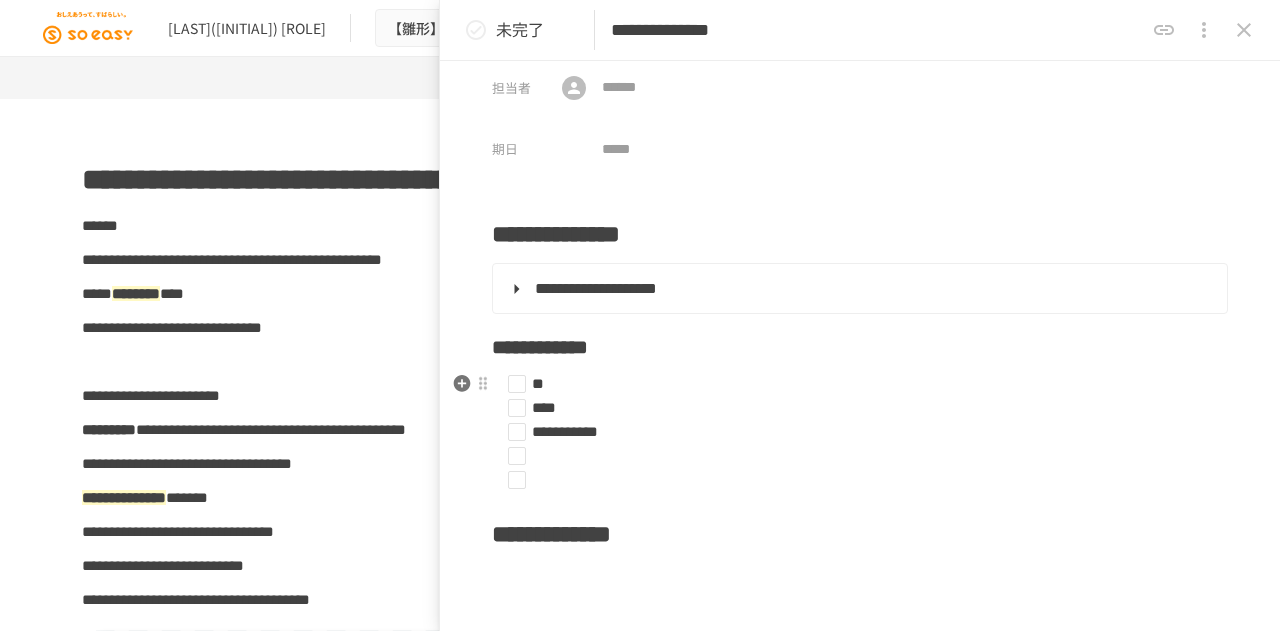 click on "**********" at bounding box center (565, 431) 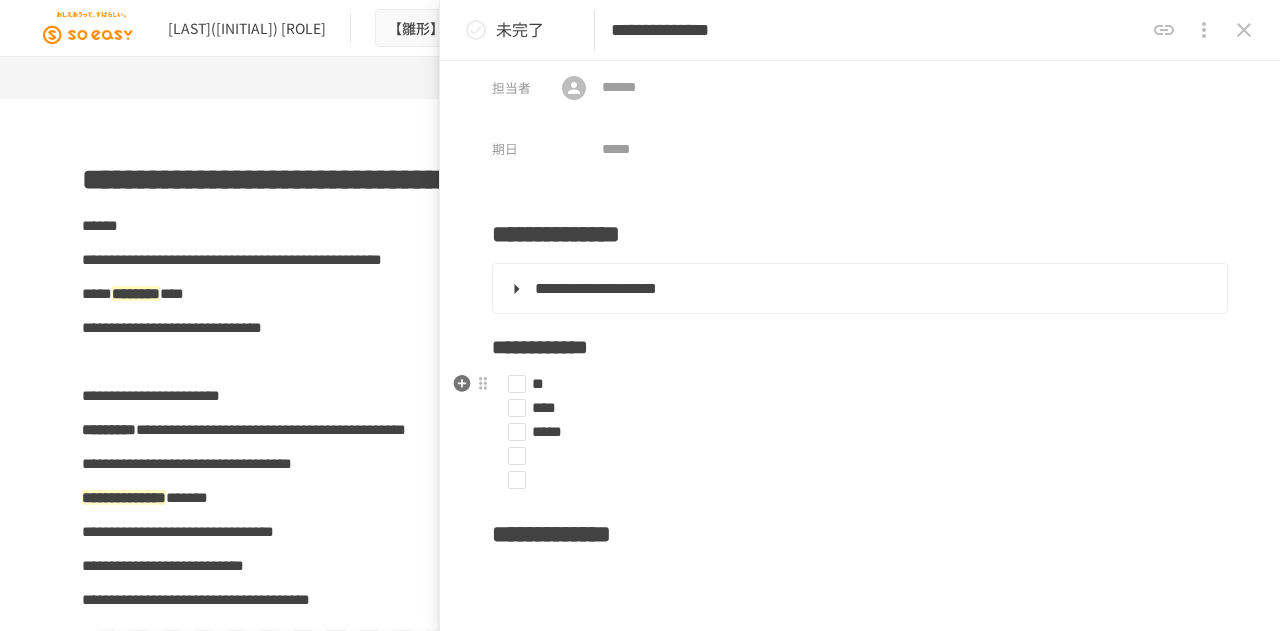 click on "*****" at bounding box center [852, 432] 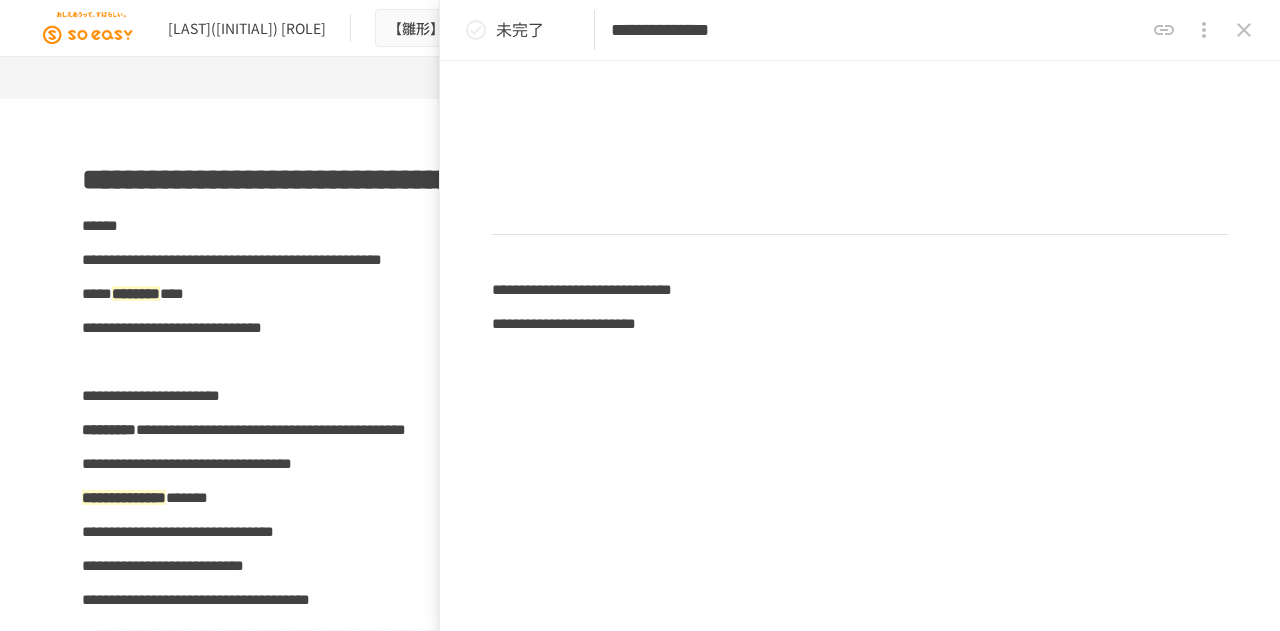 scroll, scrollTop: 806, scrollLeft: 0, axis: vertical 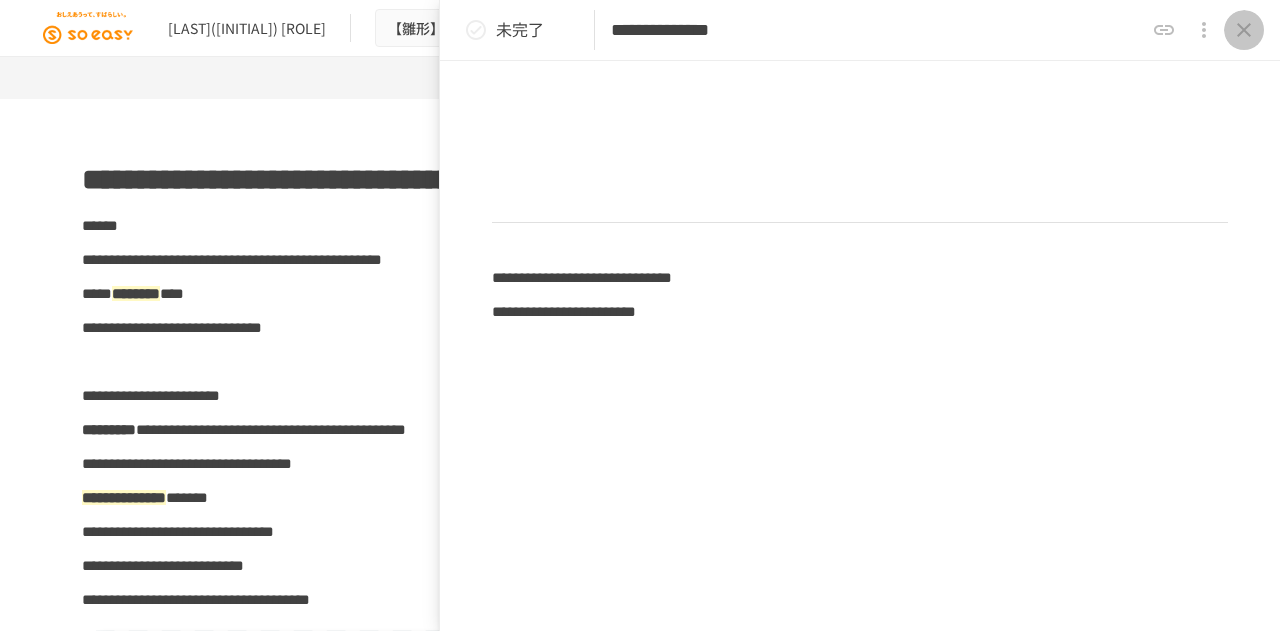 click 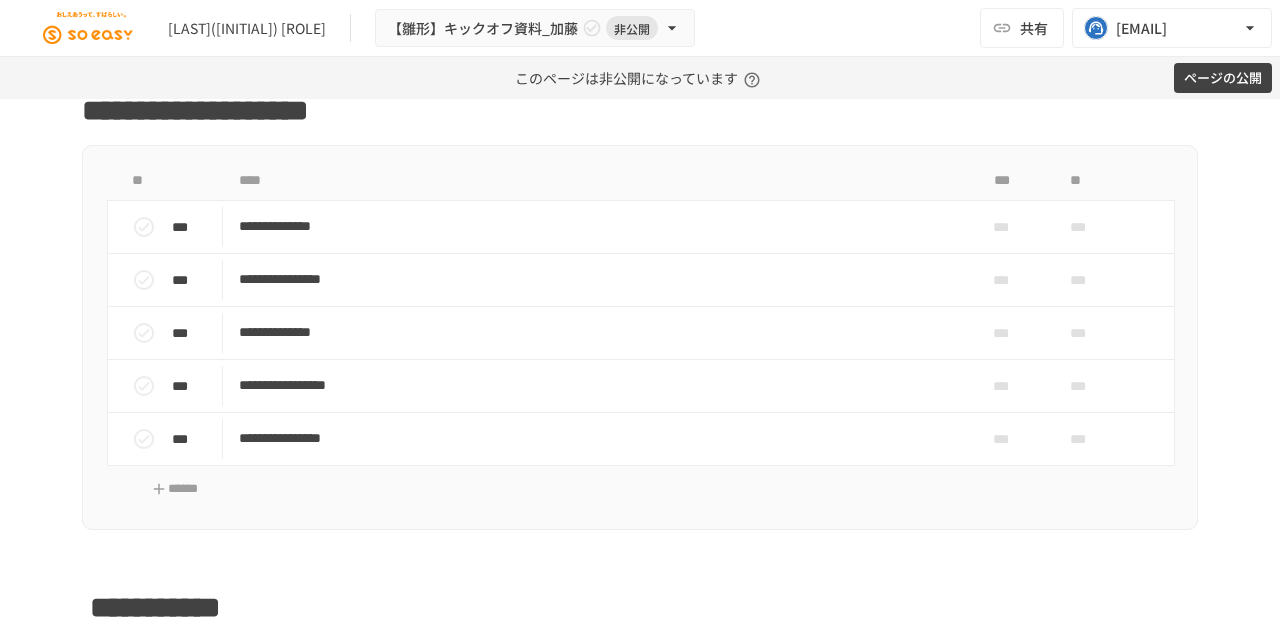 scroll, scrollTop: 3084, scrollLeft: 0, axis: vertical 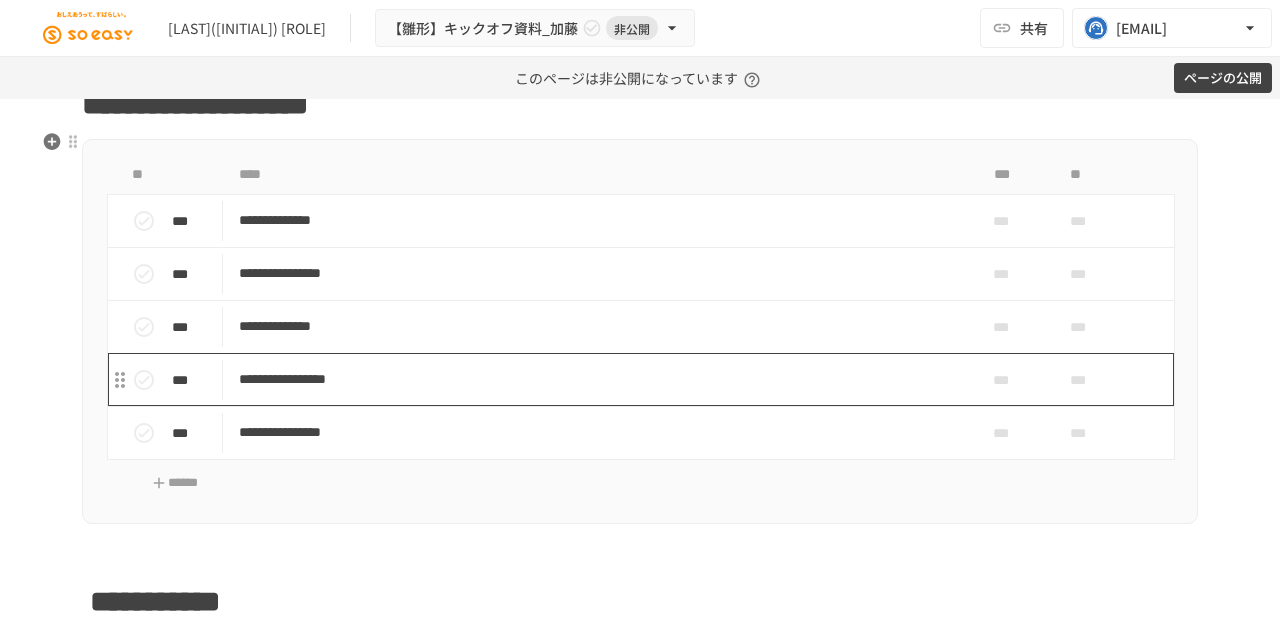 click on "**********" at bounding box center [598, 379] 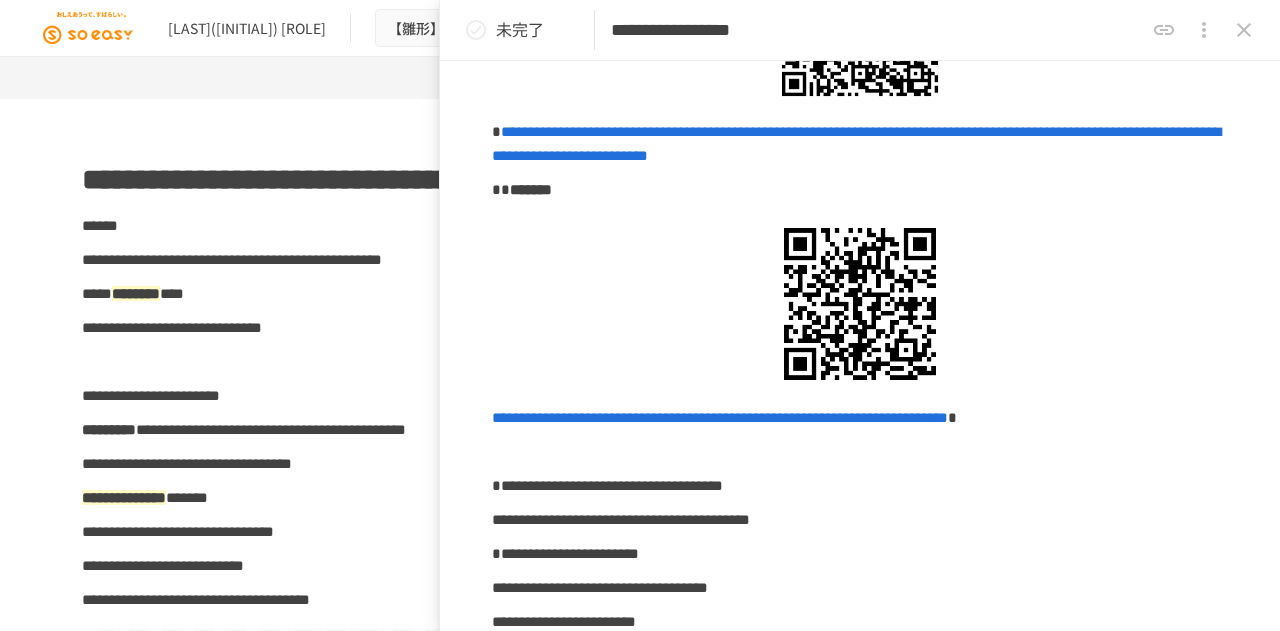 scroll, scrollTop: 929, scrollLeft: 0, axis: vertical 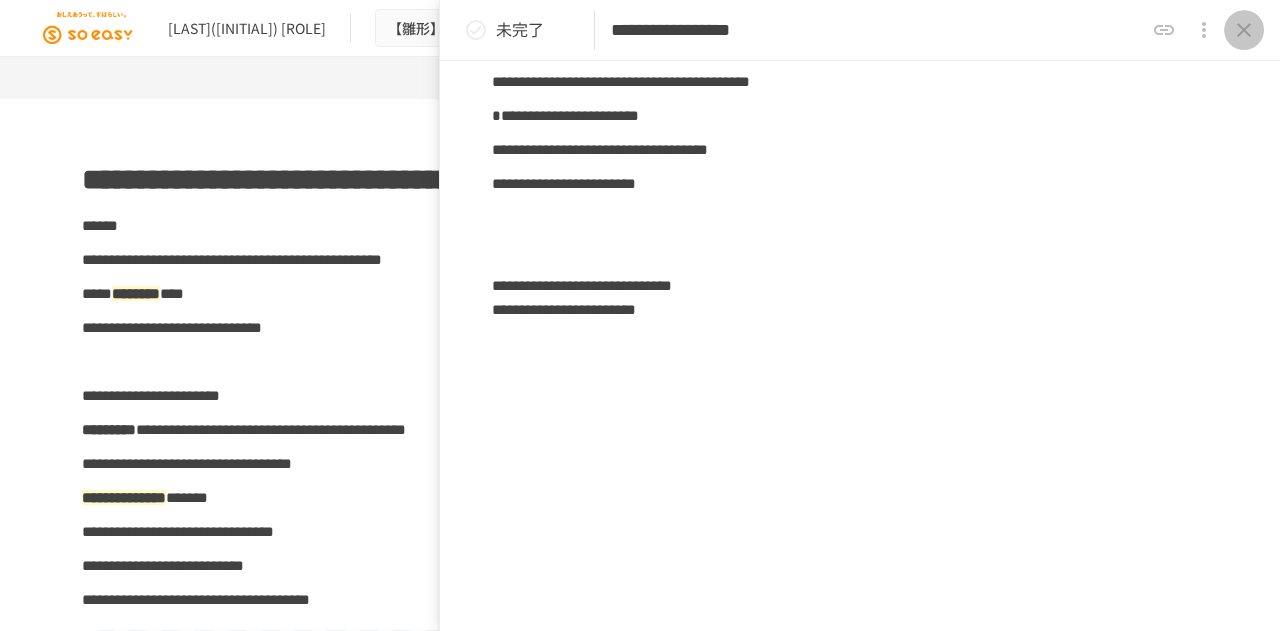 click 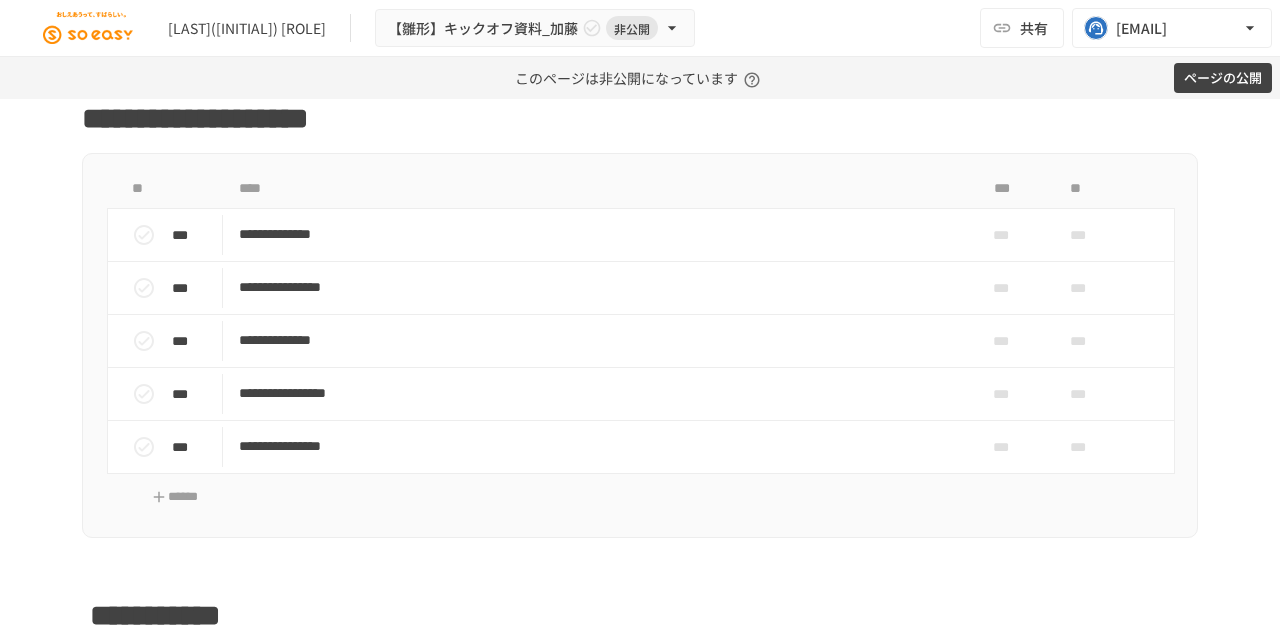scroll, scrollTop: 3094, scrollLeft: 0, axis: vertical 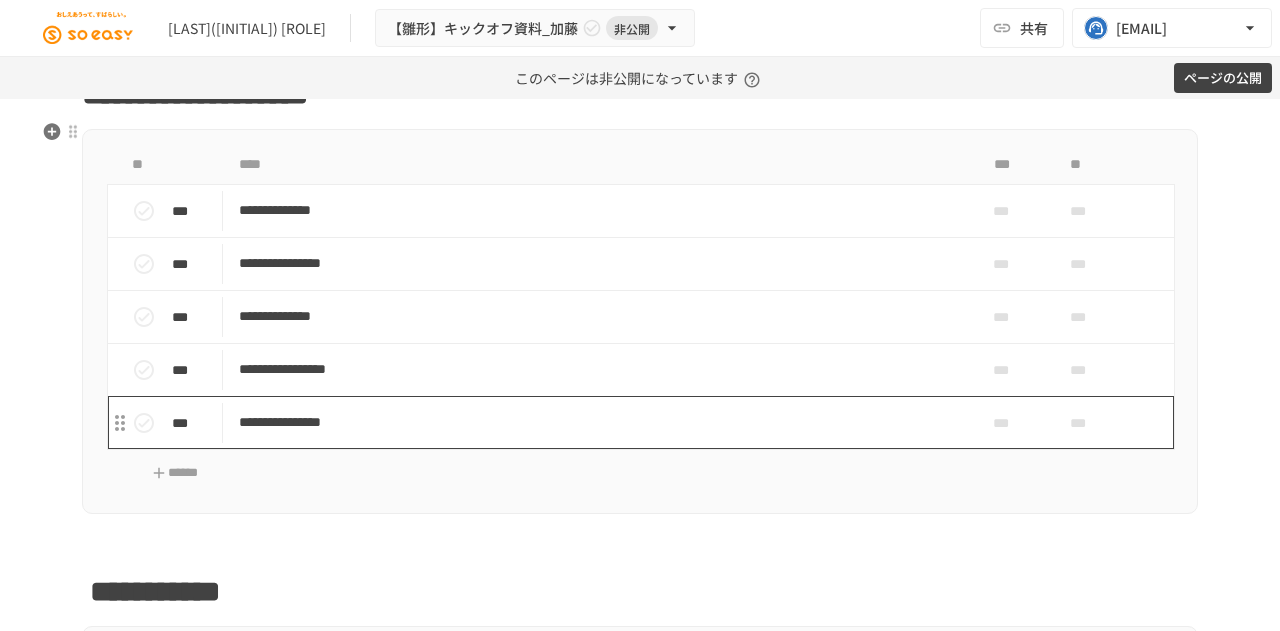 click on "**********" at bounding box center [598, 422] 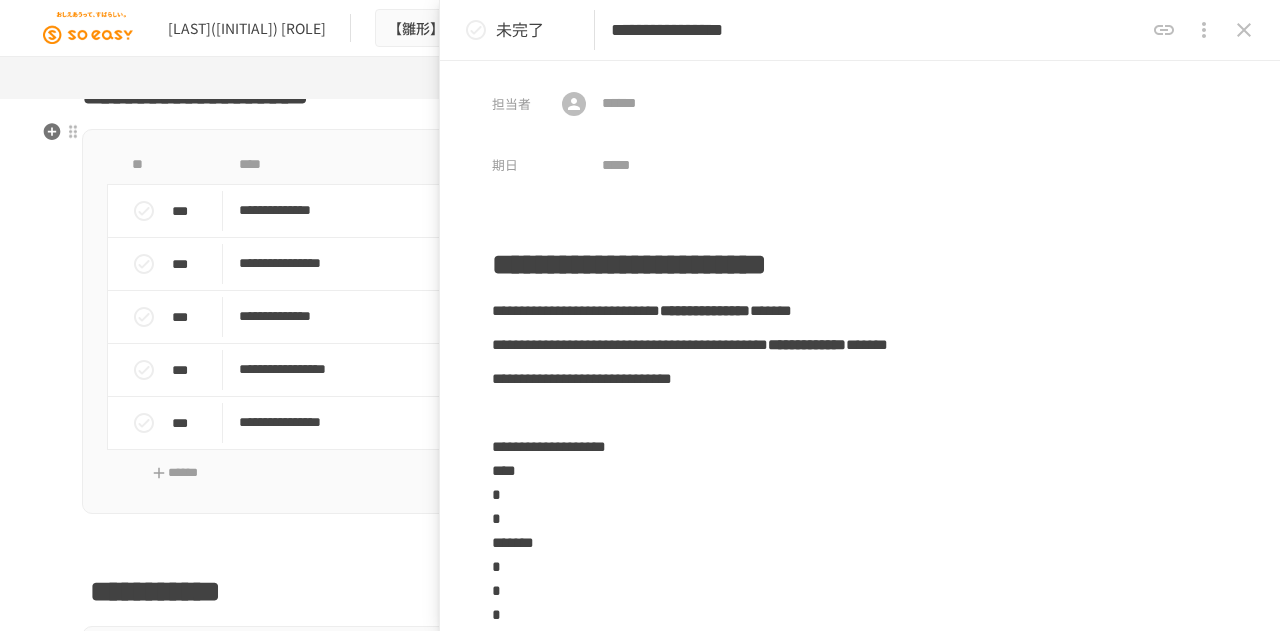 scroll, scrollTop: 50, scrollLeft: 0, axis: vertical 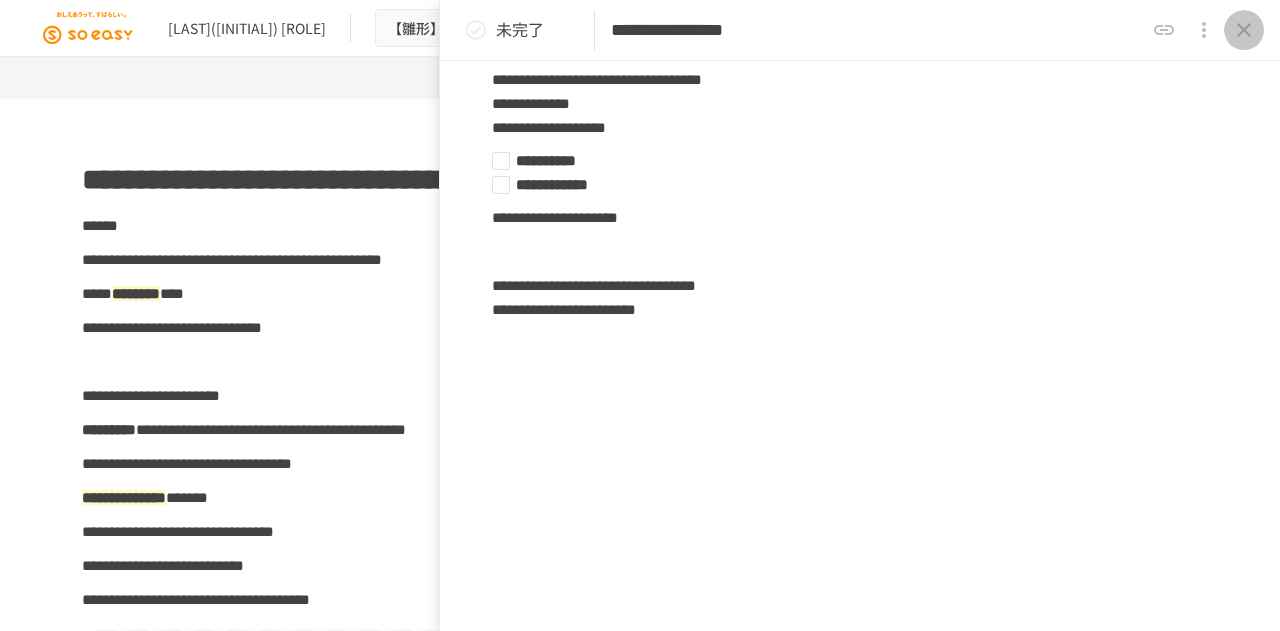 click 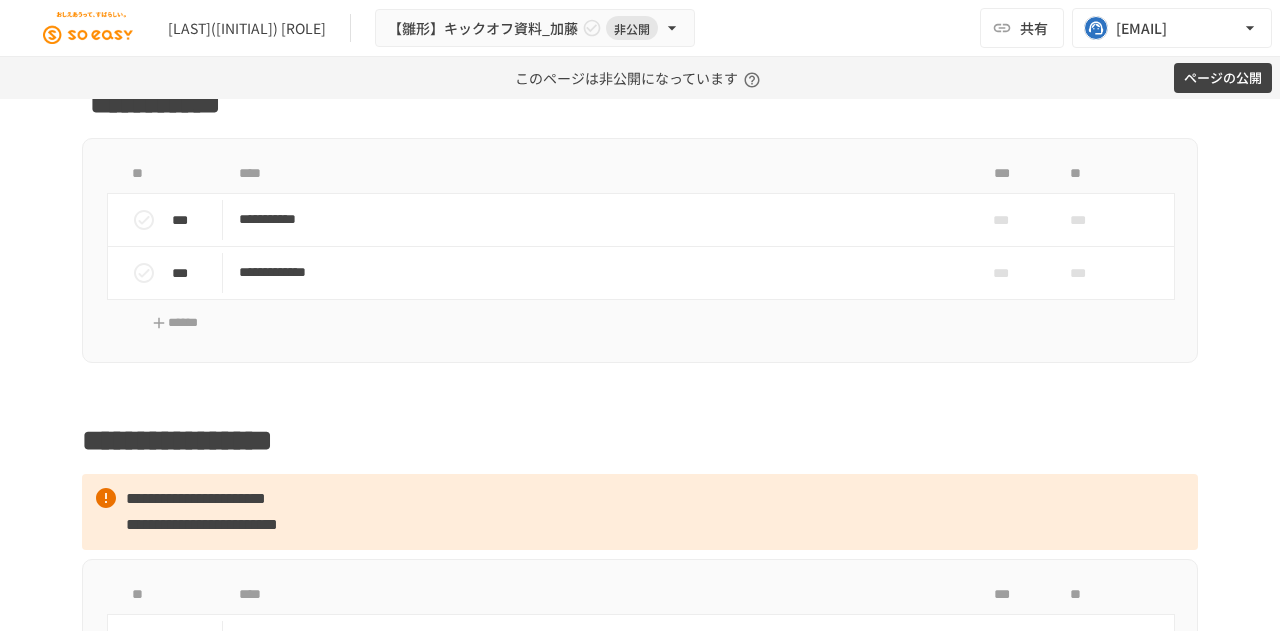scroll, scrollTop: 3584, scrollLeft: 0, axis: vertical 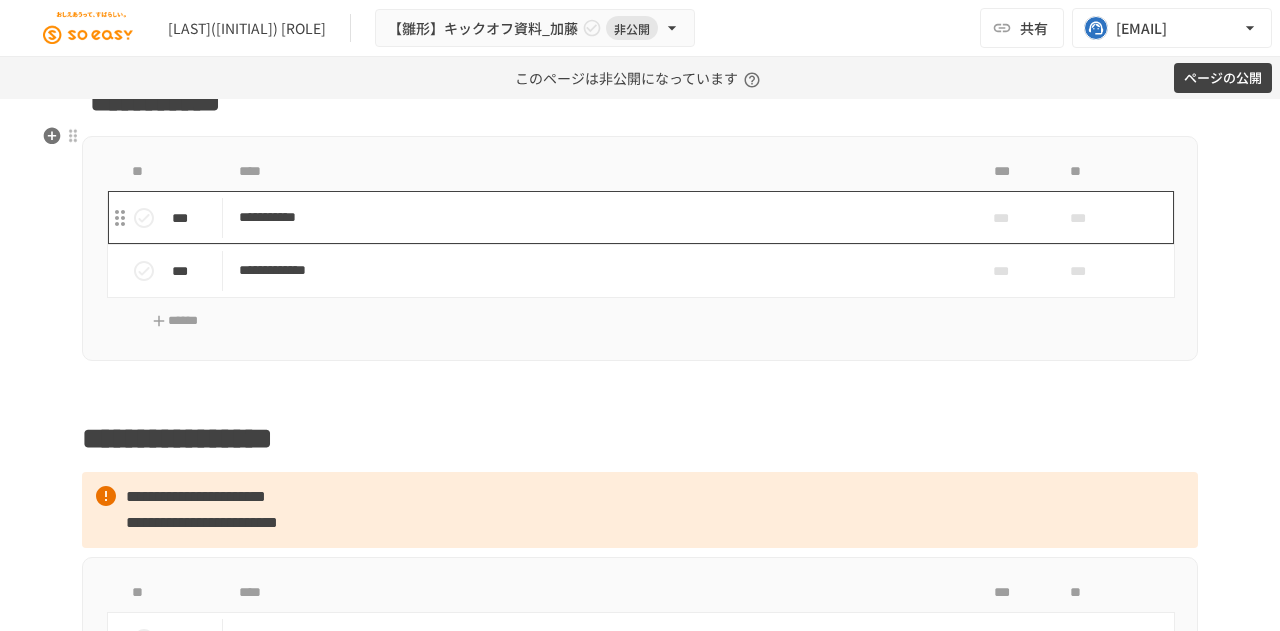 click on "**********" at bounding box center (598, 217) 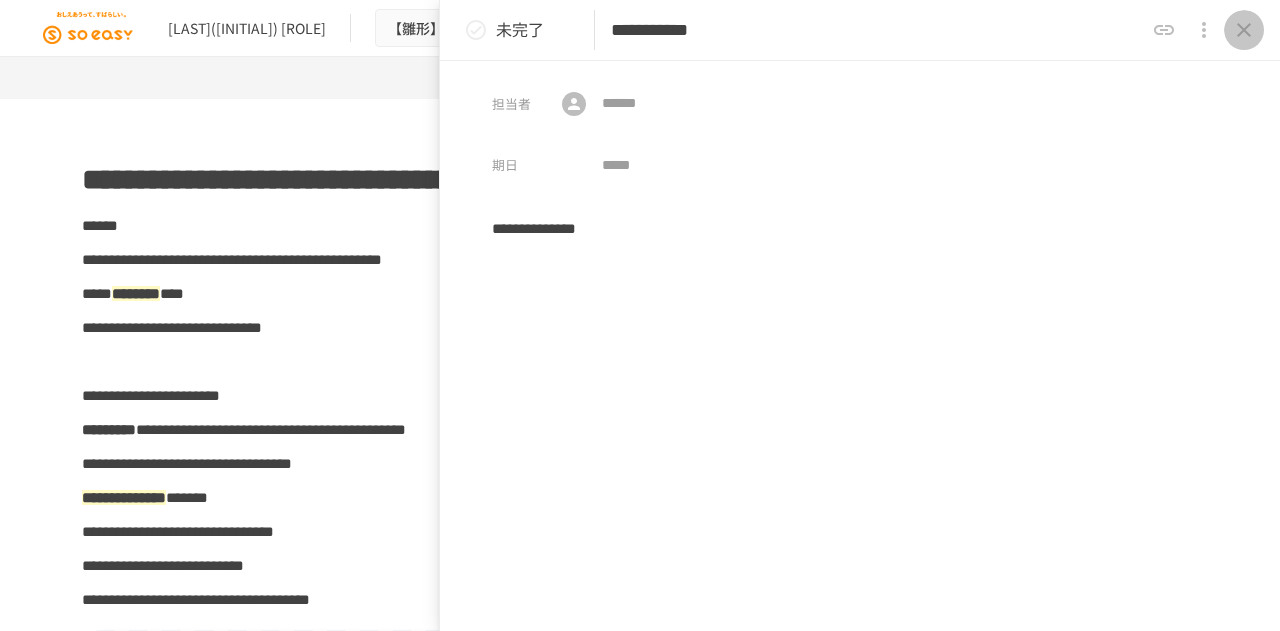 click at bounding box center [1244, 30] 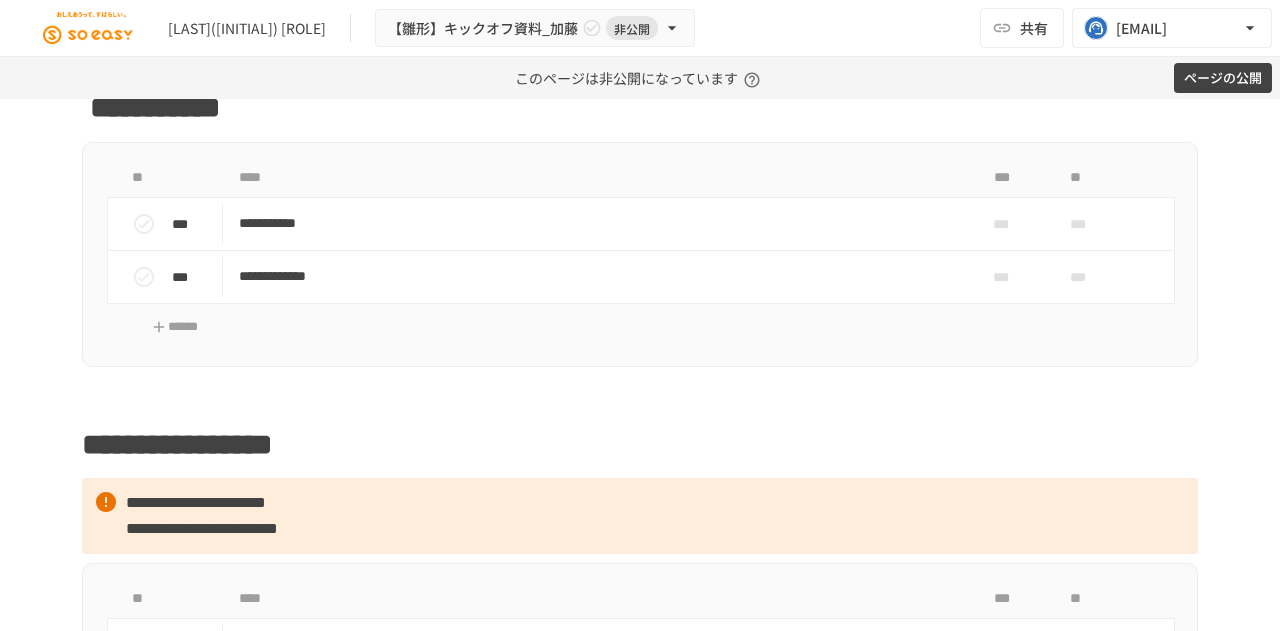 scroll, scrollTop: 3580, scrollLeft: 0, axis: vertical 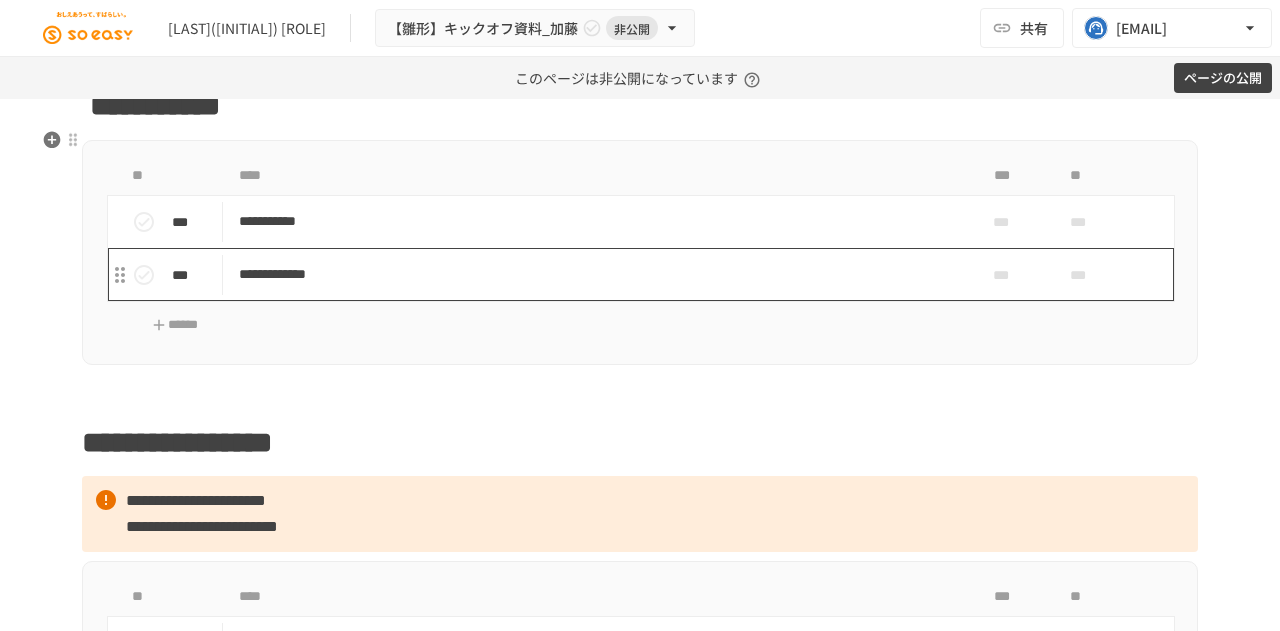 click on "**********" at bounding box center [598, 274] 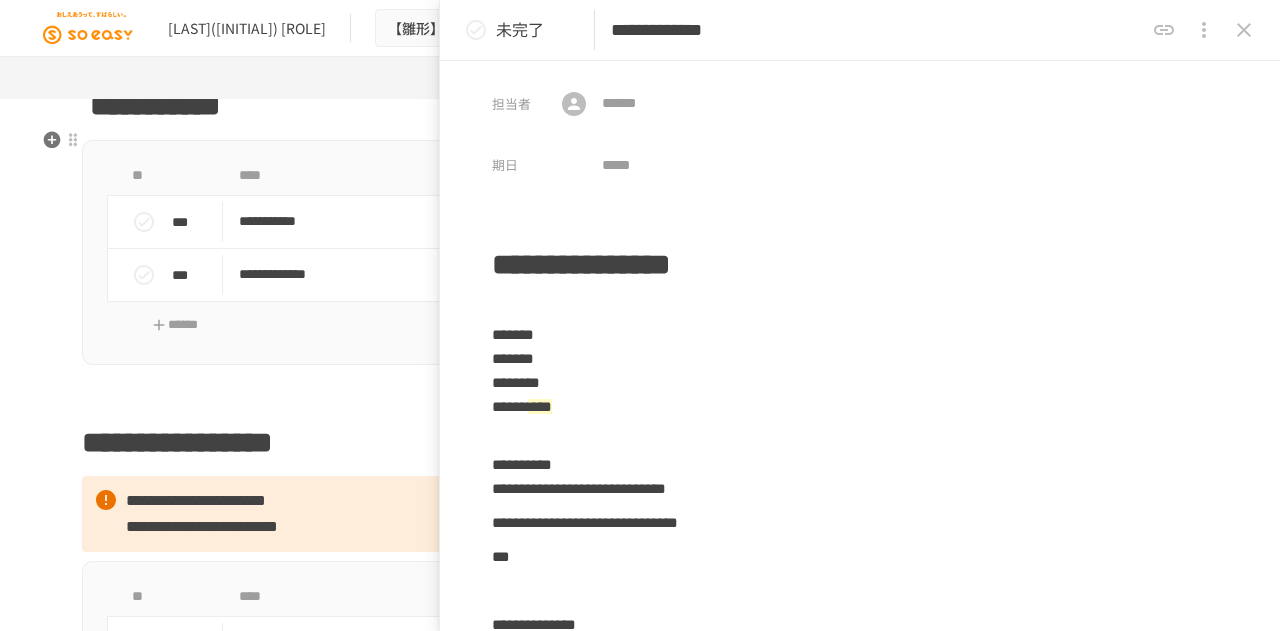 scroll, scrollTop: 50, scrollLeft: 0, axis: vertical 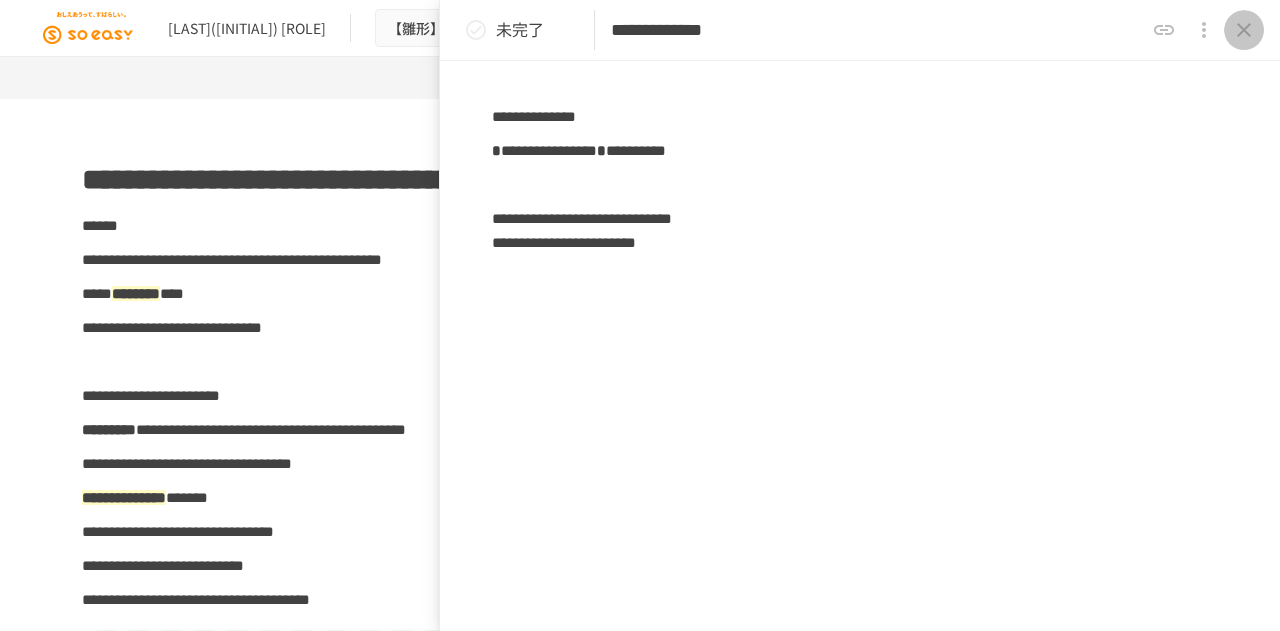 click 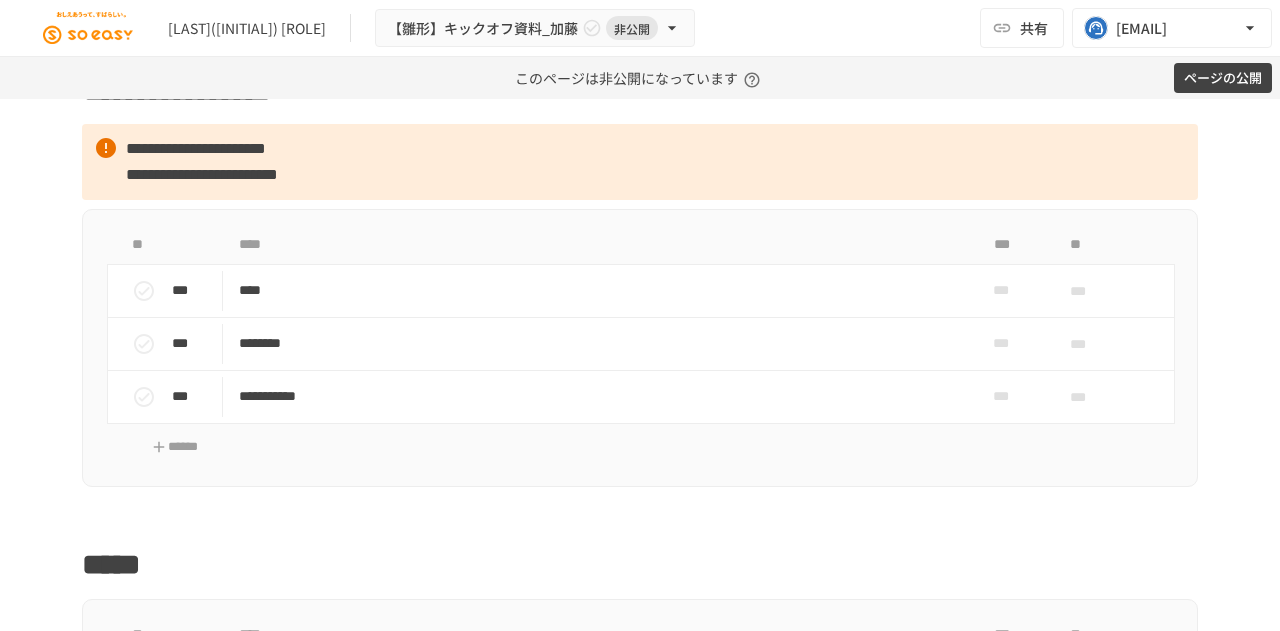 scroll, scrollTop: 3936, scrollLeft: 0, axis: vertical 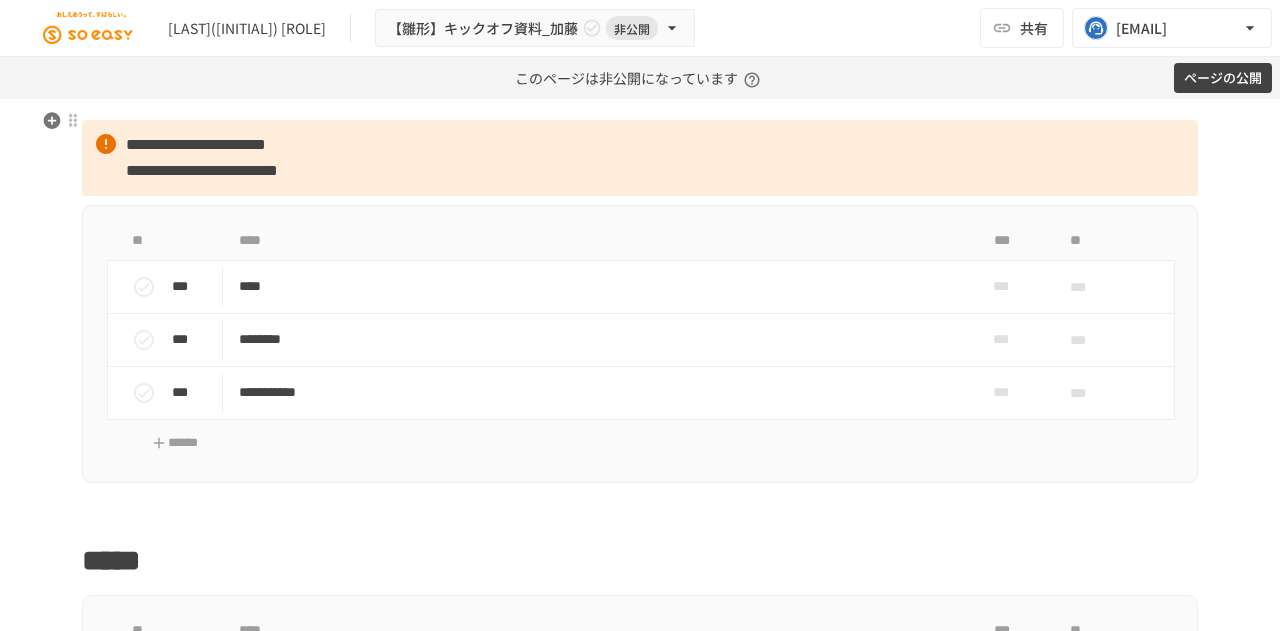 click on "**********" at bounding box center [640, 157] 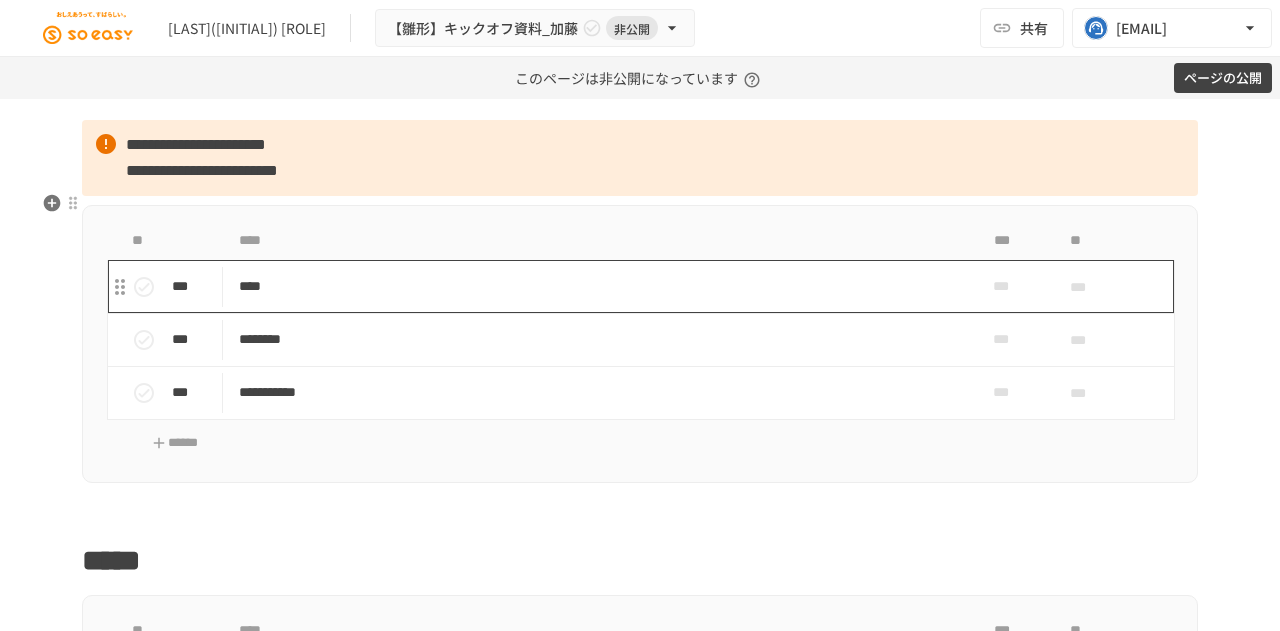 click on "****" at bounding box center (598, 286) 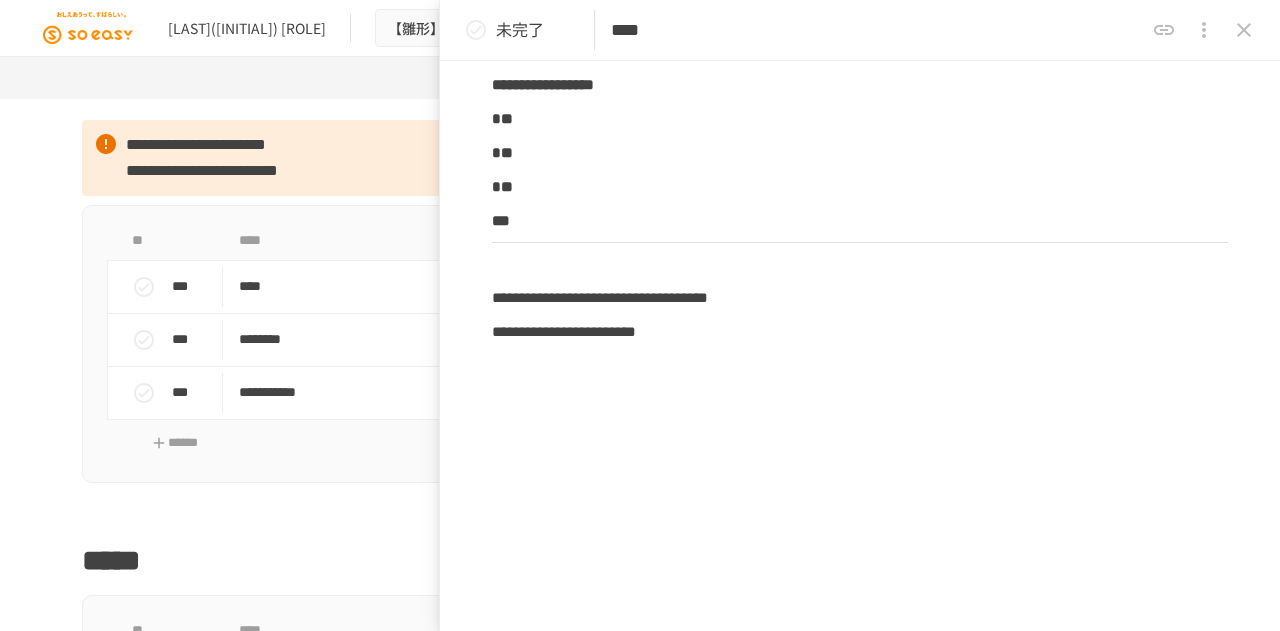 scroll, scrollTop: 596, scrollLeft: 0, axis: vertical 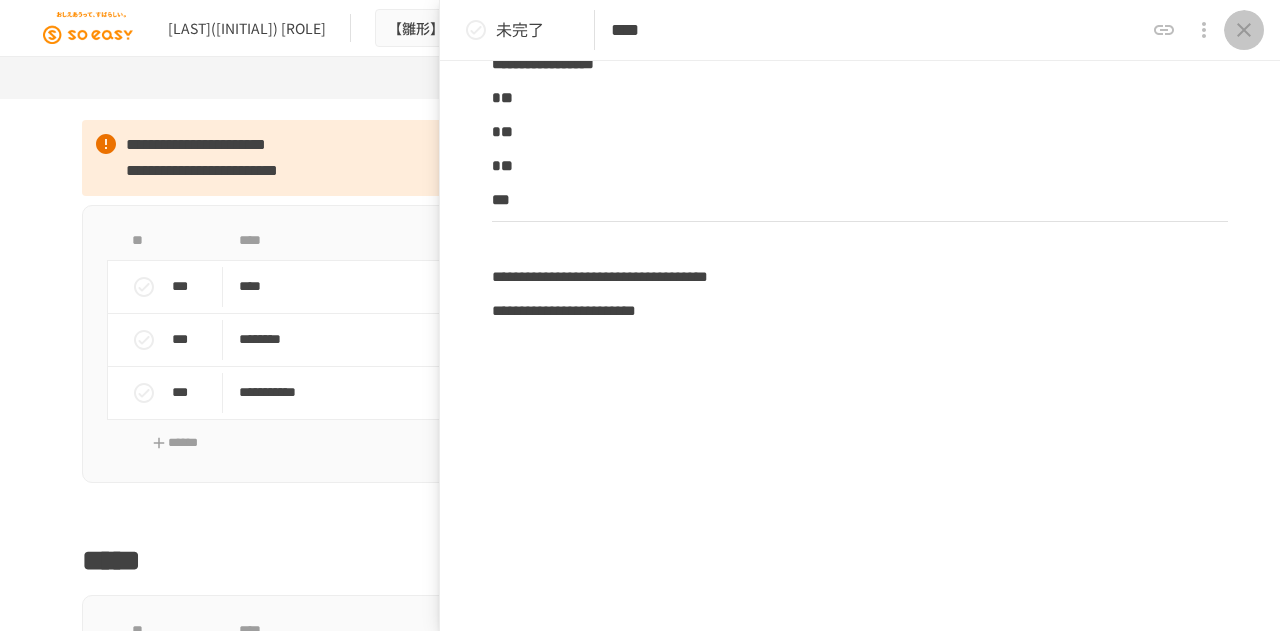 click at bounding box center (1244, 30) 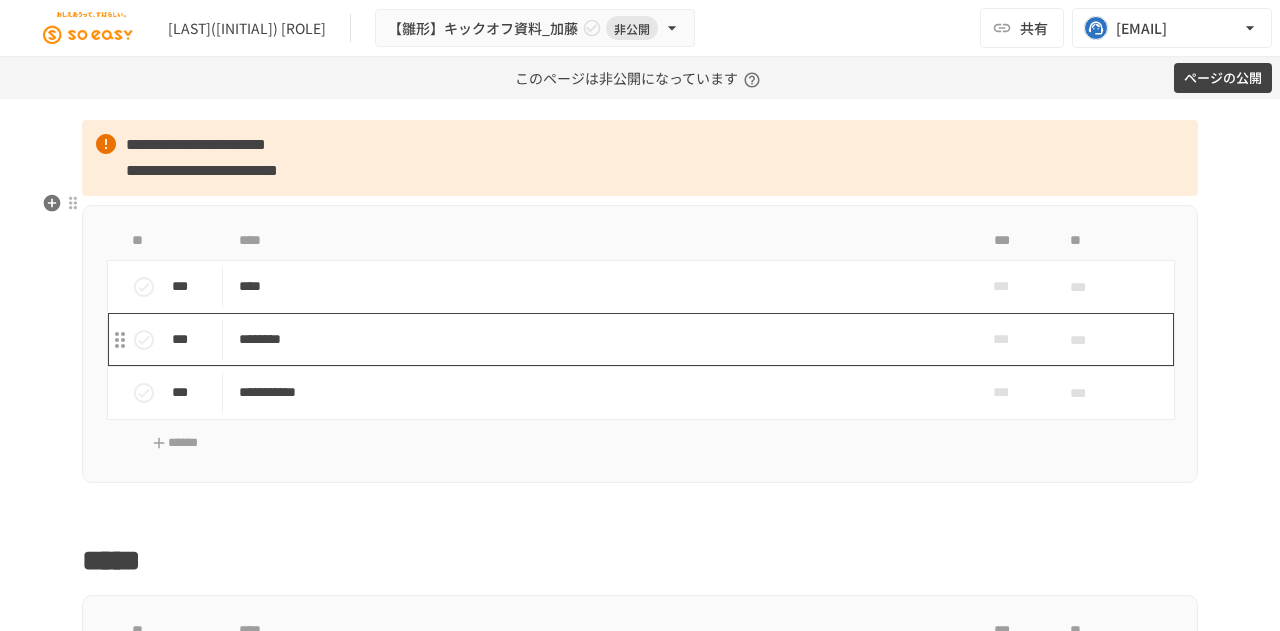 click on "********" at bounding box center (598, 339) 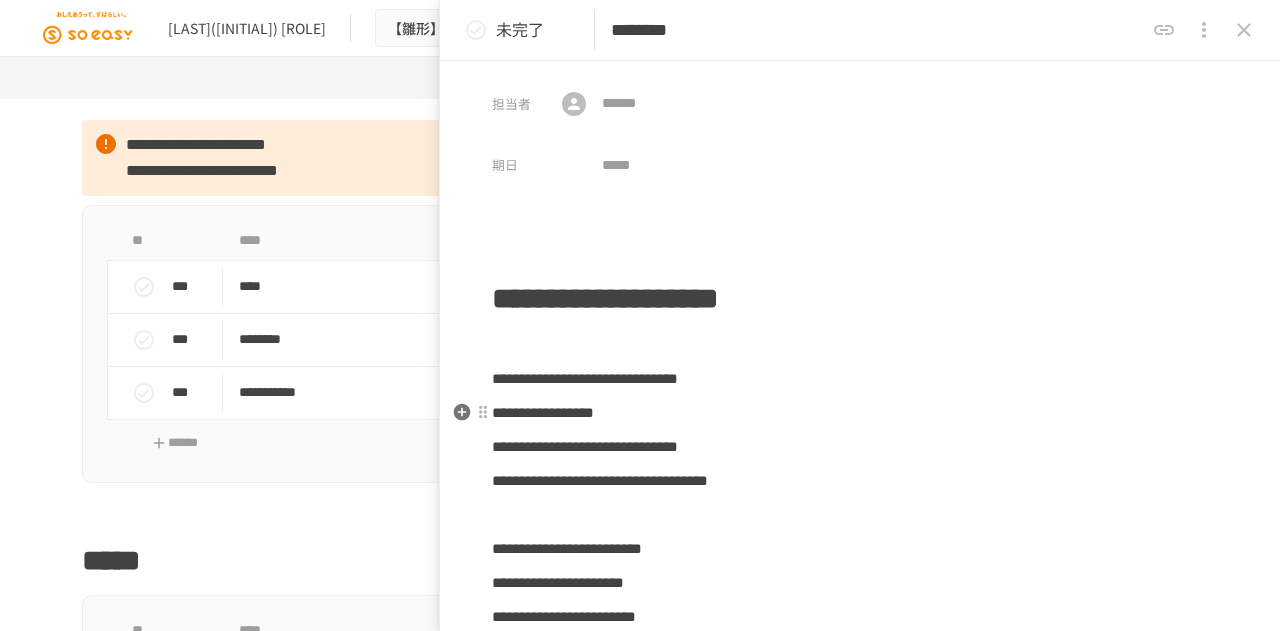 scroll, scrollTop: 306, scrollLeft: 0, axis: vertical 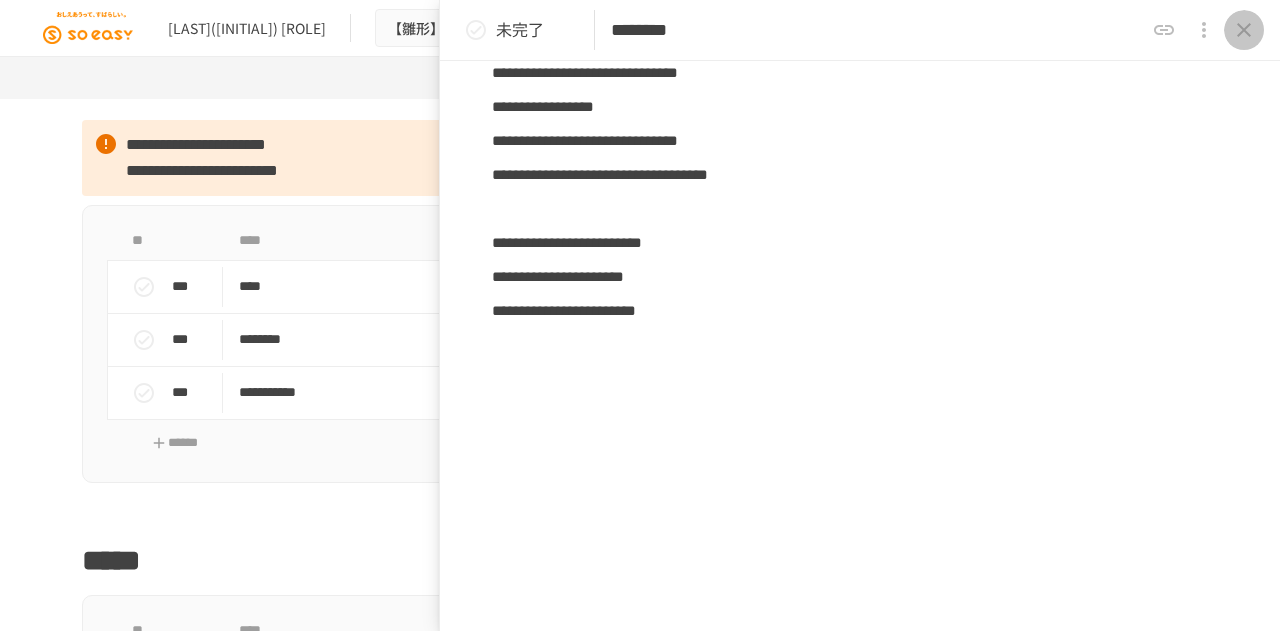 click at bounding box center [1244, 30] 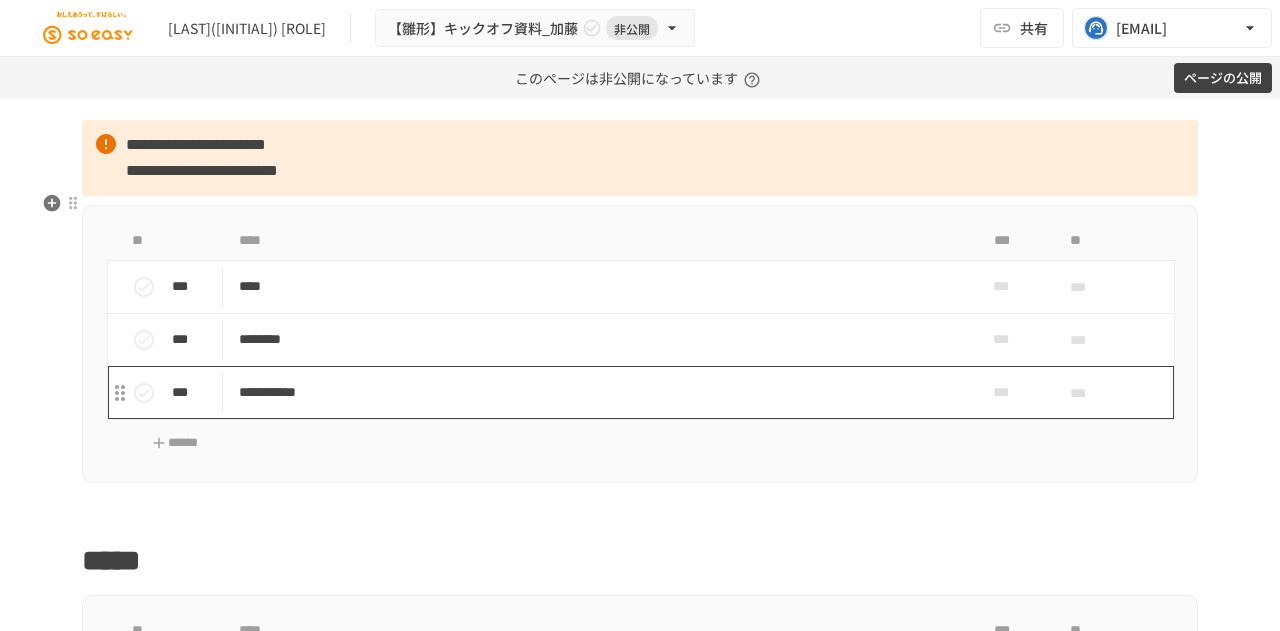click on "**********" at bounding box center (598, 392) 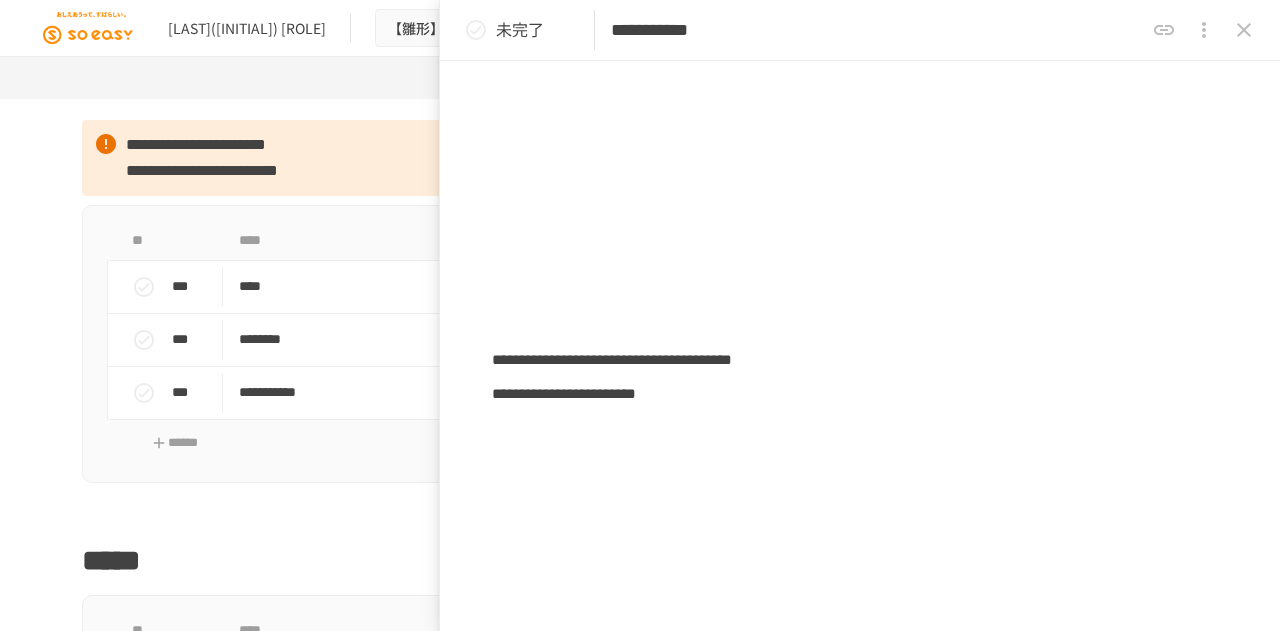 scroll, scrollTop: 756, scrollLeft: 0, axis: vertical 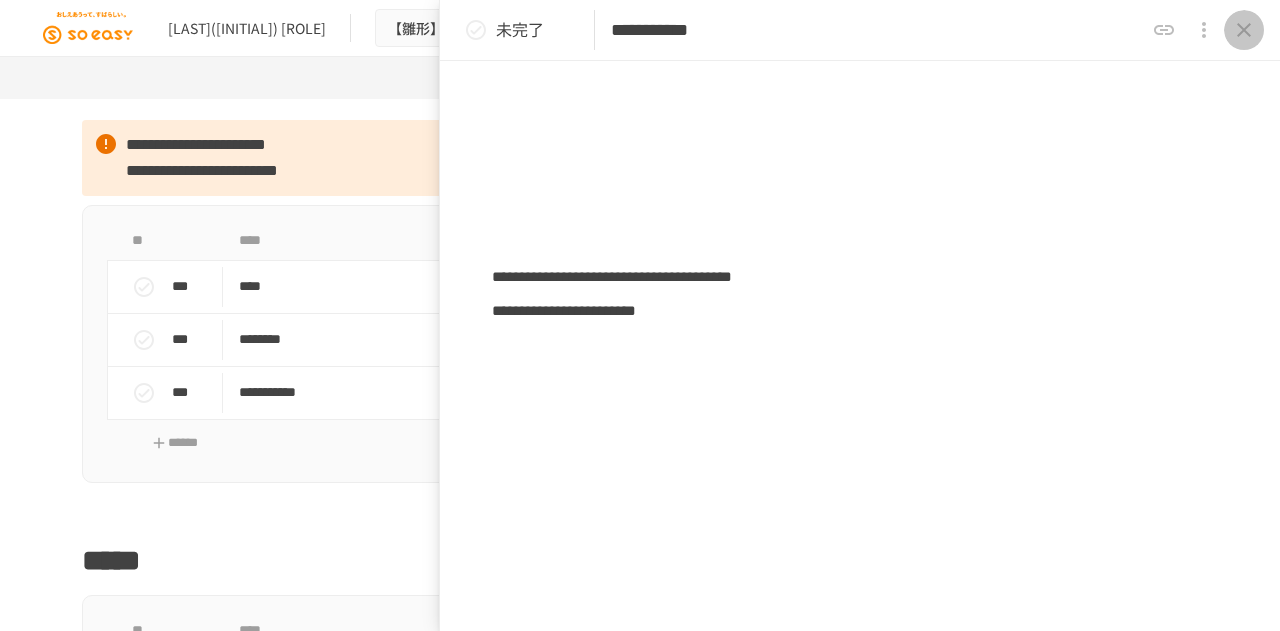 click 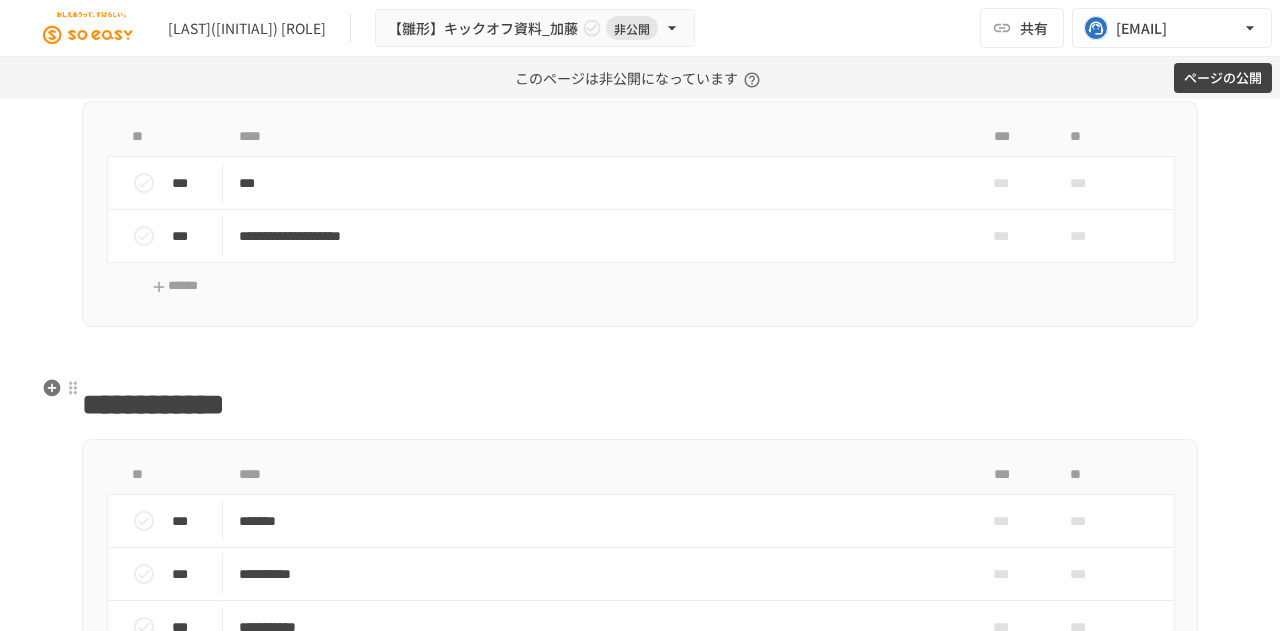 scroll, scrollTop: 4432, scrollLeft: 0, axis: vertical 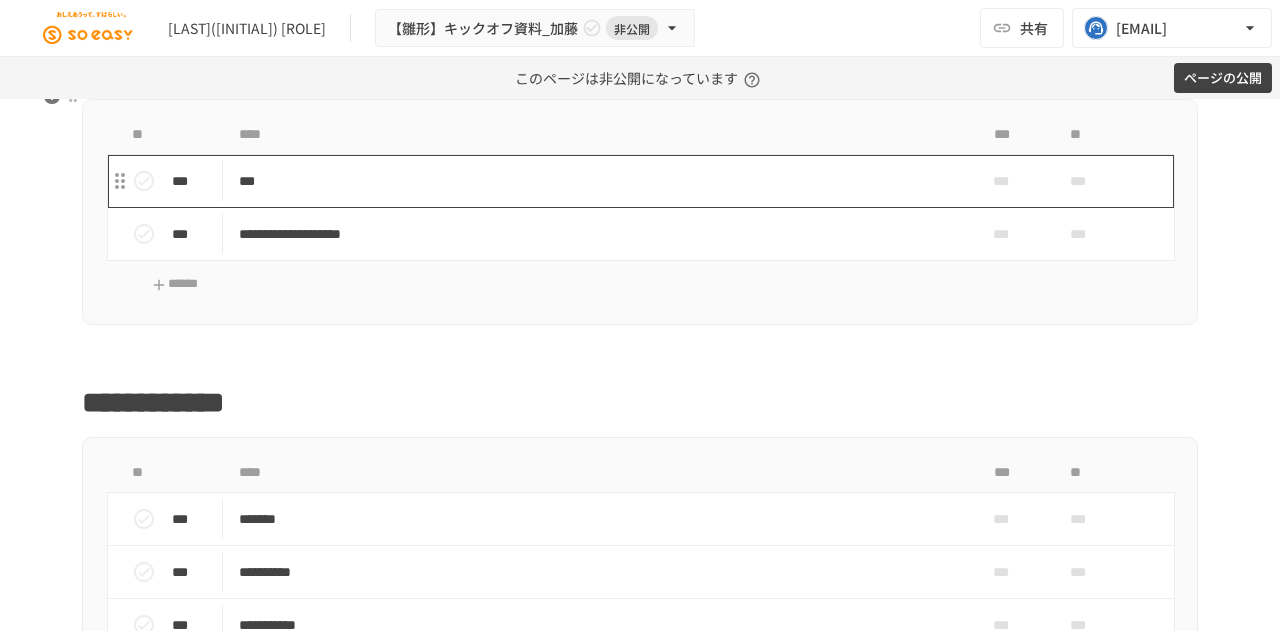 click on "***" at bounding box center [598, 181] 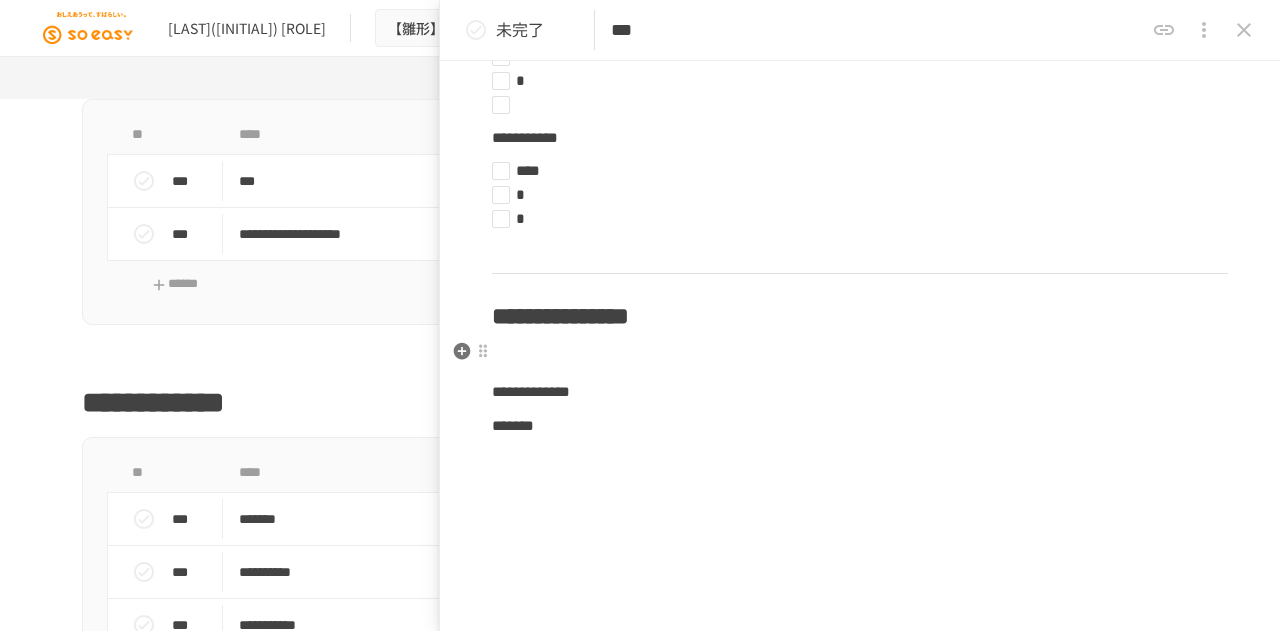 scroll, scrollTop: 3409, scrollLeft: 0, axis: vertical 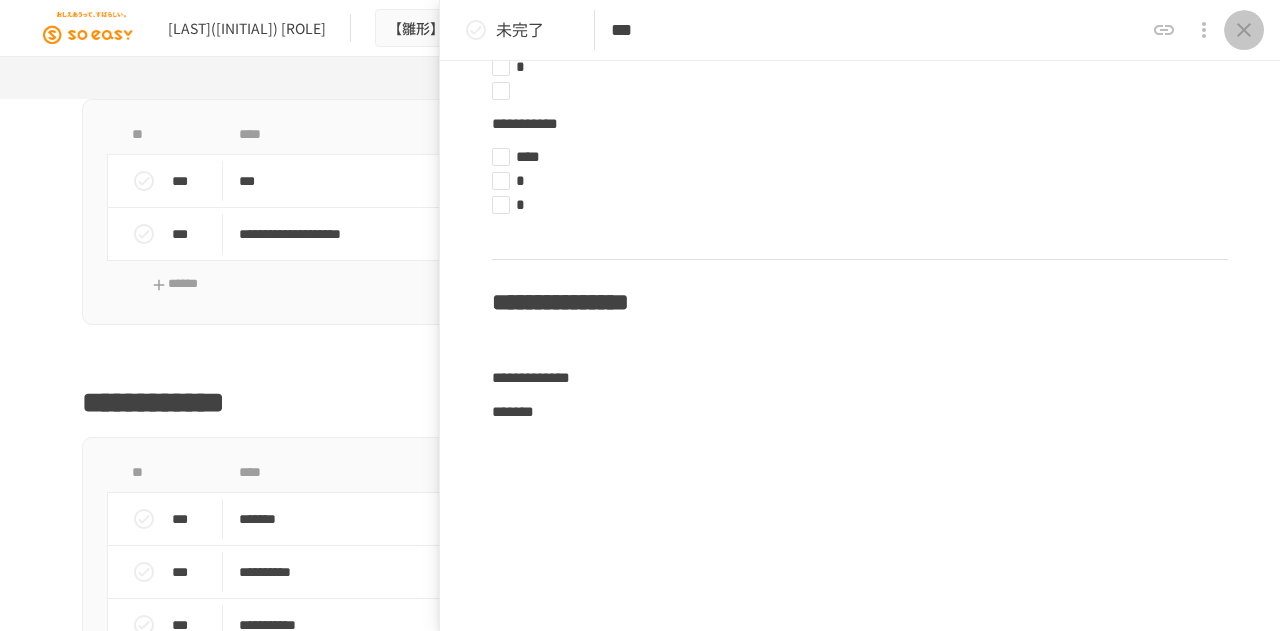 click at bounding box center [1244, 30] 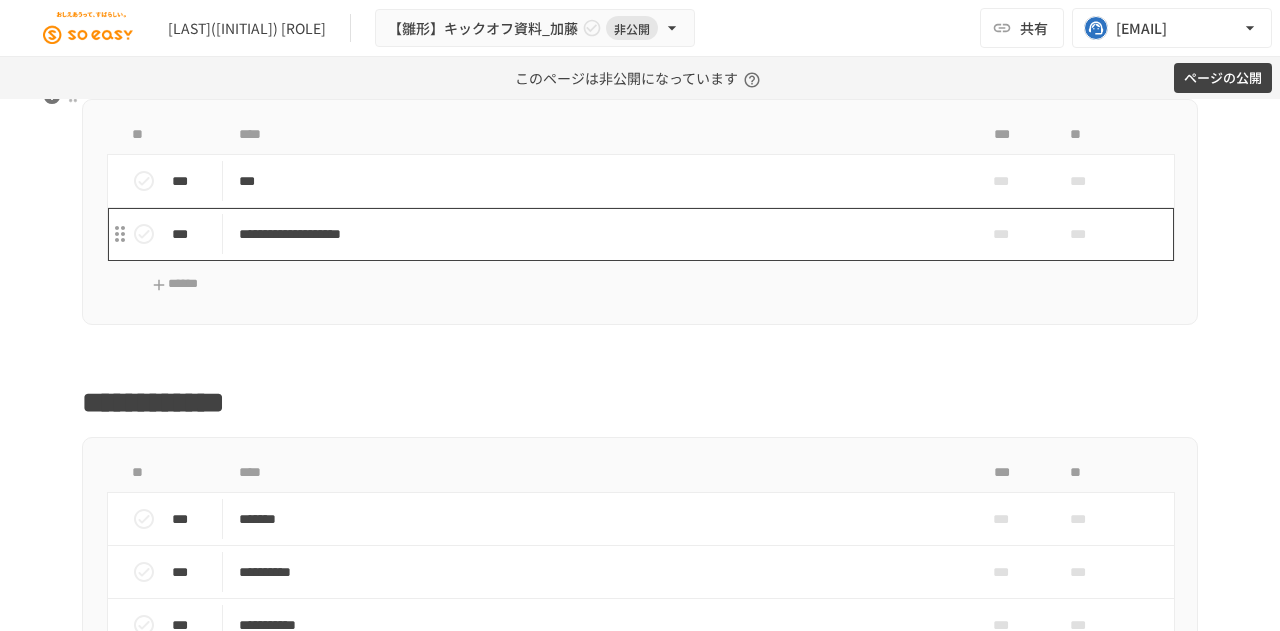 click on "**********" at bounding box center (598, 234) 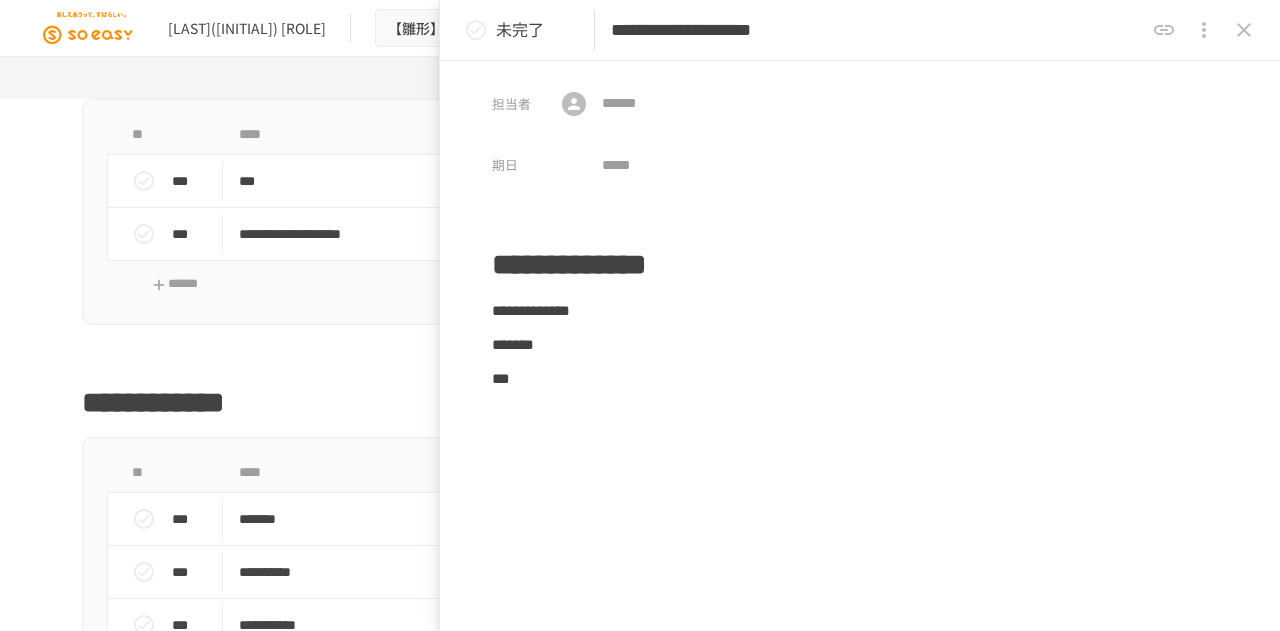 scroll, scrollTop: 74, scrollLeft: 0, axis: vertical 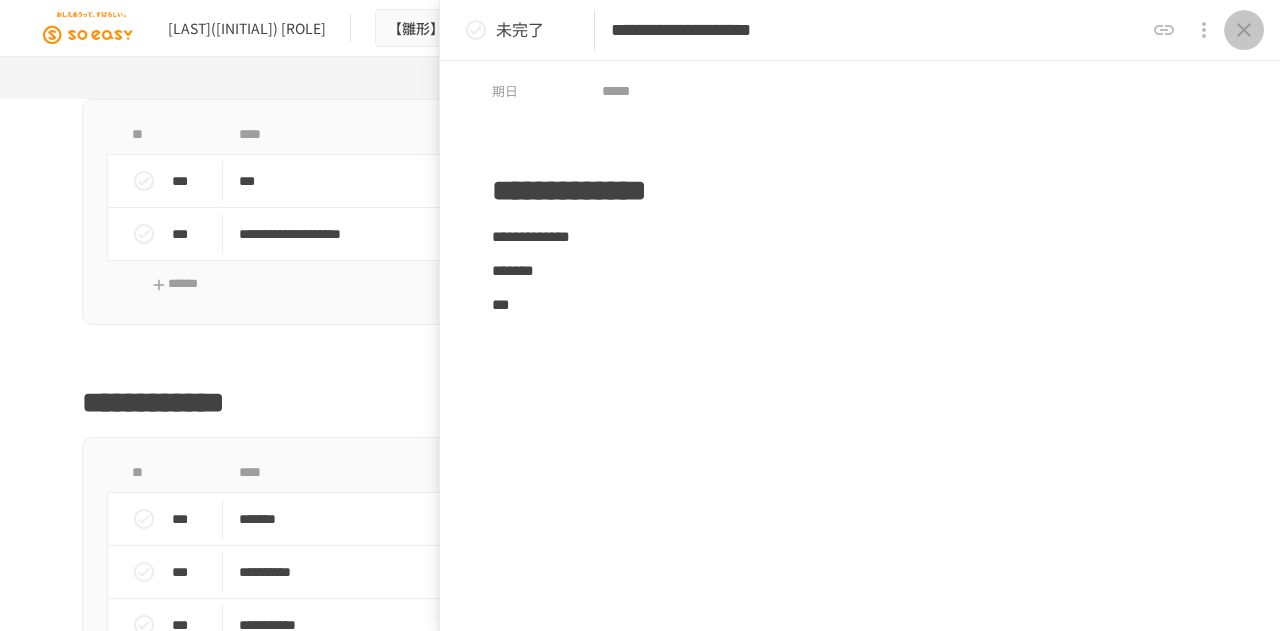 click 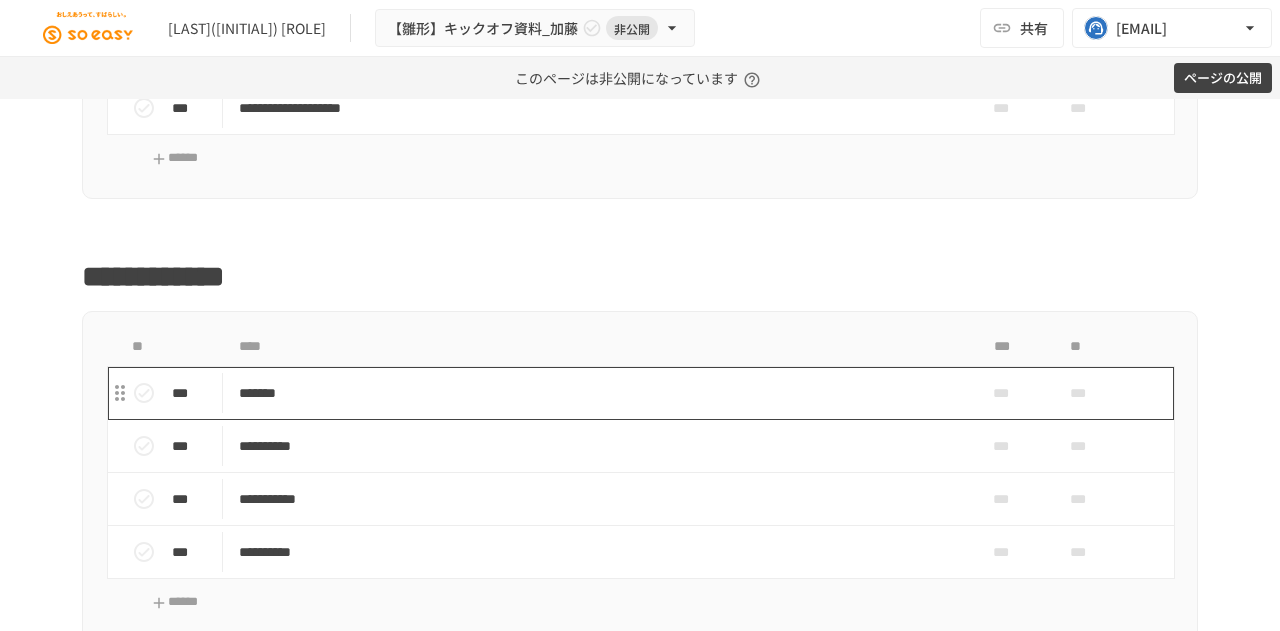 scroll, scrollTop: 4558, scrollLeft: 0, axis: vertical 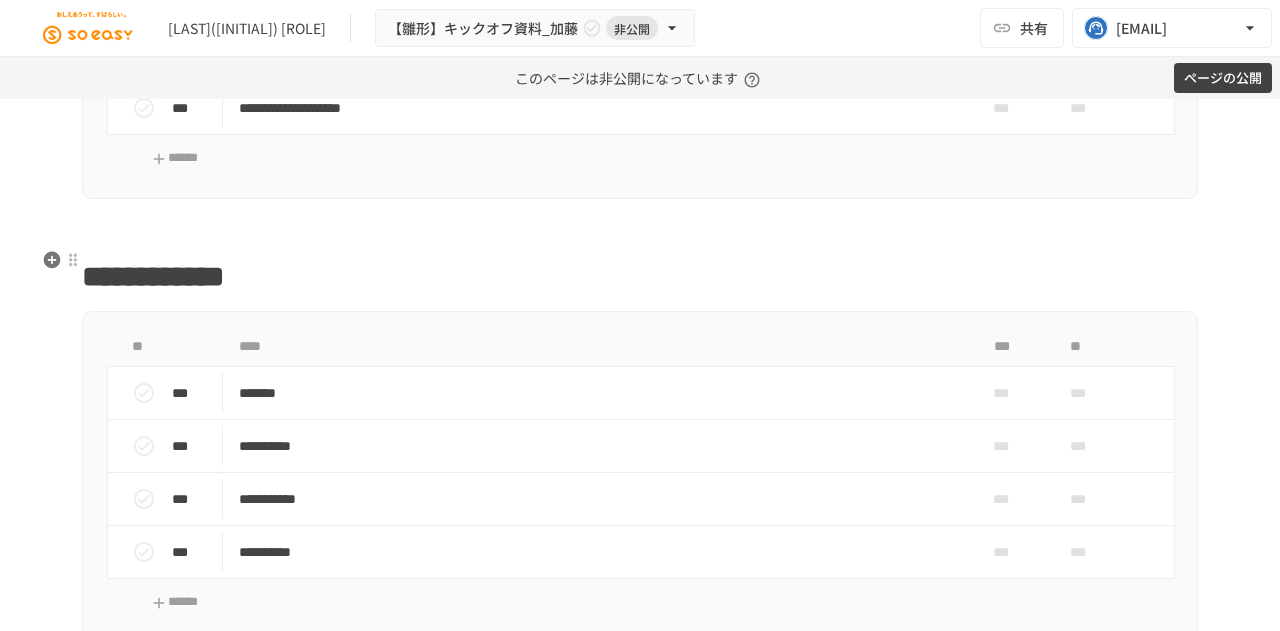 click on "**********" at bounding box center (640, 277) 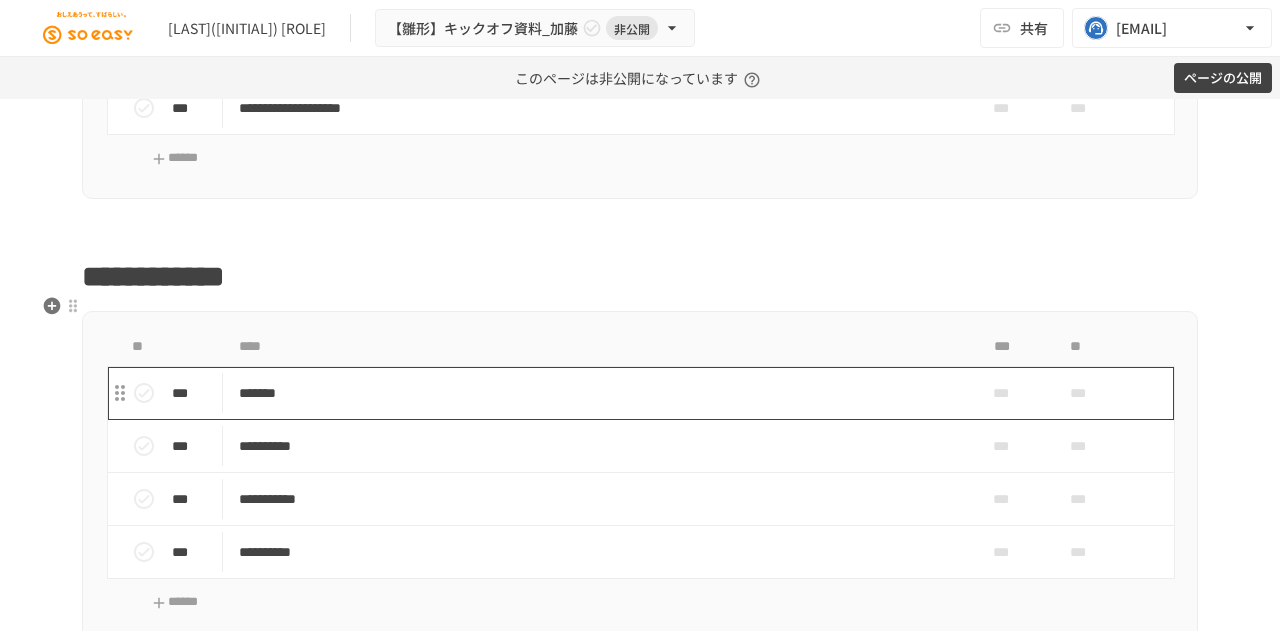 click on "*******" at bounding box center (598, 393) 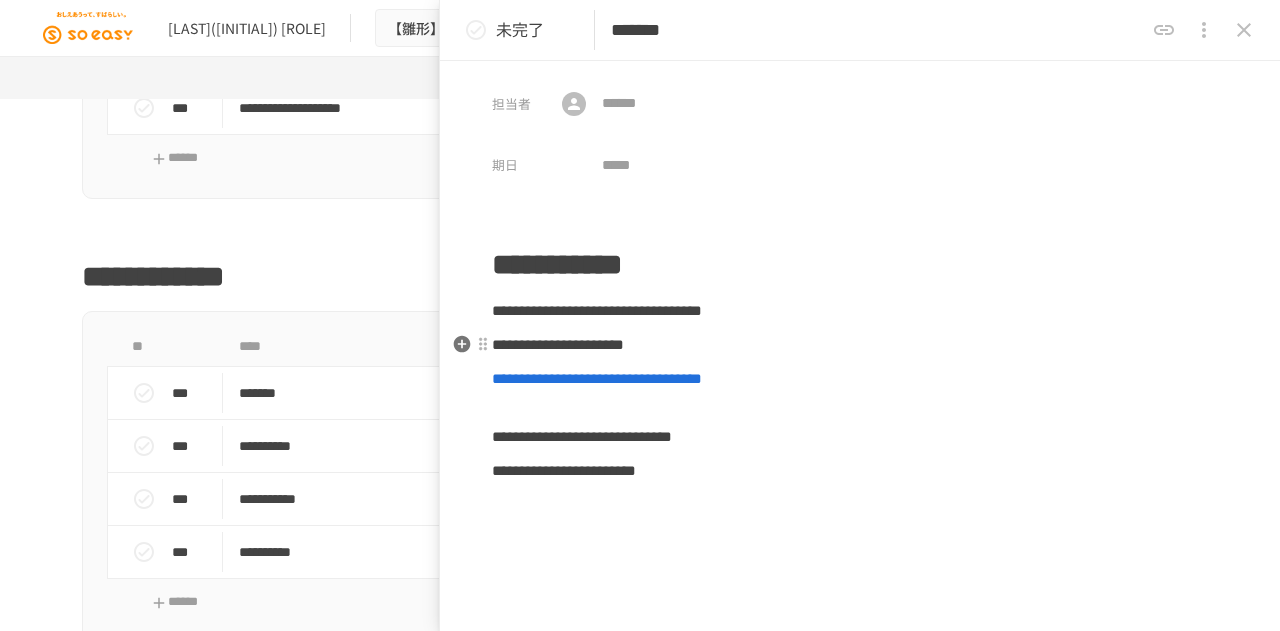 scroll, scrollTop: 194, scrollLeft: 0, axis: vertical 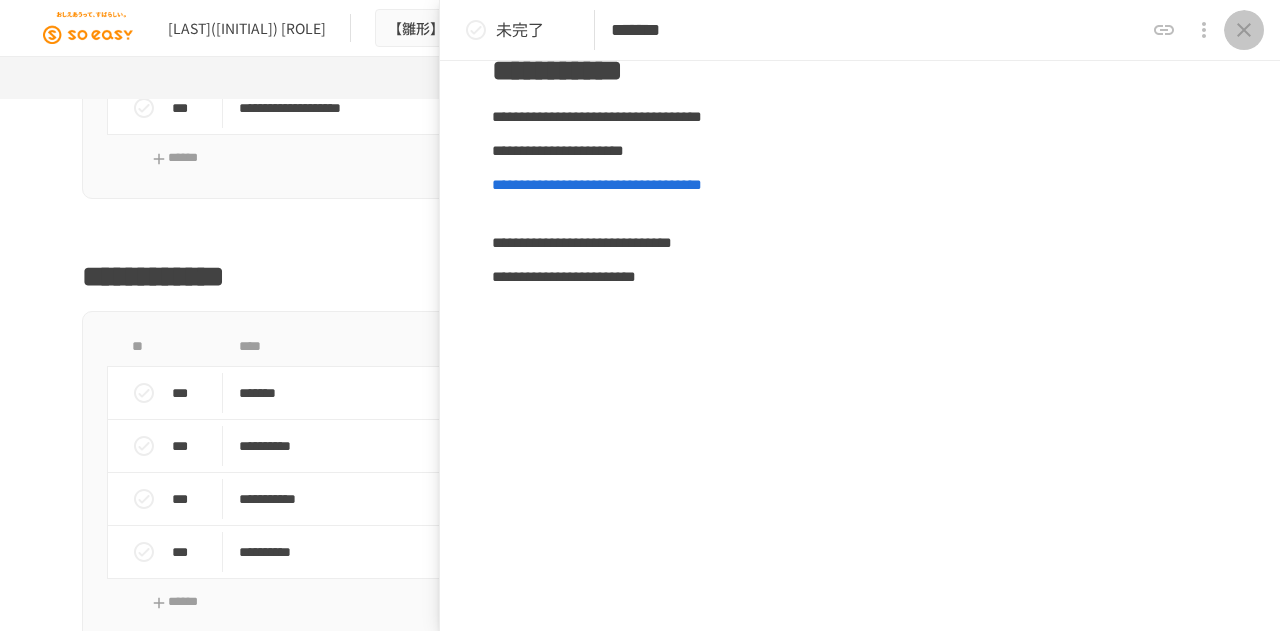 click 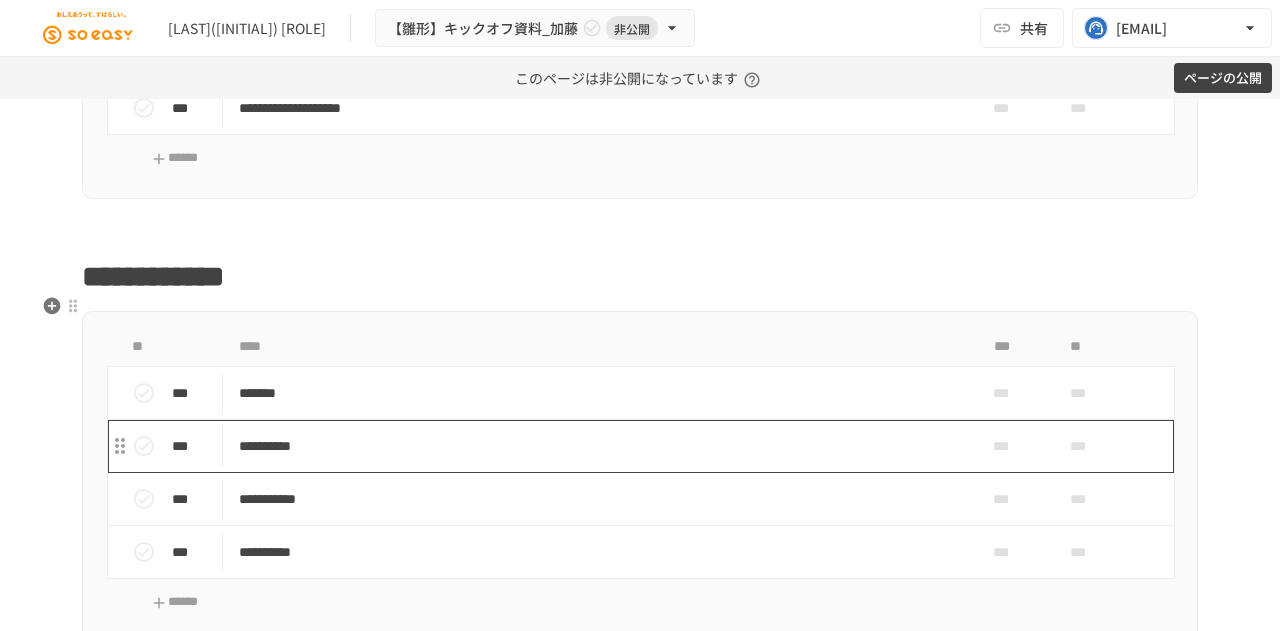 click on "**********" at bounding box center (598, 446) 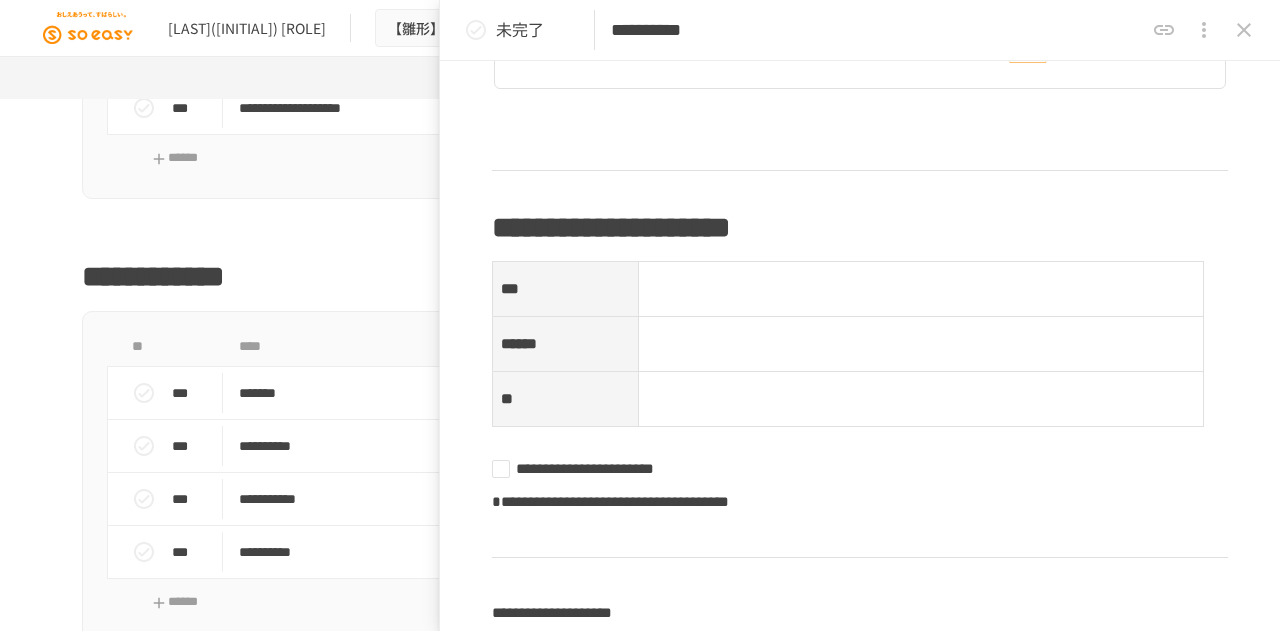 scroll, scrollTop: 5461, scrollLeft: 0, axis: vertical 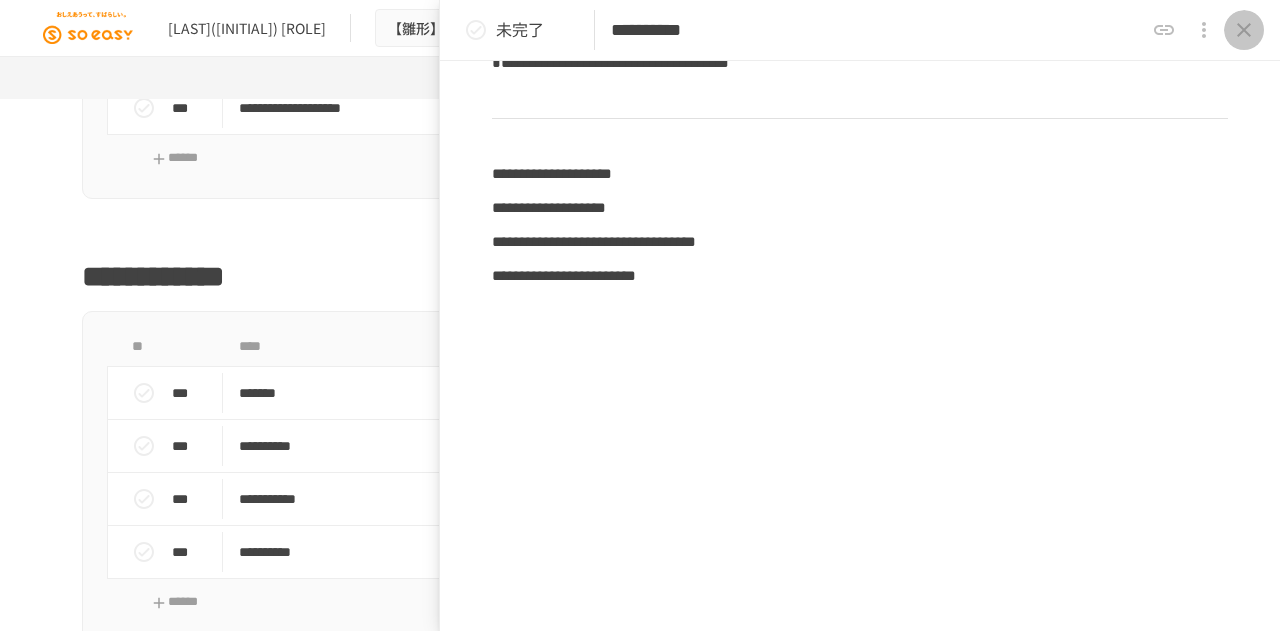 click 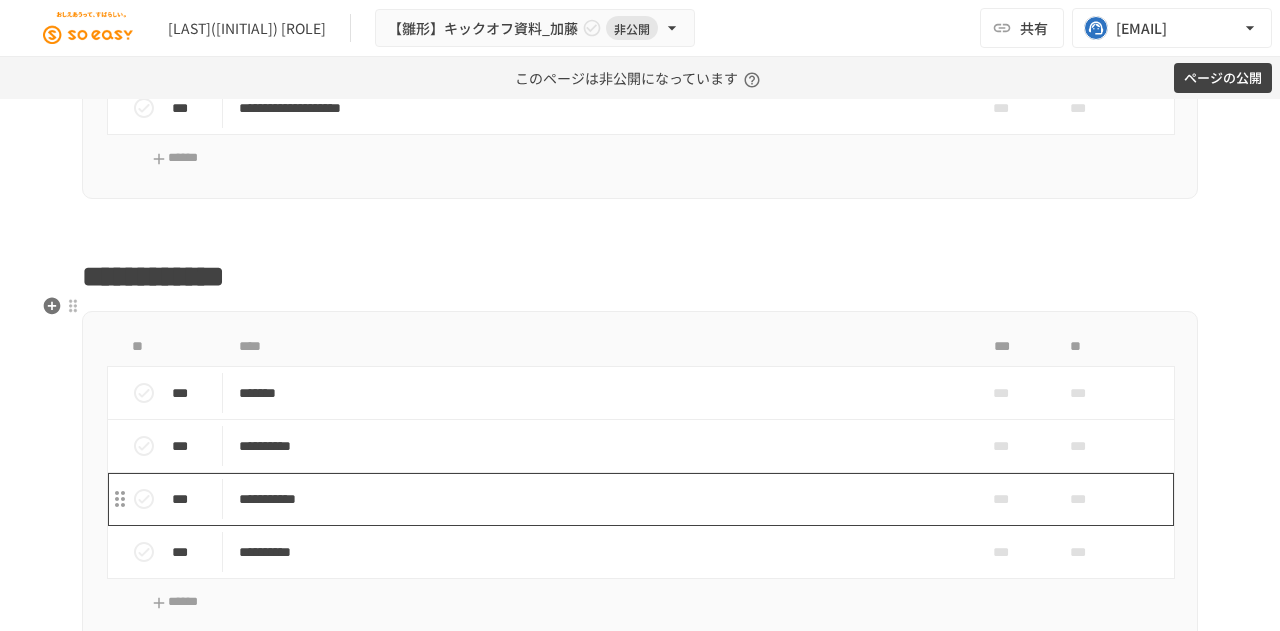 click on "**********" at bounding box center [598, 499] 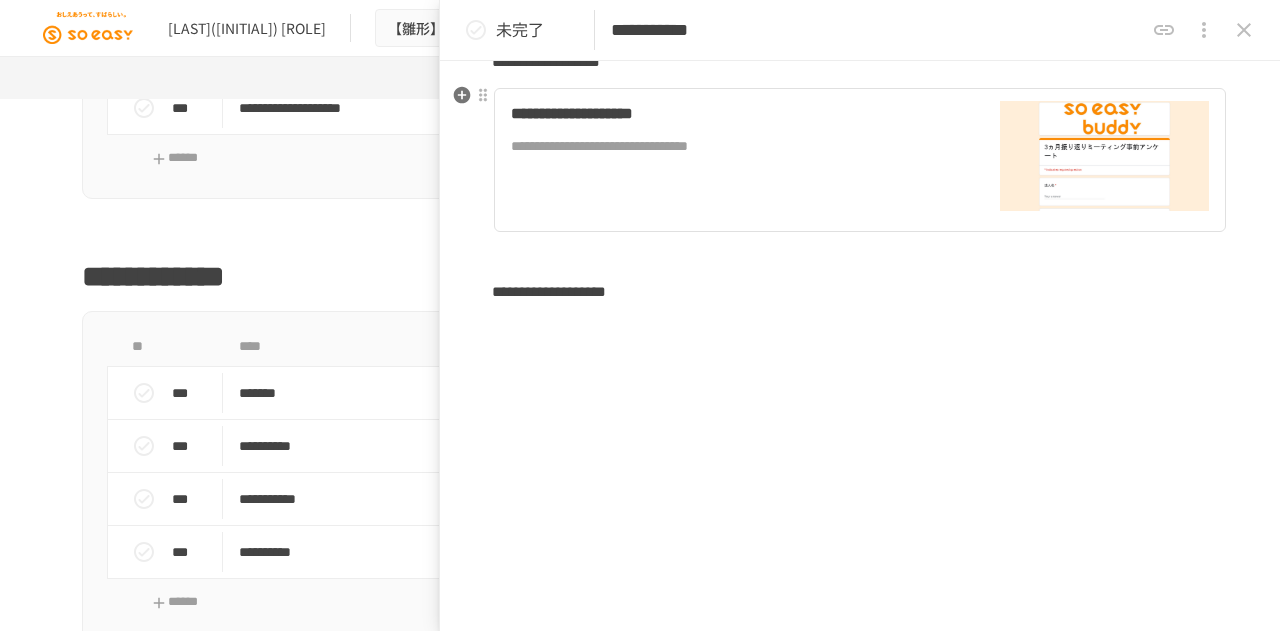 scroll, scrollTop: 352, scrollLeft: 0, axis: vertical 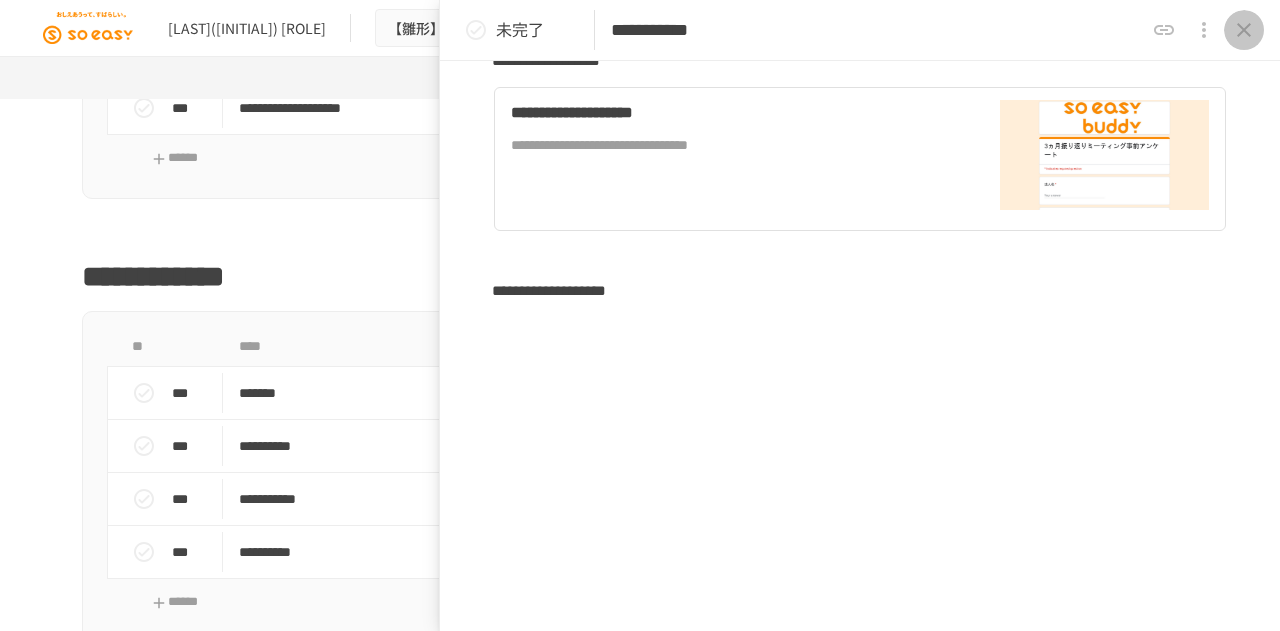 click at bounding box center [1244, 30] 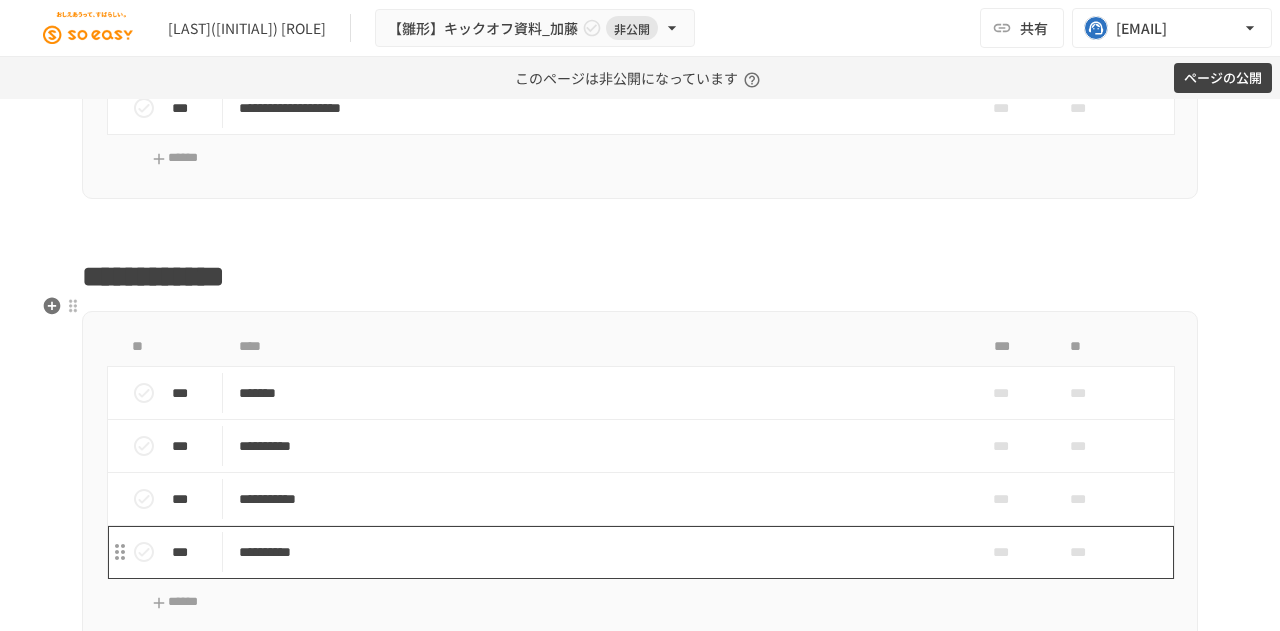 click on "**********" at bounding box center (598, 552) 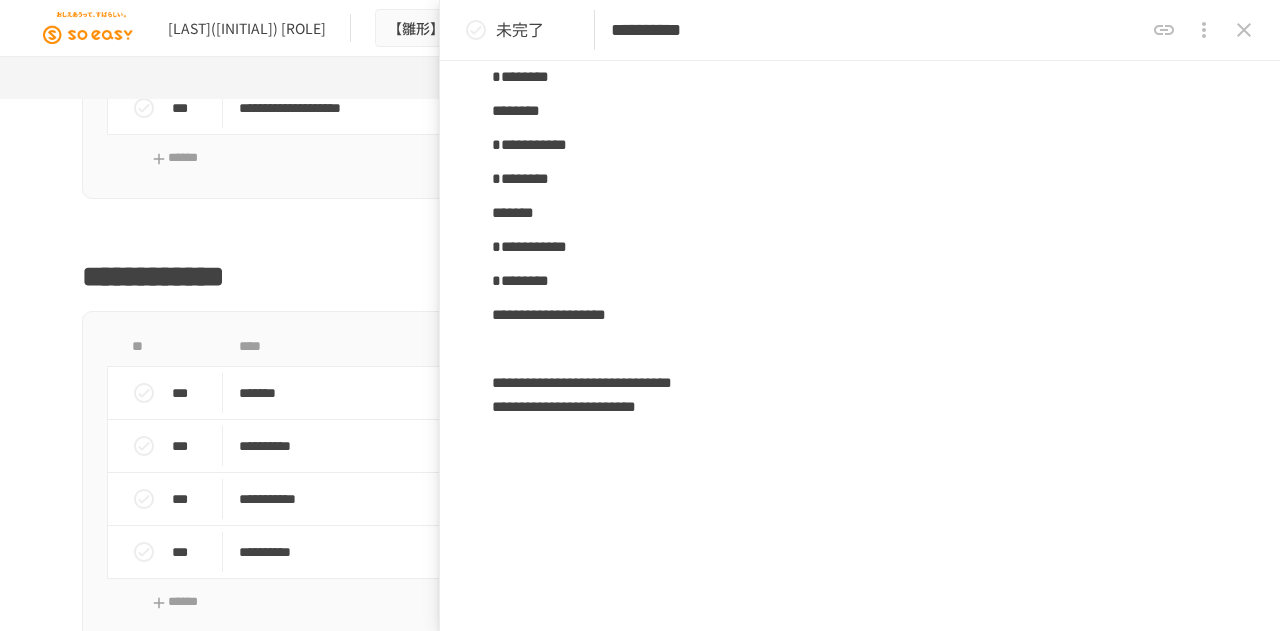 scroll, scrollTop: 504, scrollLeft: 0, axis: vertical 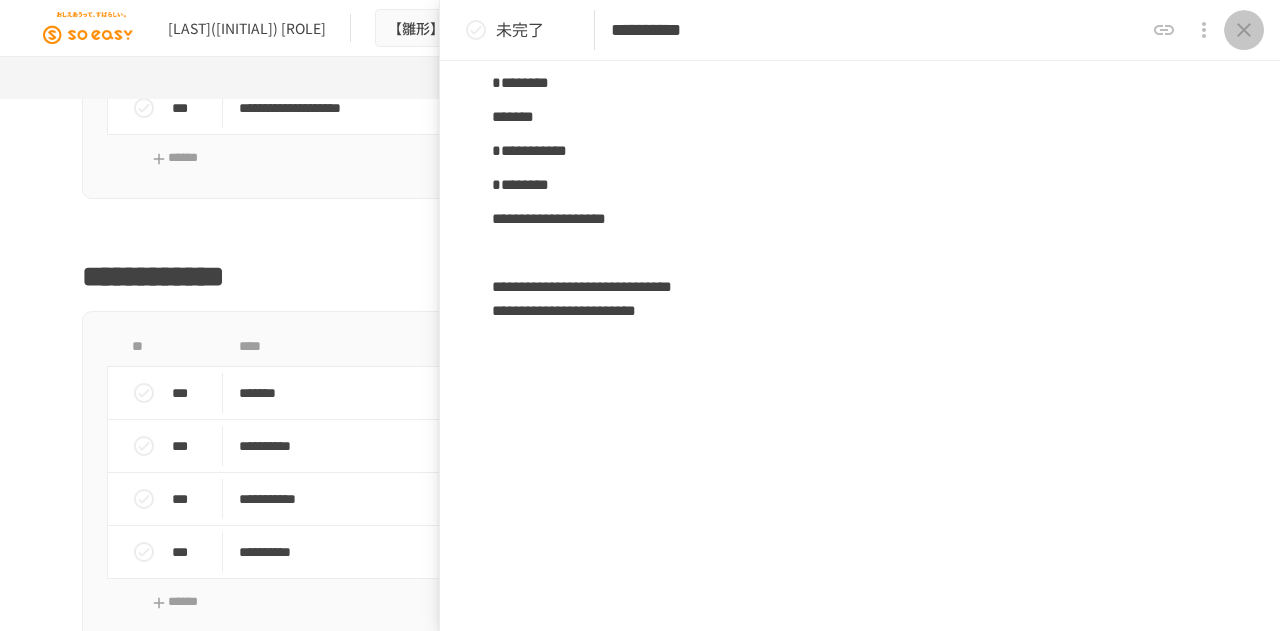 click at bounding box center [1244, 30] 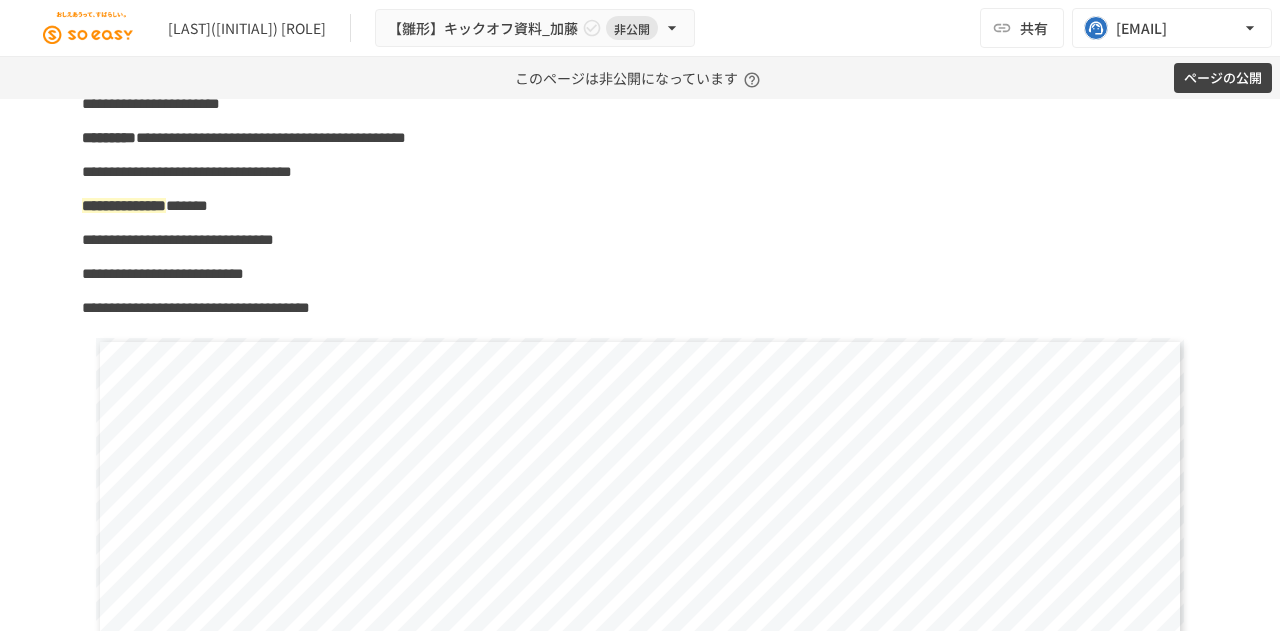 scroll, scrollTop: 234, scrollLeft: 0, axis: vertical 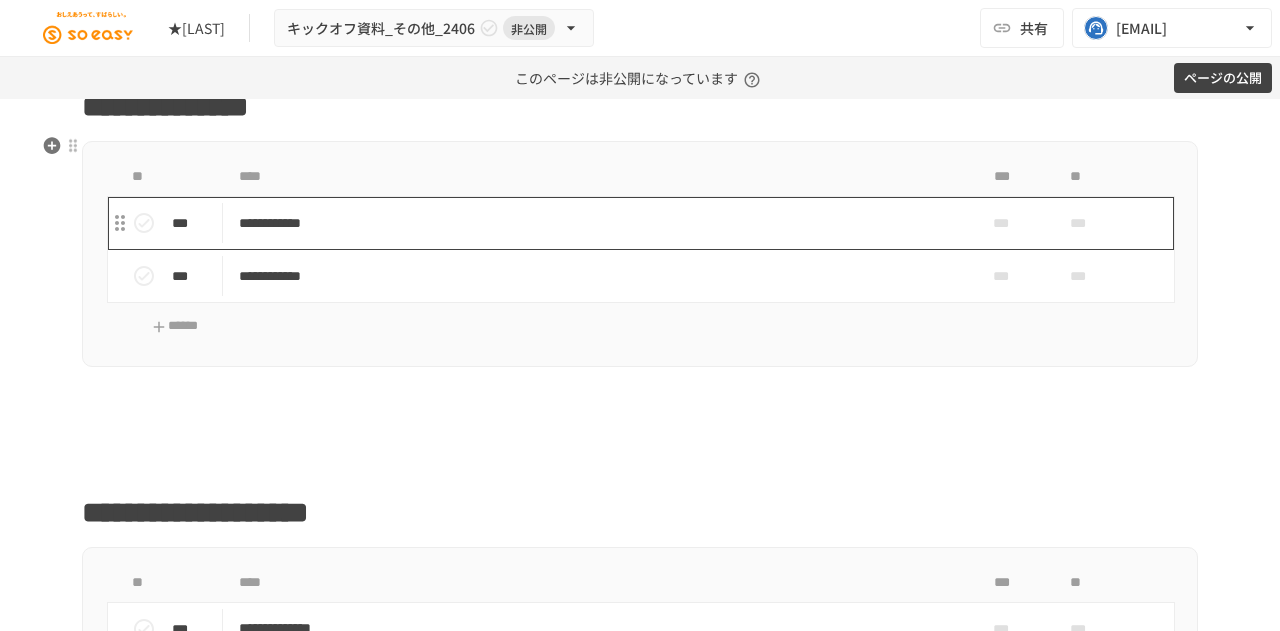 click on "**********" at bounding box center [598, 223] 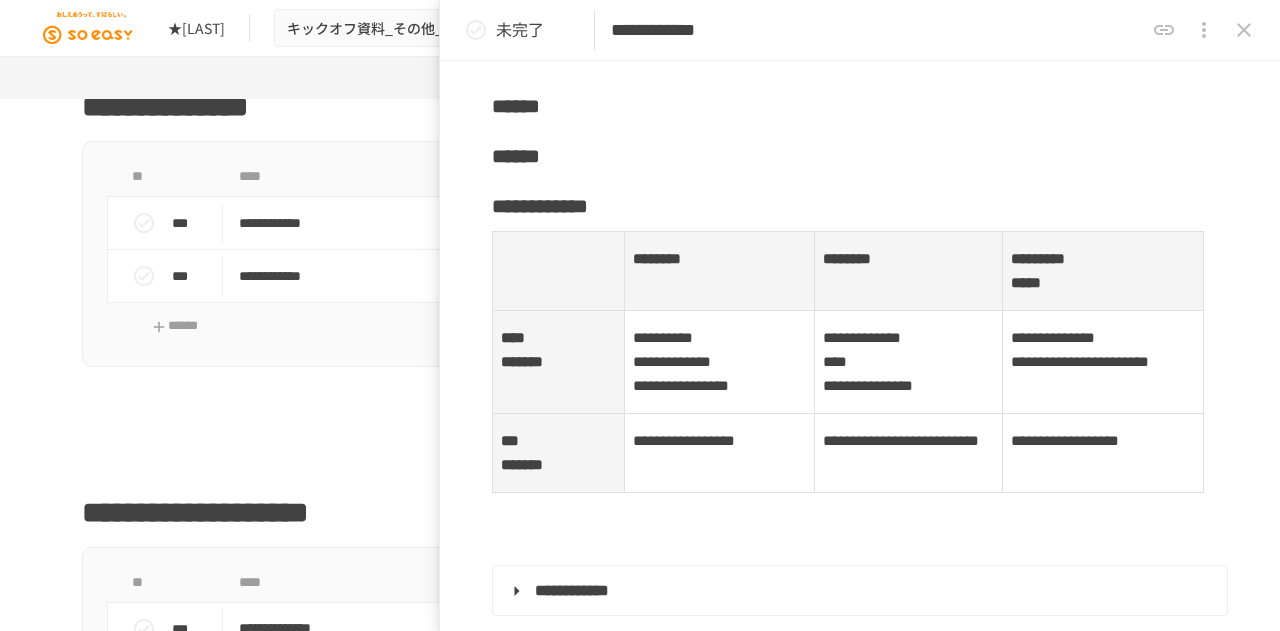 scroll, scrollTop: 4408, scrollLeft: 0, axis: vertical 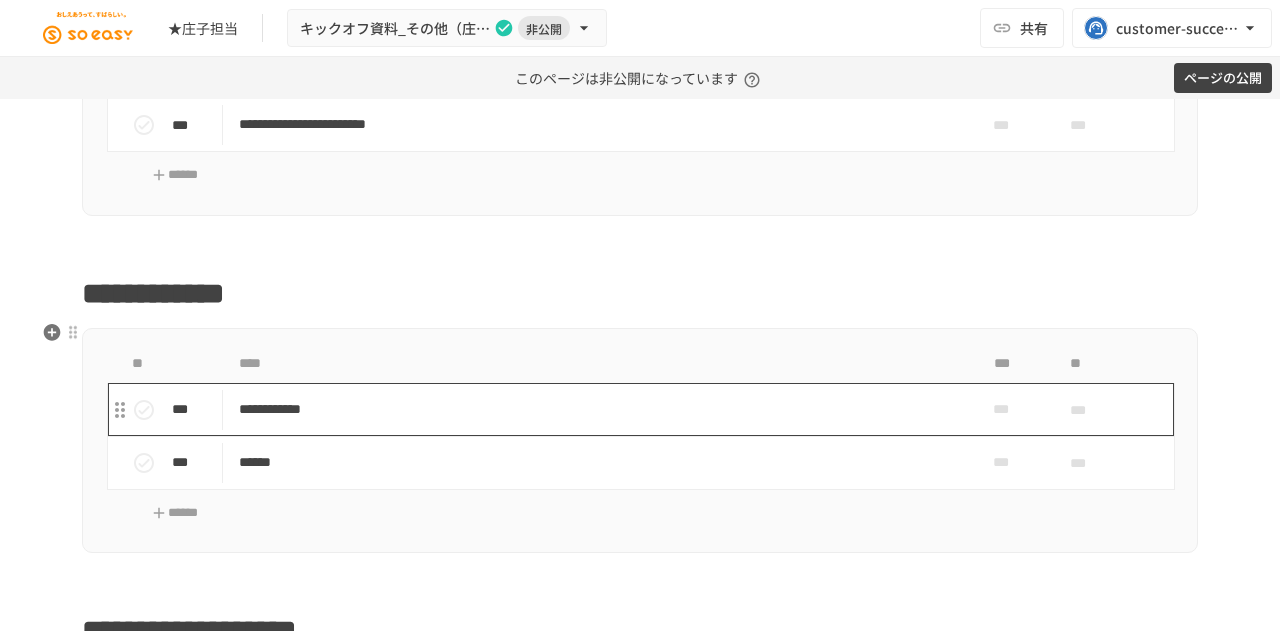 click on "**********" at bounding box center [598, 409] 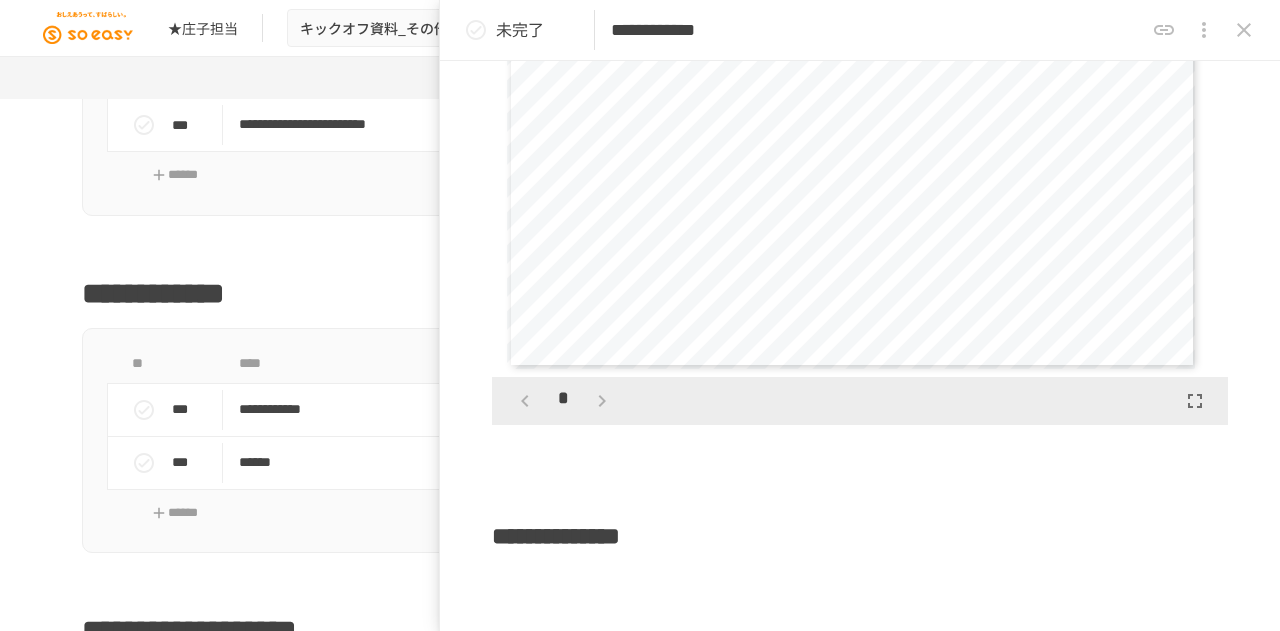 scroll, scrollTop: 5630, scrollLeft: 0, axis: vertical 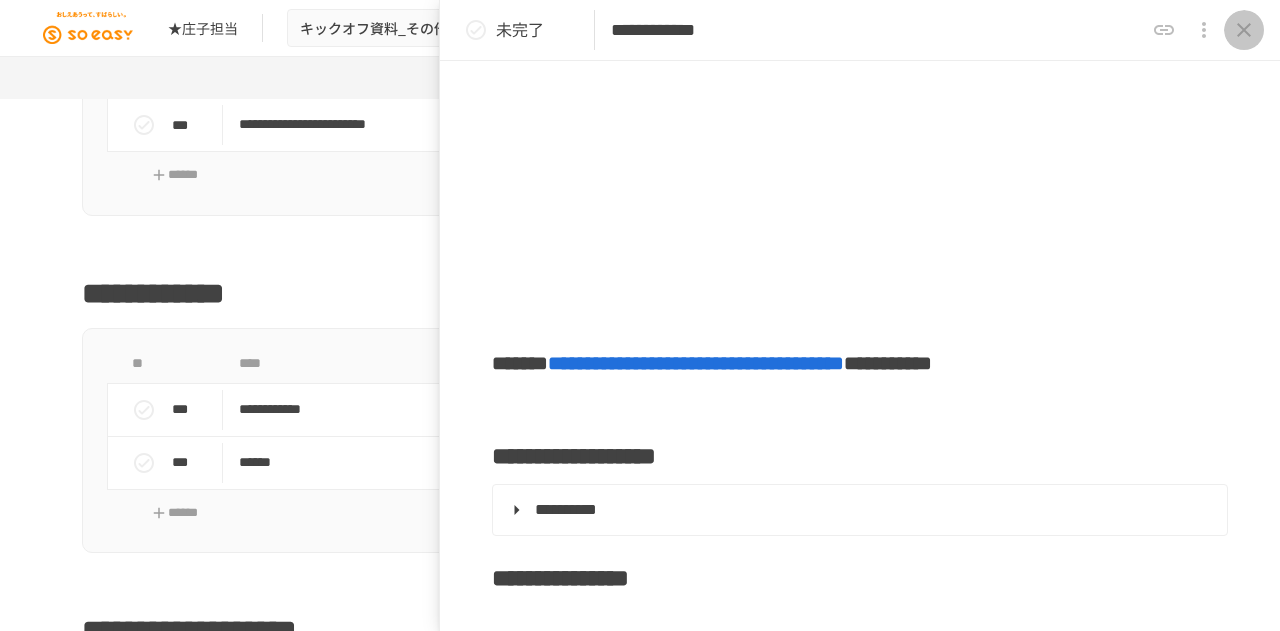 click 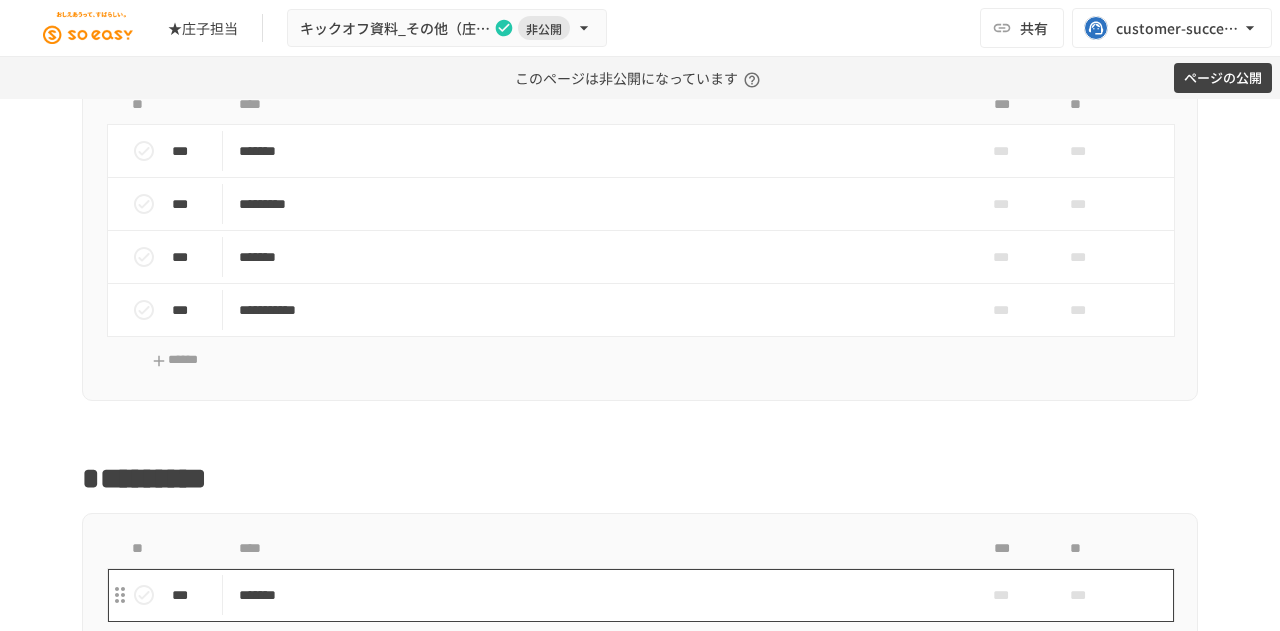 scroll, scrollTop: 2300, scrollLeft: 0, axis: vertical 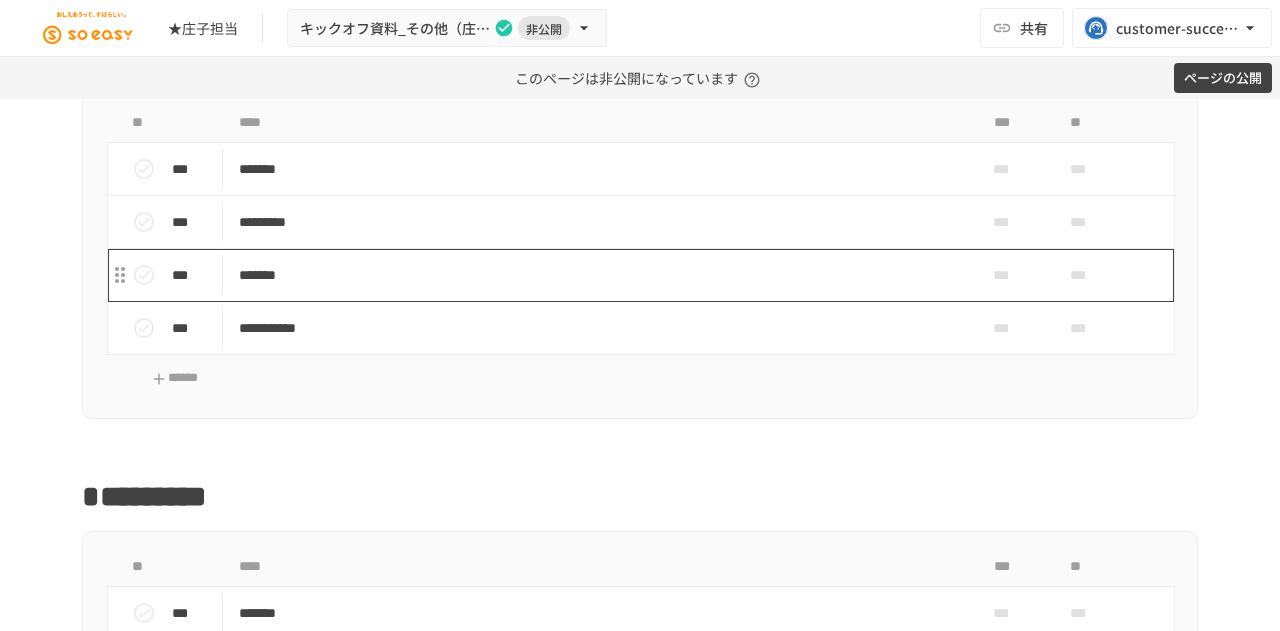 click on "*******" at bounding box center (598, 275) 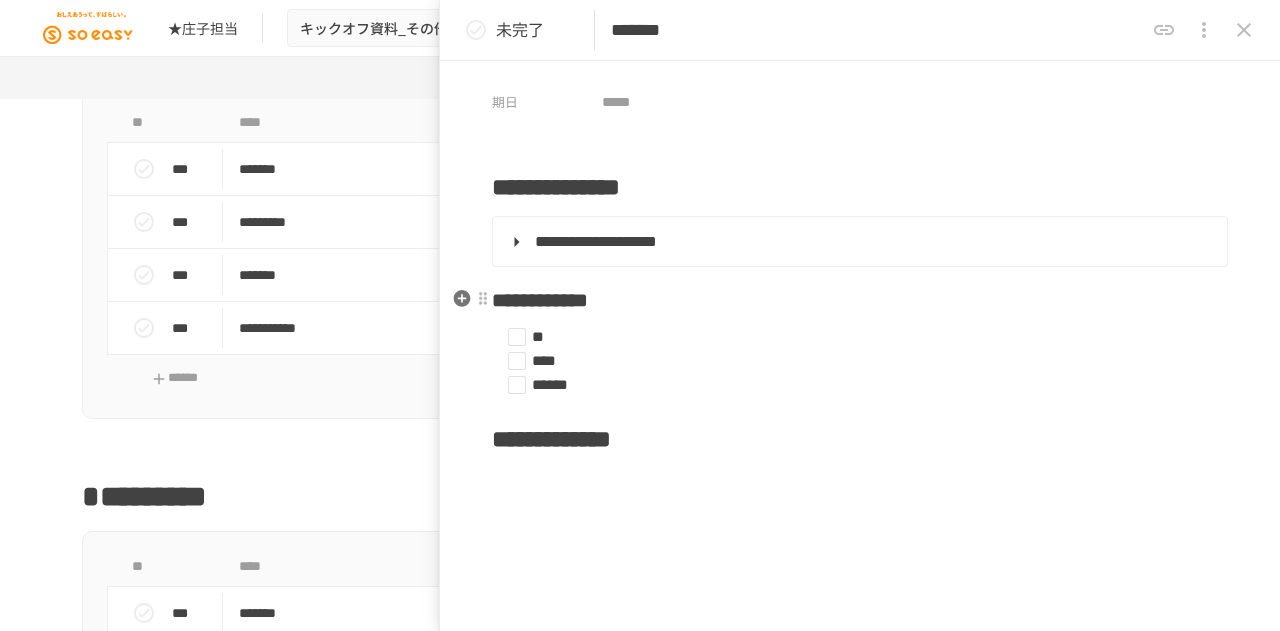 scroll, scrollTop: 64, scrollLeft: 0, axis: vertical 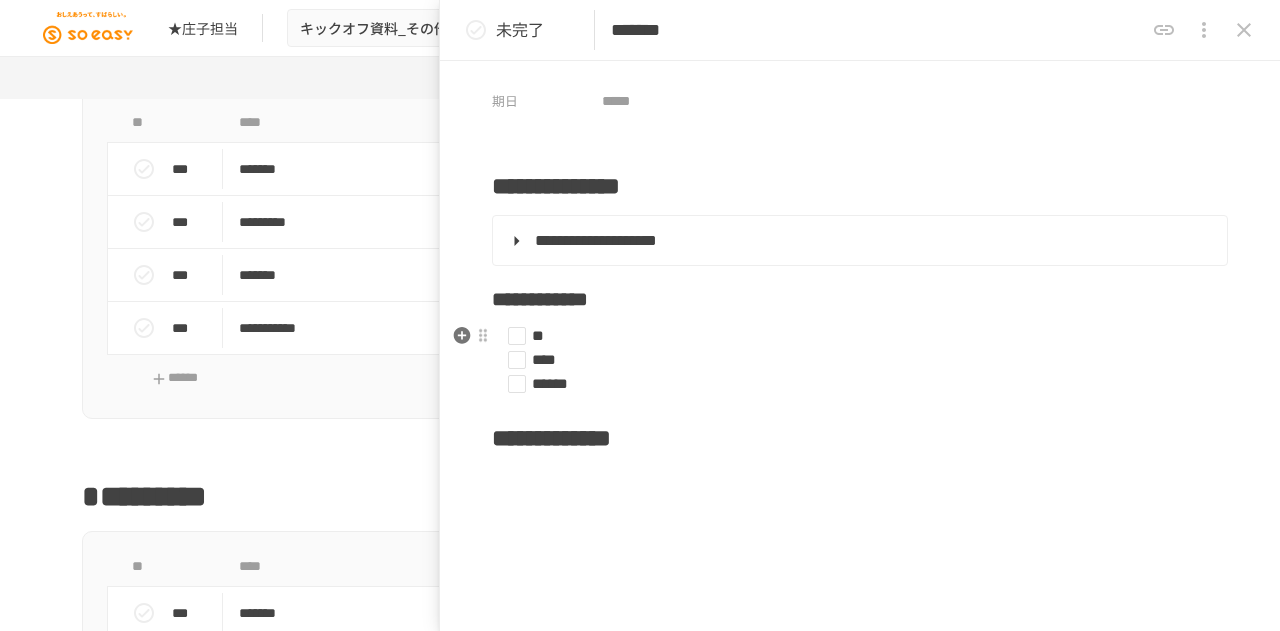 click on "**" at bounding box center (852, 336) 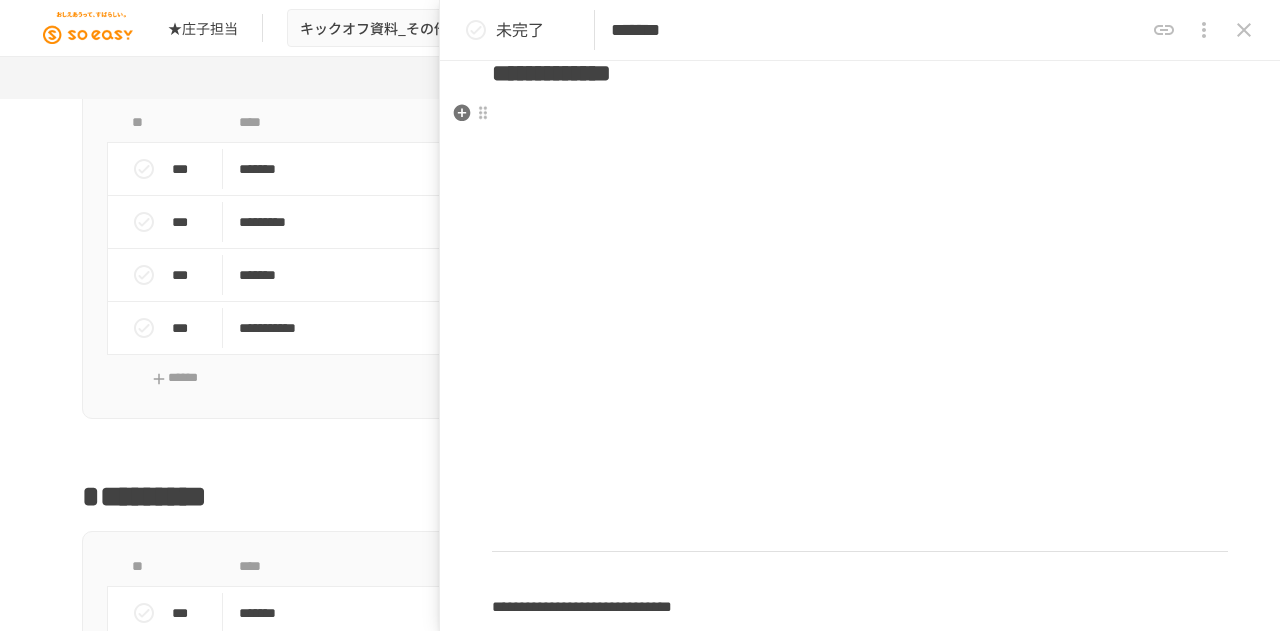 scroll, scrollTop: 432, scrollLeft: 0, axis: vertical 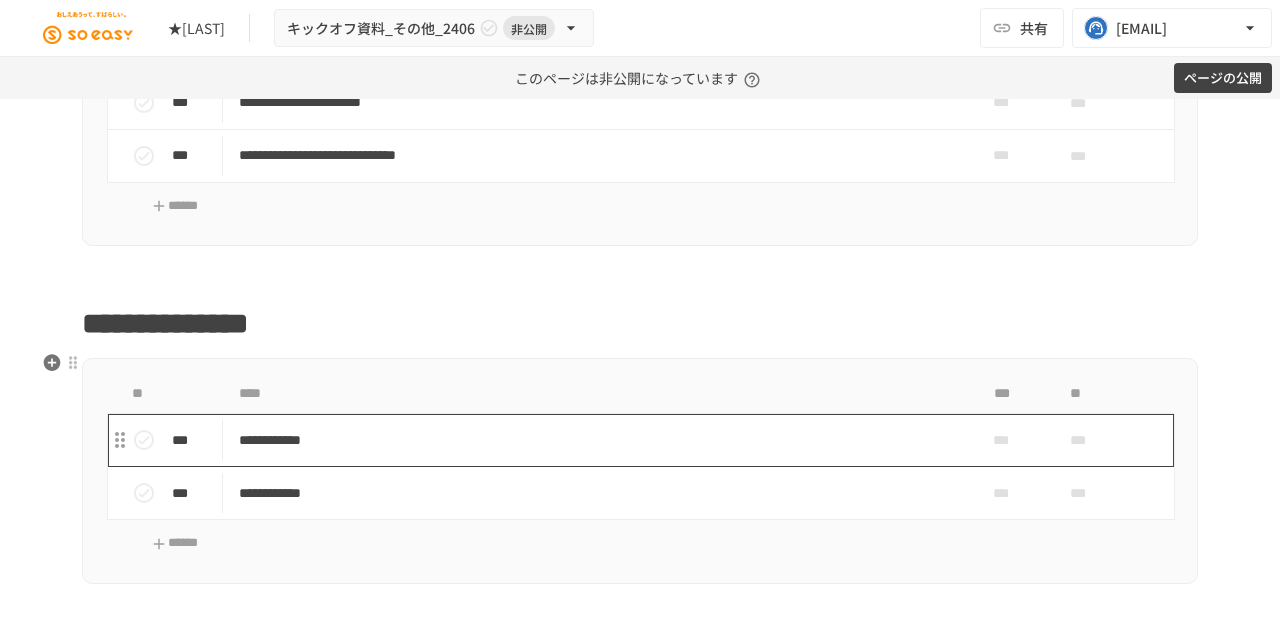 click on "**********" at bounding box center [598, 440] 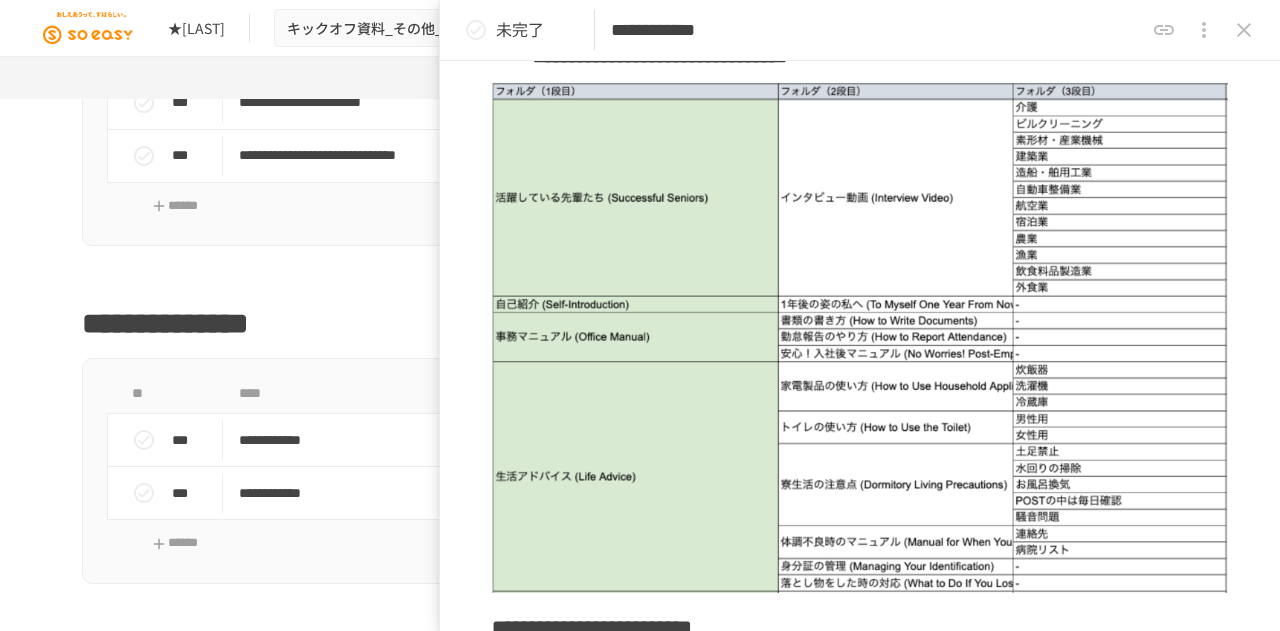 scroll, scrollTop: 5758, scrollLeft: 0, axis: vertical 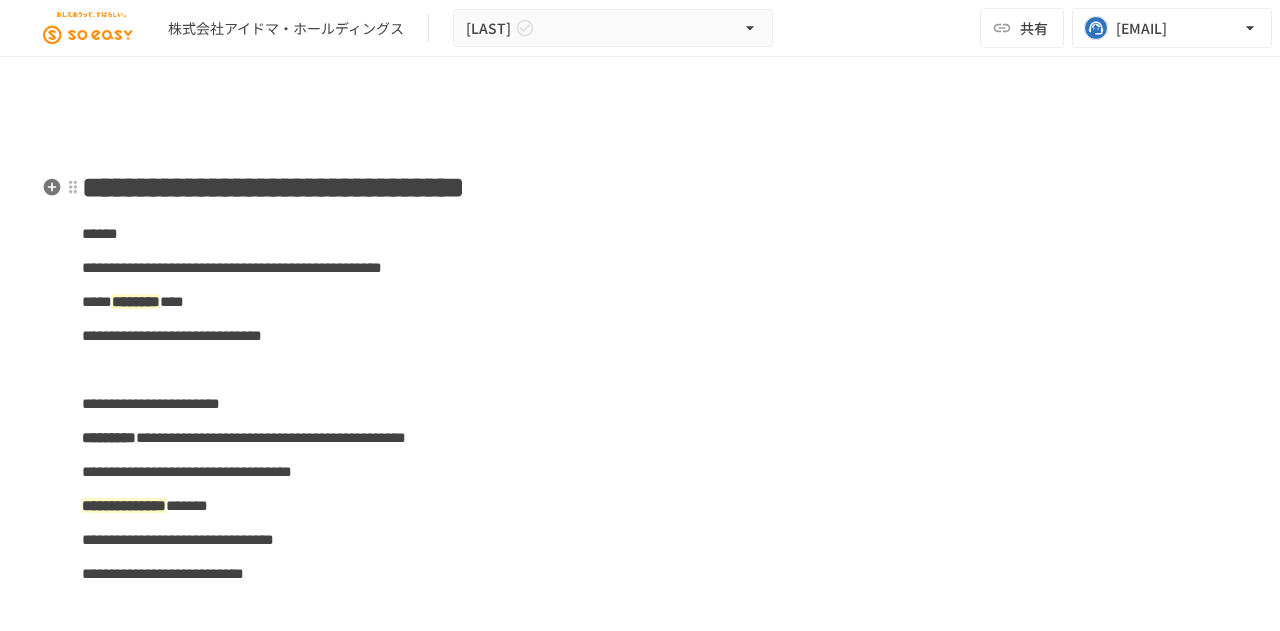 click on "**********" at bounding box center (273, 187) 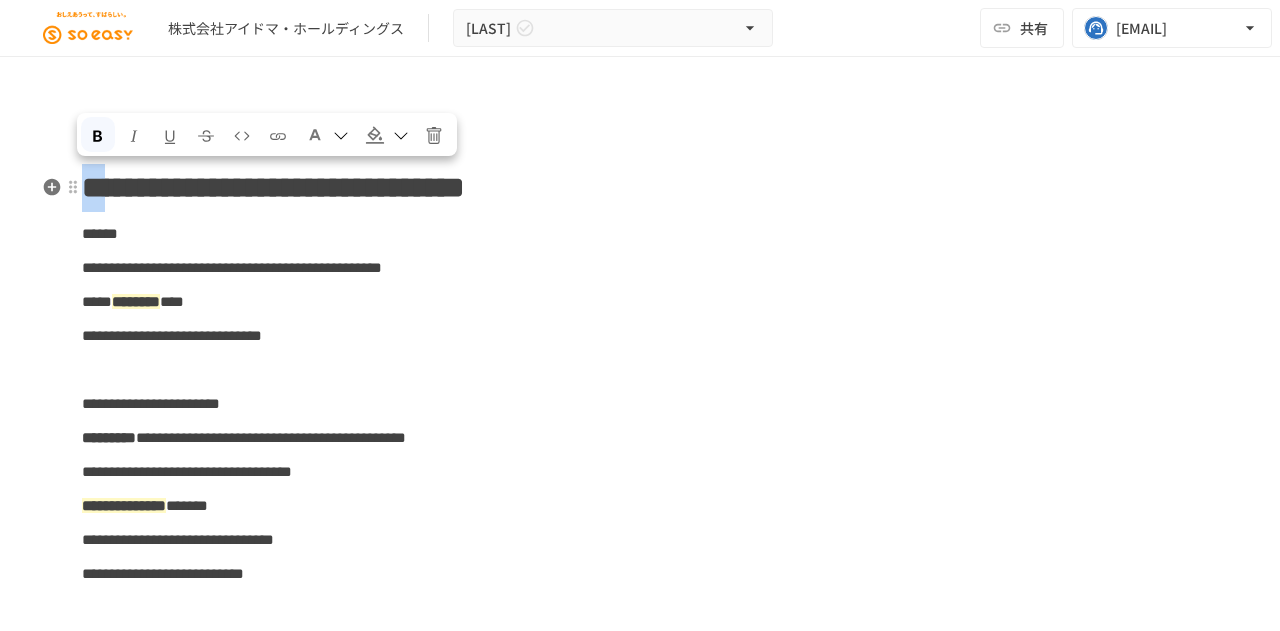 paste 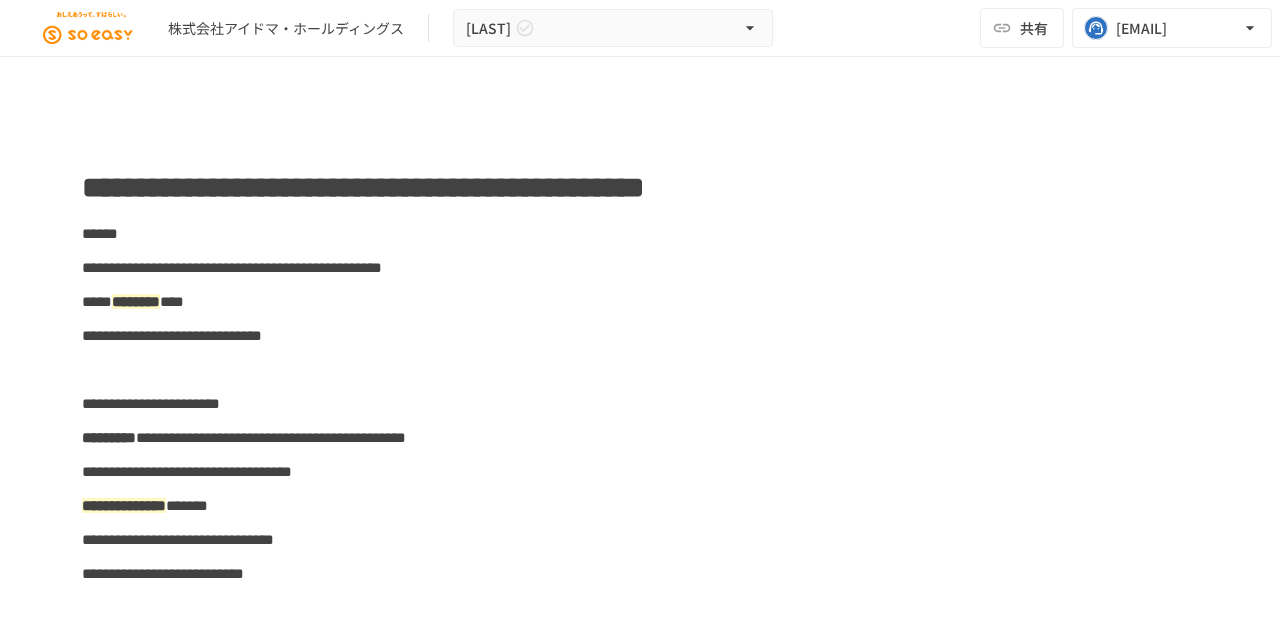 type 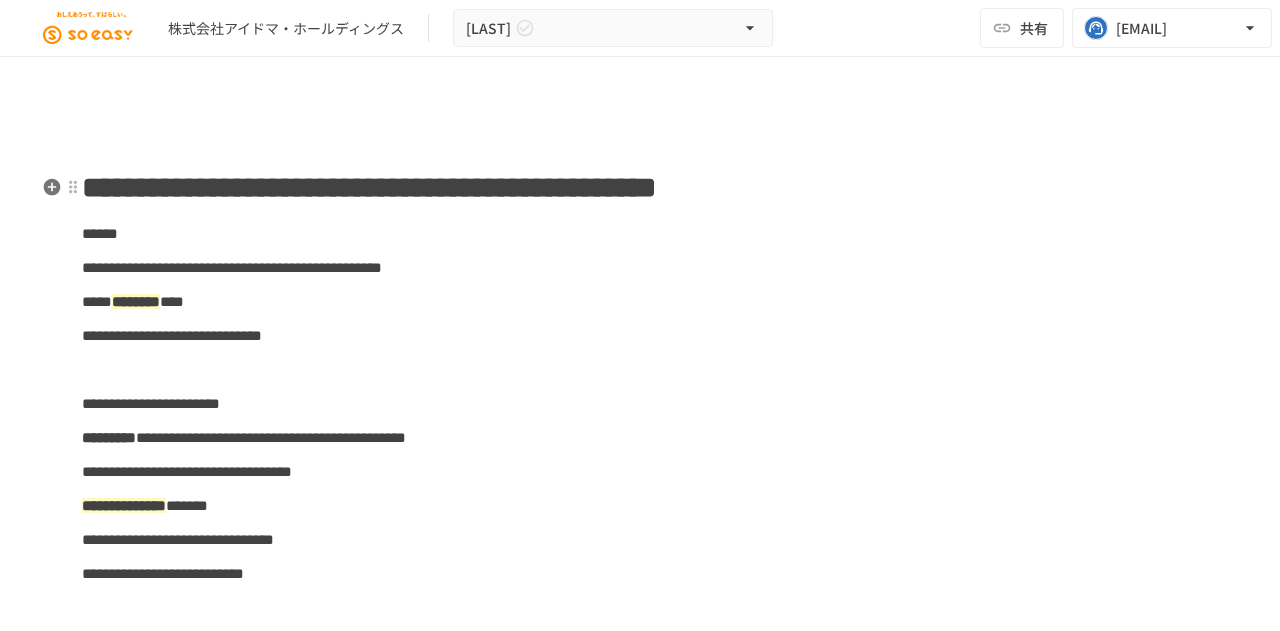 click on "**********" at bounding box center [369, 187] 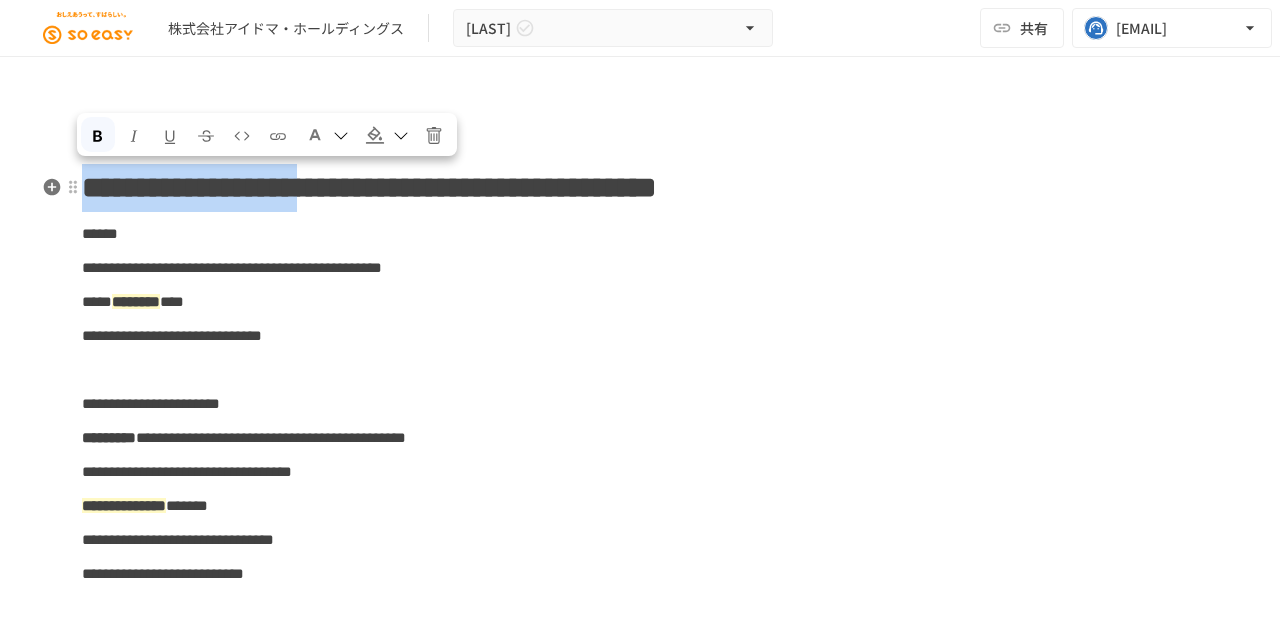 click on "**********" at bounding box center (369, 187) 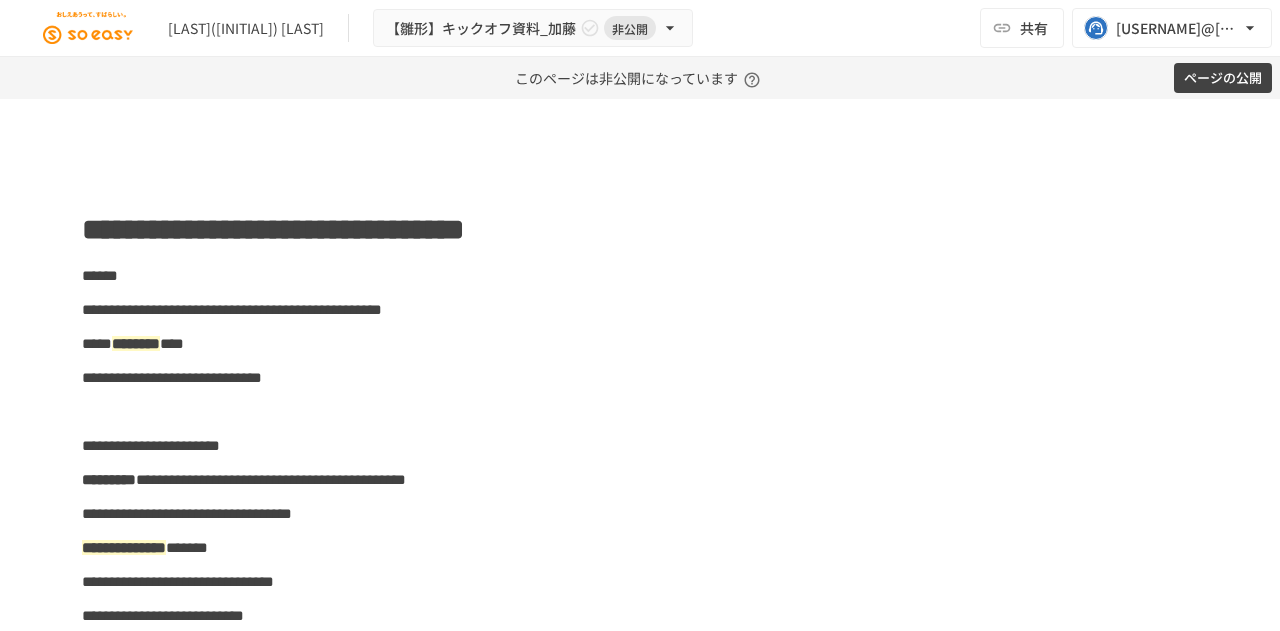 scroll, scrollTop: 0, scrollLeft: 0, axis: both 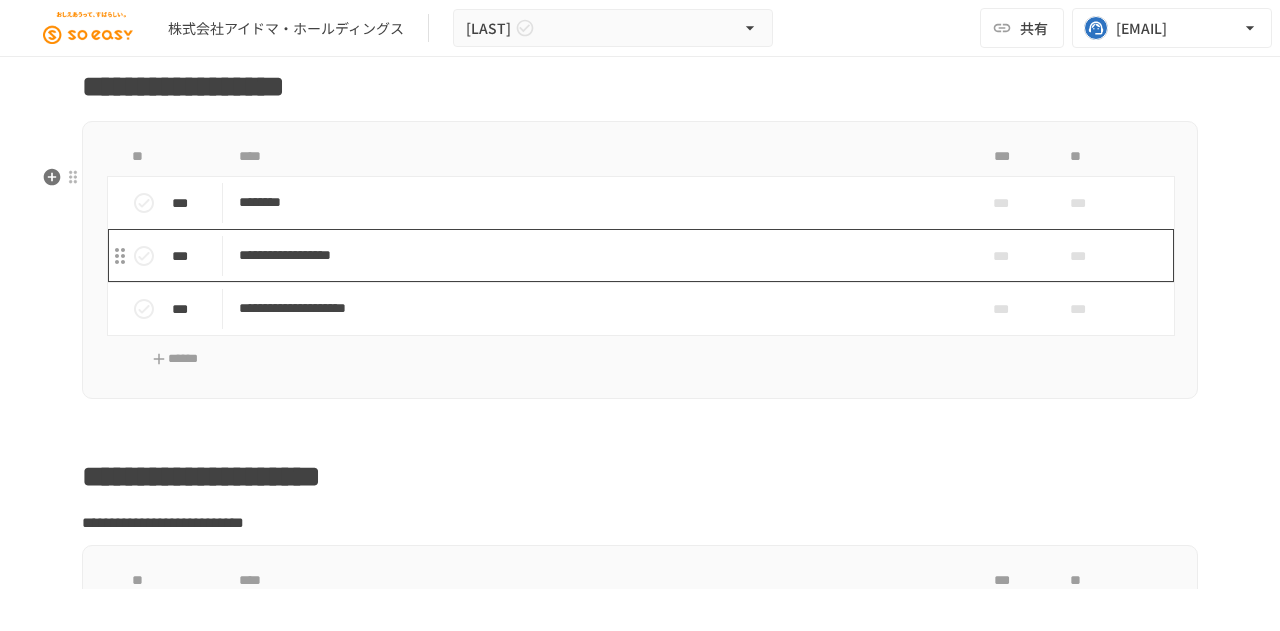 click on "**********" at bounding box center [598, 255] 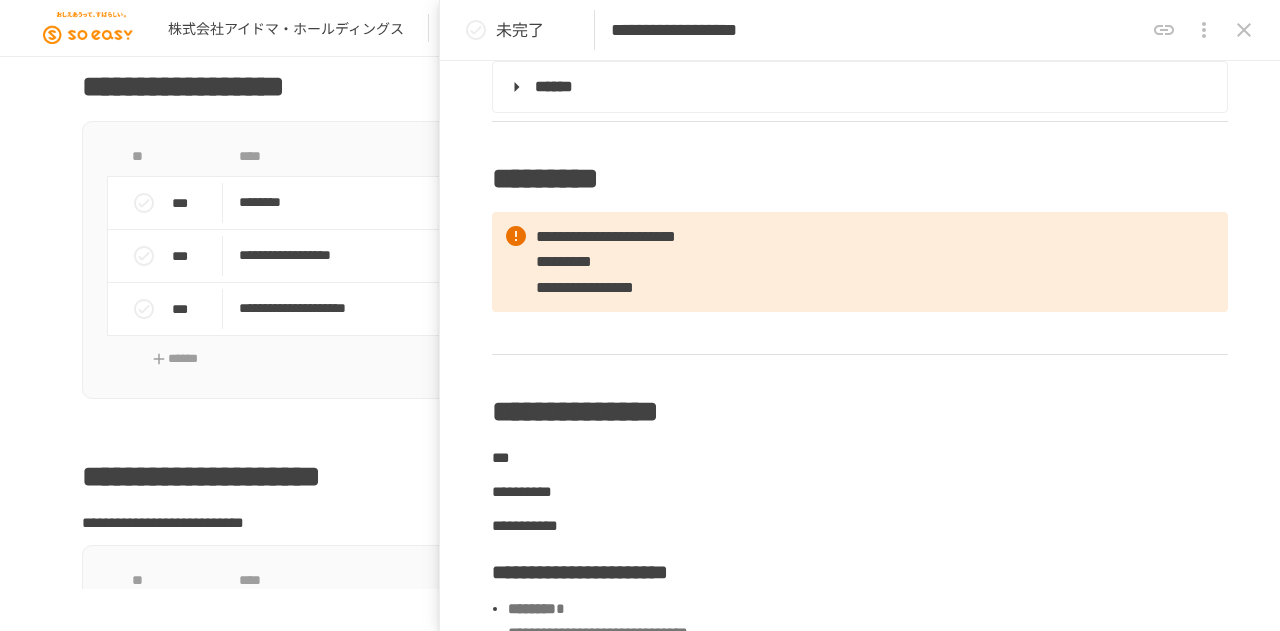 scroll, scrollTop: 605, scrollLeft: 0, axis: vertical 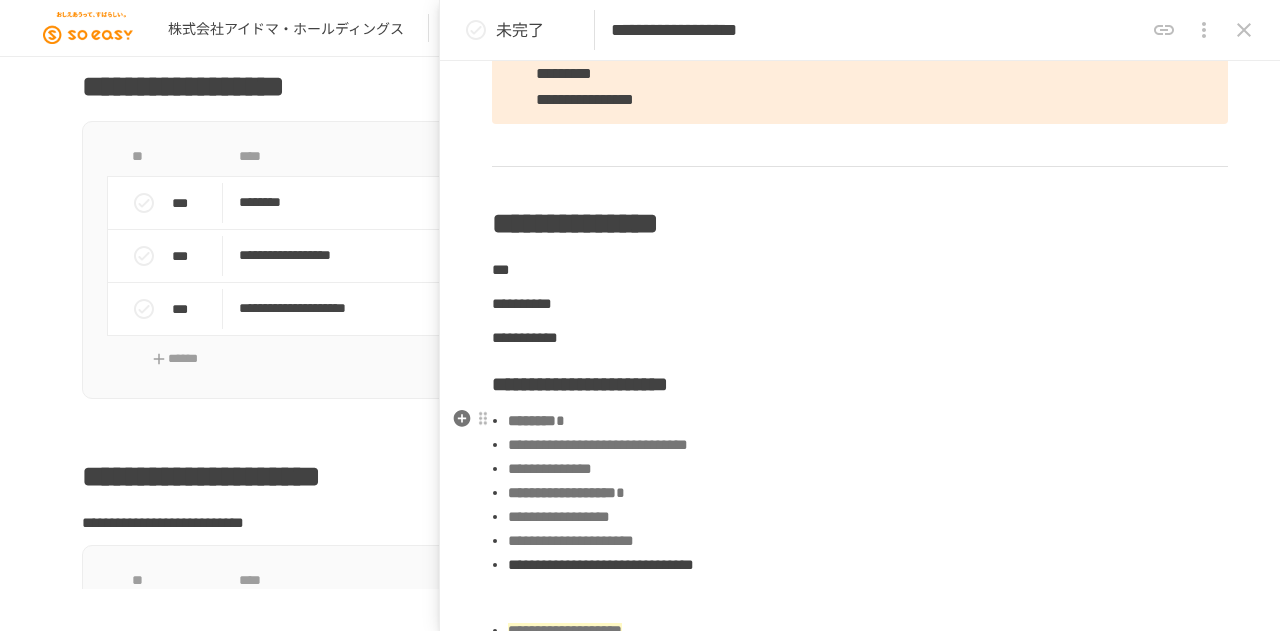 click on "**********" at bounding box center [868, 469] 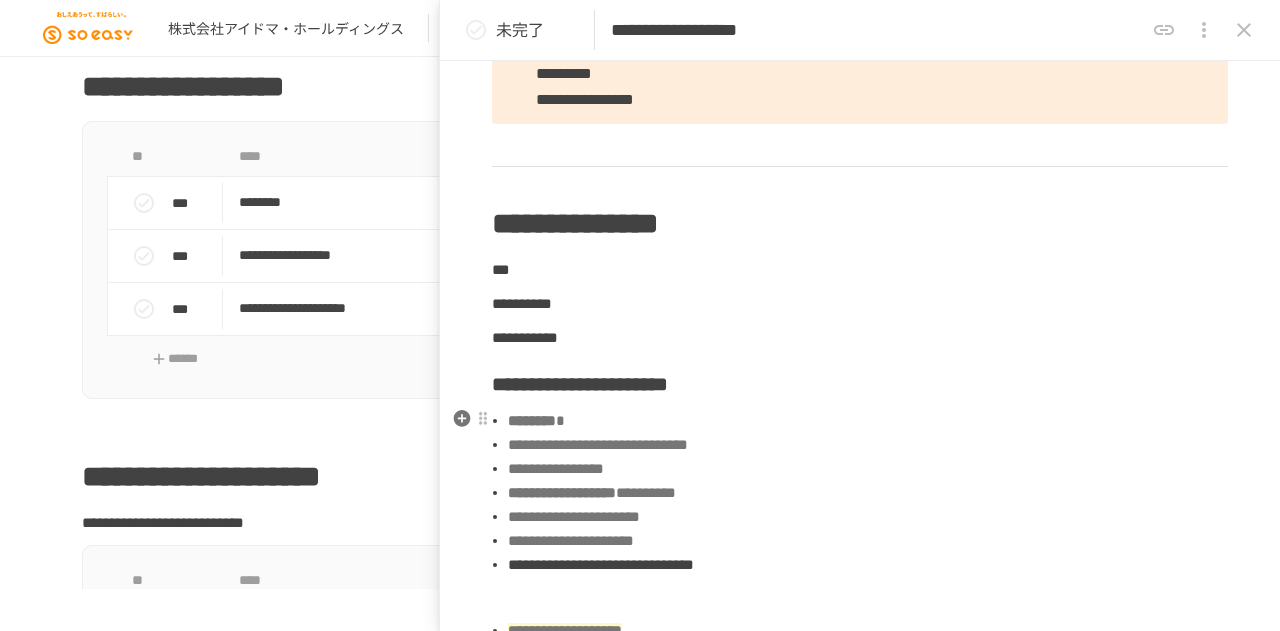 click on "**********" at bounding box center [868, 445] 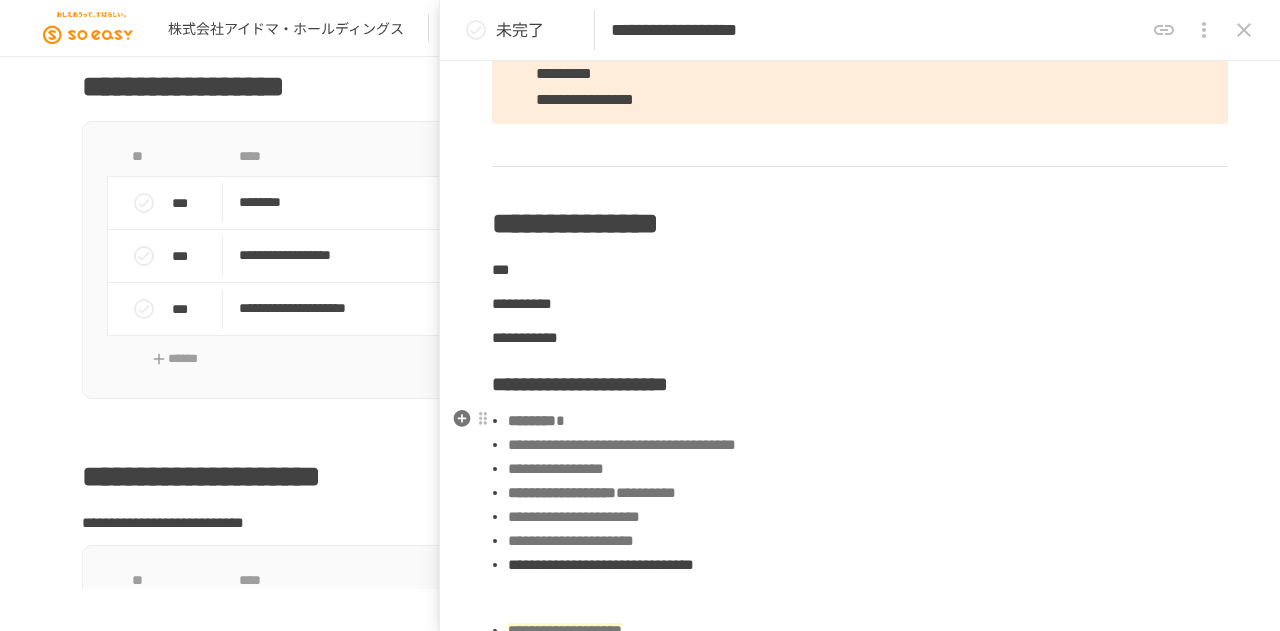 click on "**********" at bounding box center (868, 565) 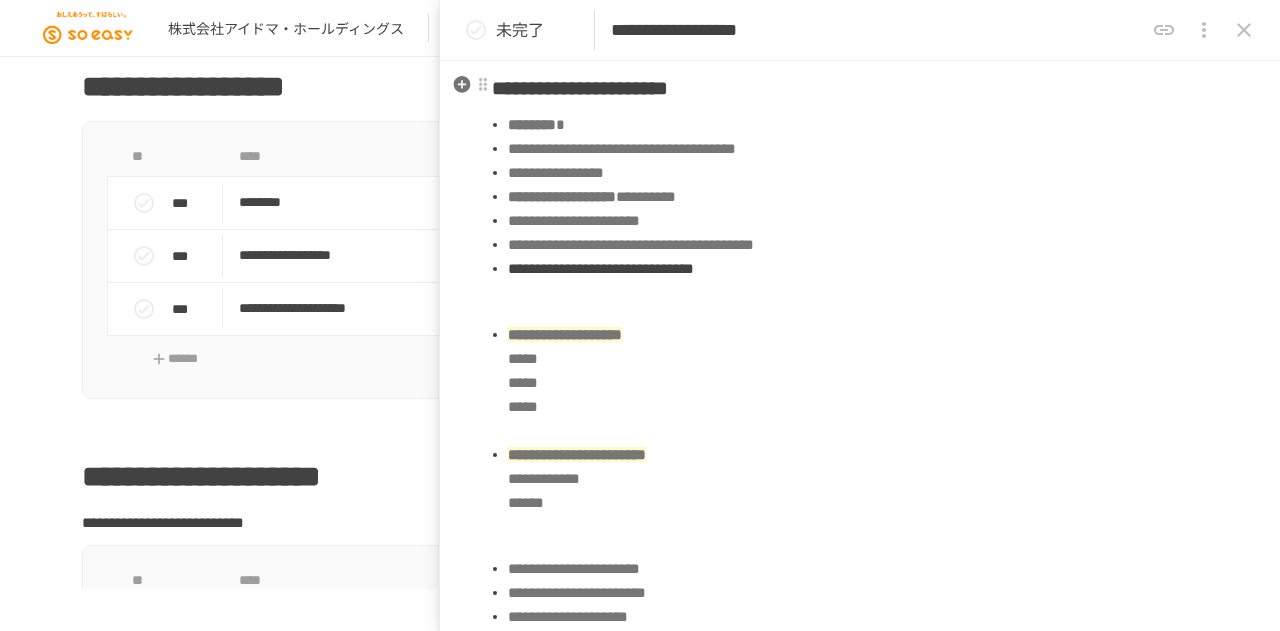scroll, scrollTop: 902, scrollLeft: 0, axis: vertical 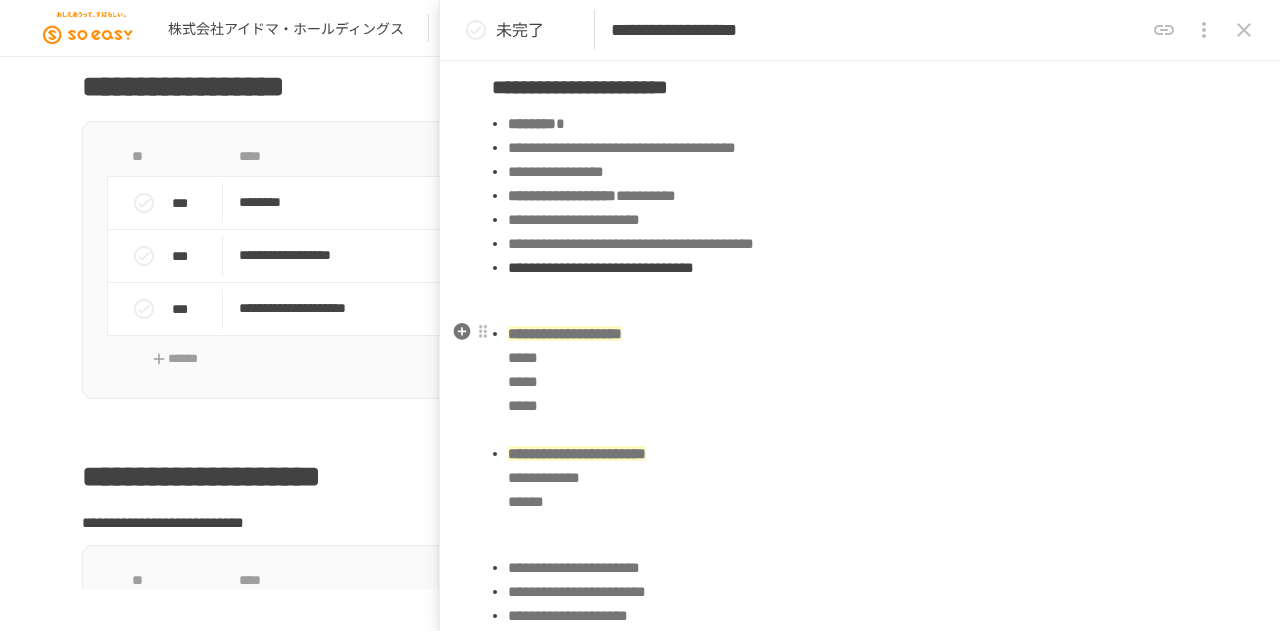 click on "**********" at bounding box center (868, 382) 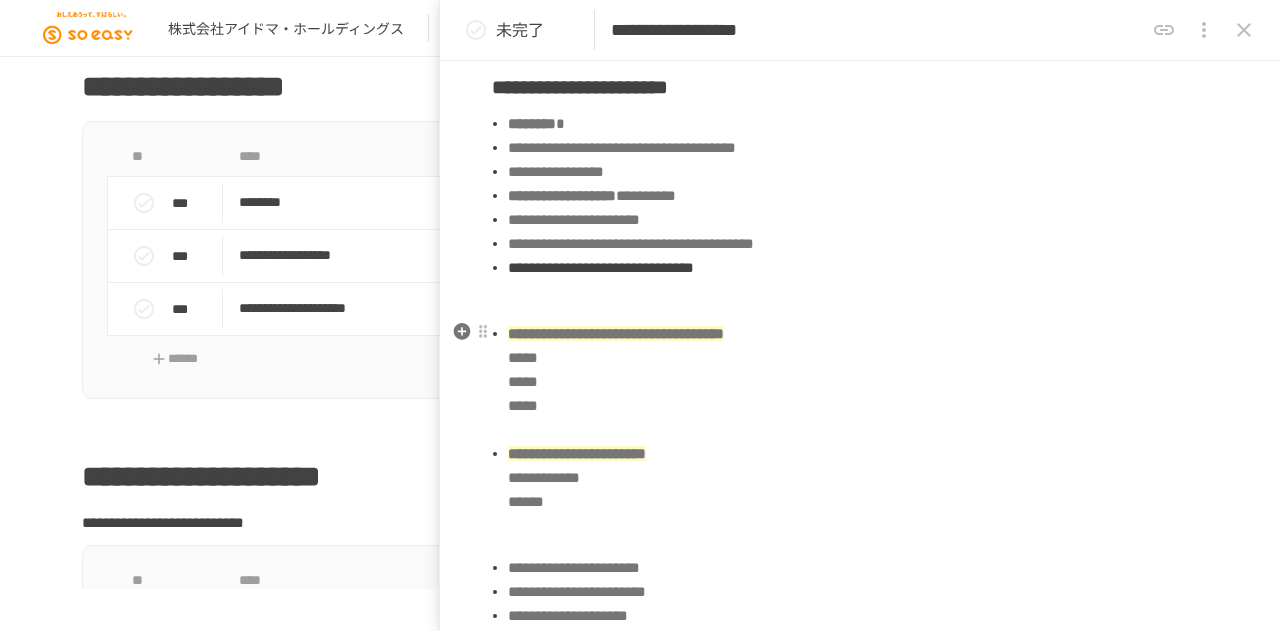 click on "**********" at bounding box center (616, 333) 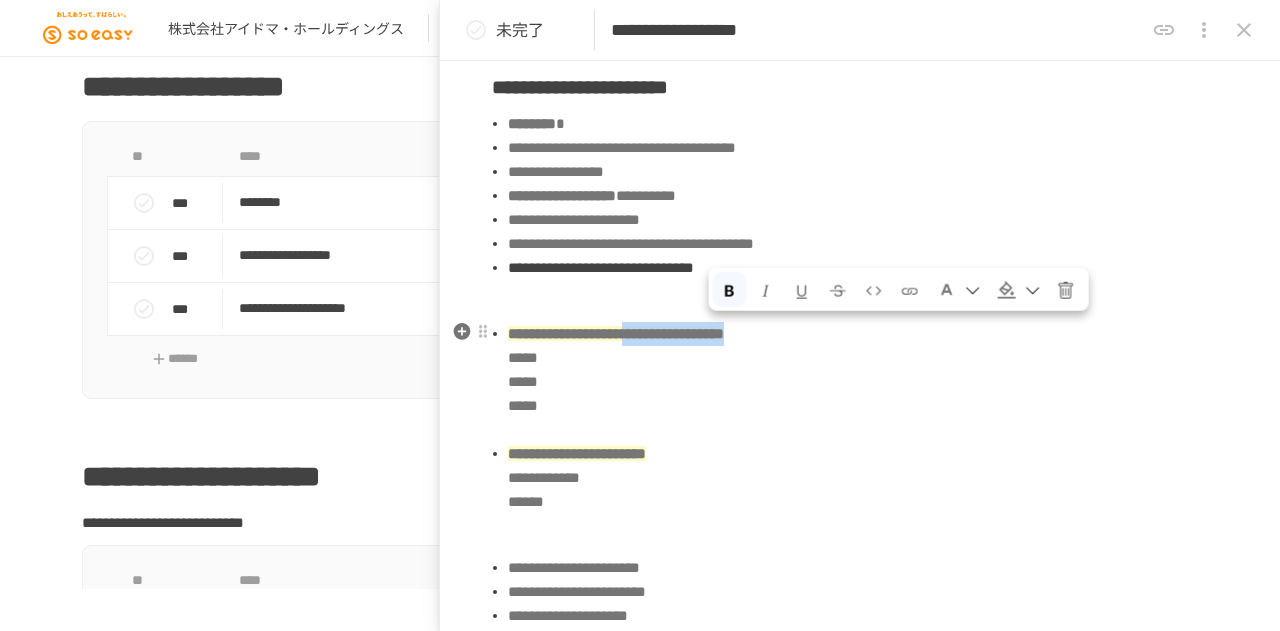 click on "**********" at bounding box center [868, 382] 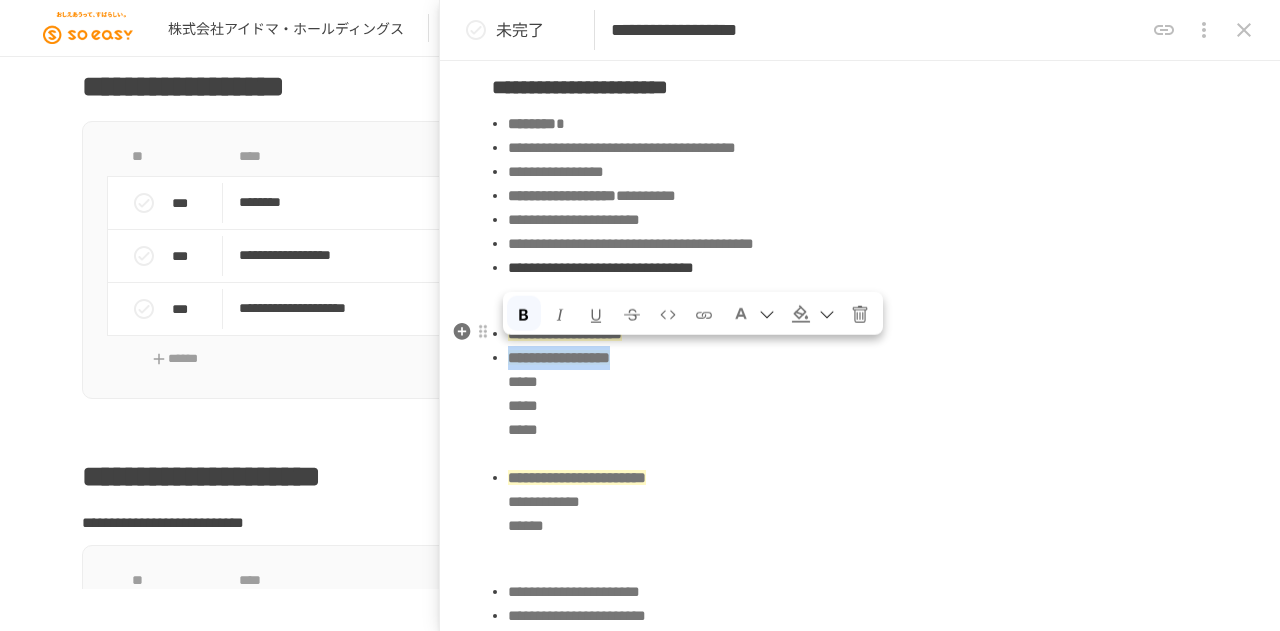 click on "**********" at bounding box center (860, 531) 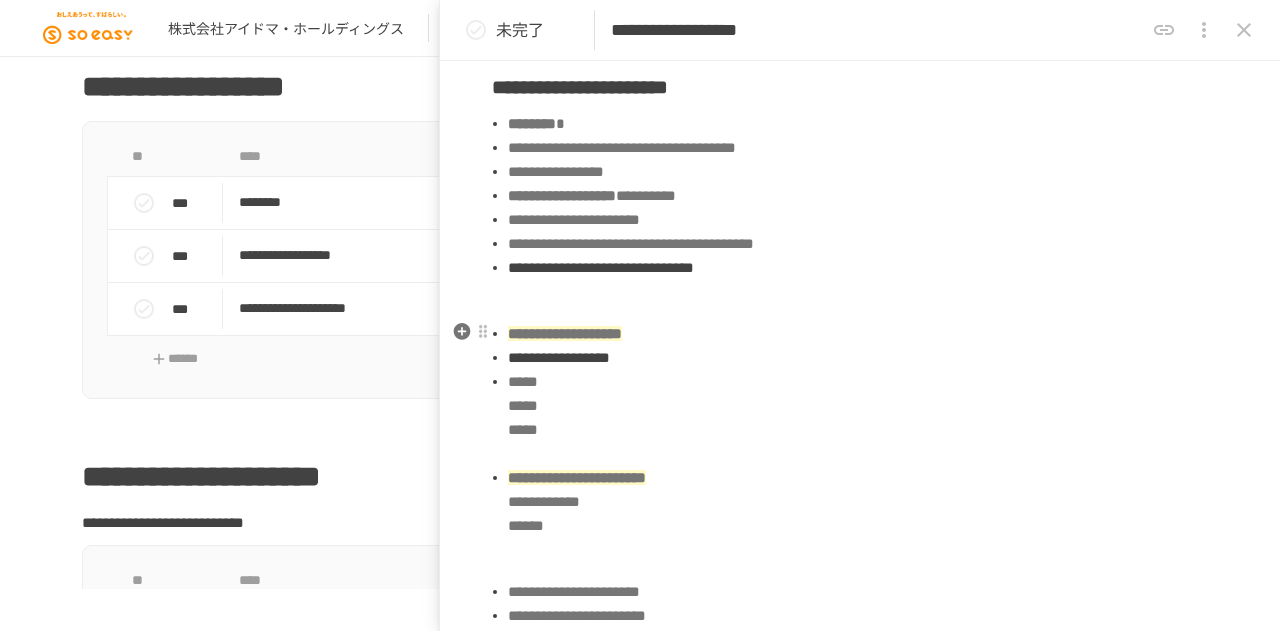 click on "**********" at bounding box center [868, 334] 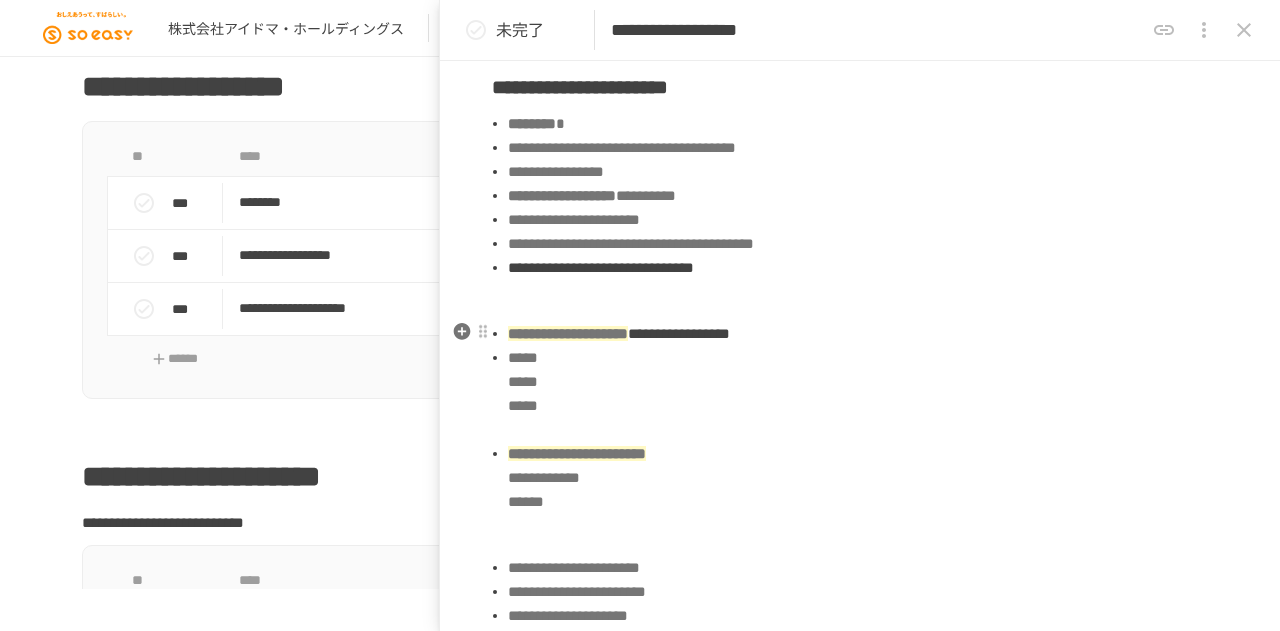 click on "**********" at bounding box center (868, 478) 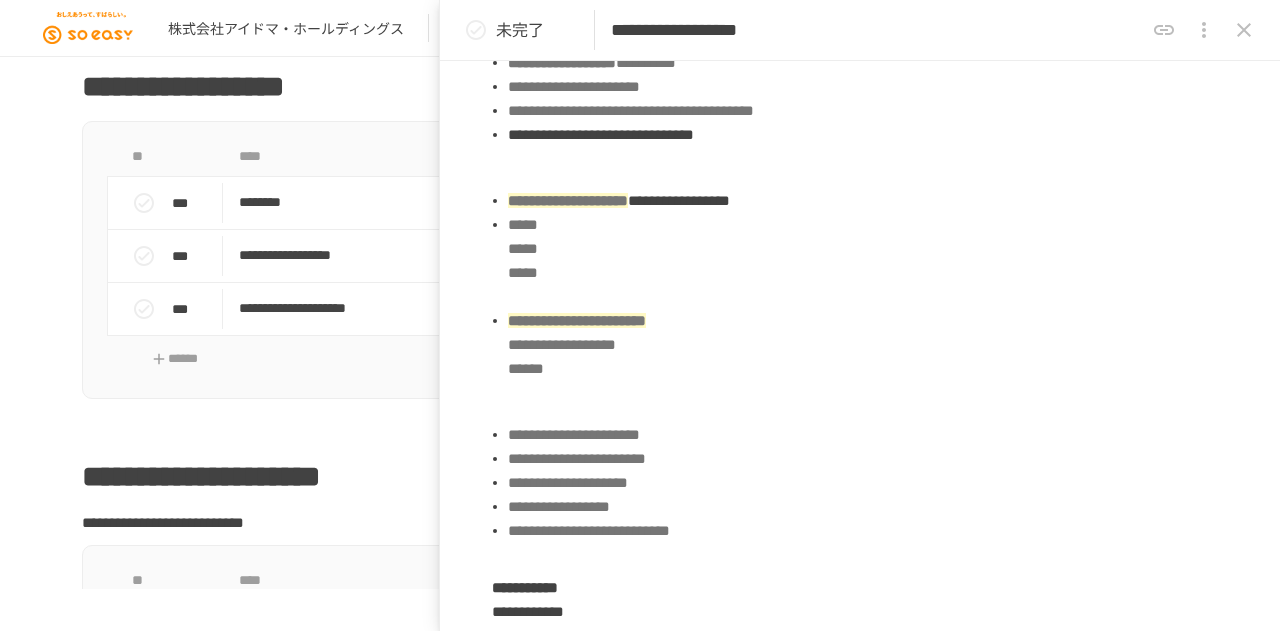 scroll, scrollTop: 1072, scrollLeft: 0, axis: vertical 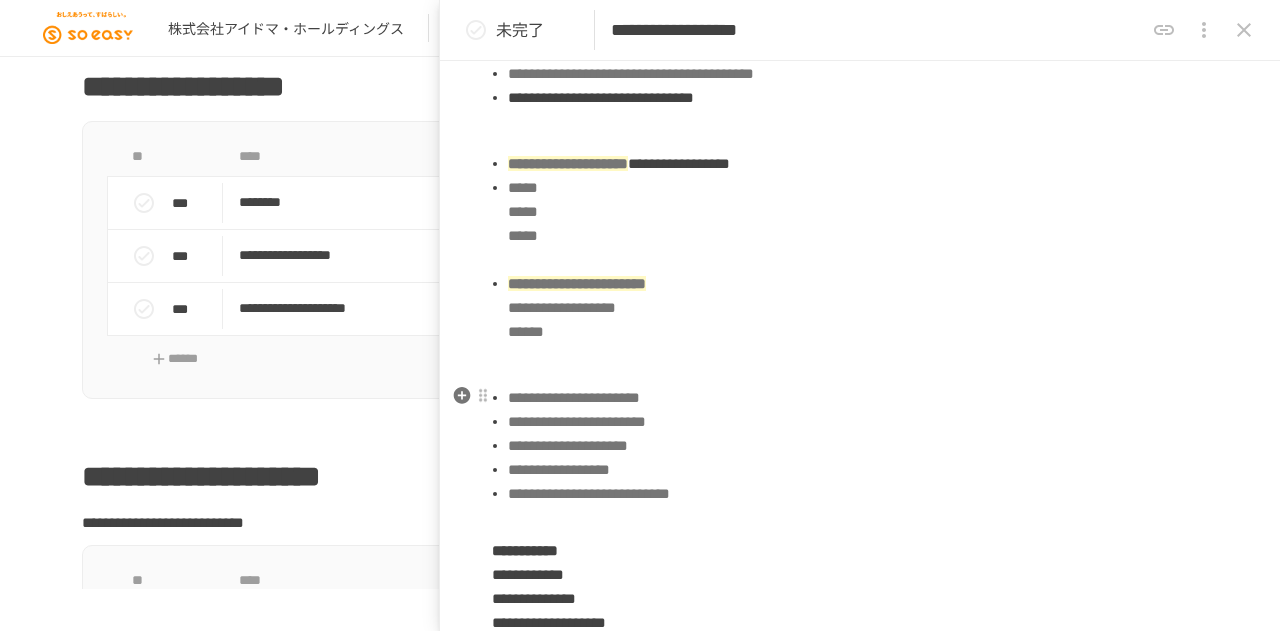 click on "**********" at bounding box center (868, 398) 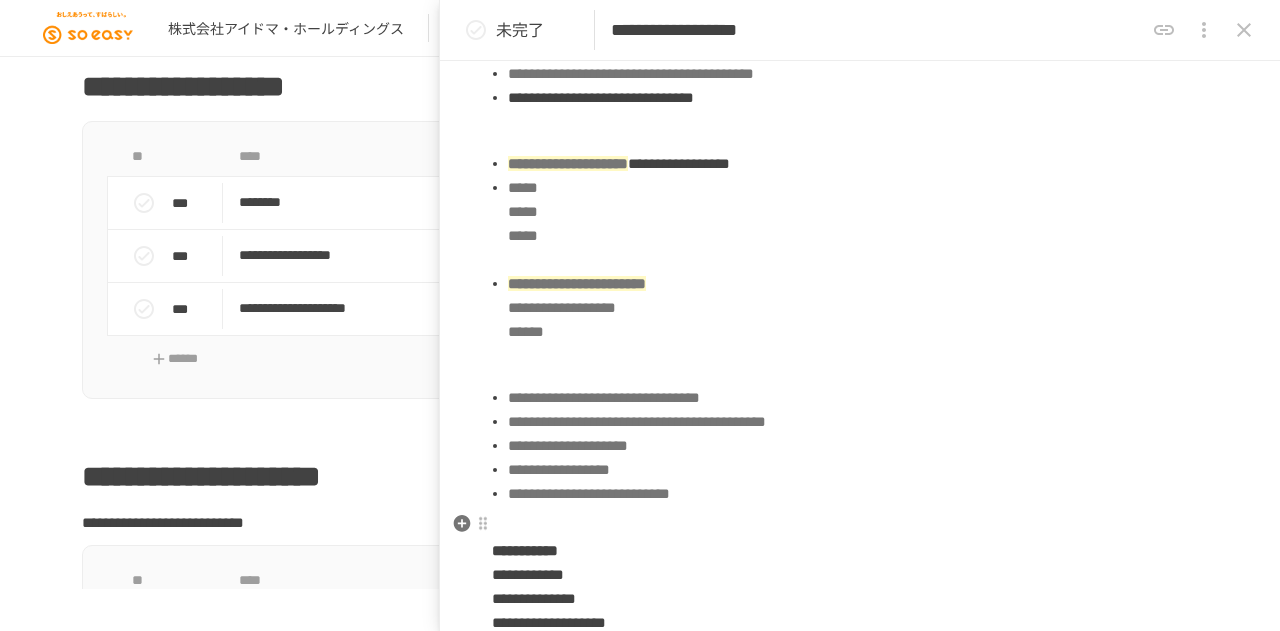 click on "**********" at bounding box center [860, 349] 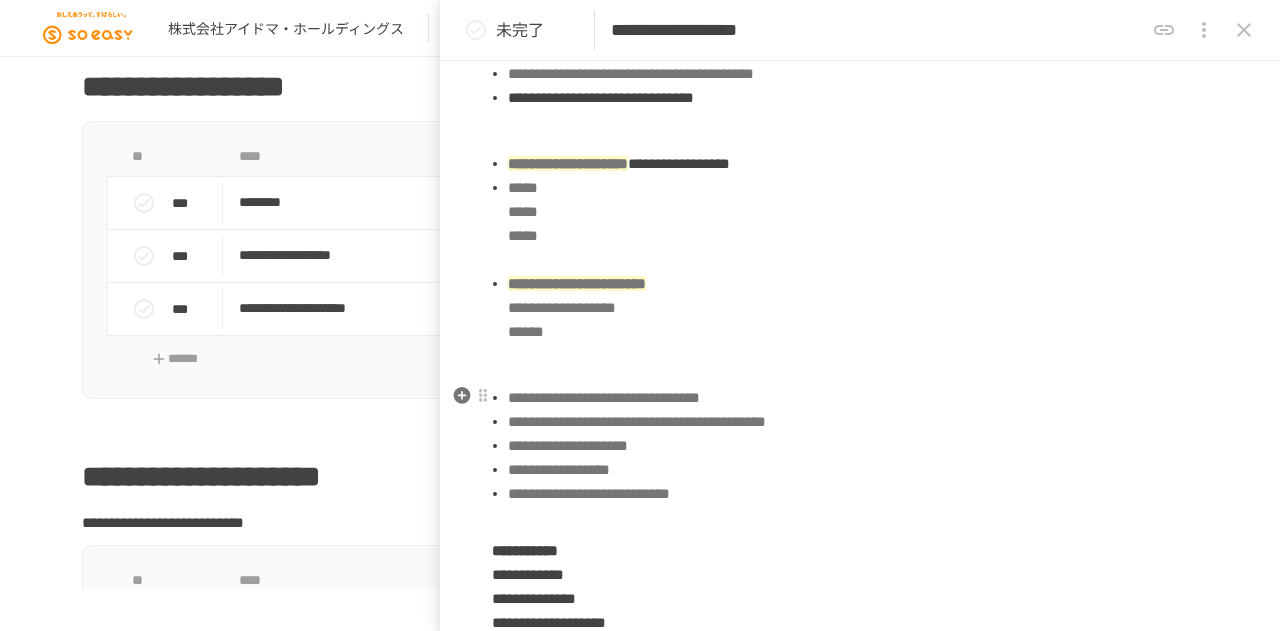 click on "**********" at bounding box center (868, 494) 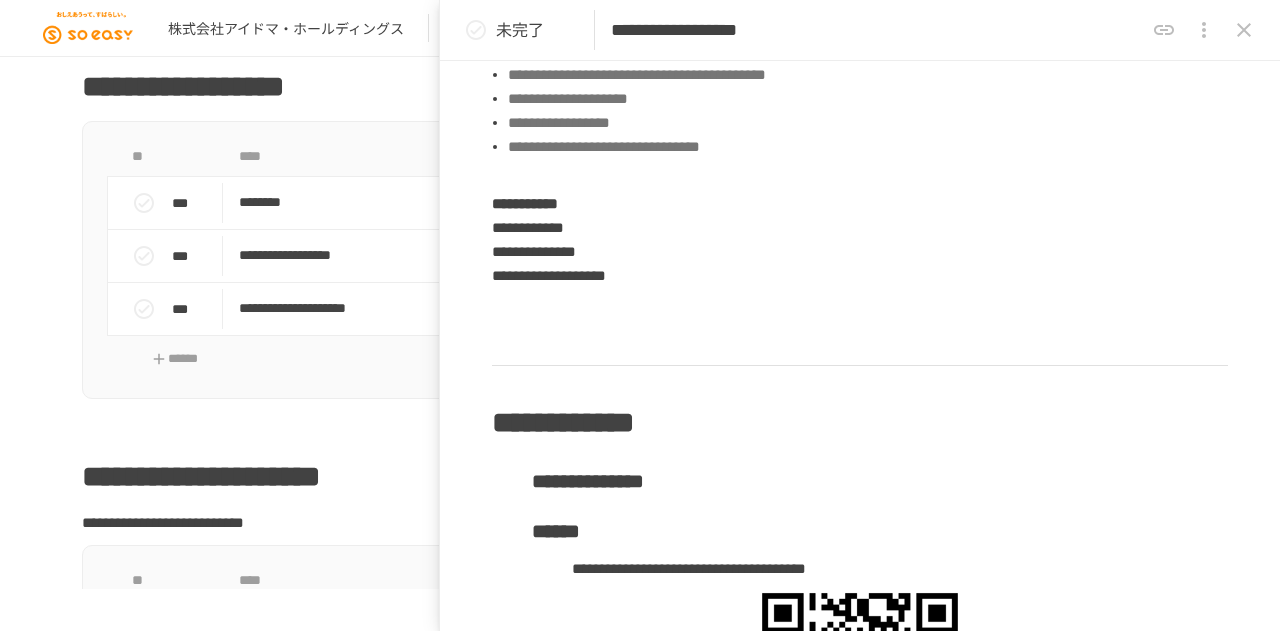 scroll, scrollTop: 1424, scrollLeft: 0, axis: vertical 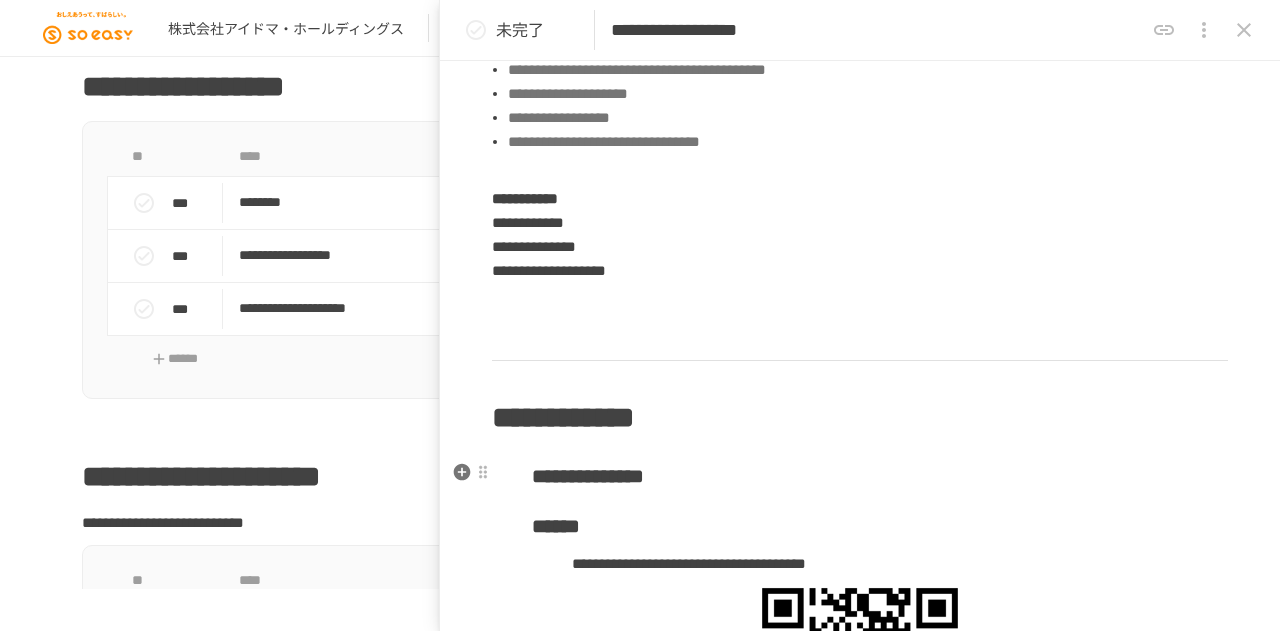 click on "**********" at bounding box center (860, 476) 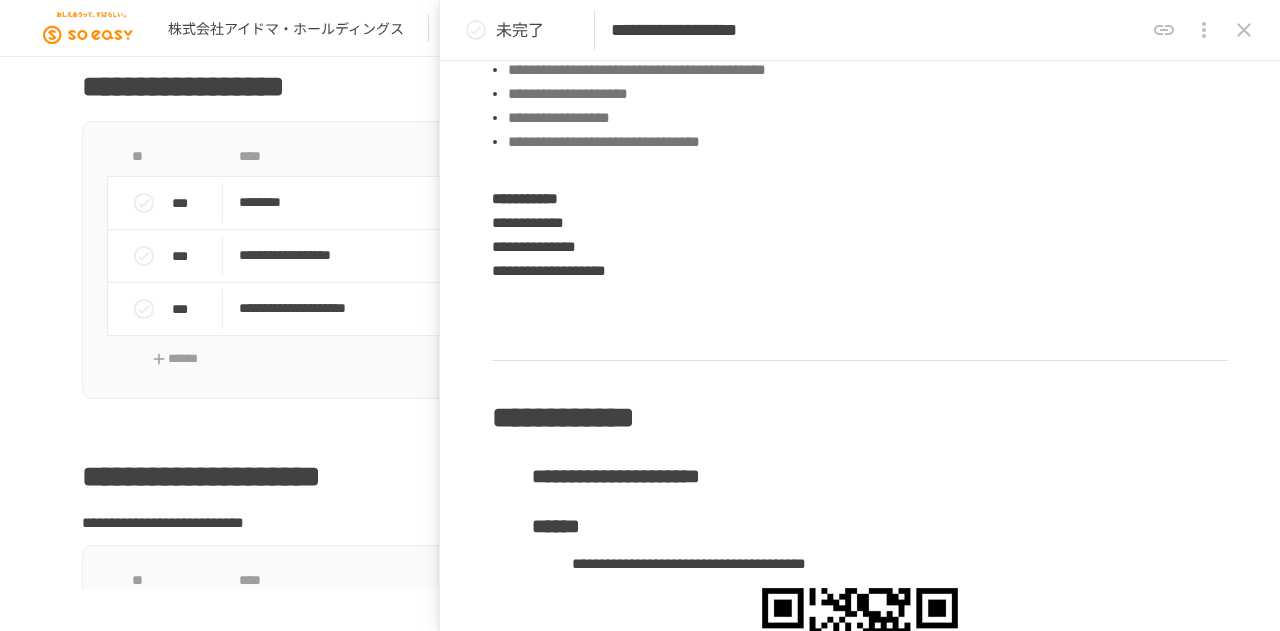 click 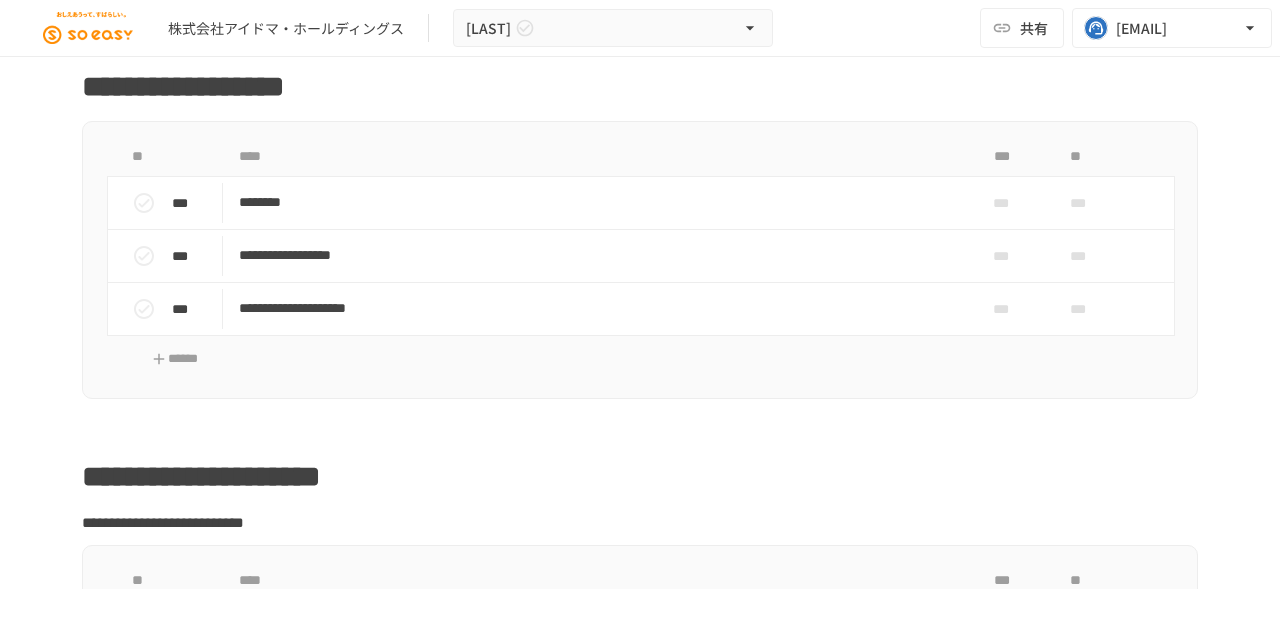 scroll, scrollTop: 50, scrollLeft: 0, axis: vertical 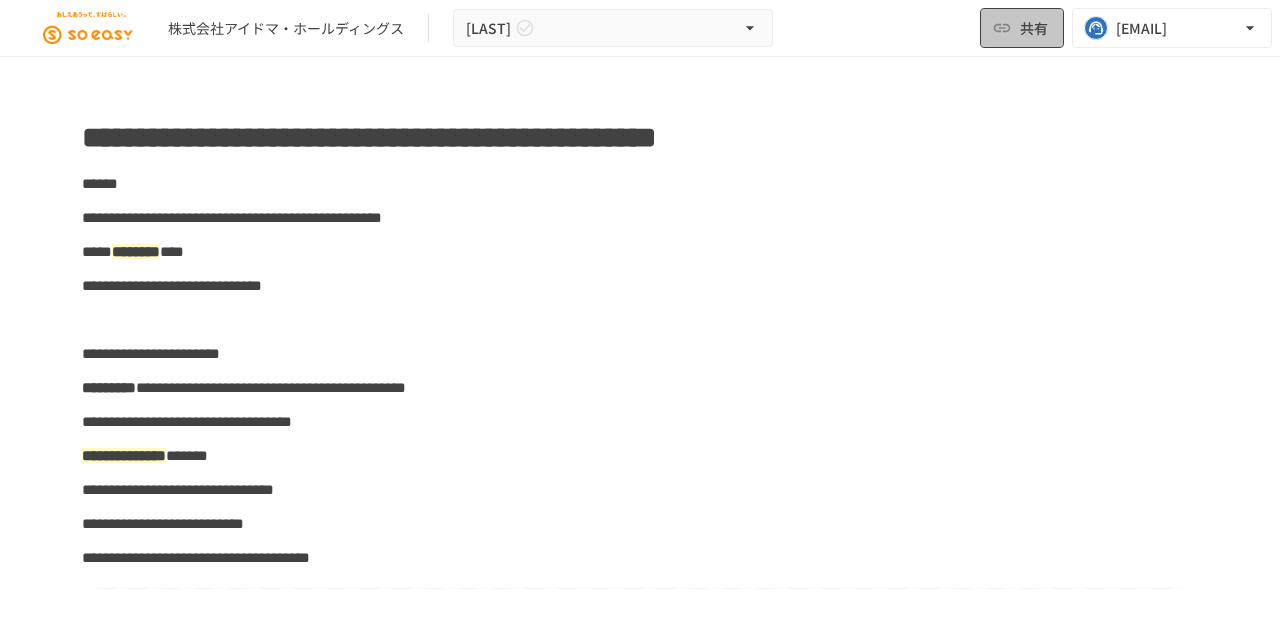click on "共有" at bounding box center [1034, 28] 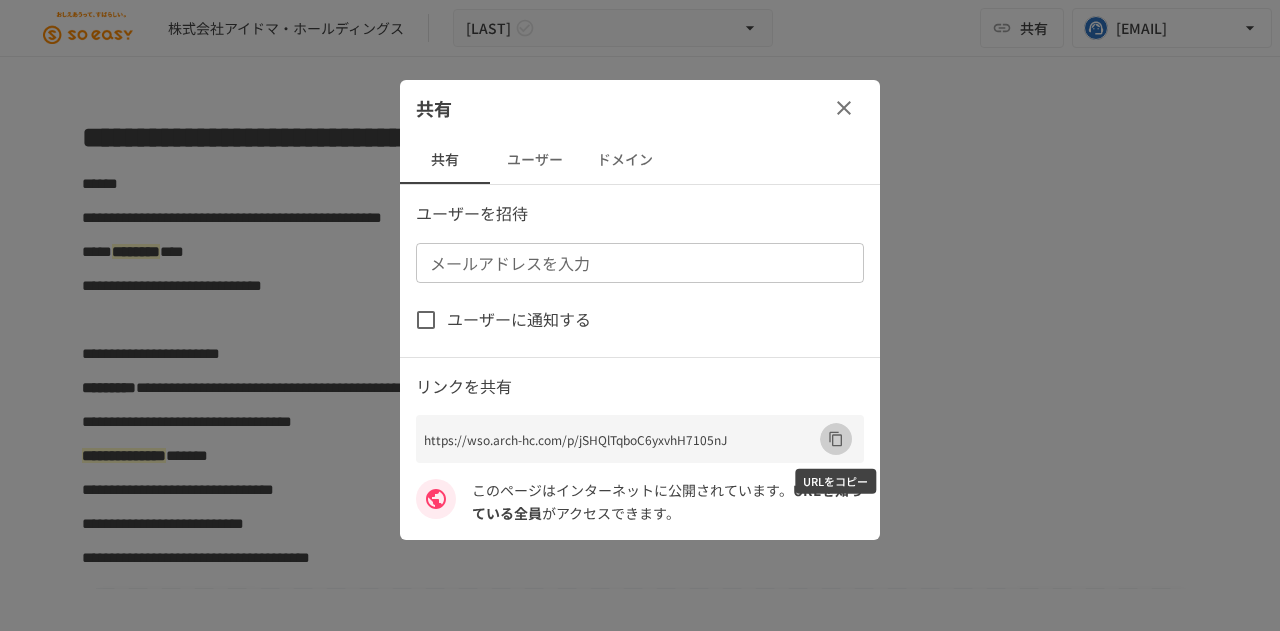click 